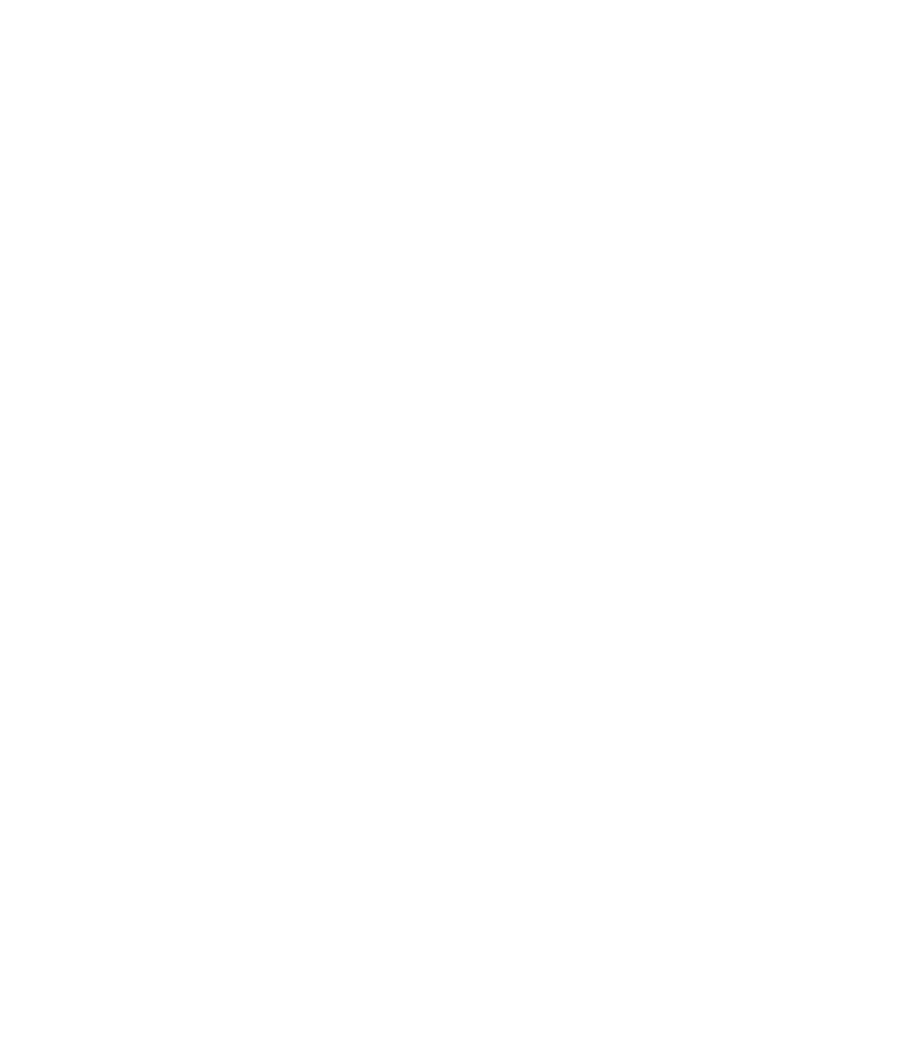 scroll, scrollTop: 0, scrollLeft: 0, axis: both 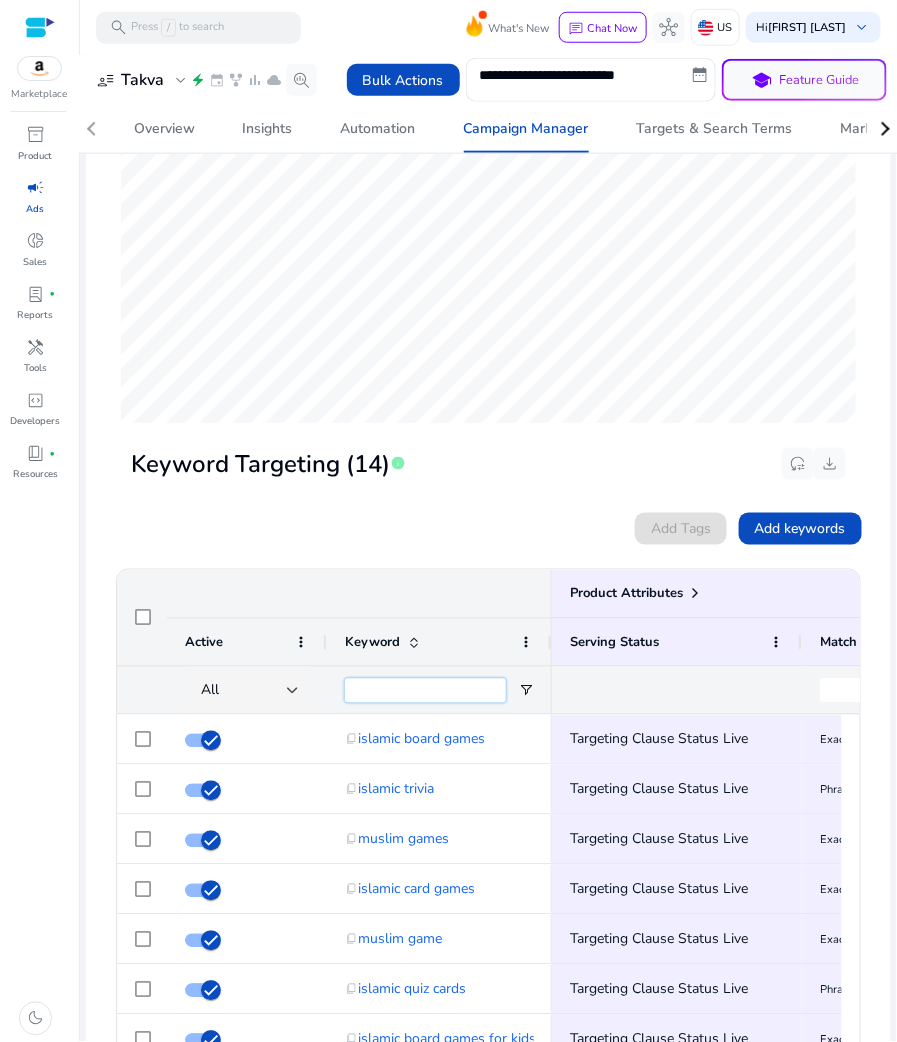 click at bounding box center (425, 691) 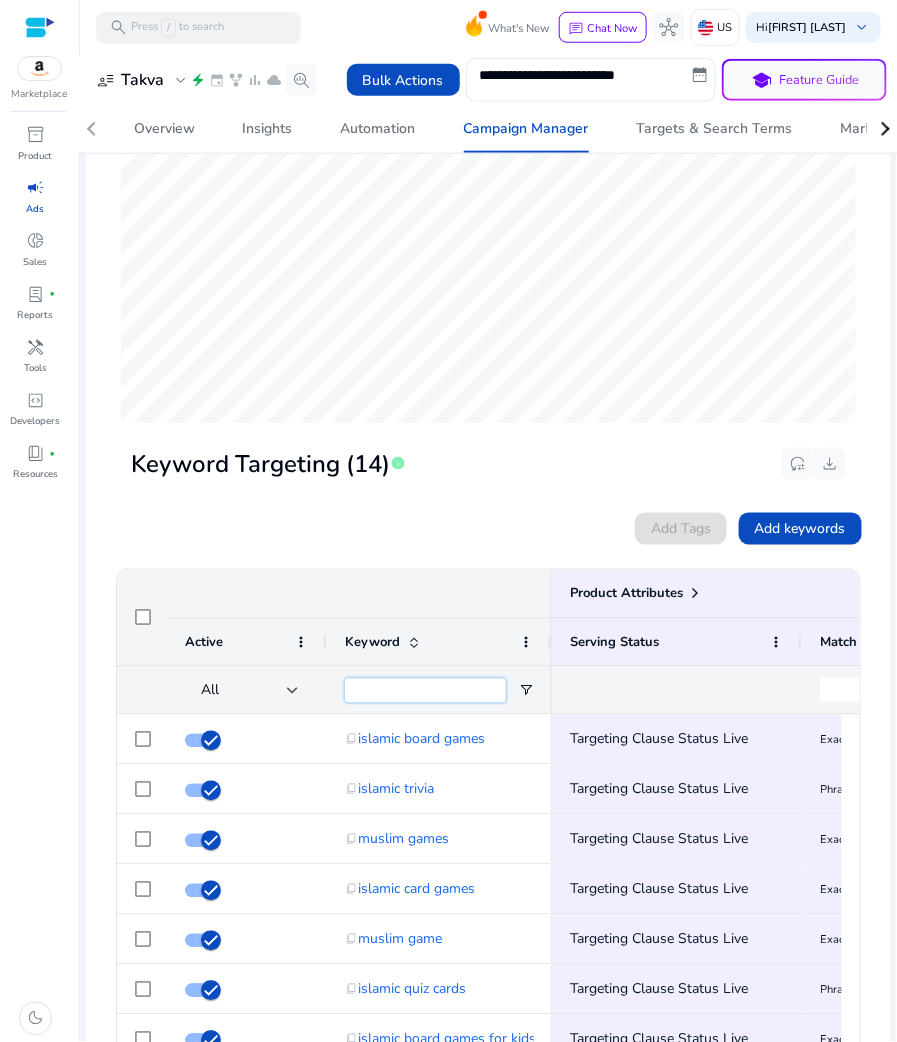 paste on "**********" 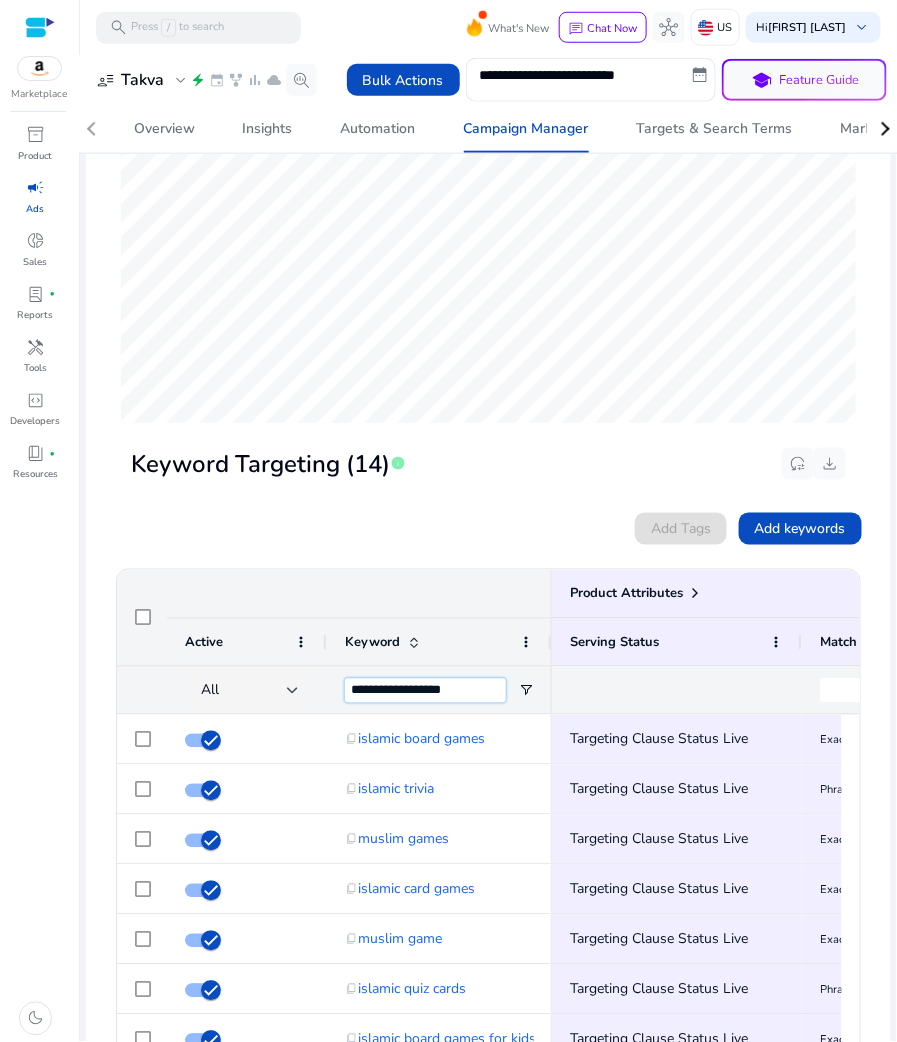 type on "**********" 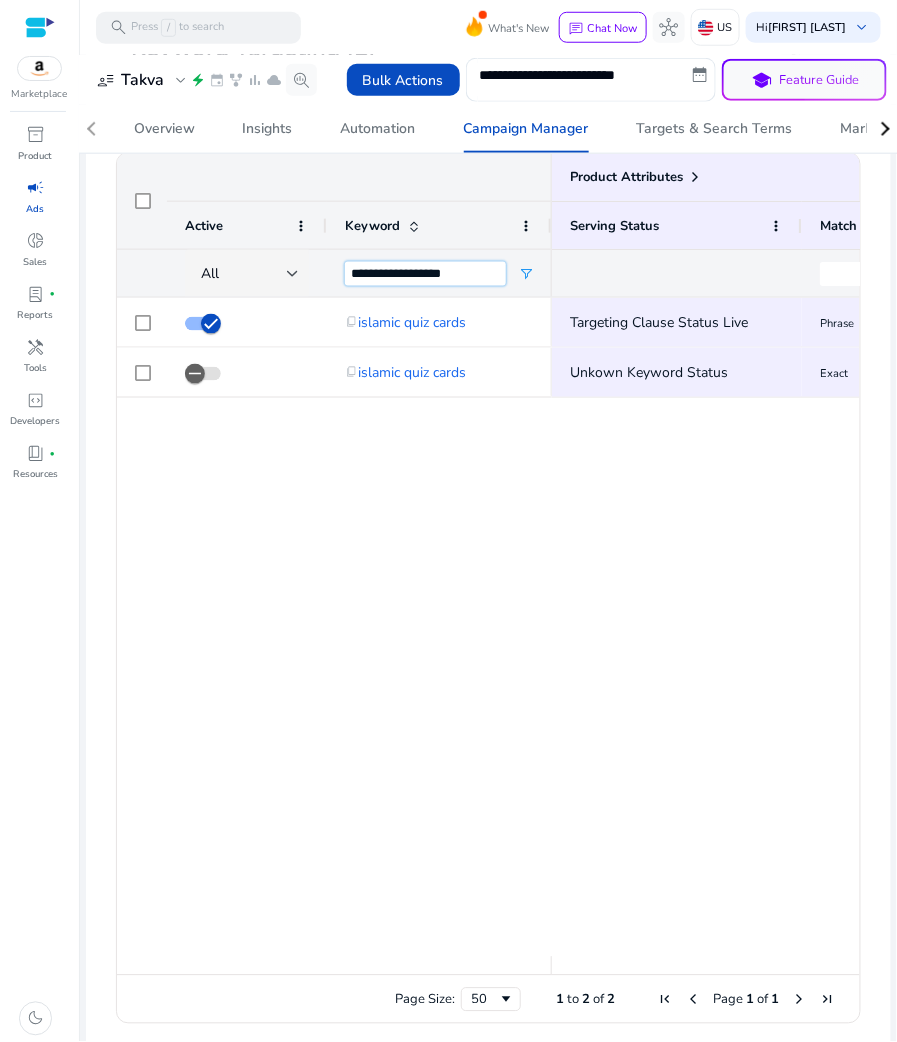 scroll, scrollTop: 0, scrollLeft: 195, axis: horizontal 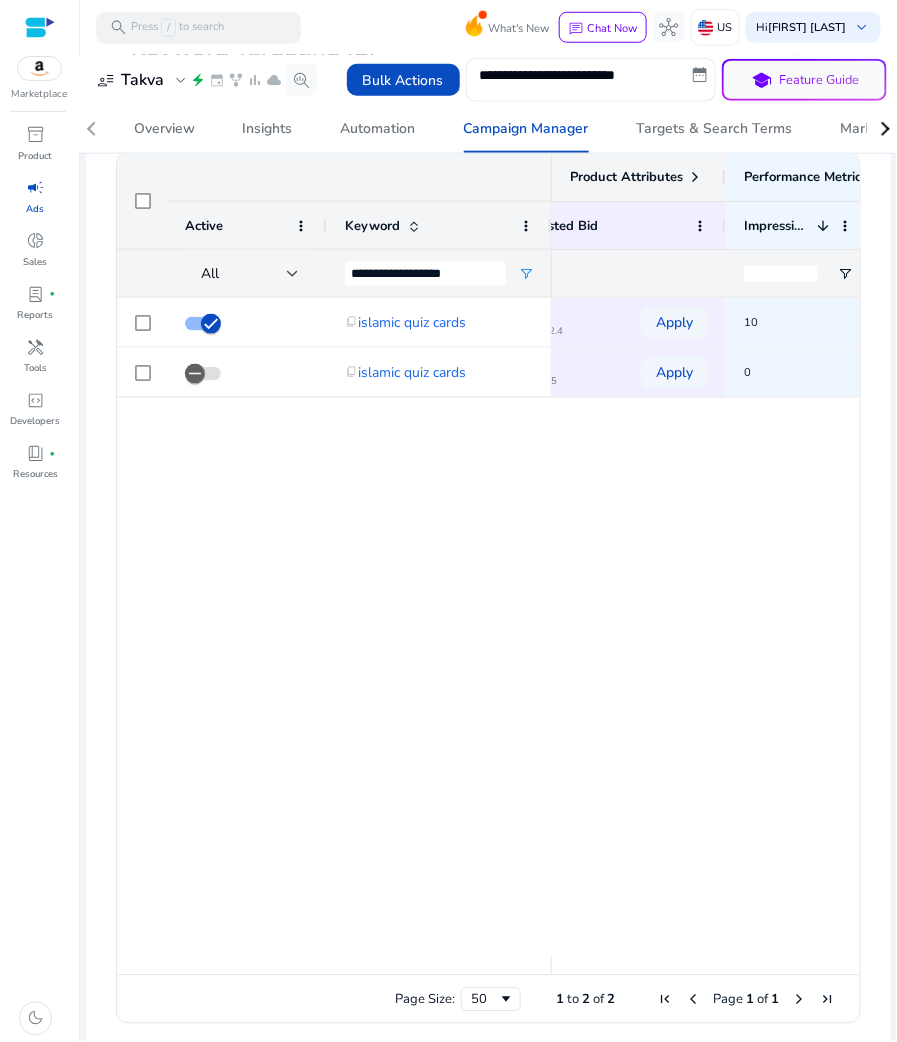 click on "Product Attributes" 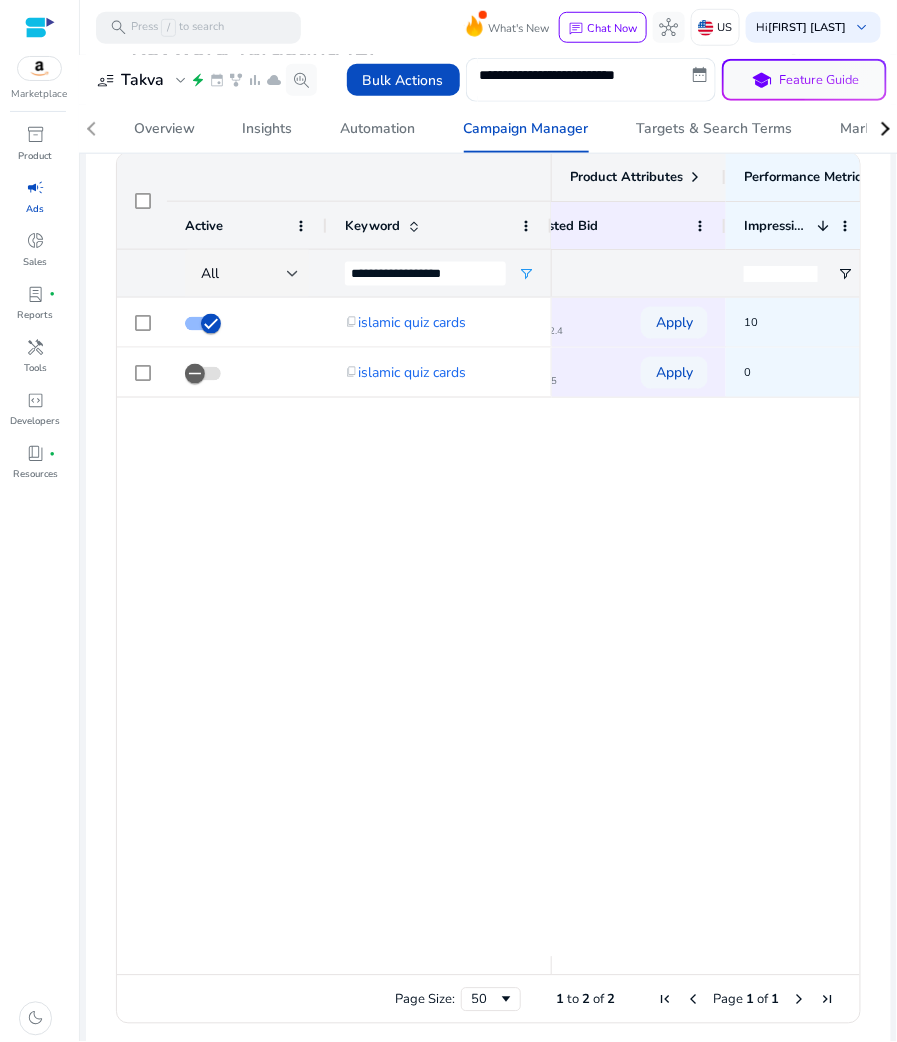 click 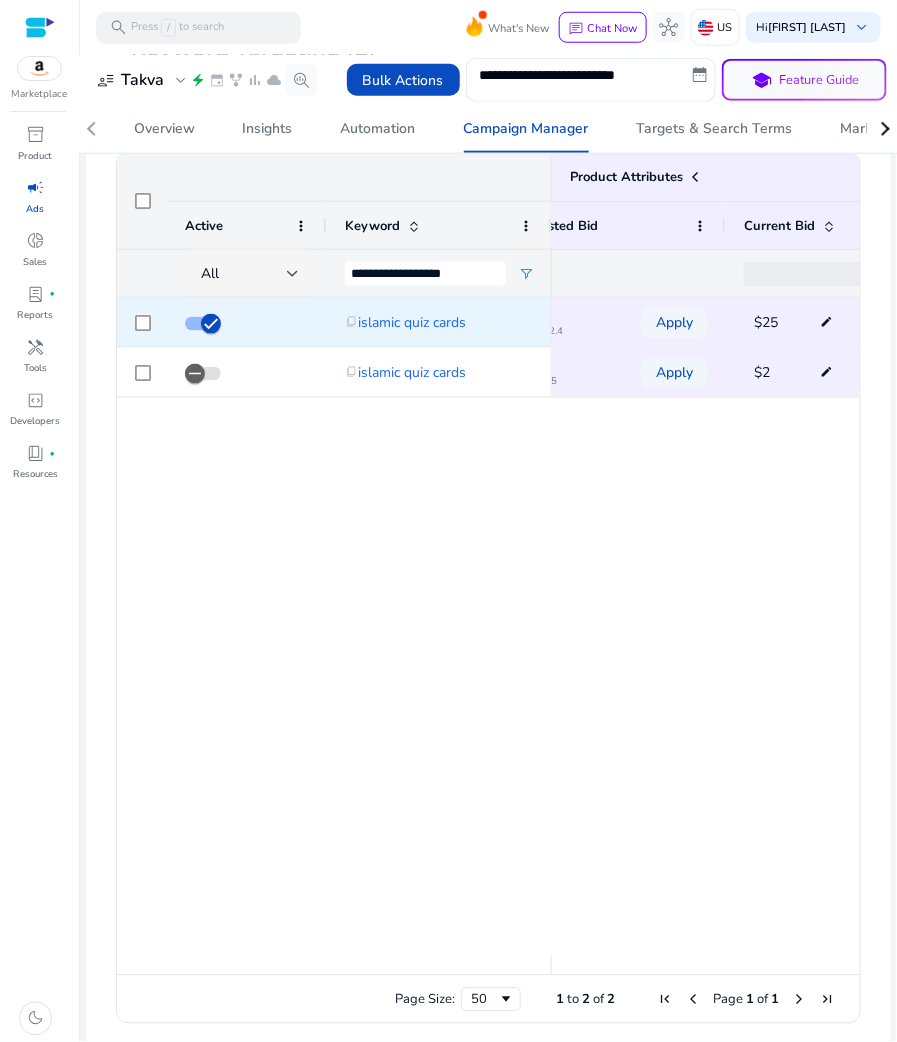 scroll, scrollTop: 0, scrollLeft: 469, axis: horizontal 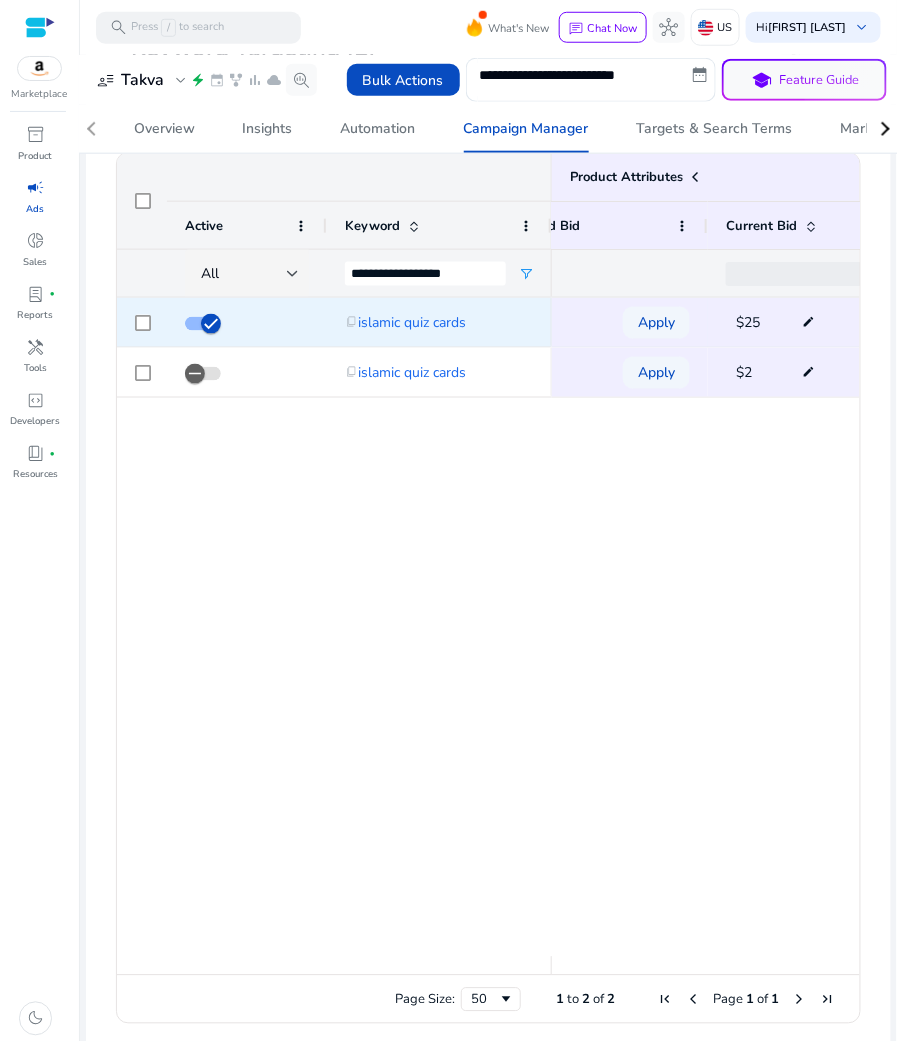 click on "edit" 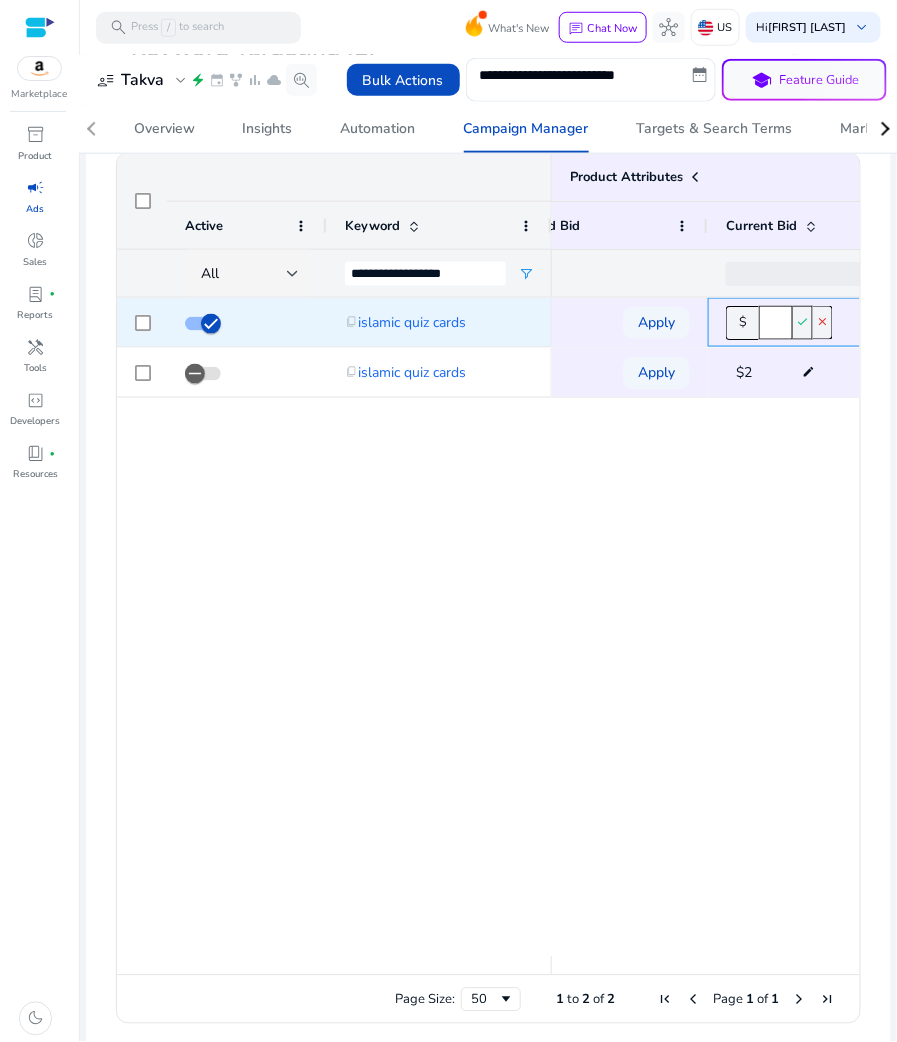 click on "**" 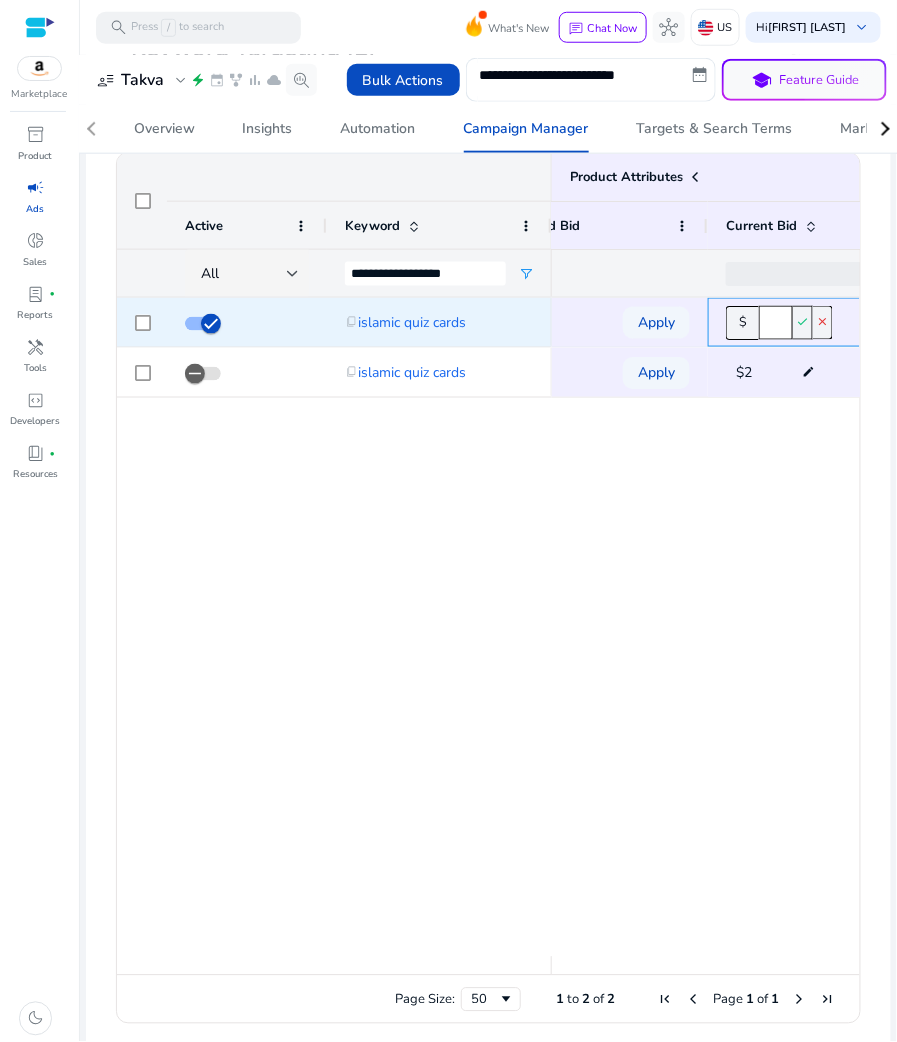 click on "**" 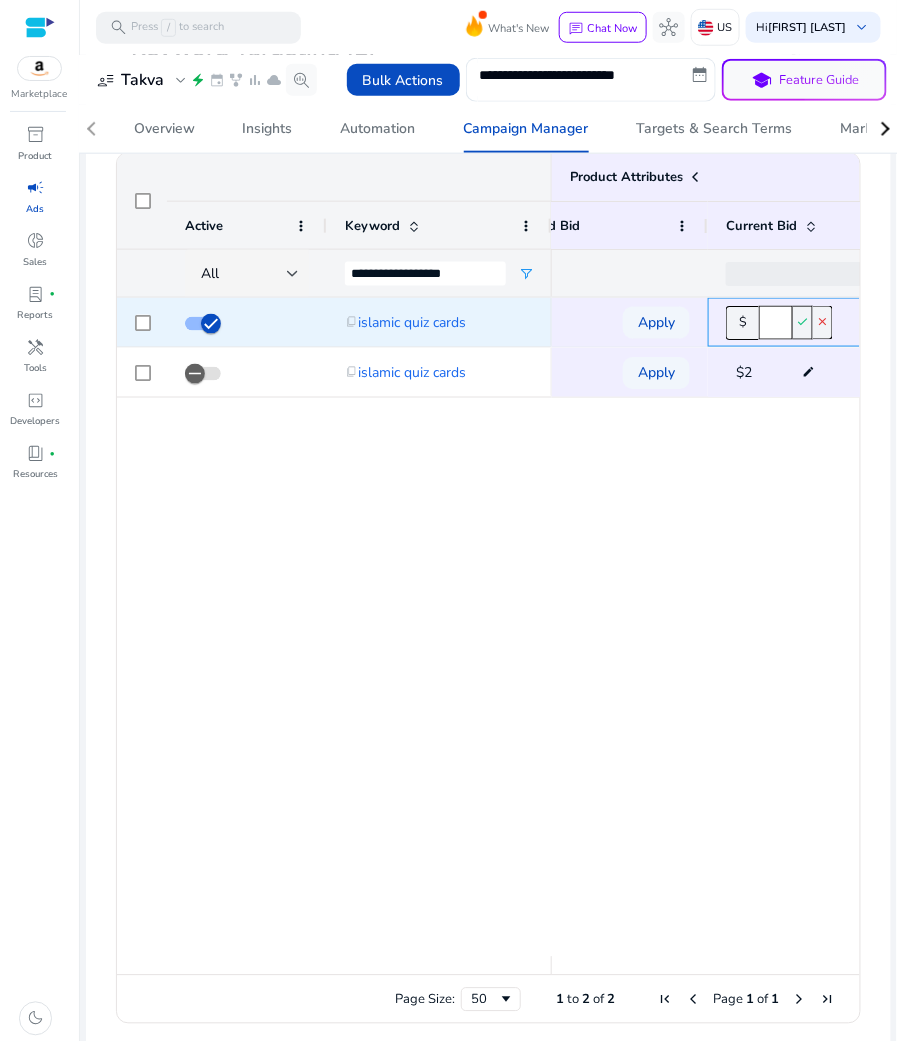 scroll, scrollTop: 0, scrollLeft: 5, axis: horizontal 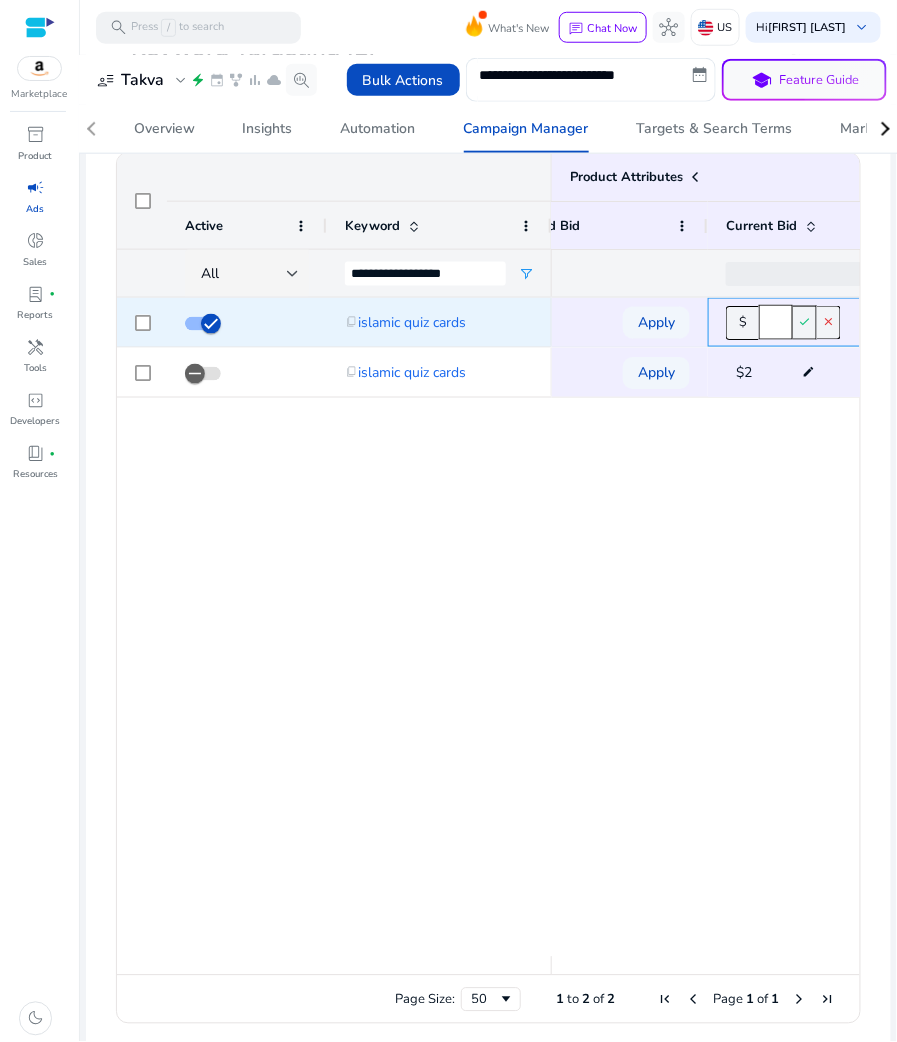 type on "****" 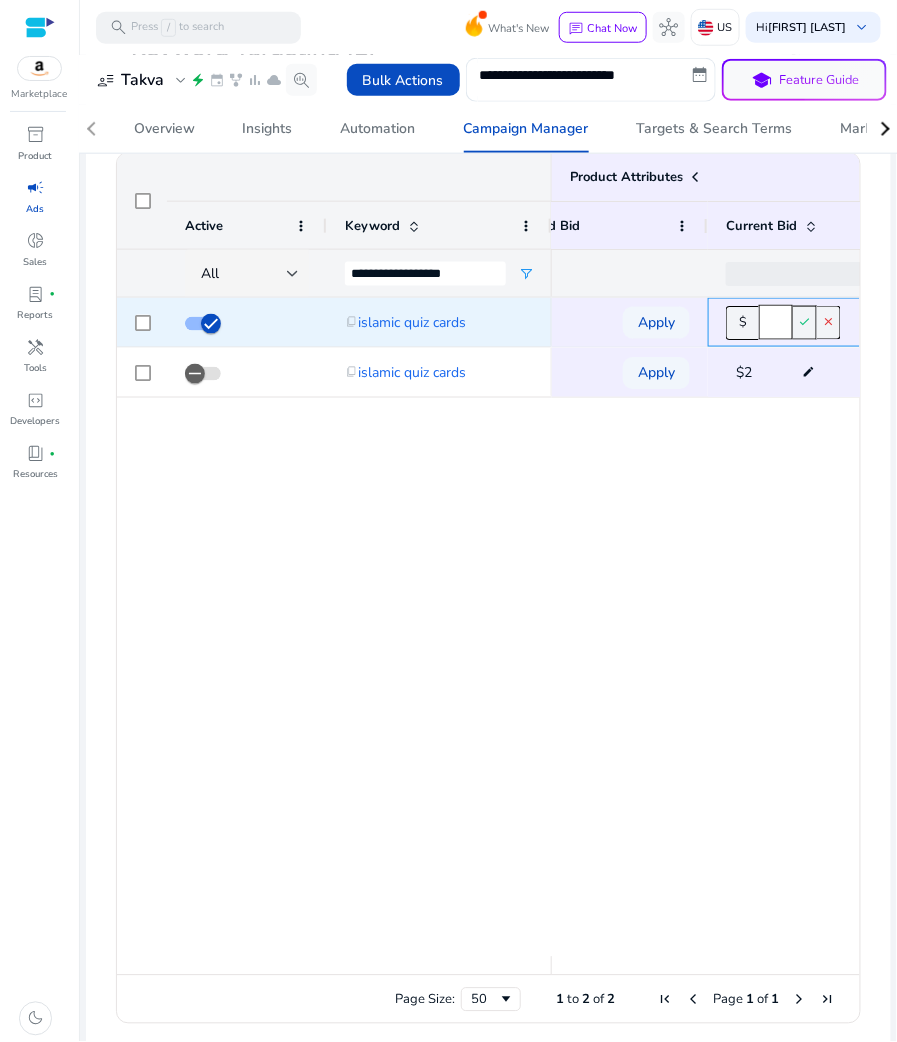 click on "check" 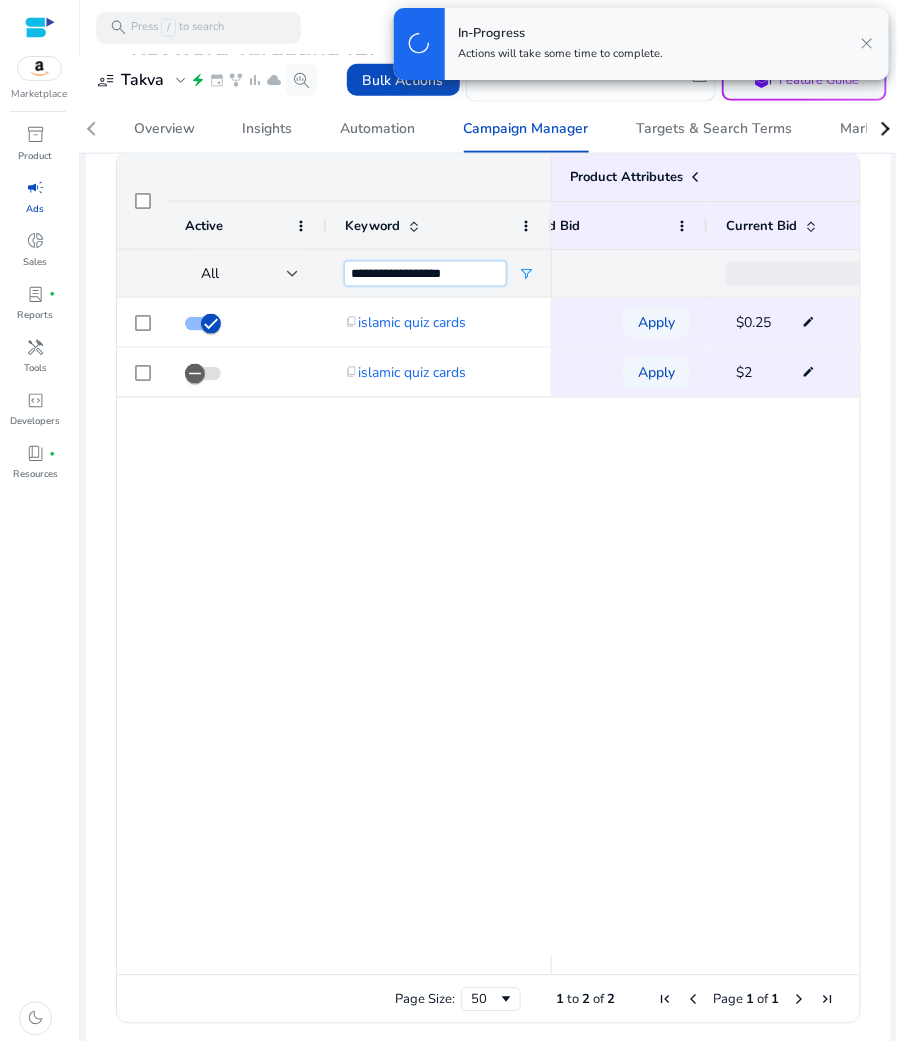click on "**********" at bounding box center [425, 274] 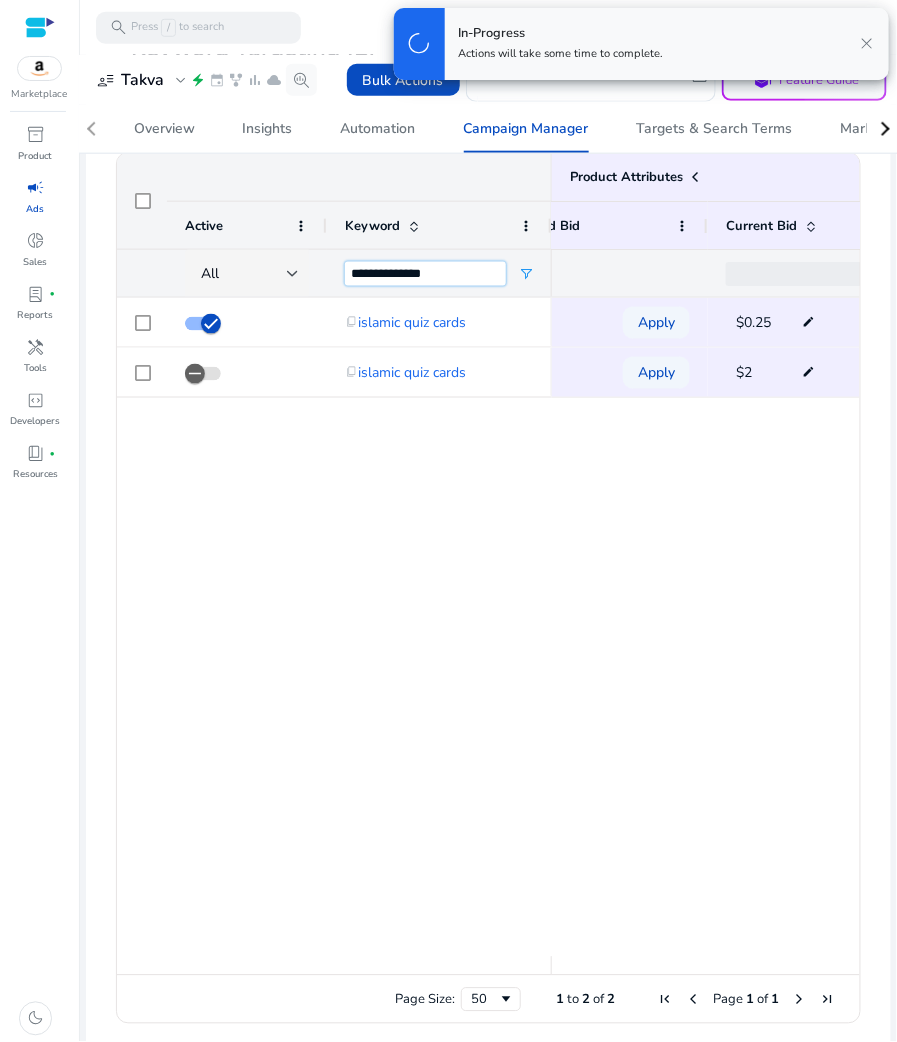 type on "**********" 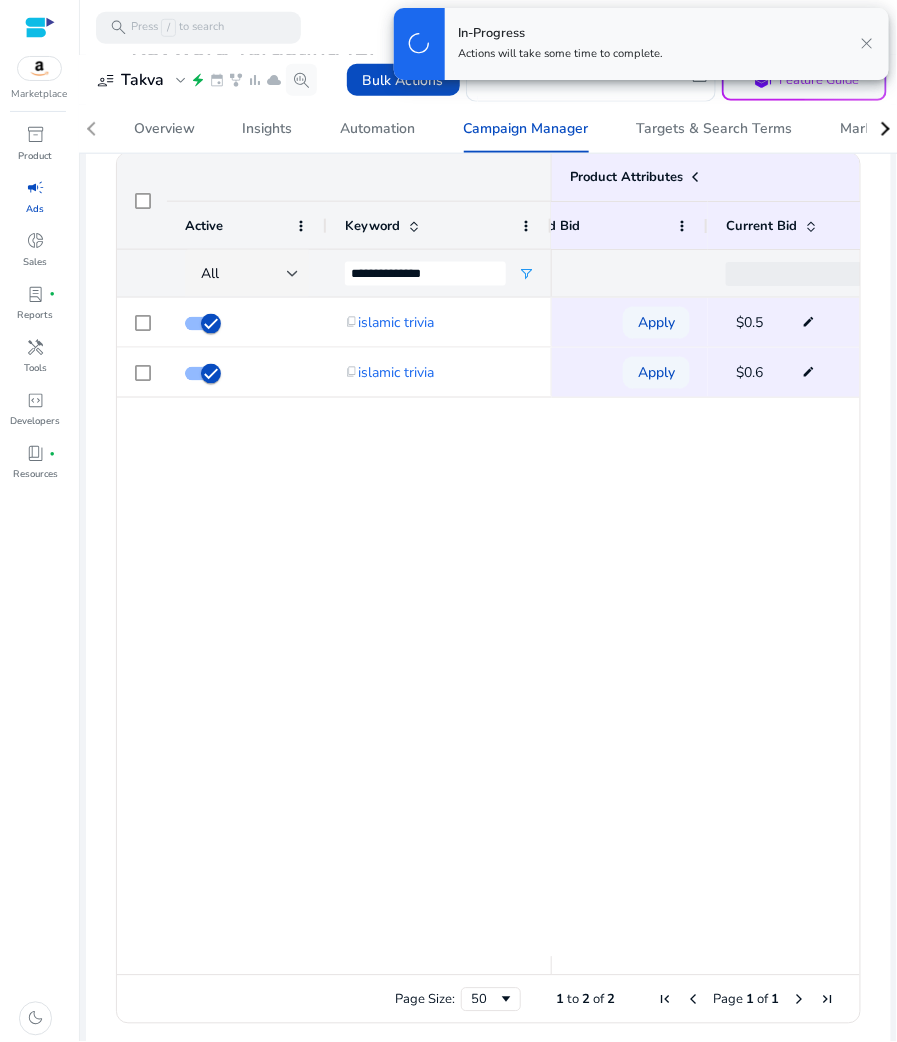 click on "Phrase
$0.65  $0.49 - $0.81  Apply  $0.5  edit 106  Exact
$0.5  $0.34 - $0.6  Apply  $0.6  edit 0" 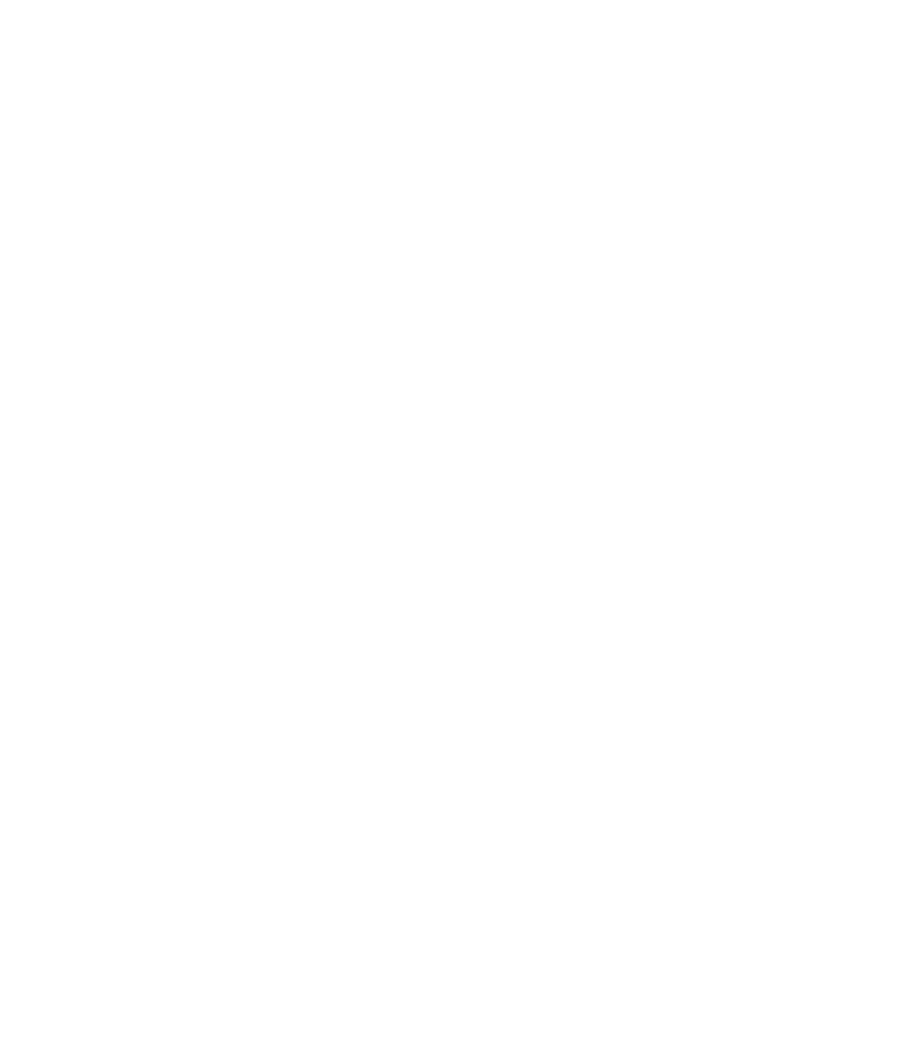 scroll, scrollTop: 0, scrollLeft: 0, axis: both 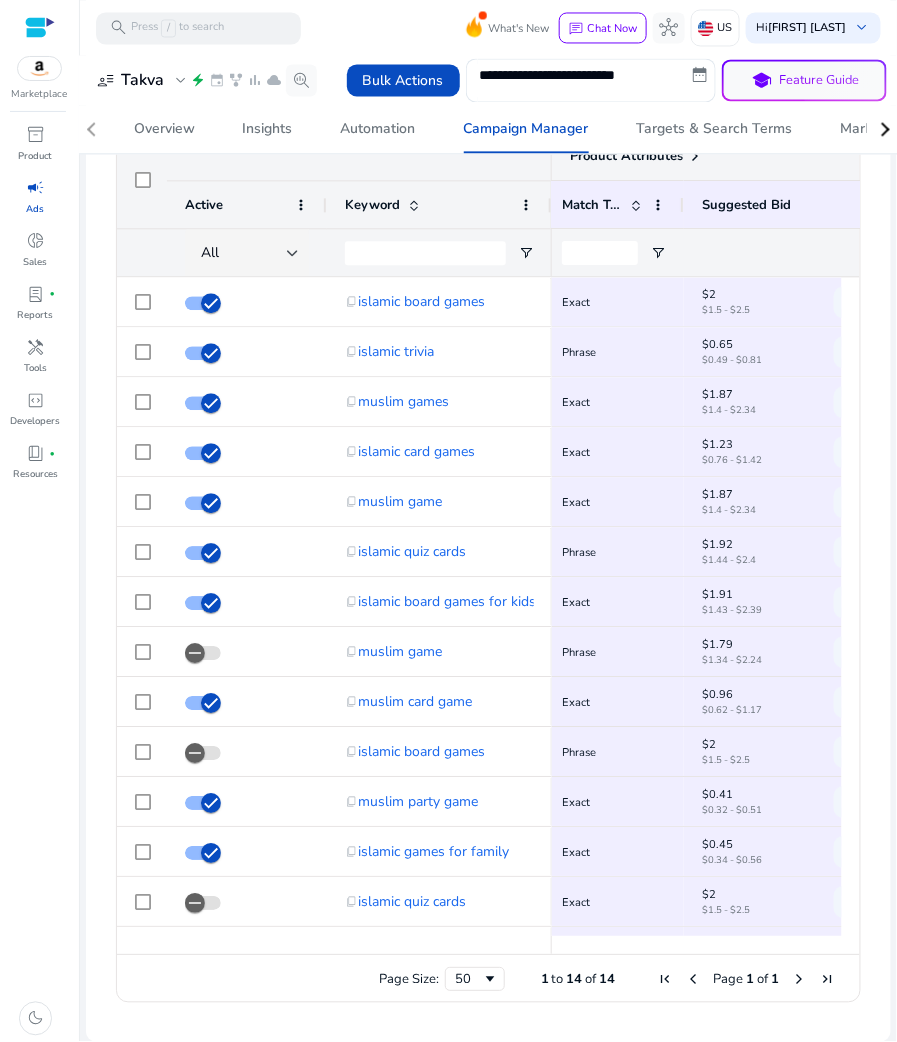 click 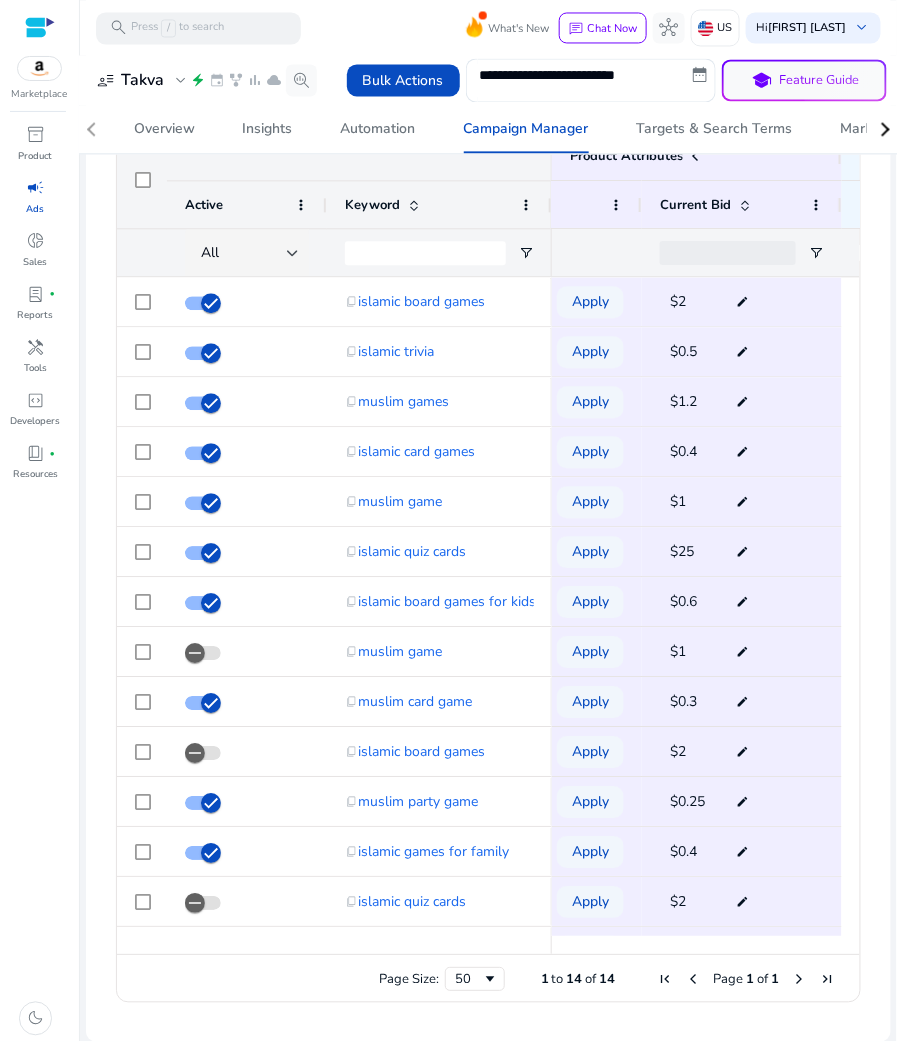 click at bounding box center (40, 28) 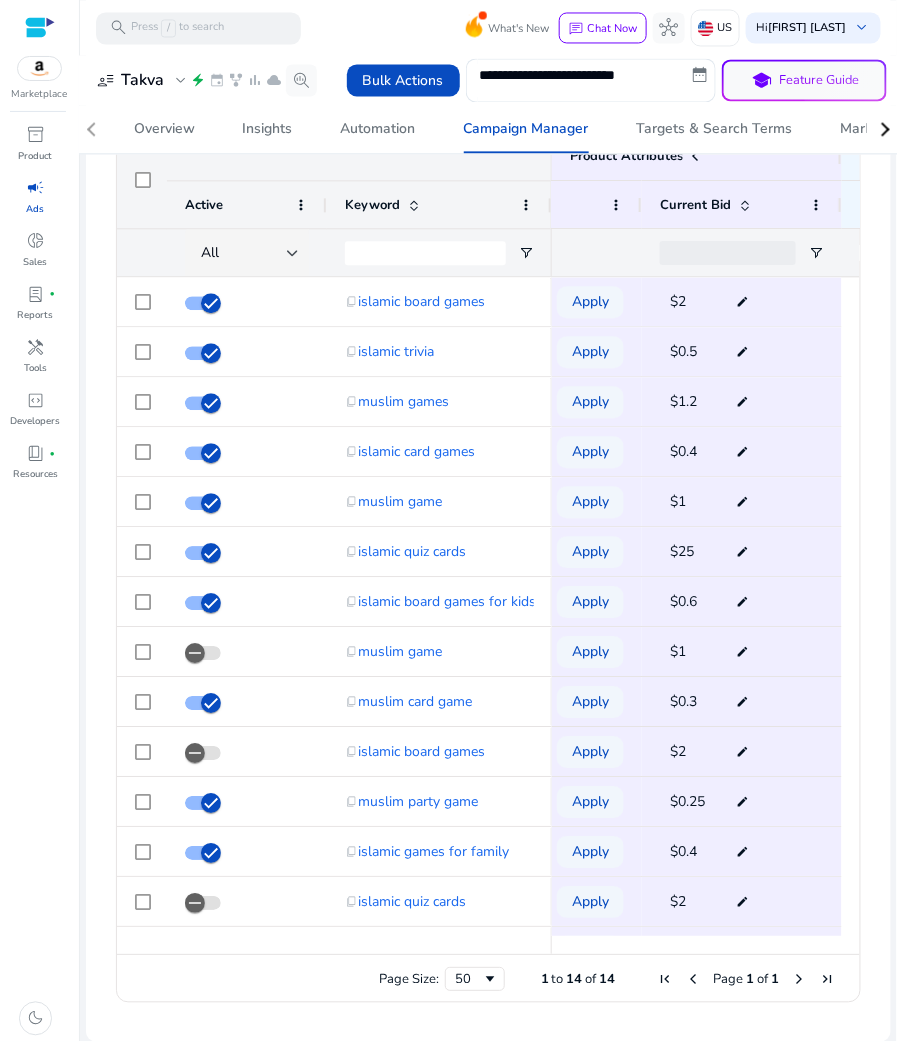 click at bounding box center (40, 27) 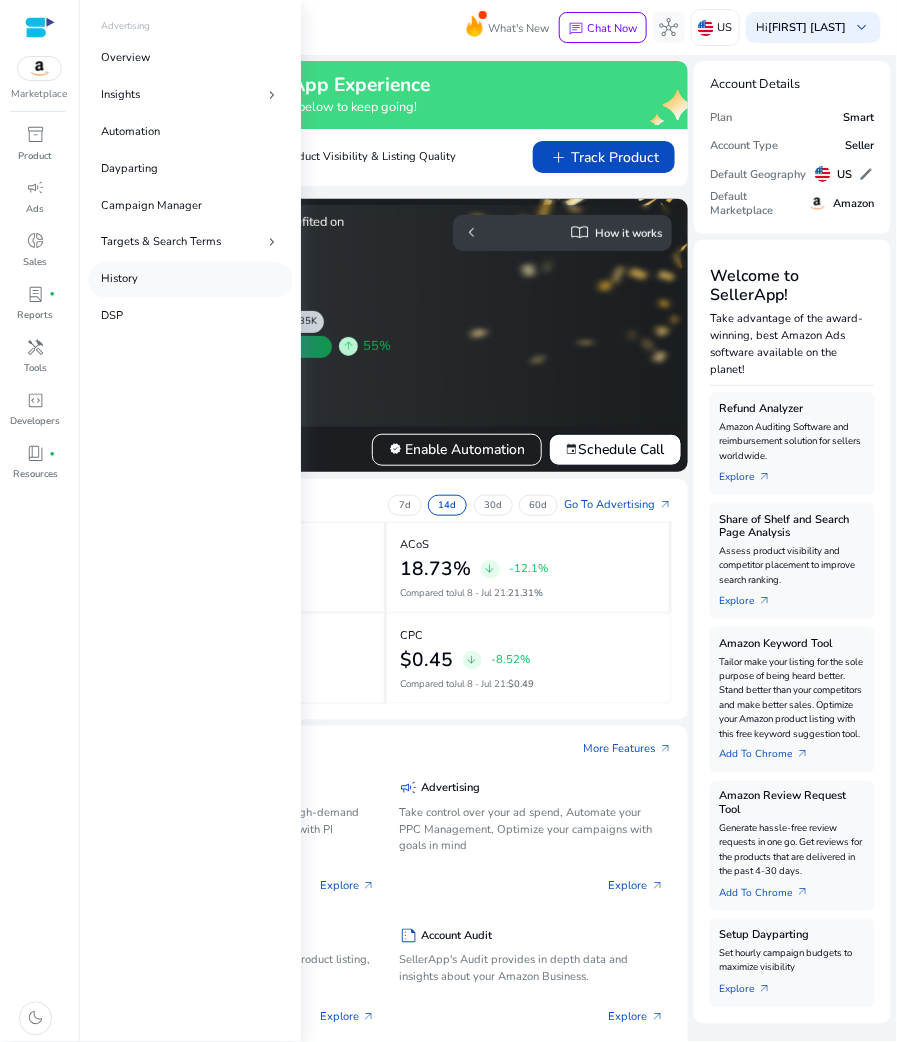 click on "History" at bounding box center (190, 280) 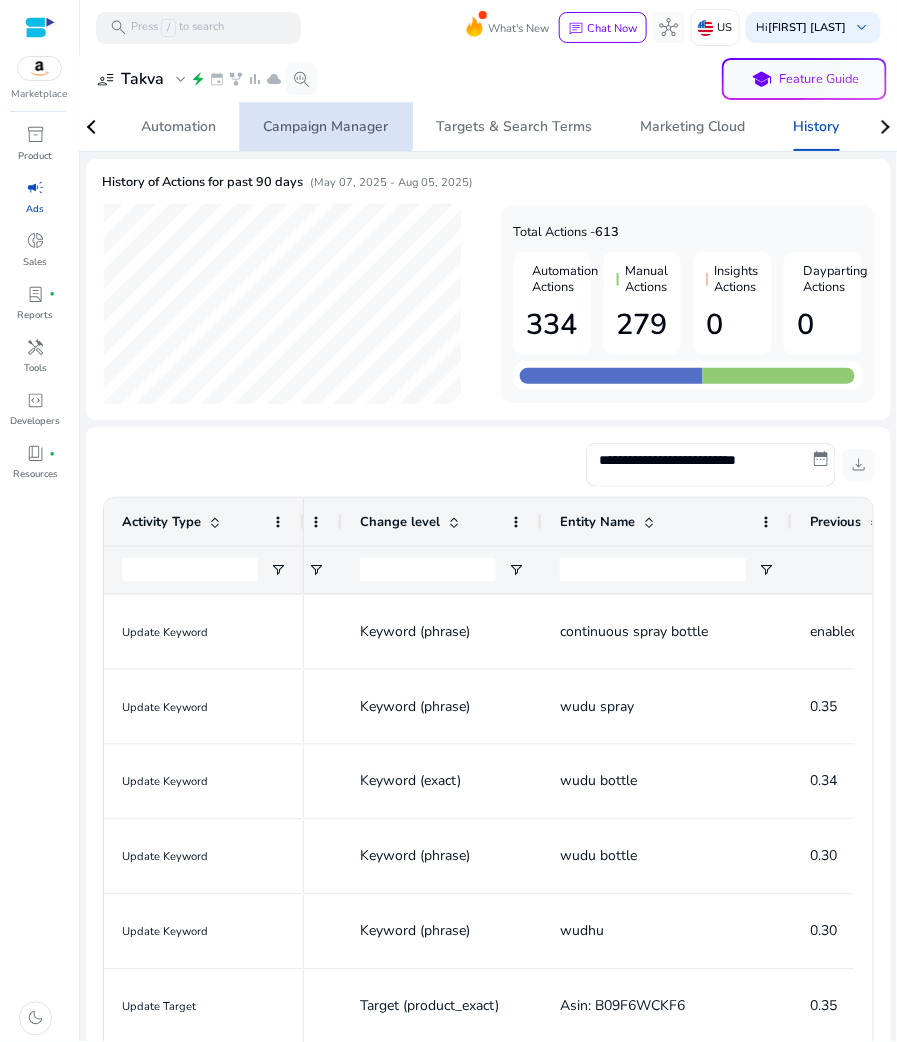 click on "Campaign Manager" at bounding box center [326, 127] 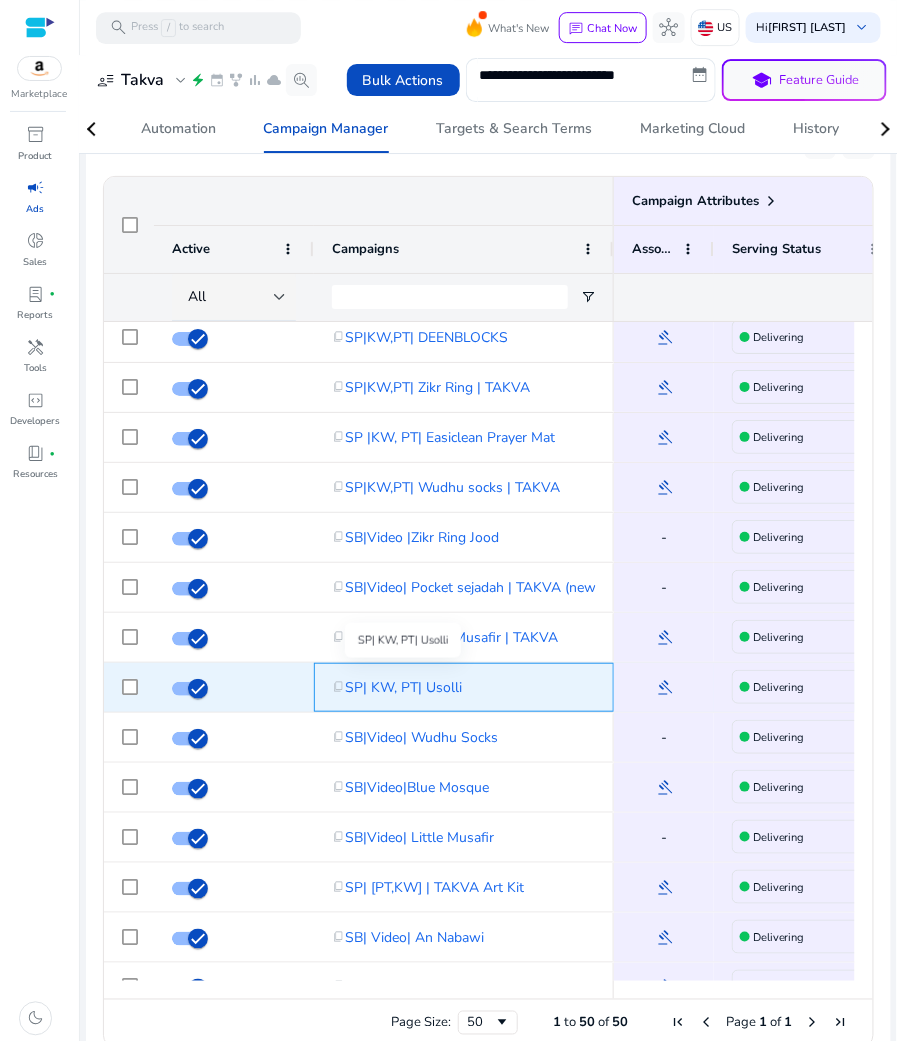 click on "SP| KW, PT| Usolli" 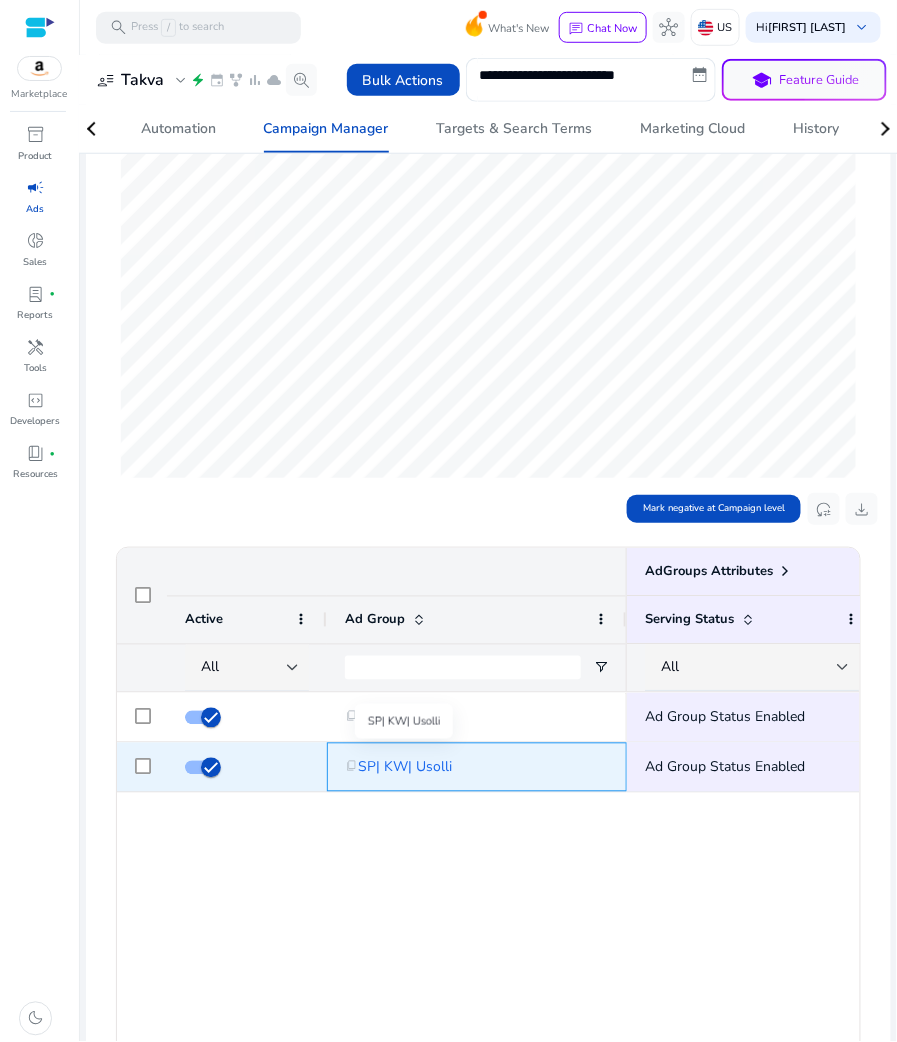 click on "SP| KW| Usolli" 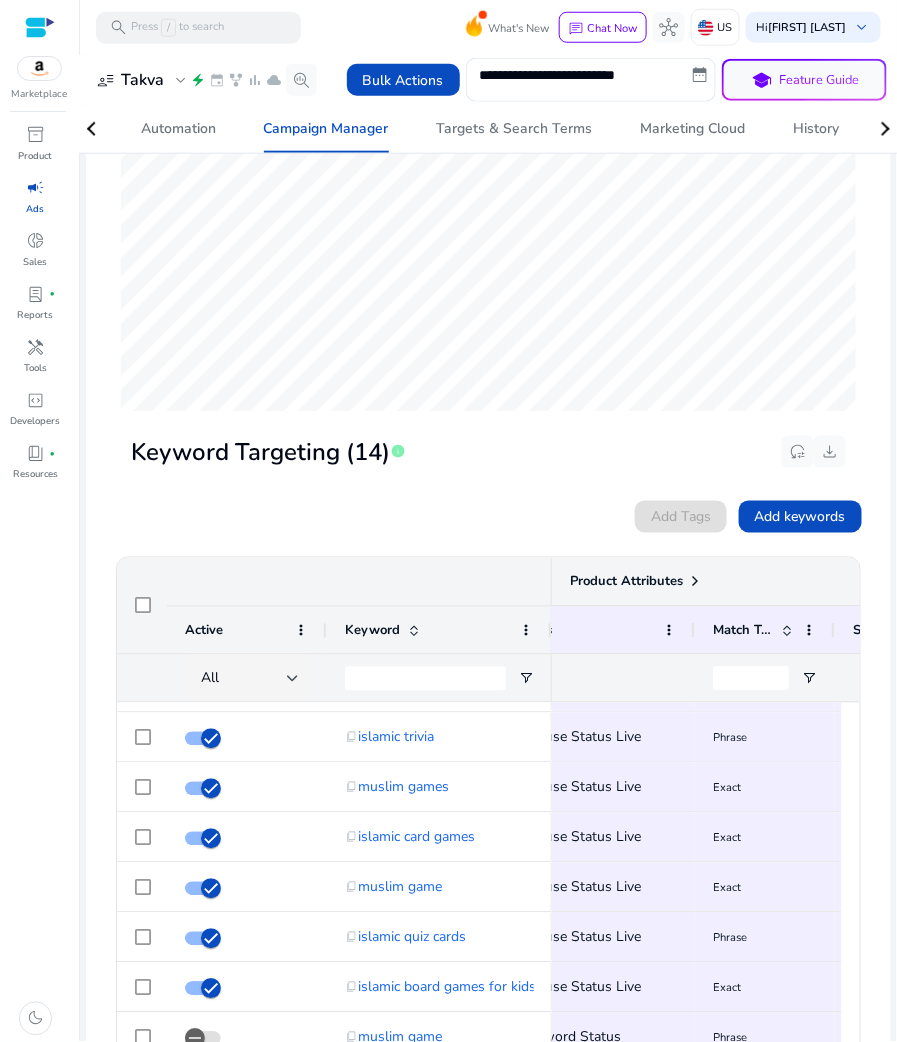 click 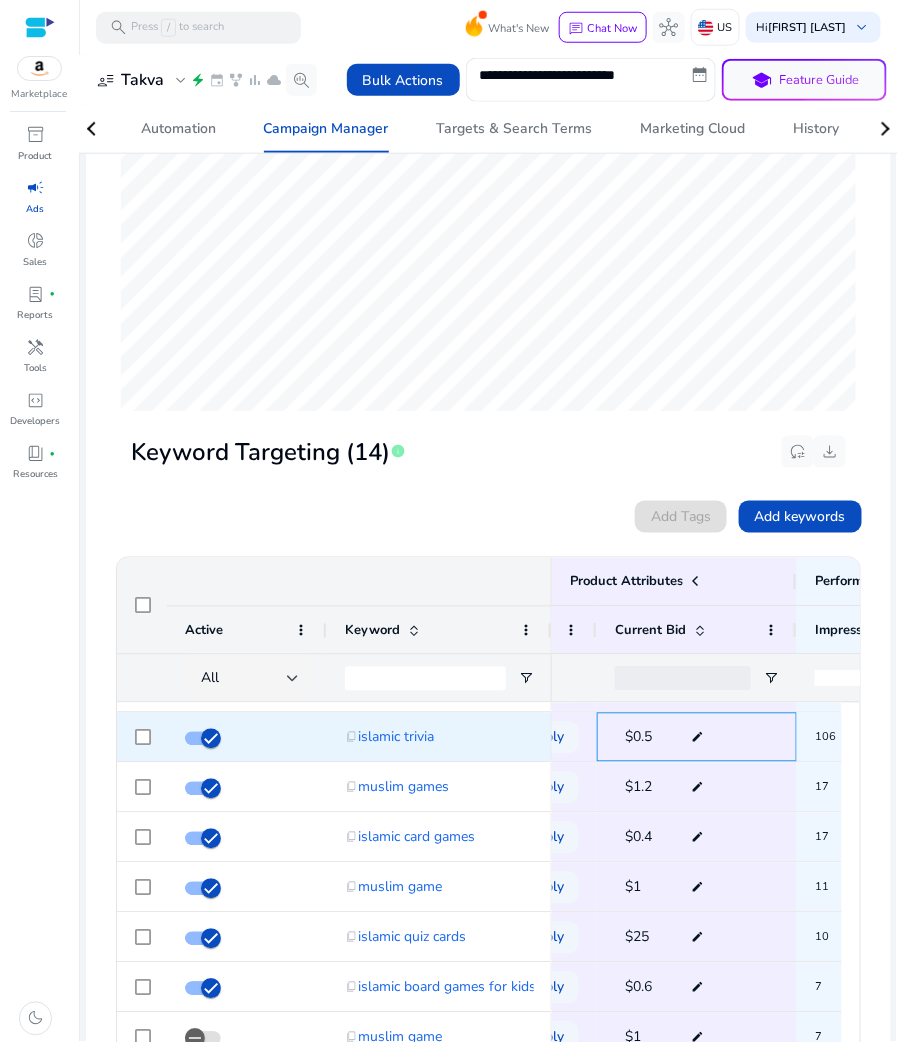 click on "edit" 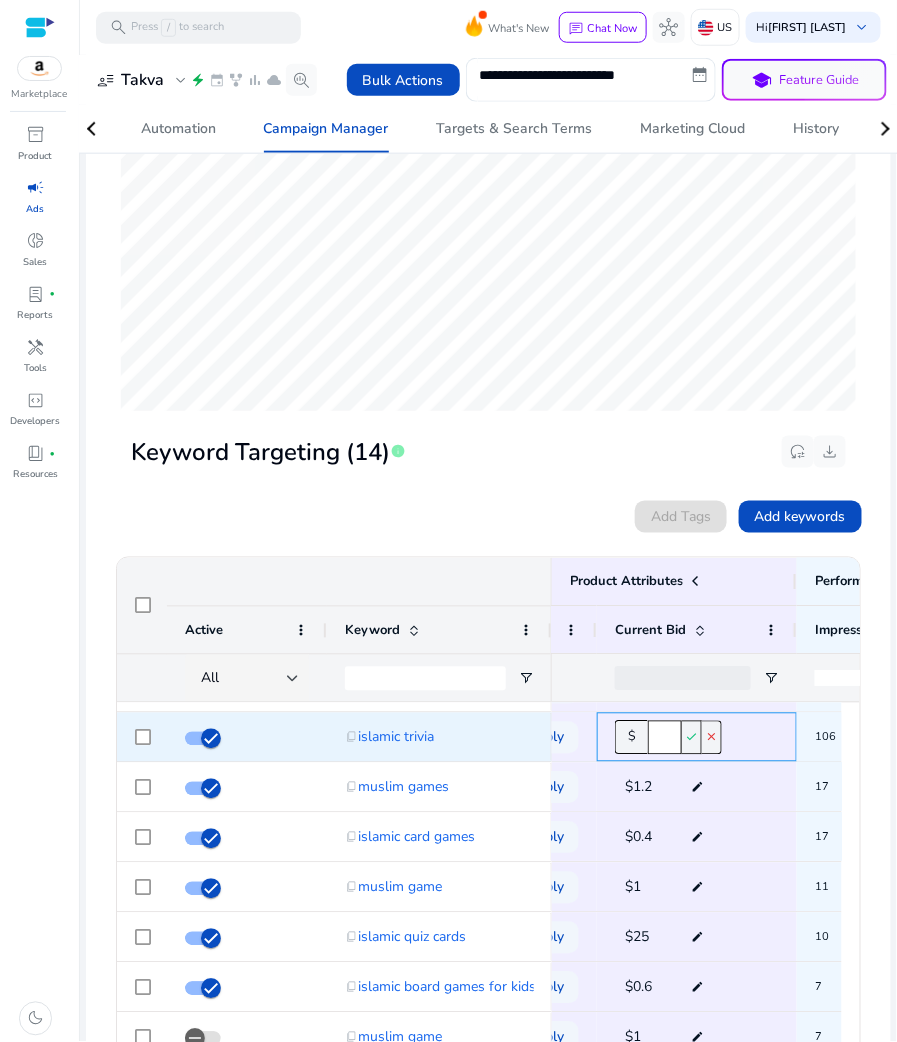 click on "***" 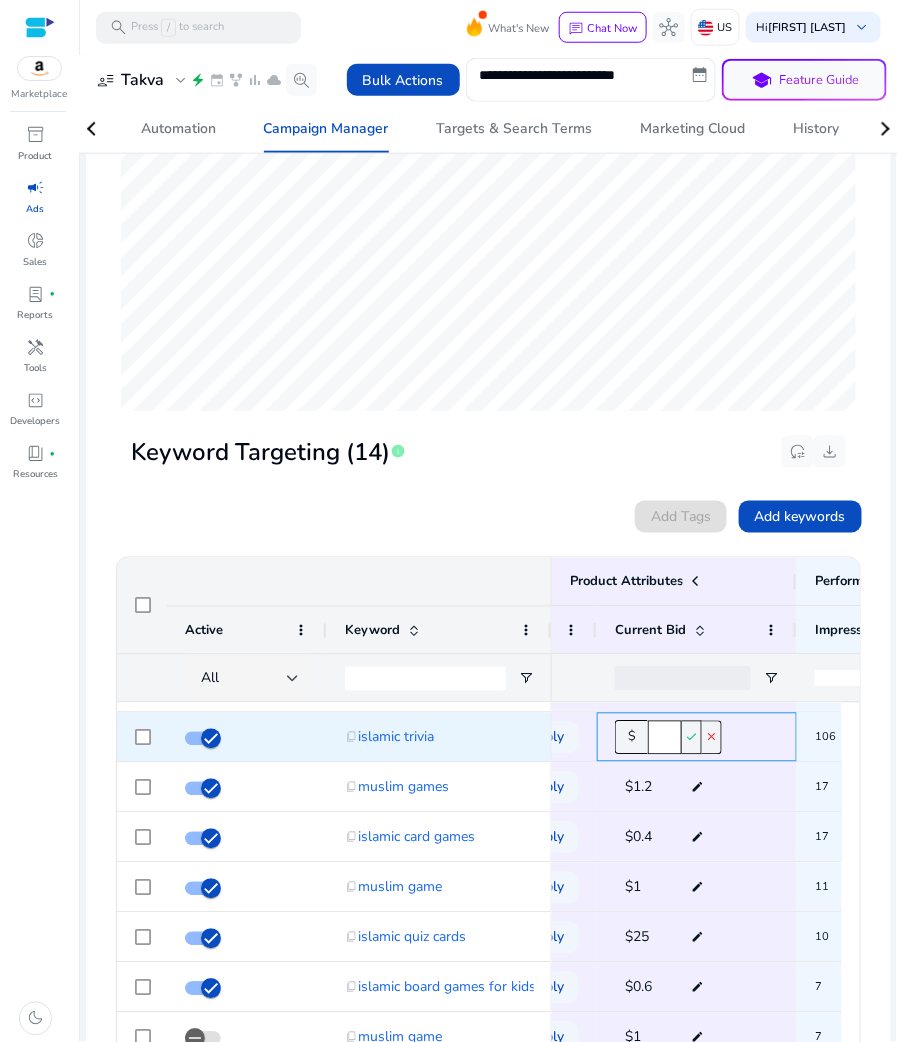 type on "****" 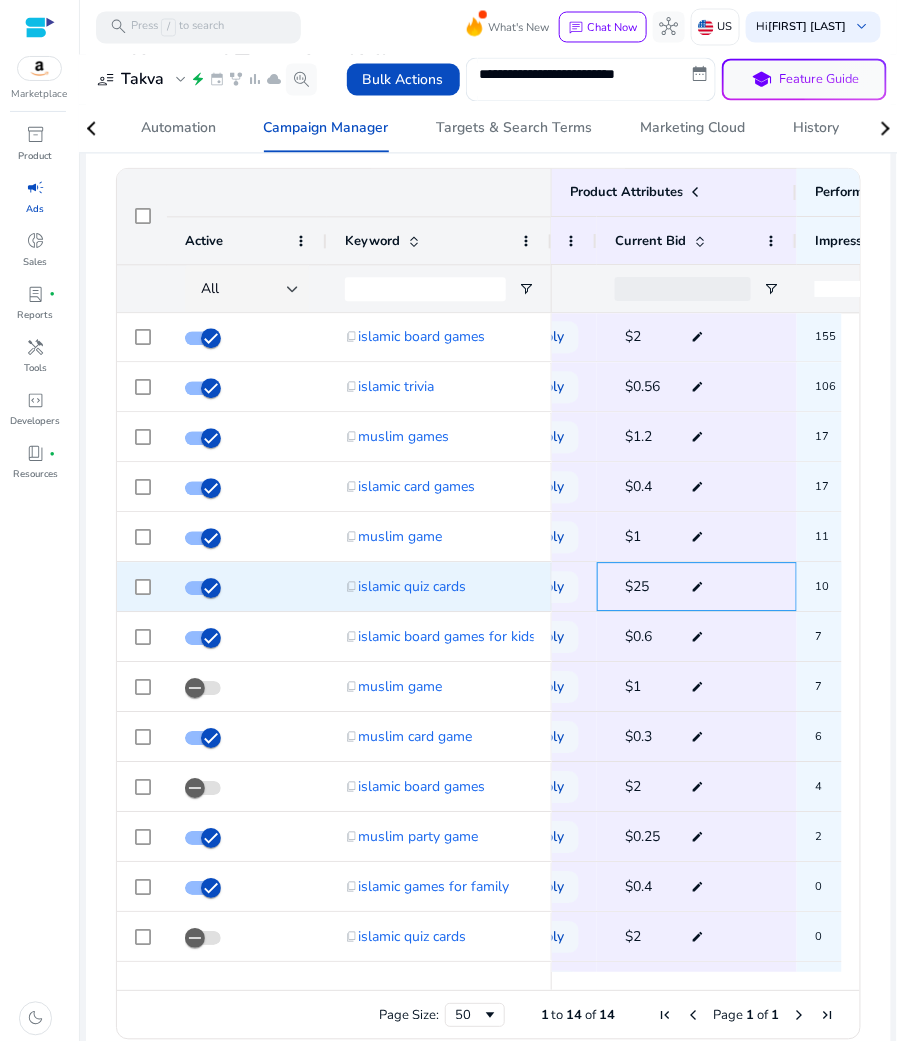 click on "edit" 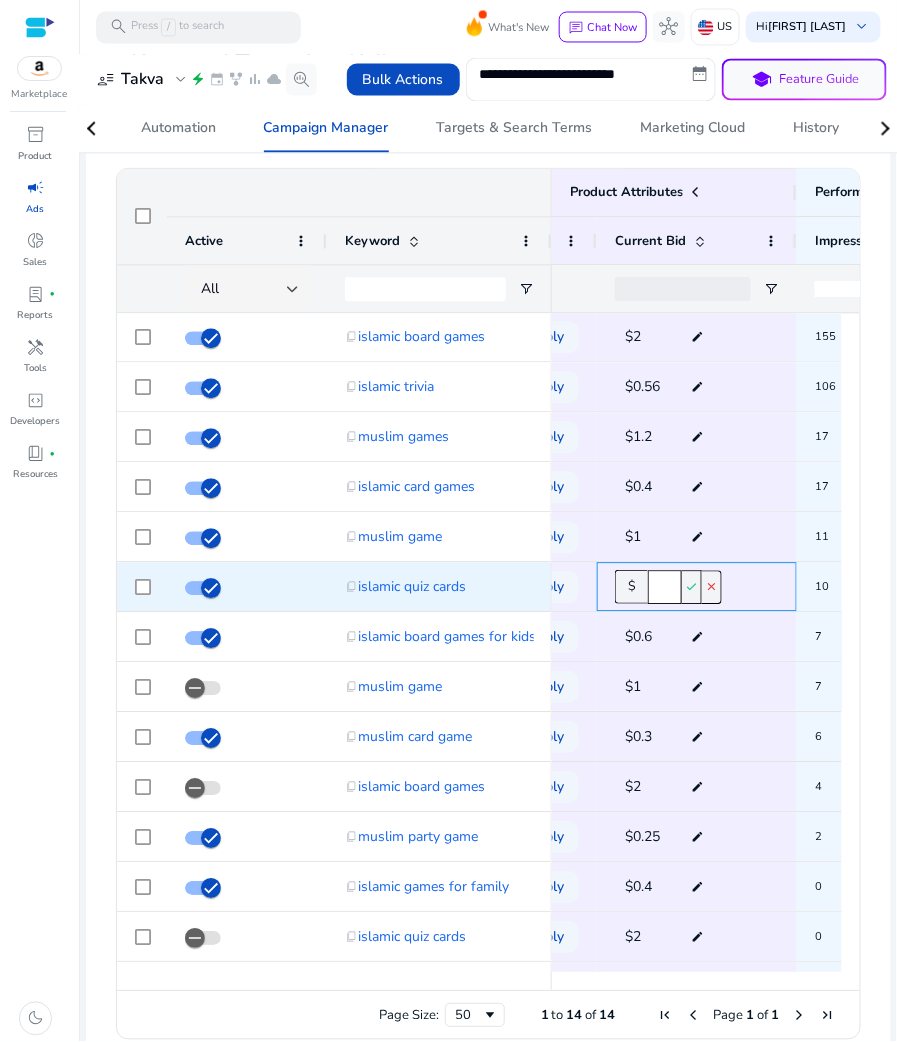 click on "**" 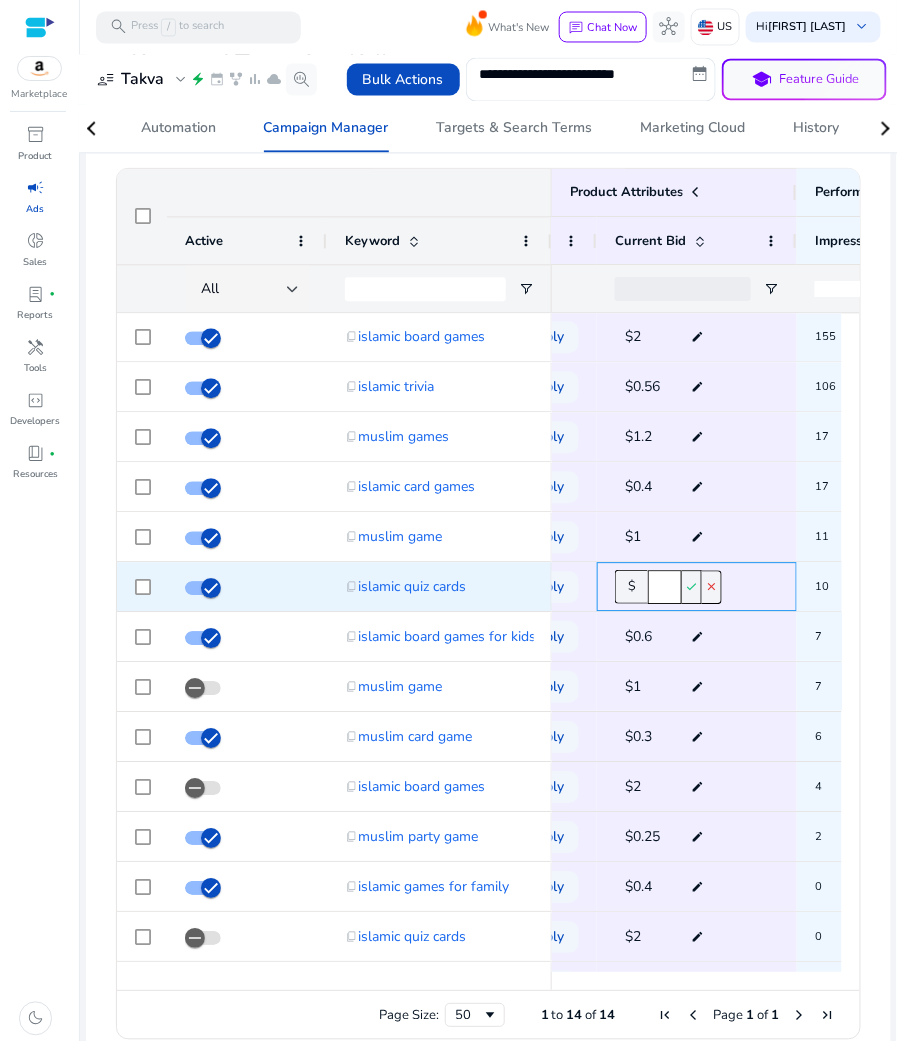 click on "**" 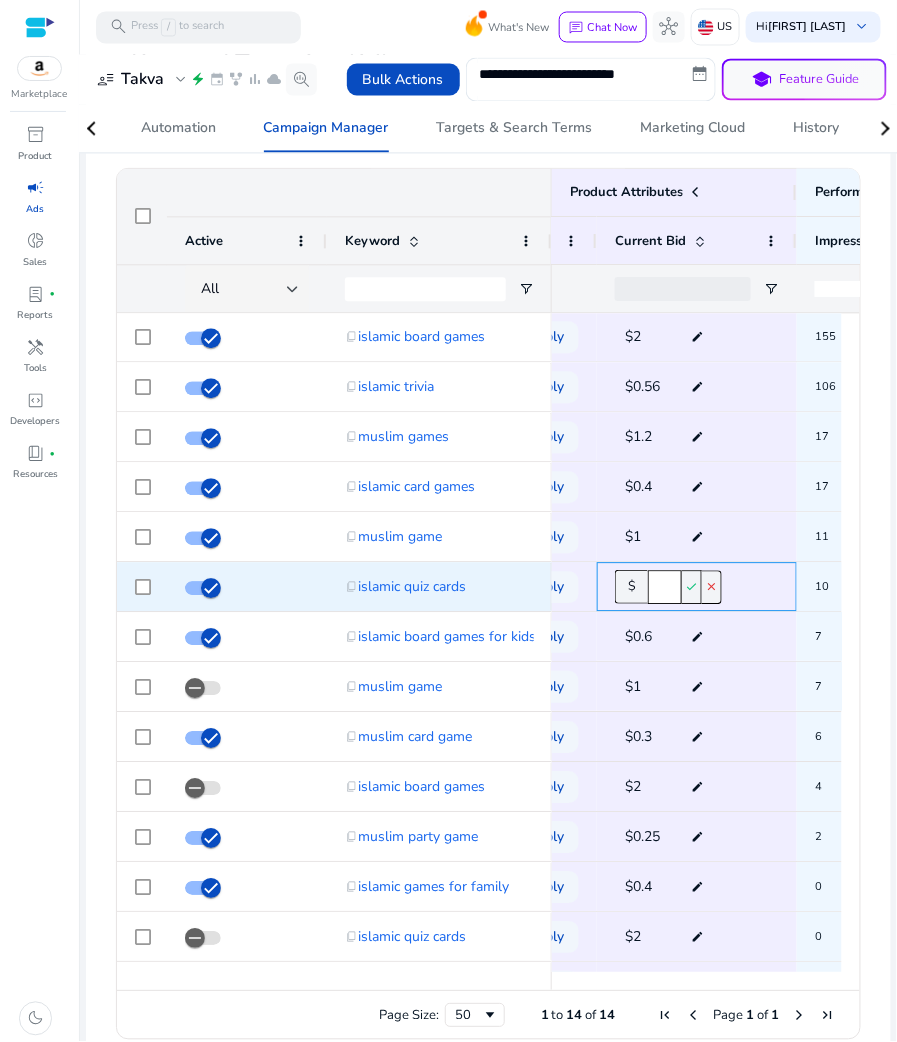 click on "**" 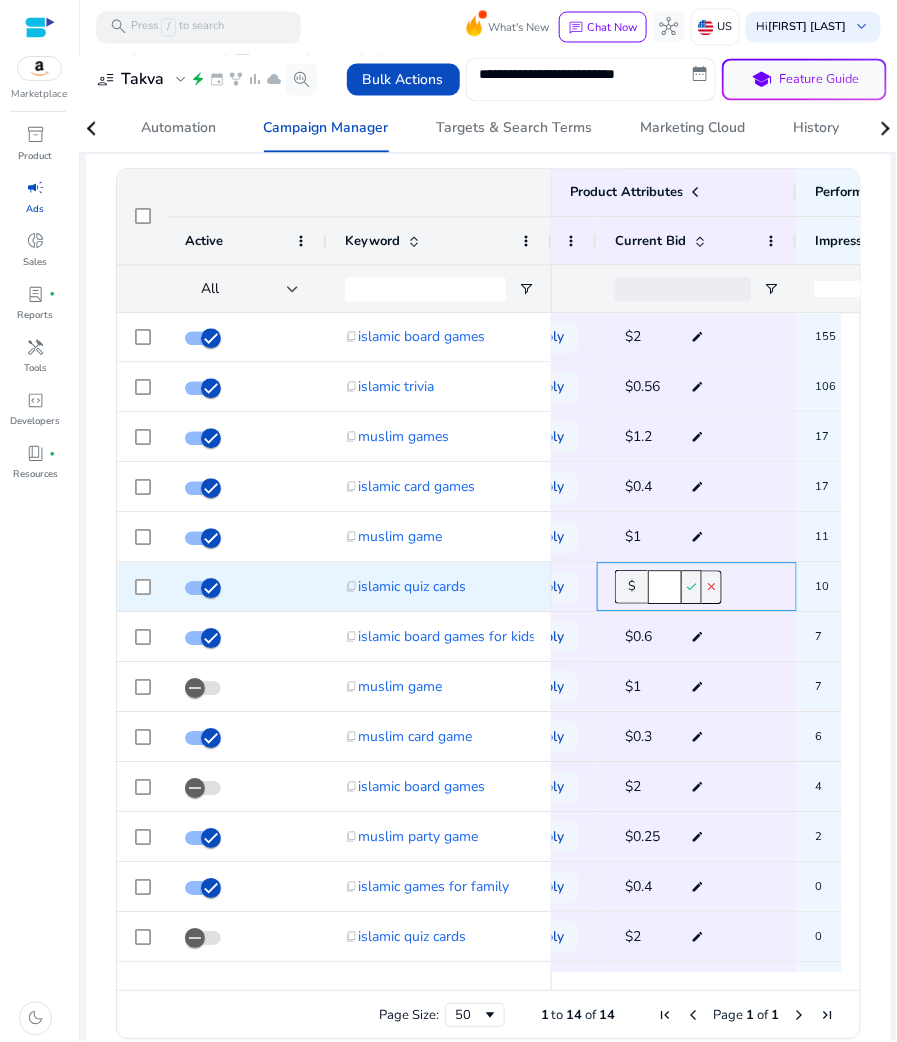type on "****" 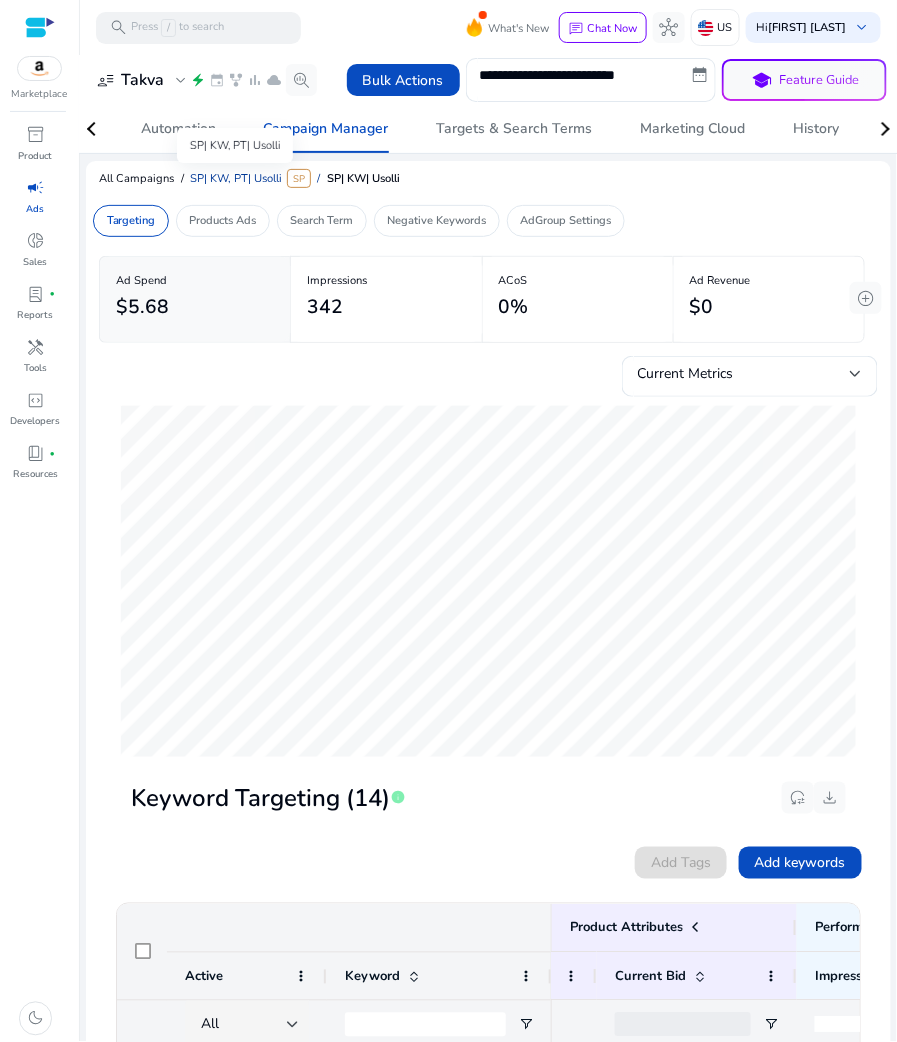 click on "SP| KW, PT| Usolli" 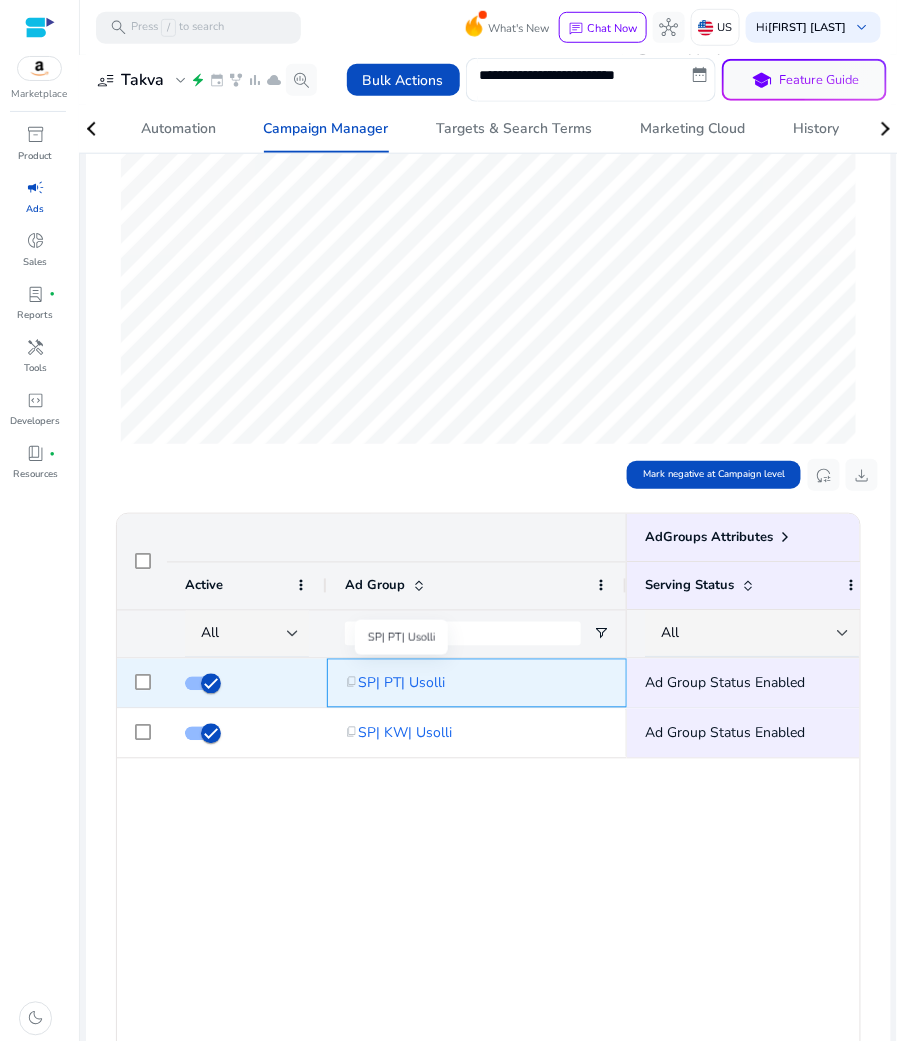 click on "SP| PT| Usolli" 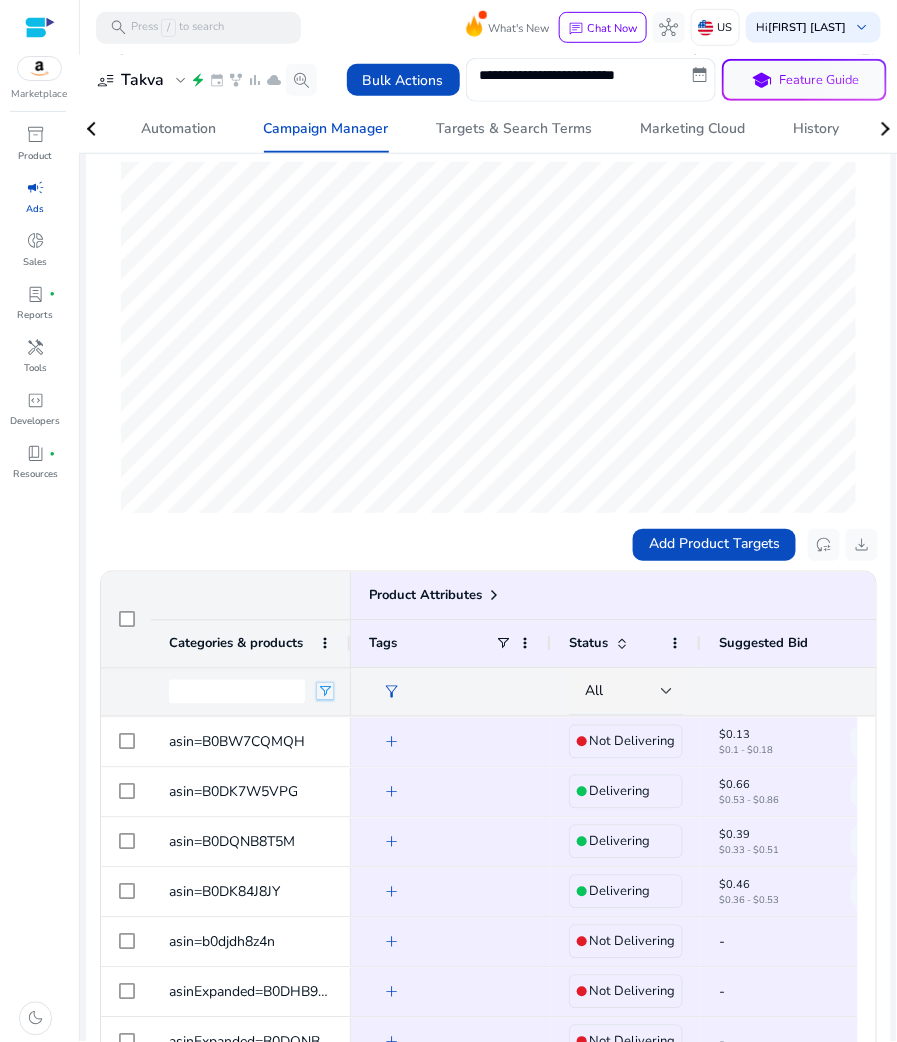 click 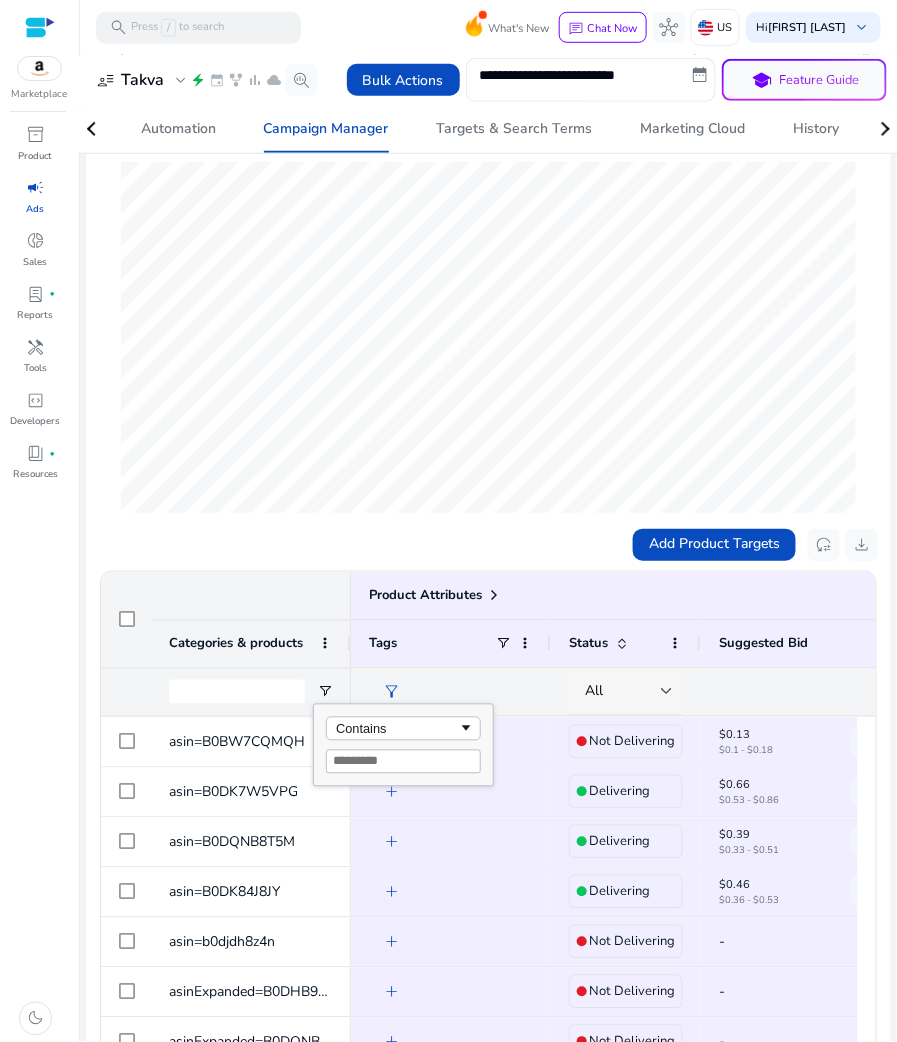 click on "All" at bounding box center [623, 692] 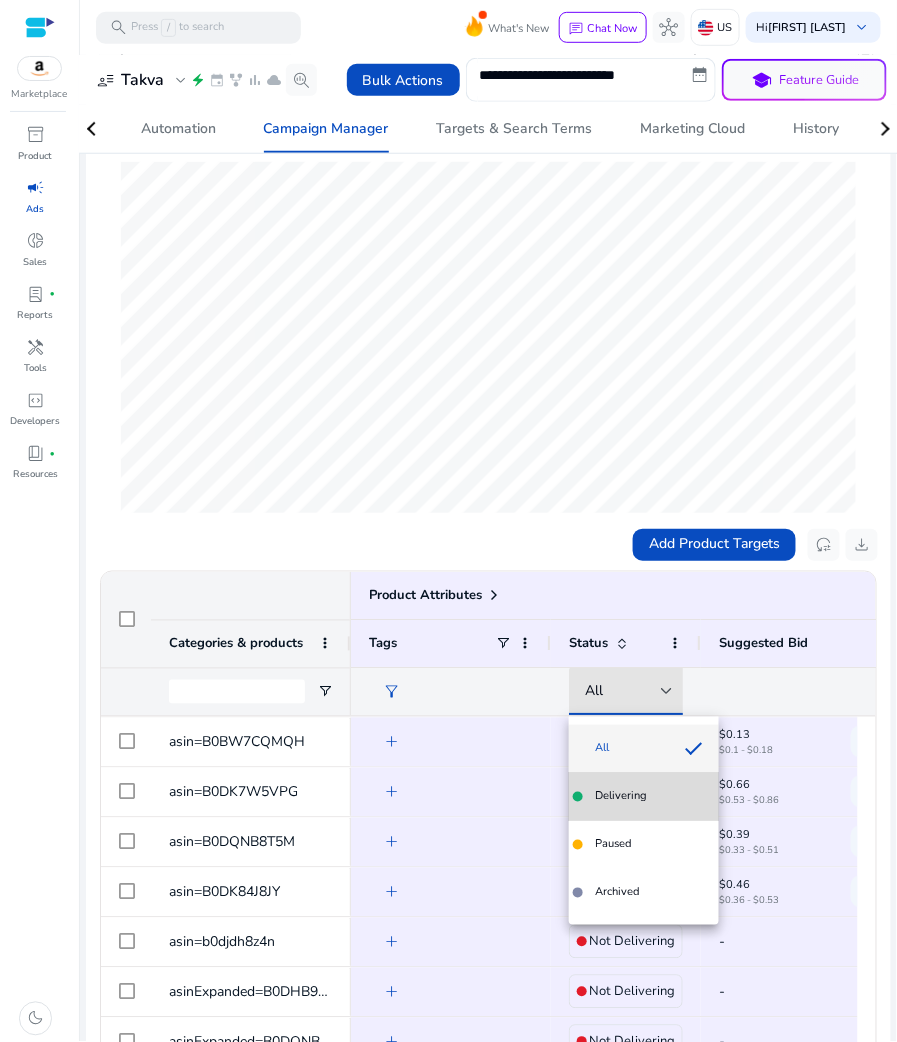 click on "Delivering" at bounding box center [644, 797] 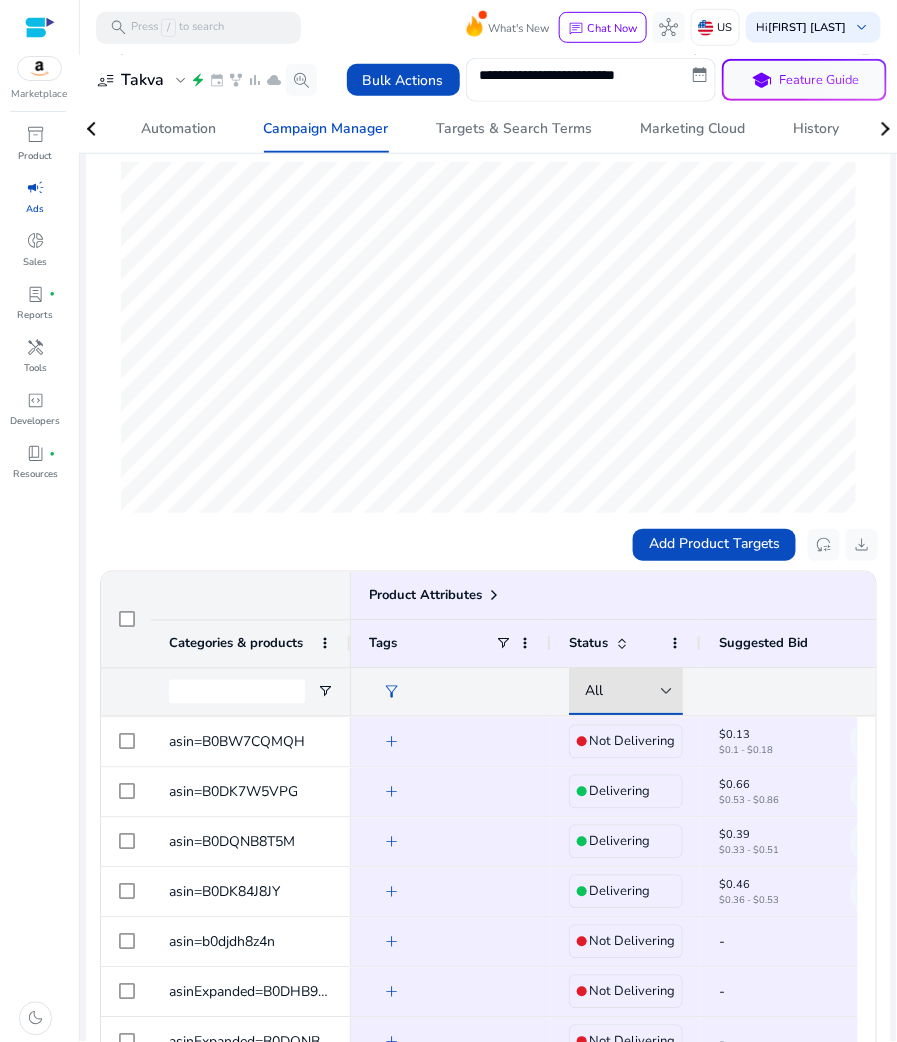 scroll, scrollTop: 0, scrollLeft: 0, axis: both 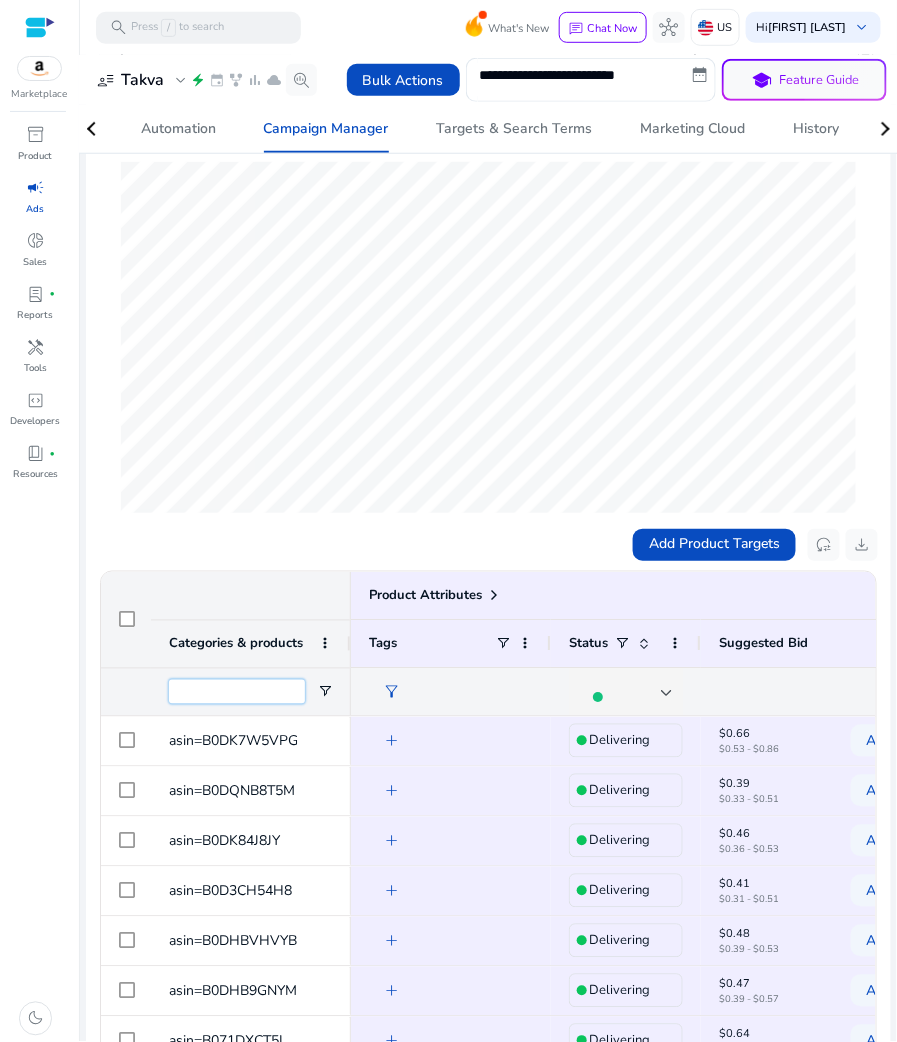 click at bounding box center [237, 692] 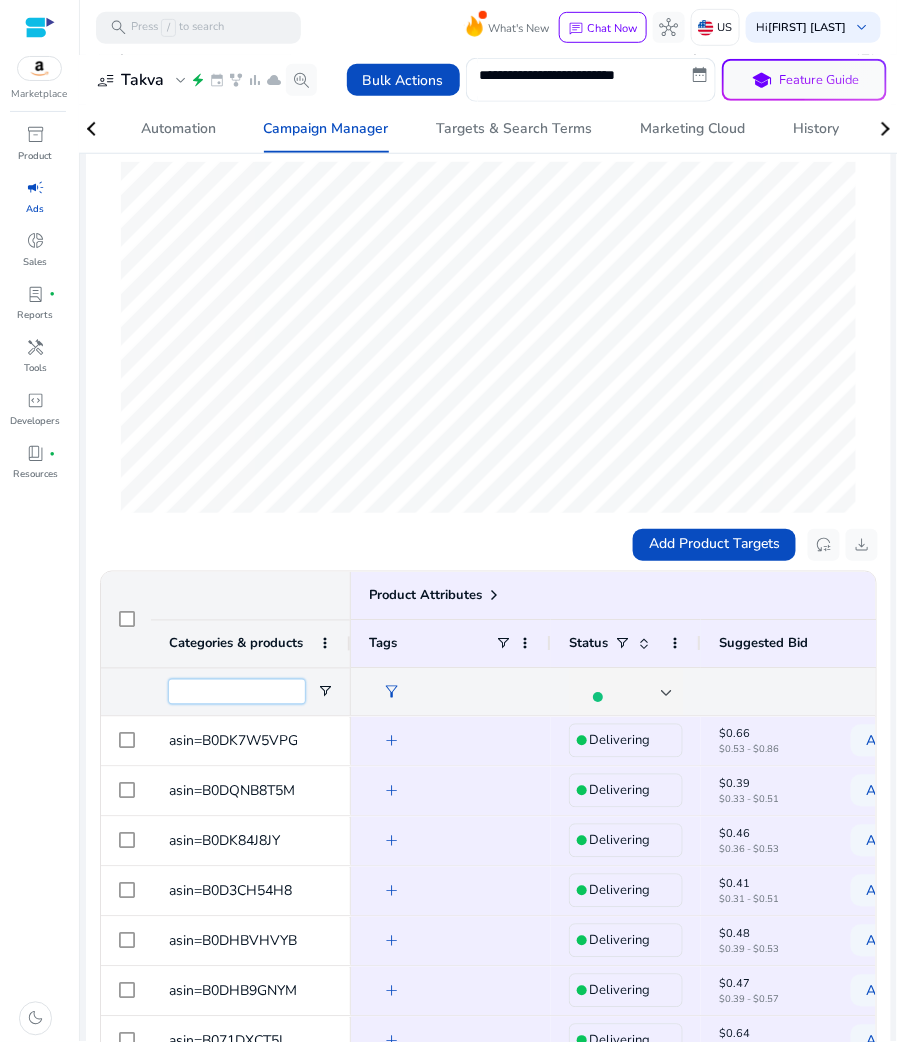 paste on "**********" 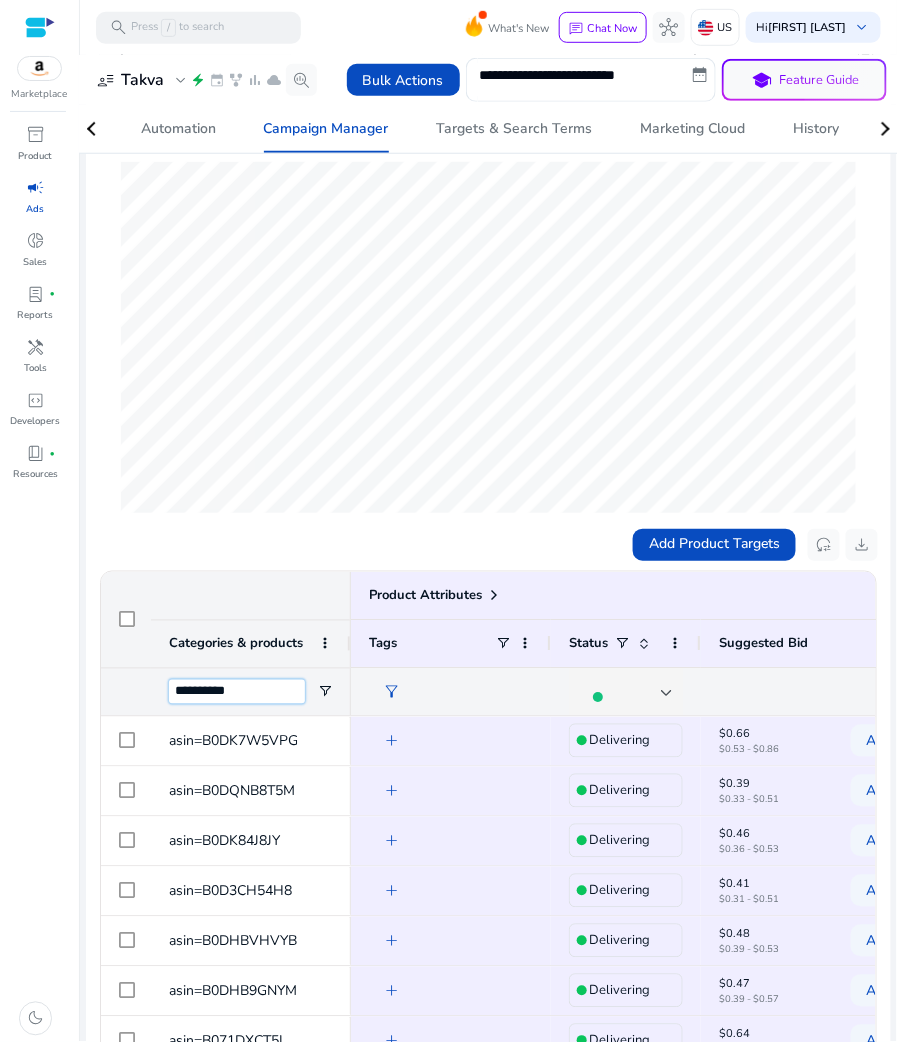 type on "**********" 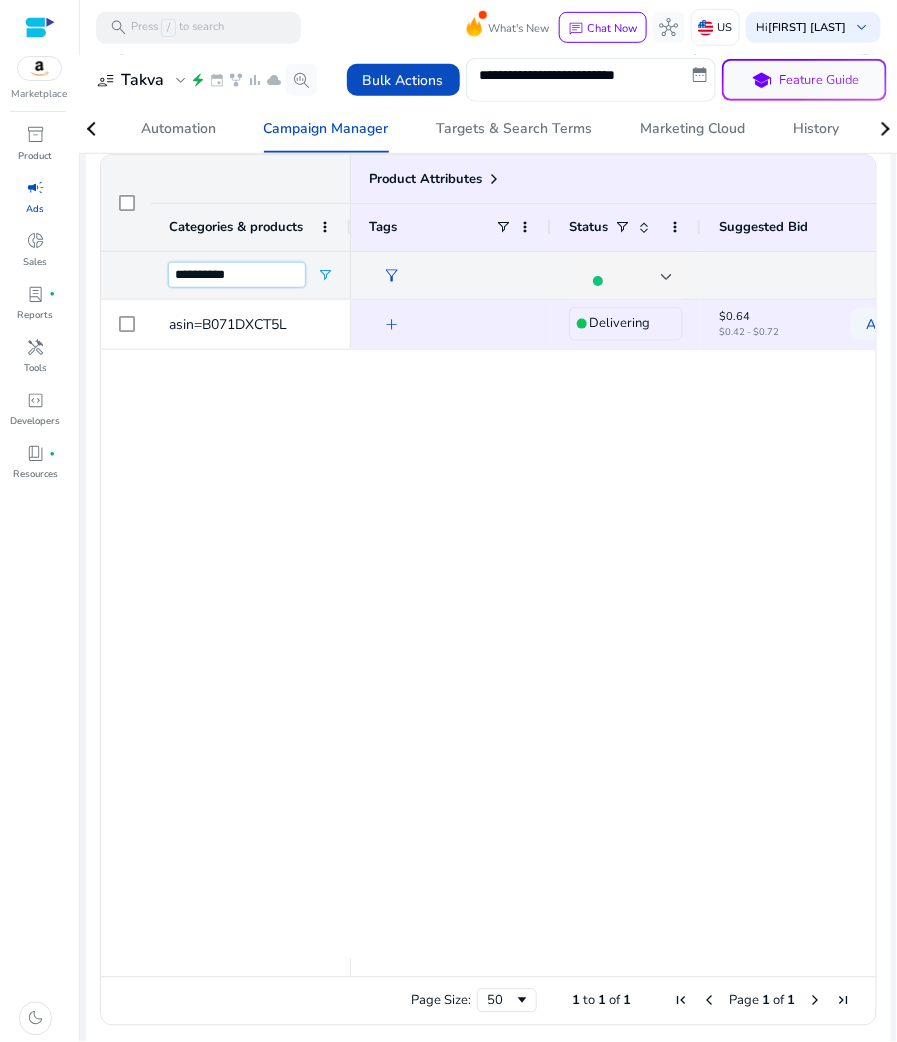 scroll, scrollTop: 0, scrollLeft: 191, axis: horizontal 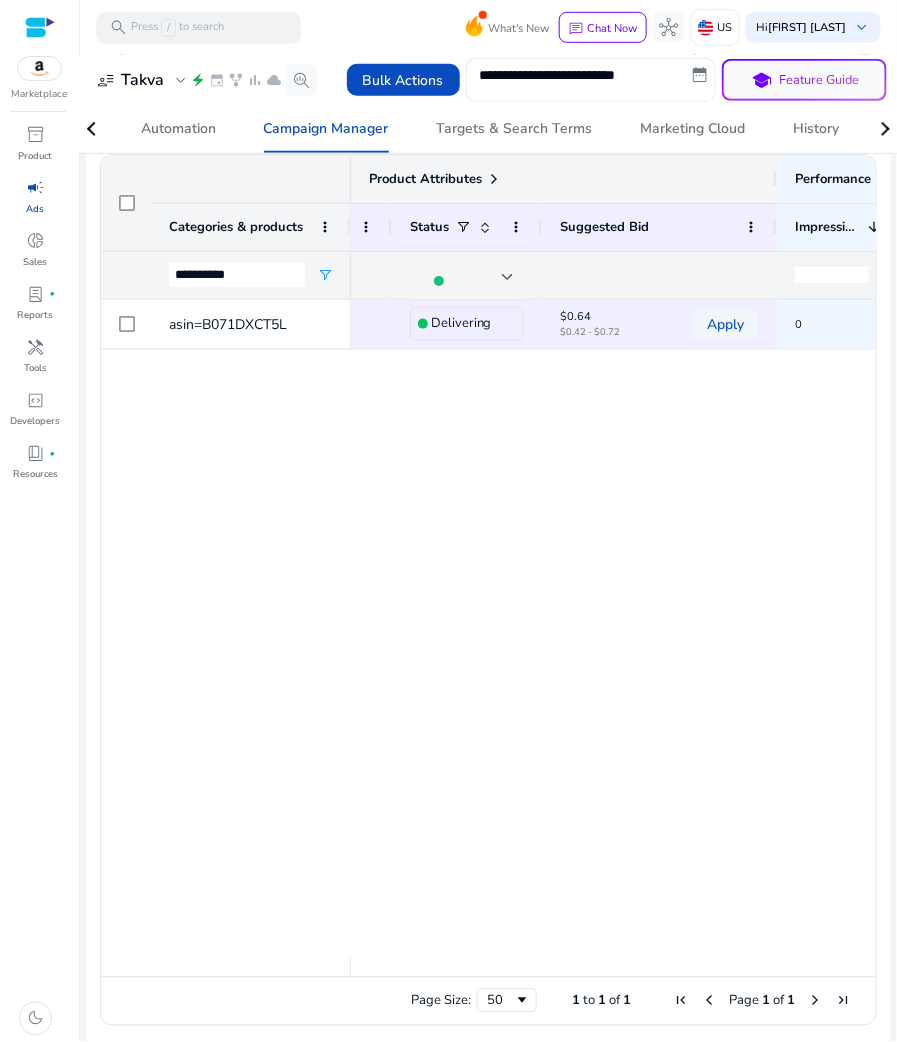 click 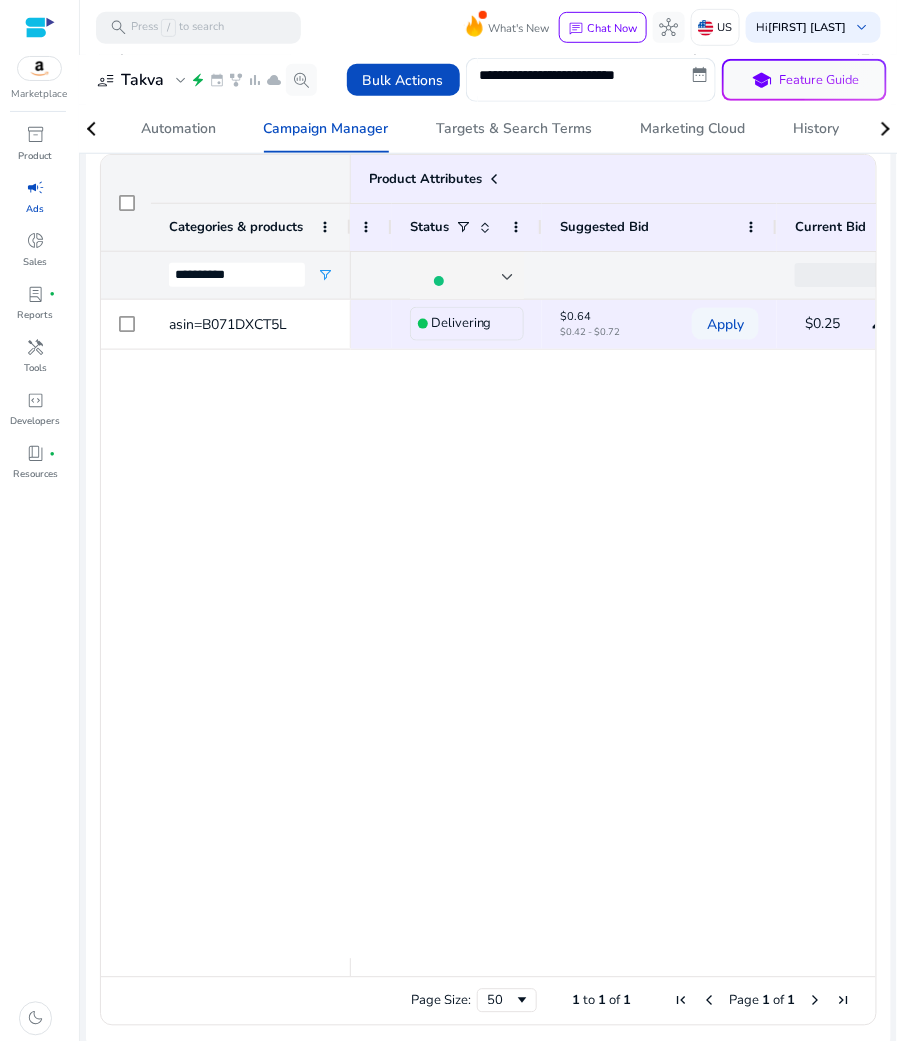 scroll, scrollTop: 0, scrollLeft: 298, axis: horizontal 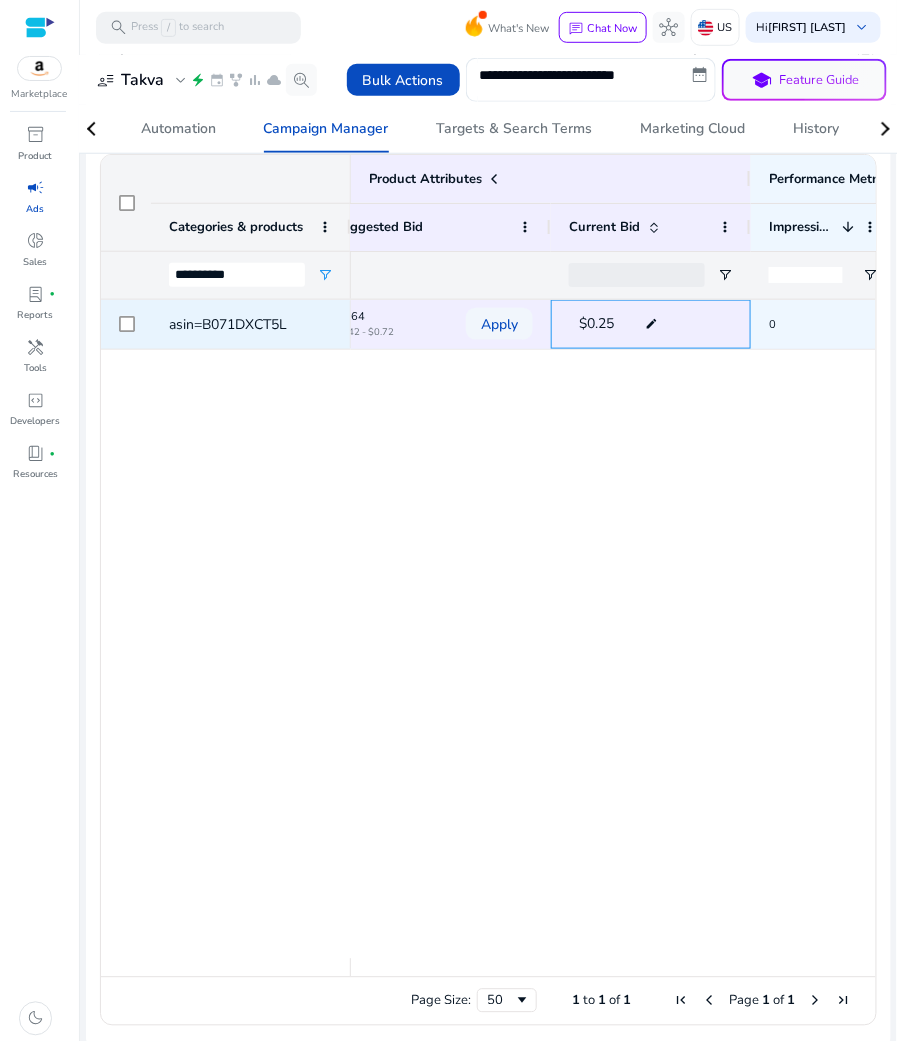 click on "edit" 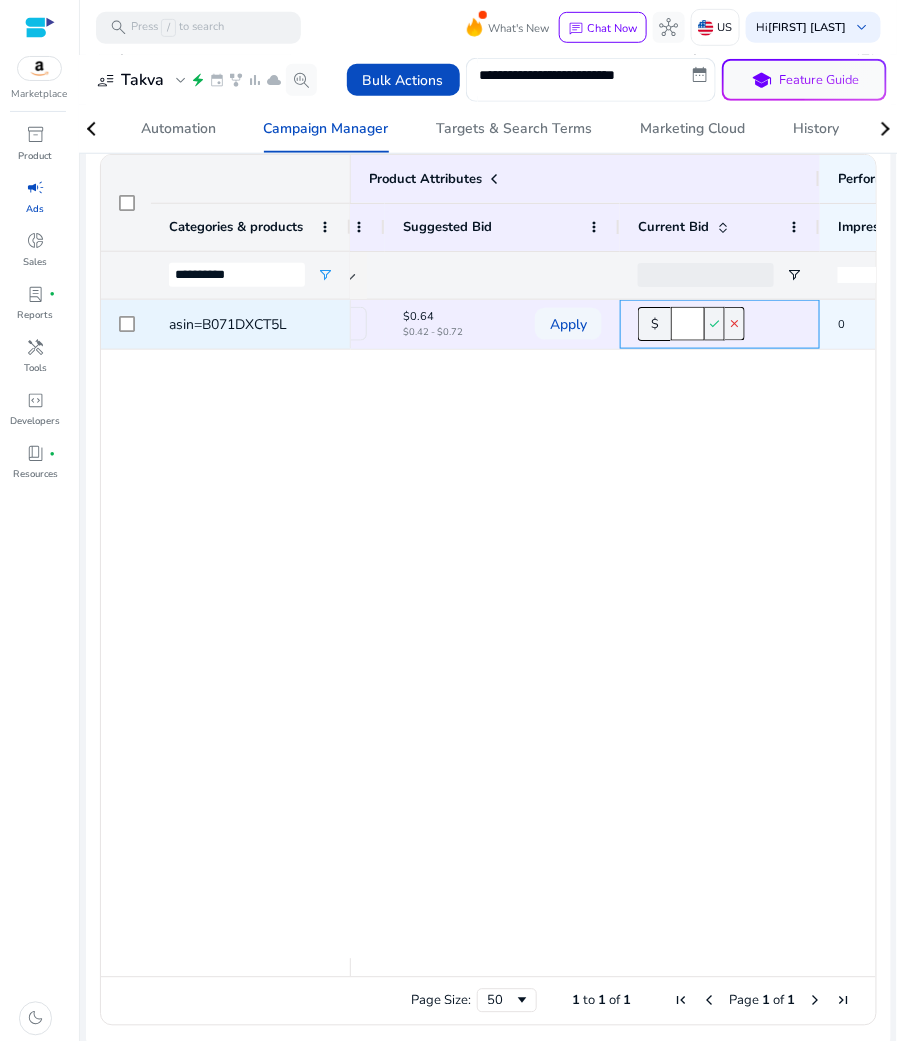click on "****" 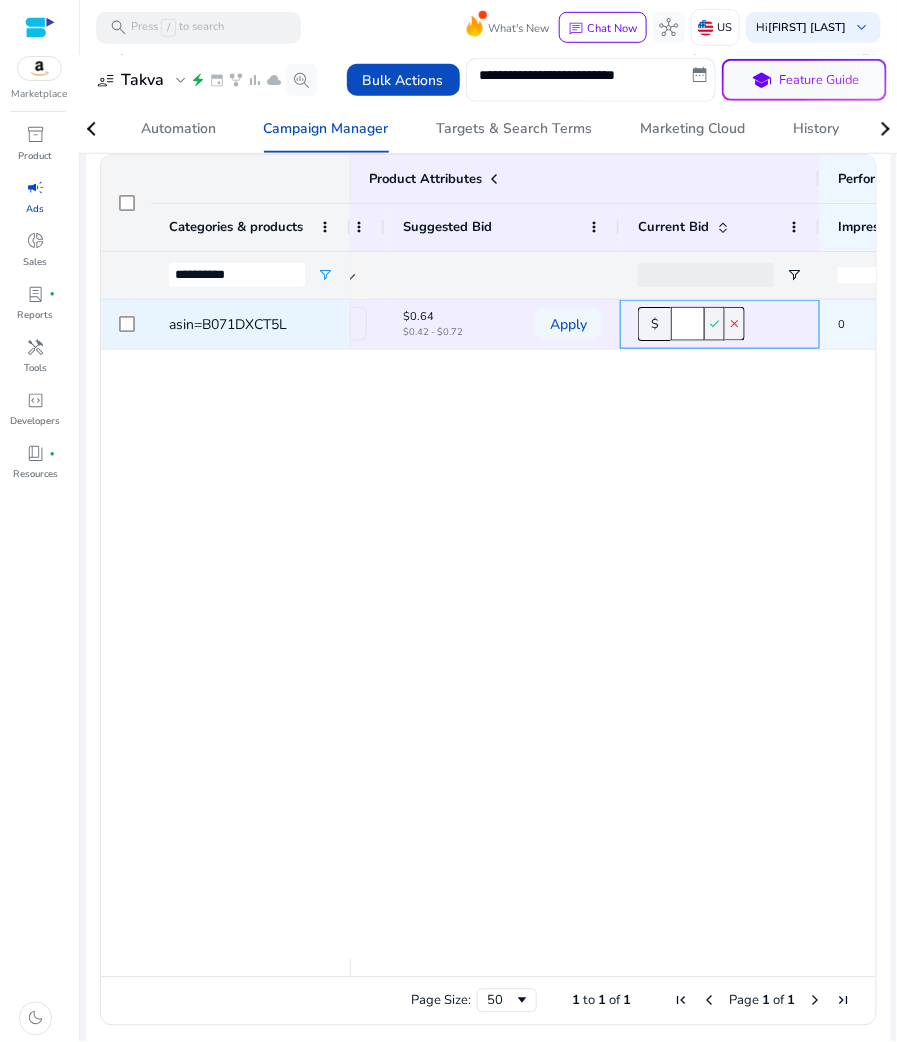 click on "****" 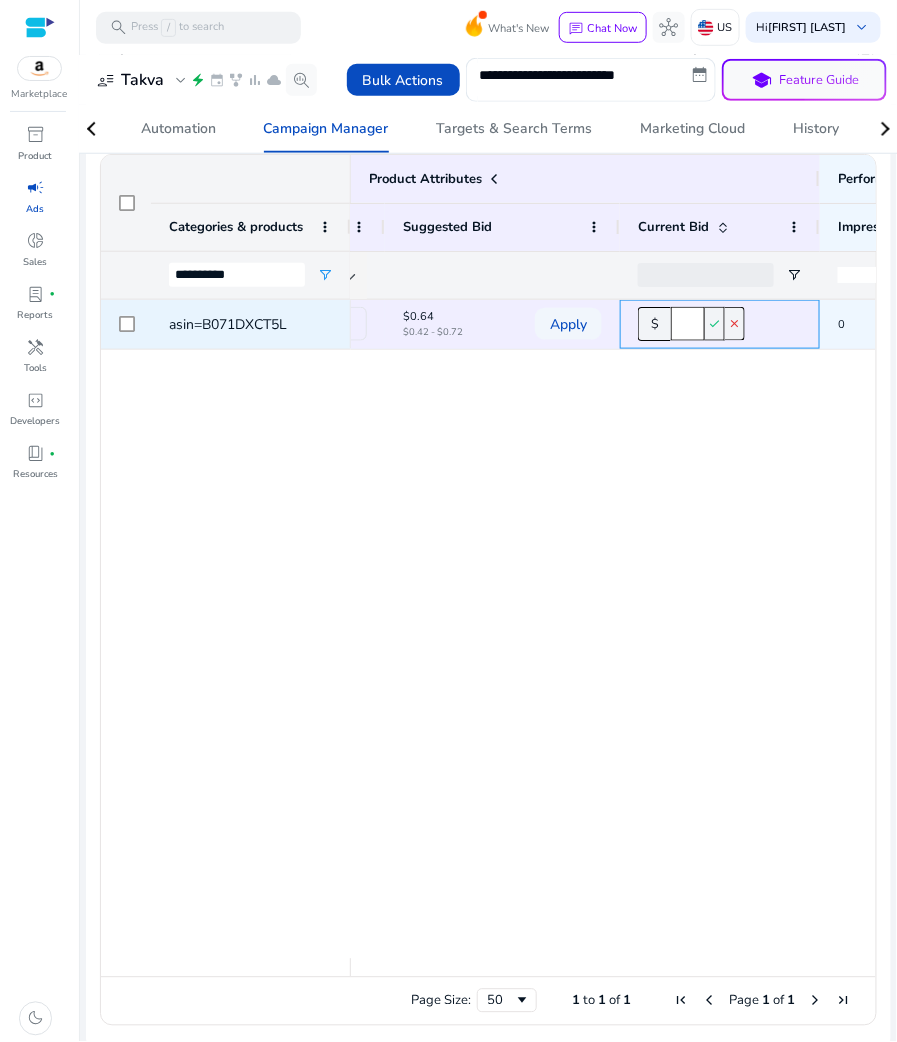 type on "***" 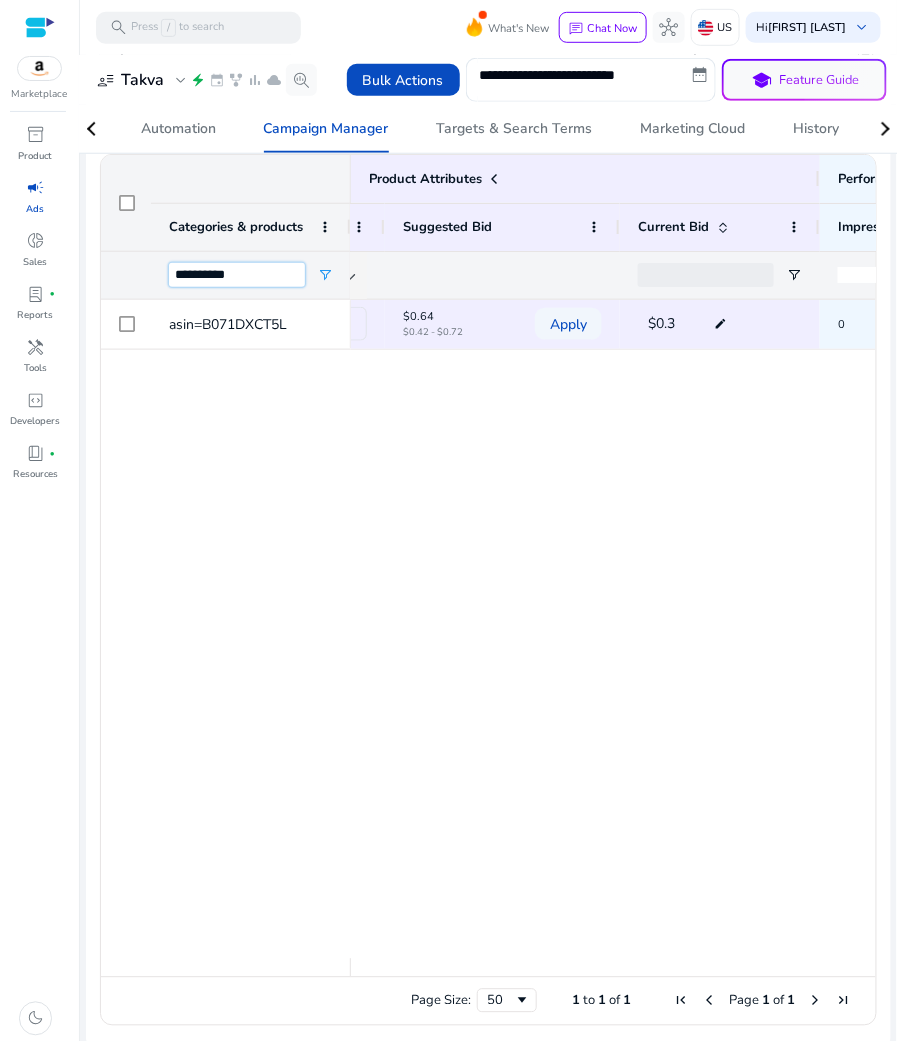 click on "**********" at bounding box center [237, 275] 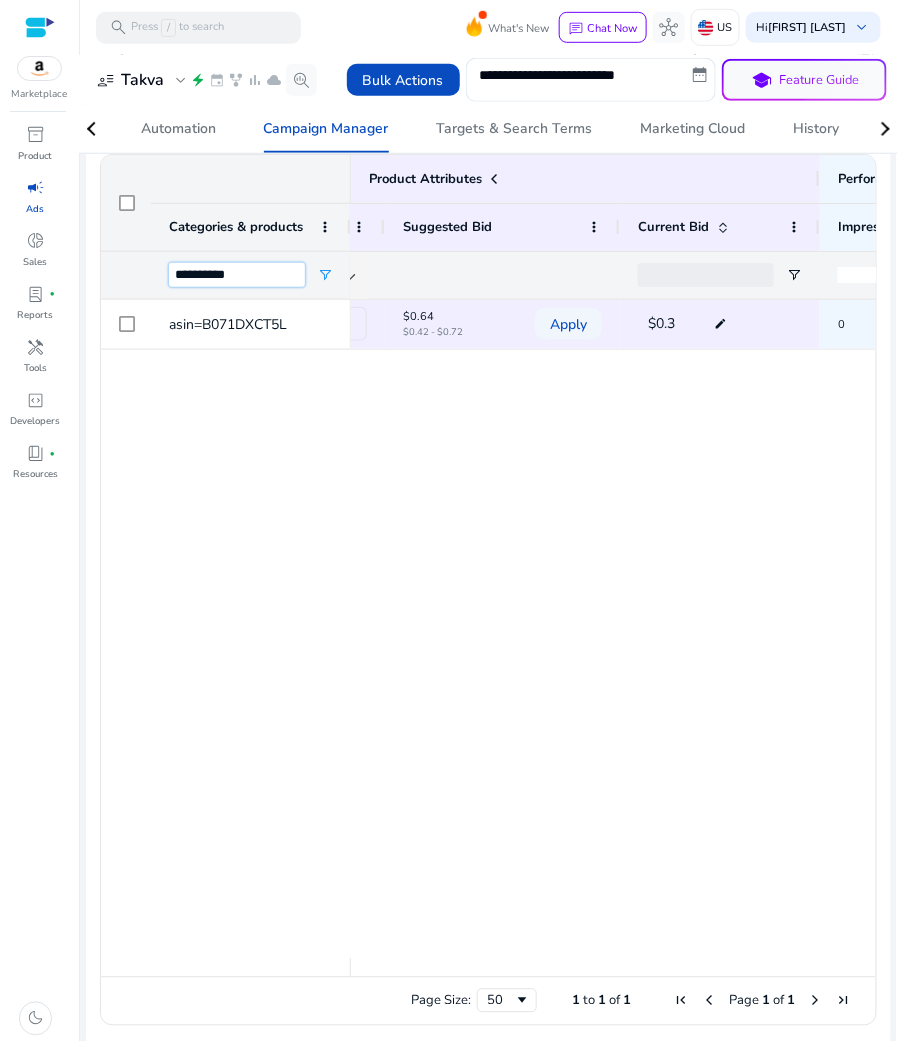 paste 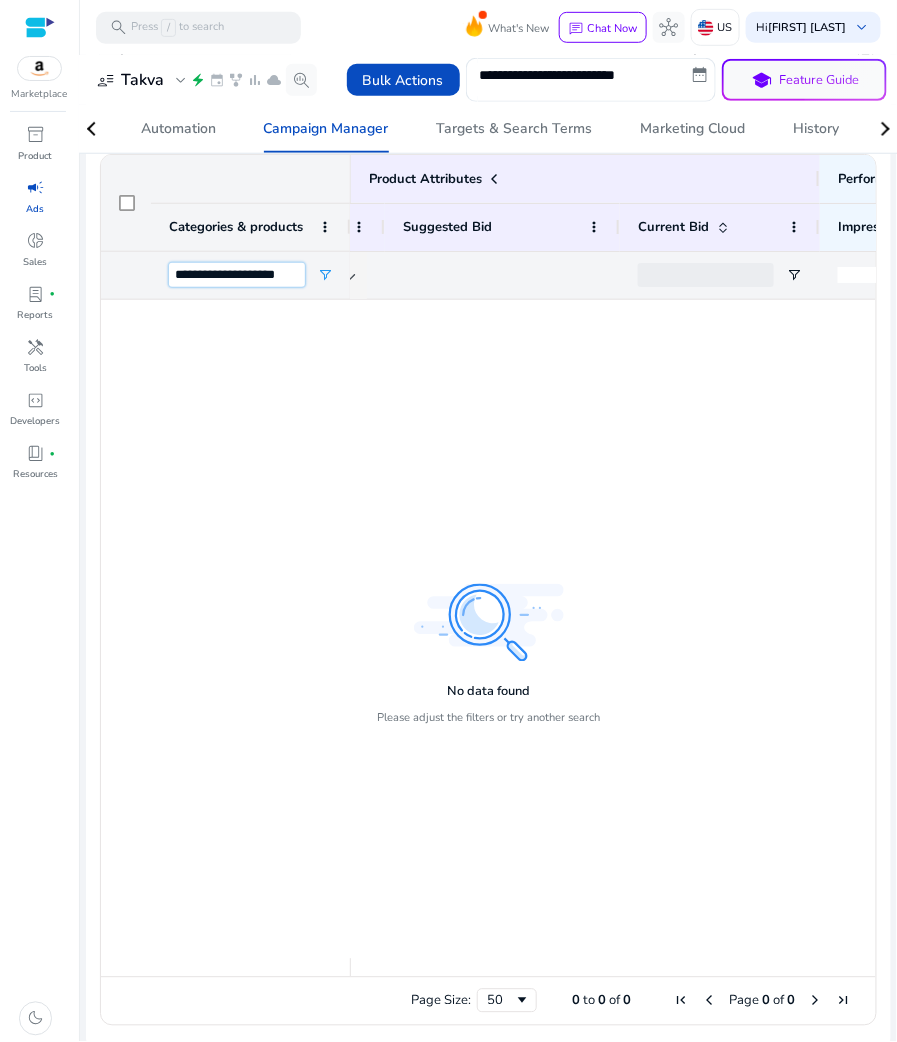 click on "**********" at bounding box center [237, 275] 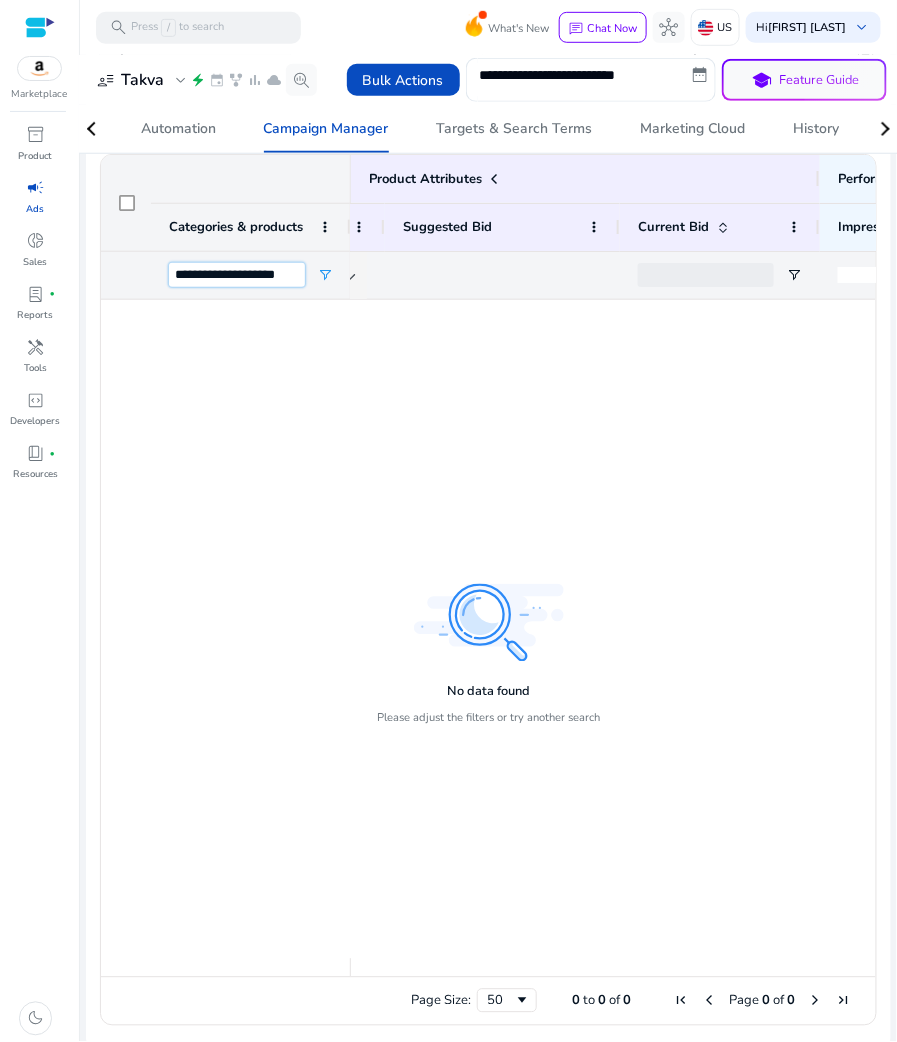 click on "**********" at bounding box center [237, 275] 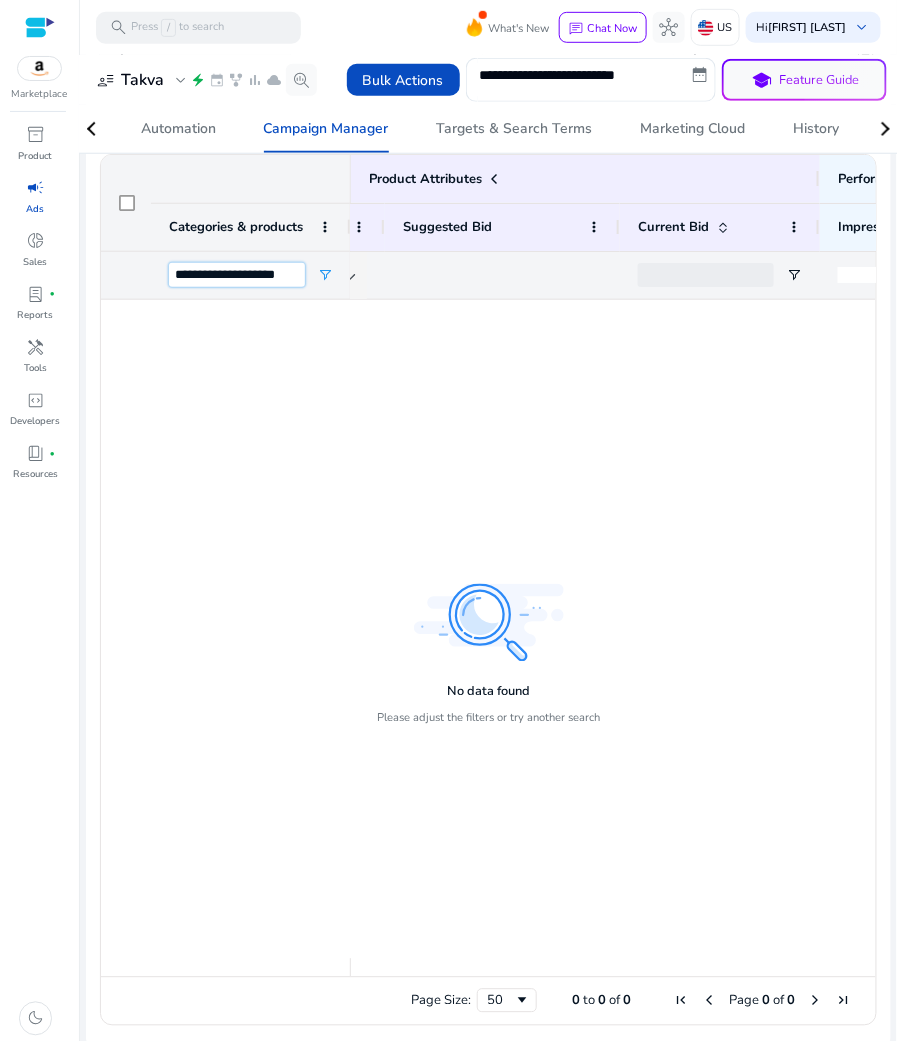 paste 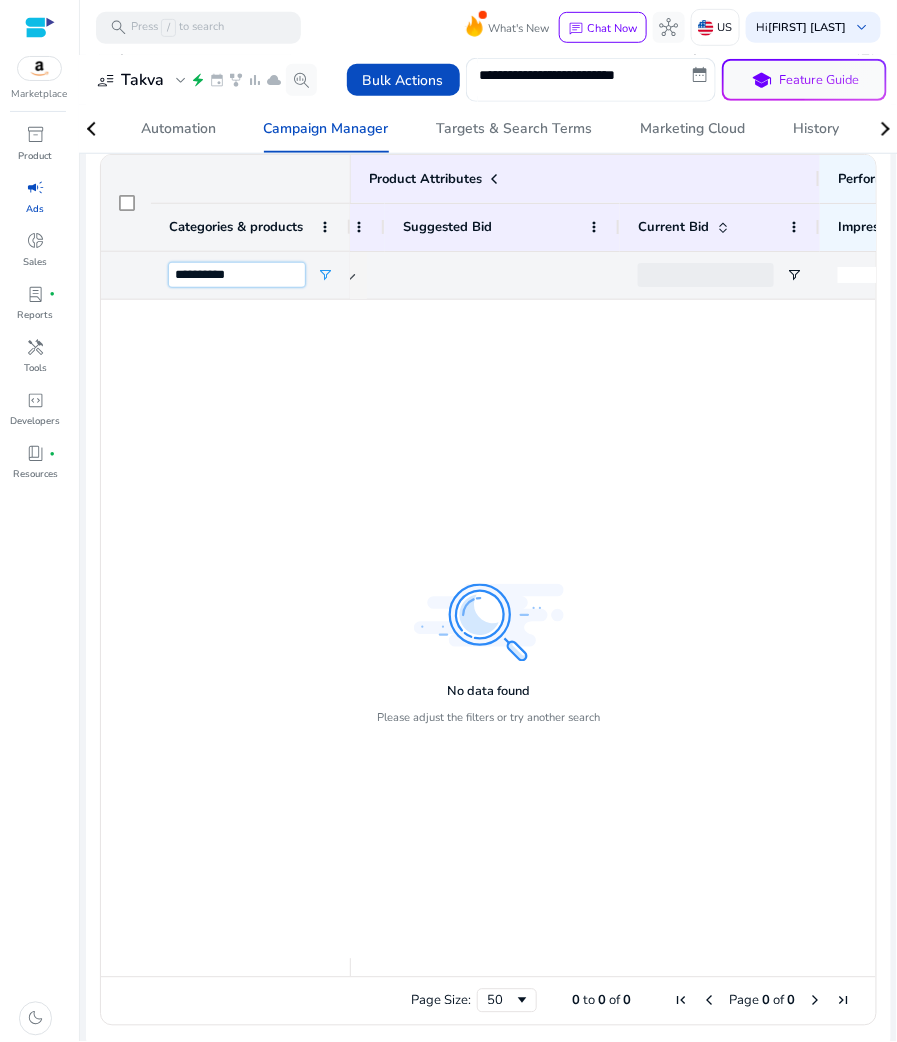 type on "**********" 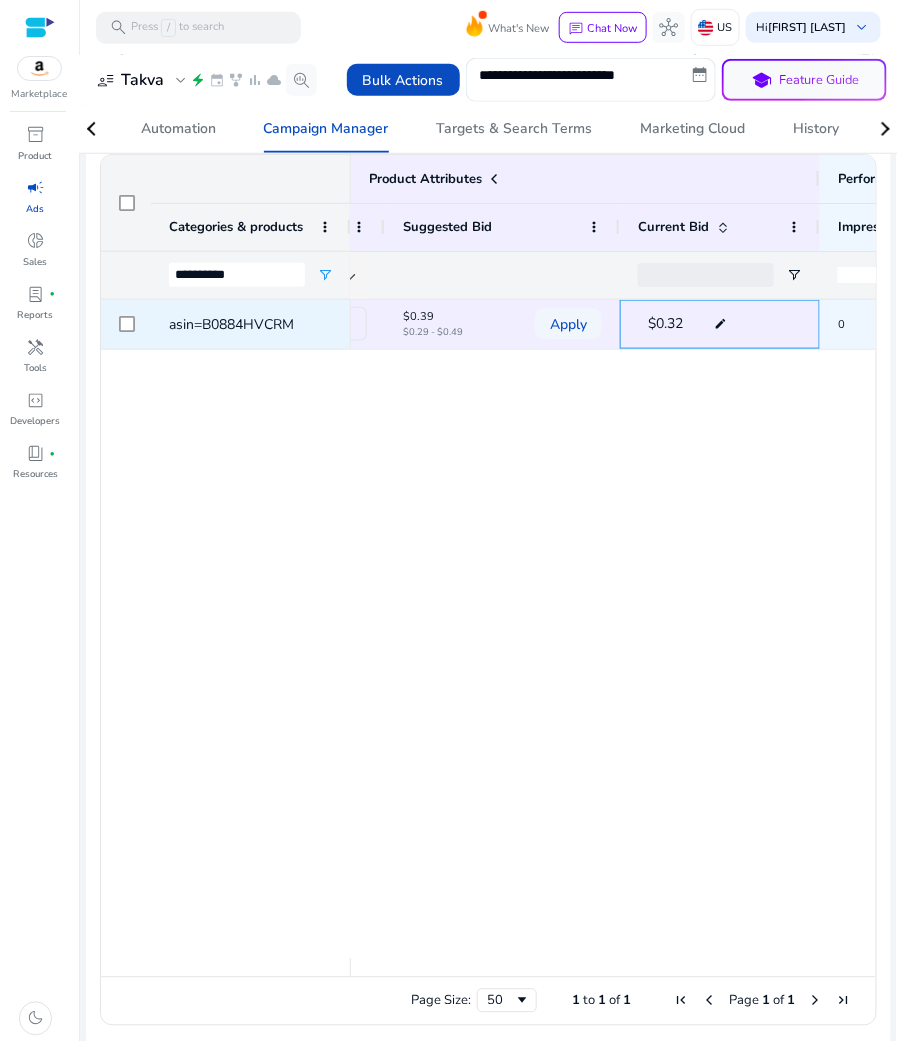 click on "edit" 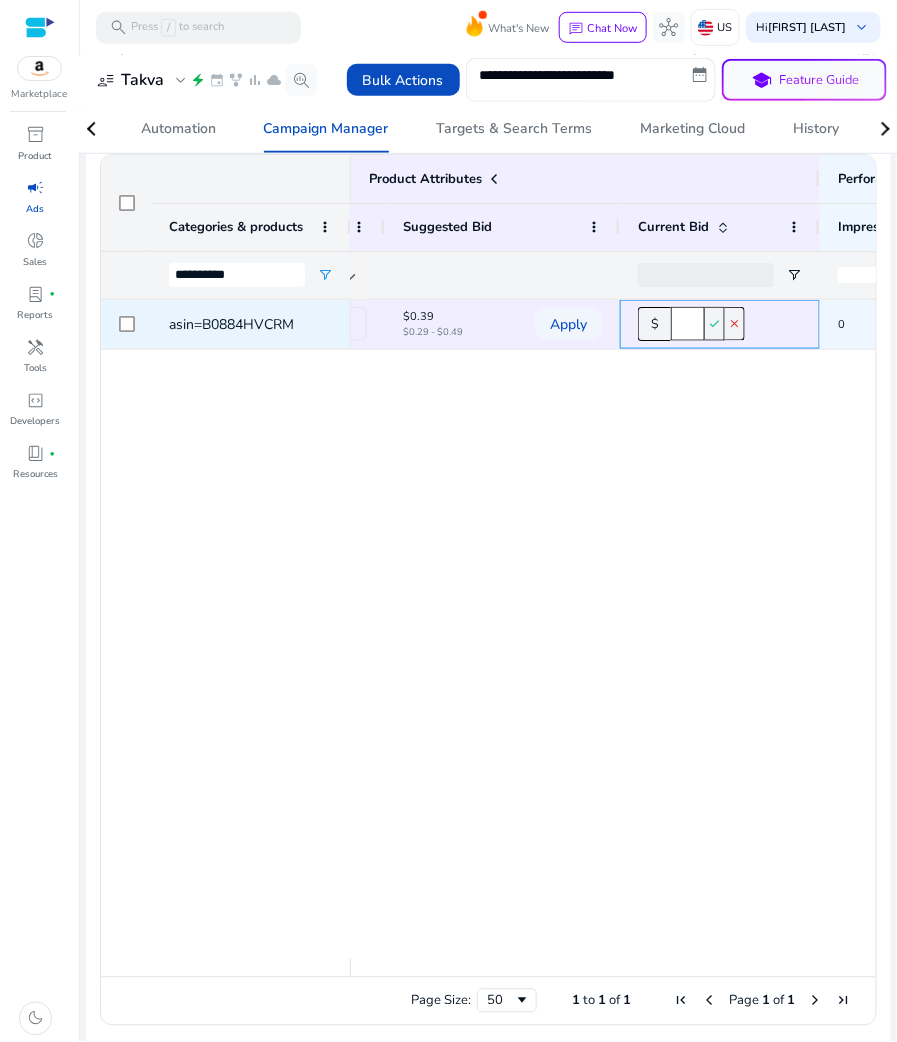 click on "****" 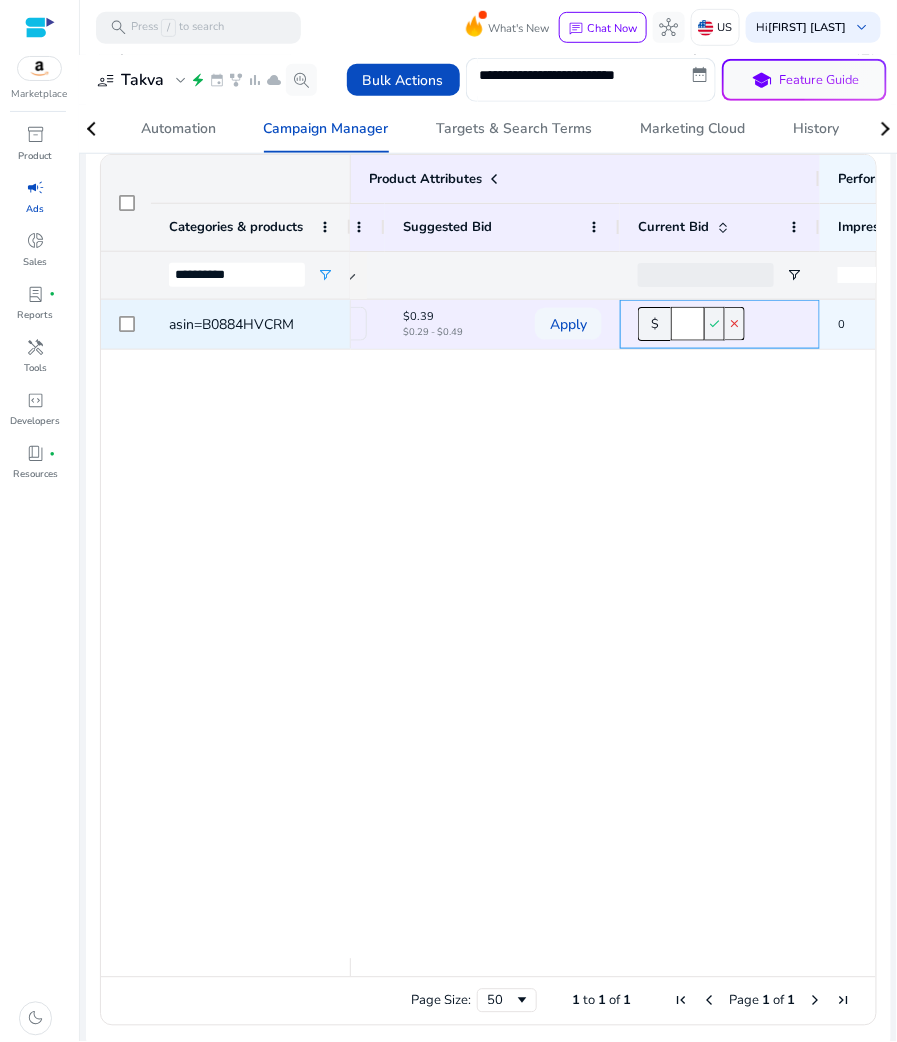 click on "****" 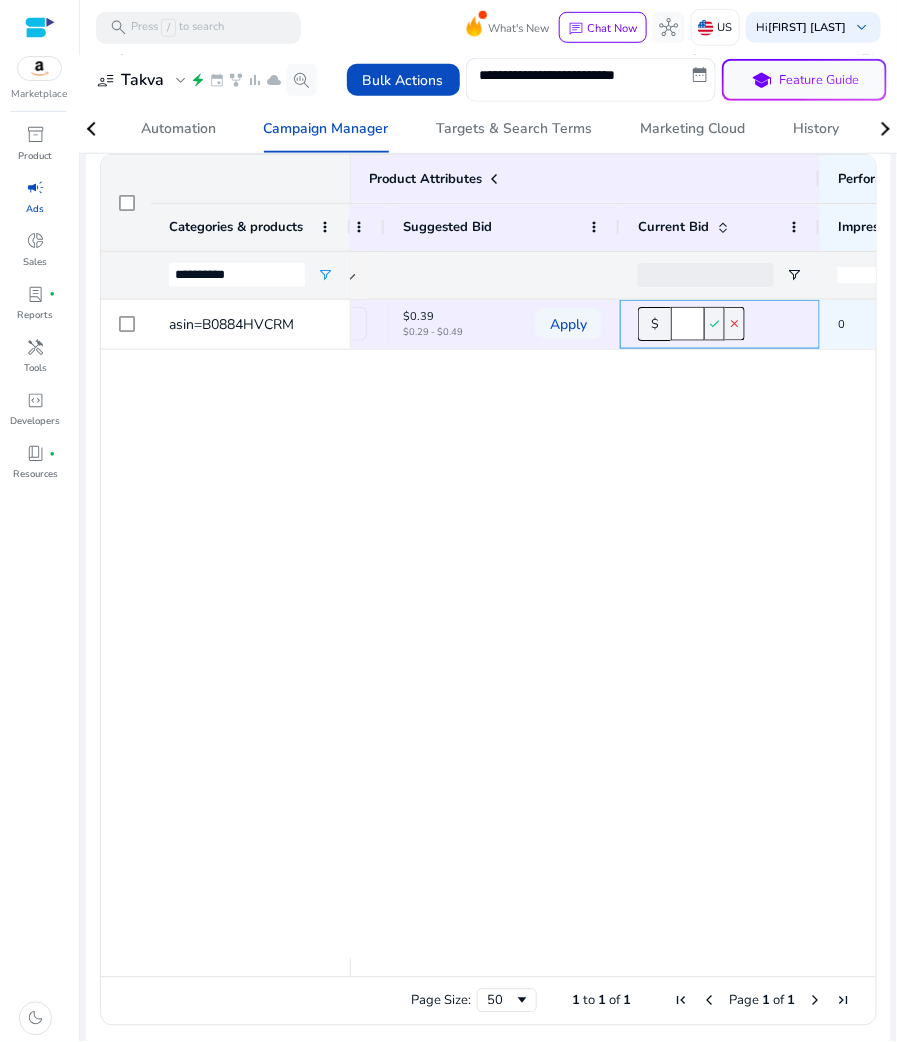 type on "****" 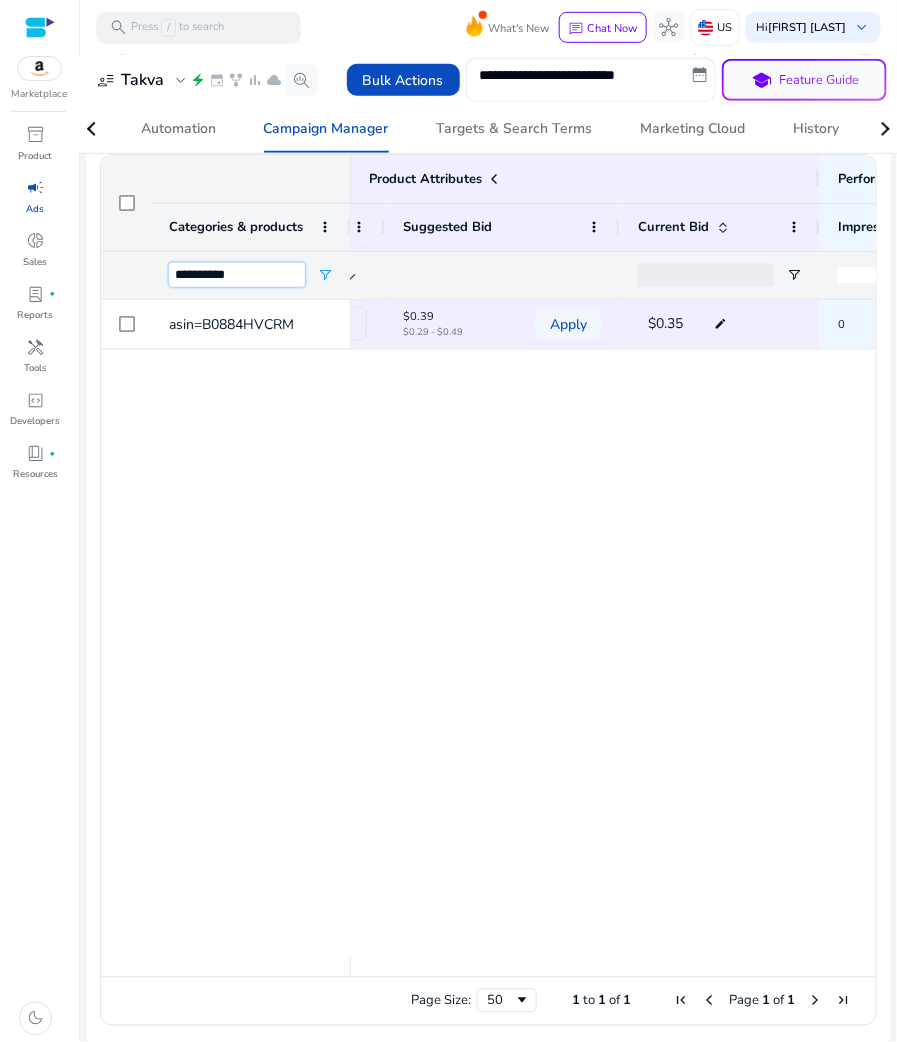 click on "**********" at bounding box center [237, 275] 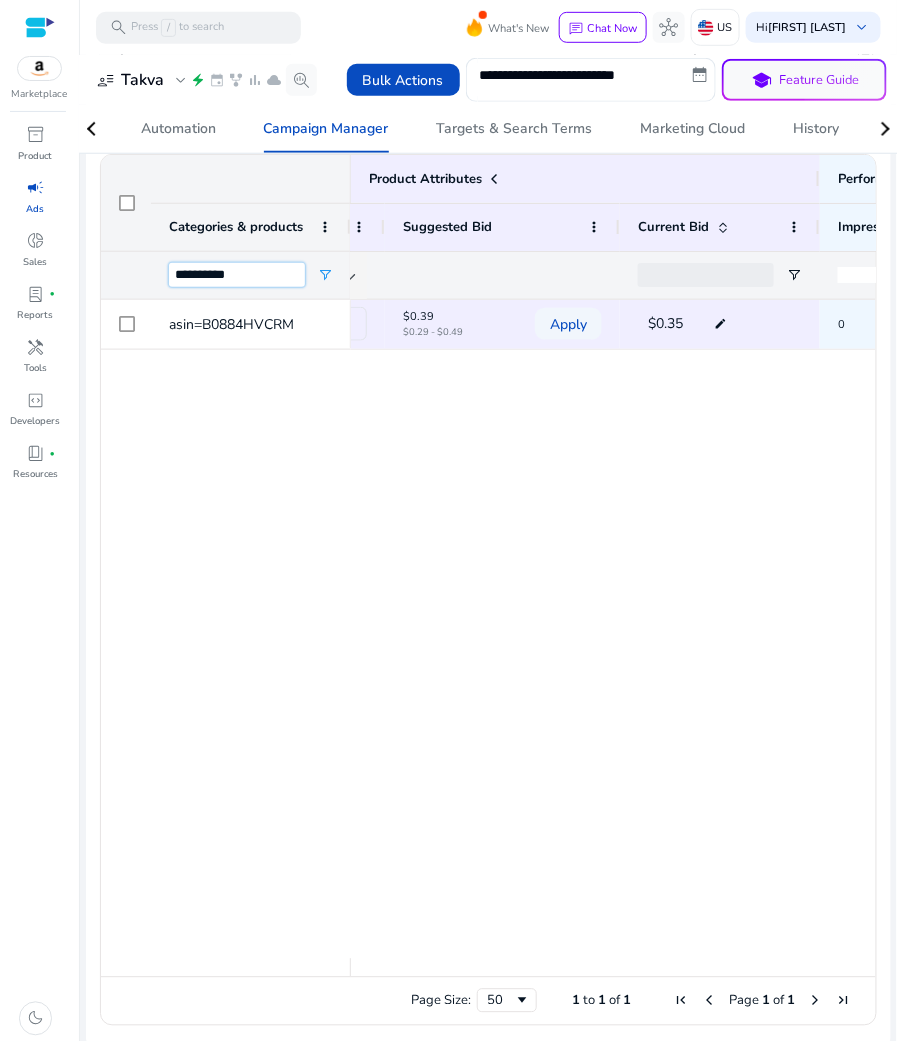 paste 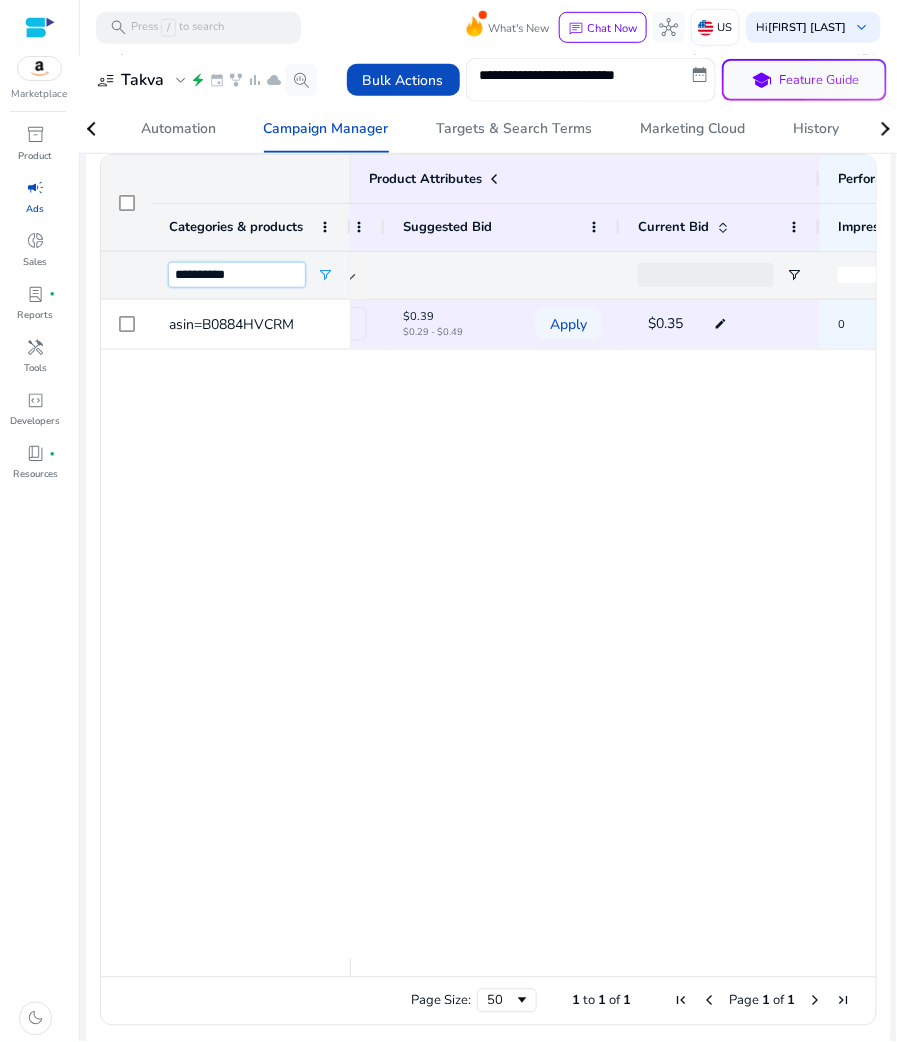 type on "**********" 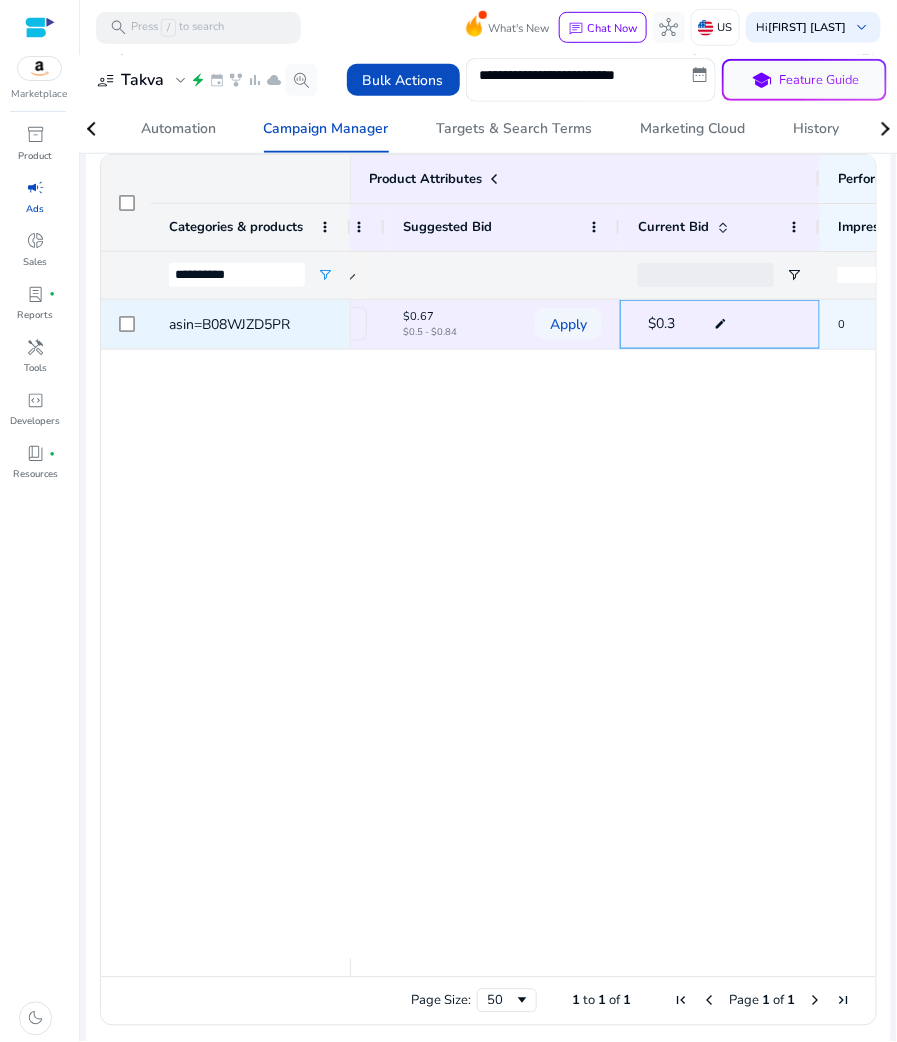 click on "edit" 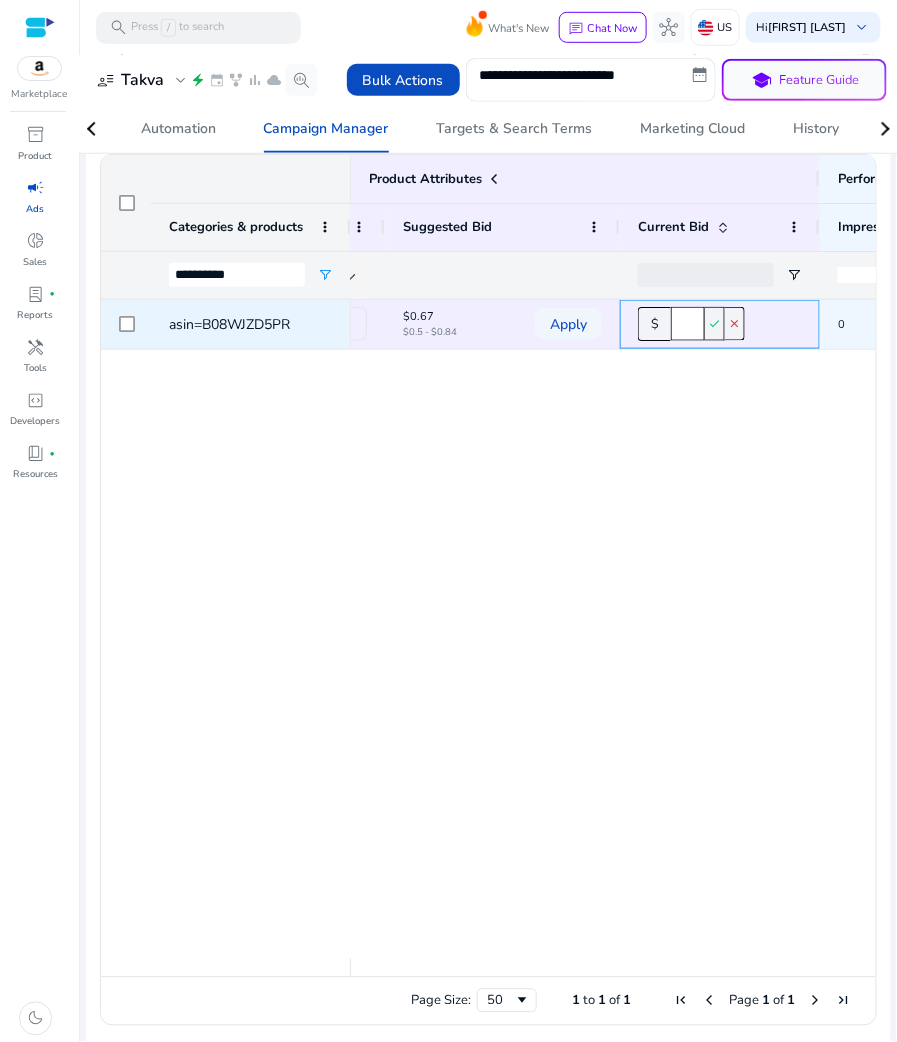 click on "check" 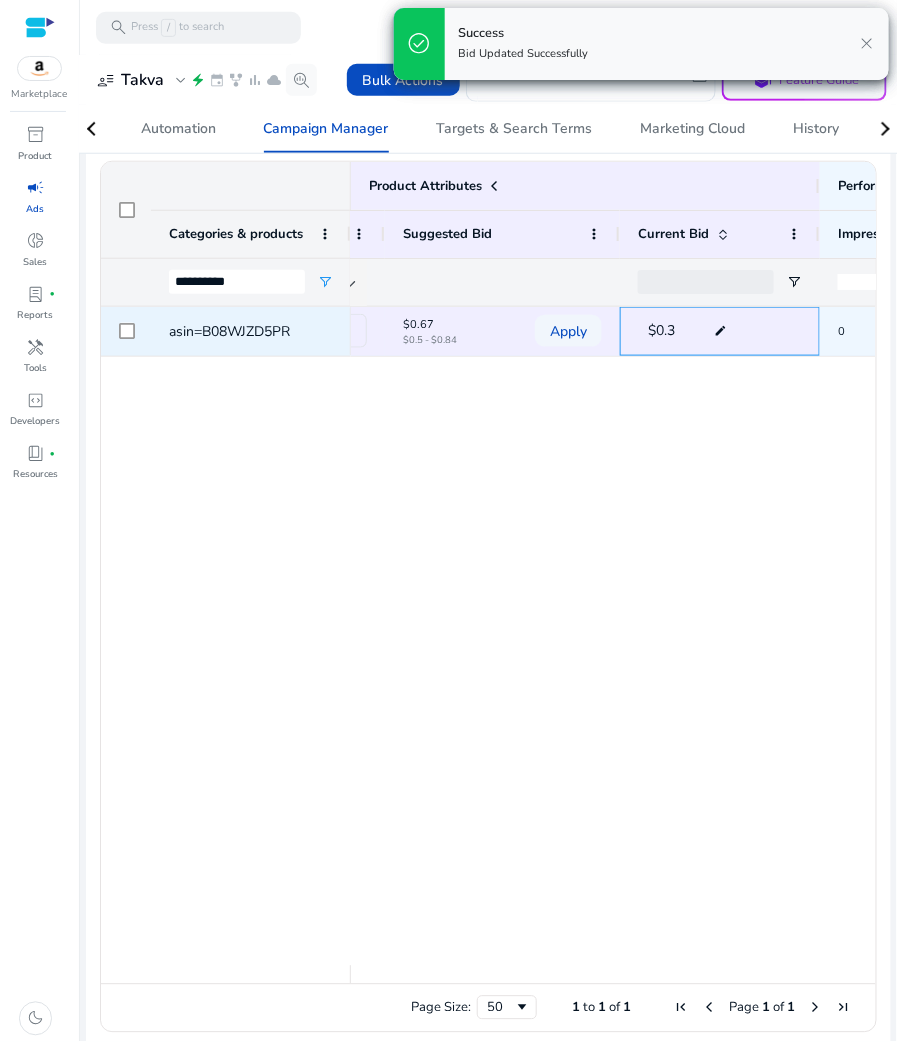 click on "edit" 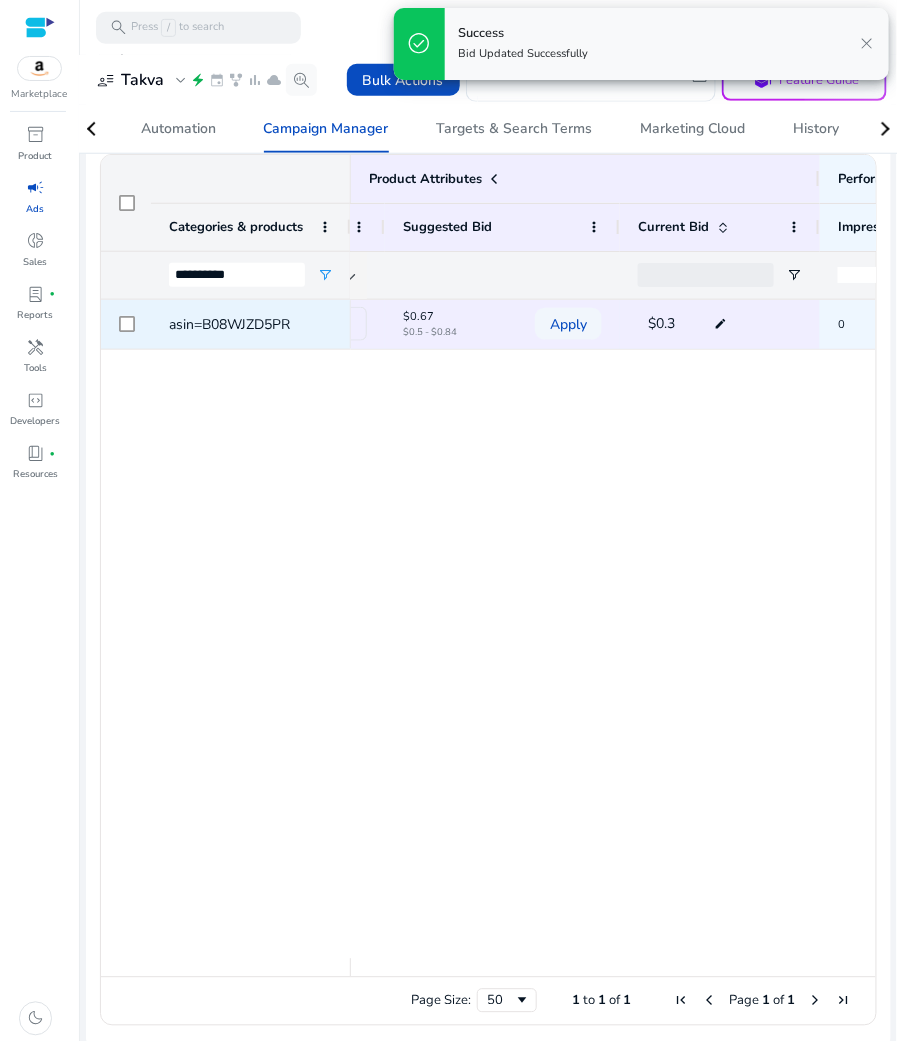 click on "edit" 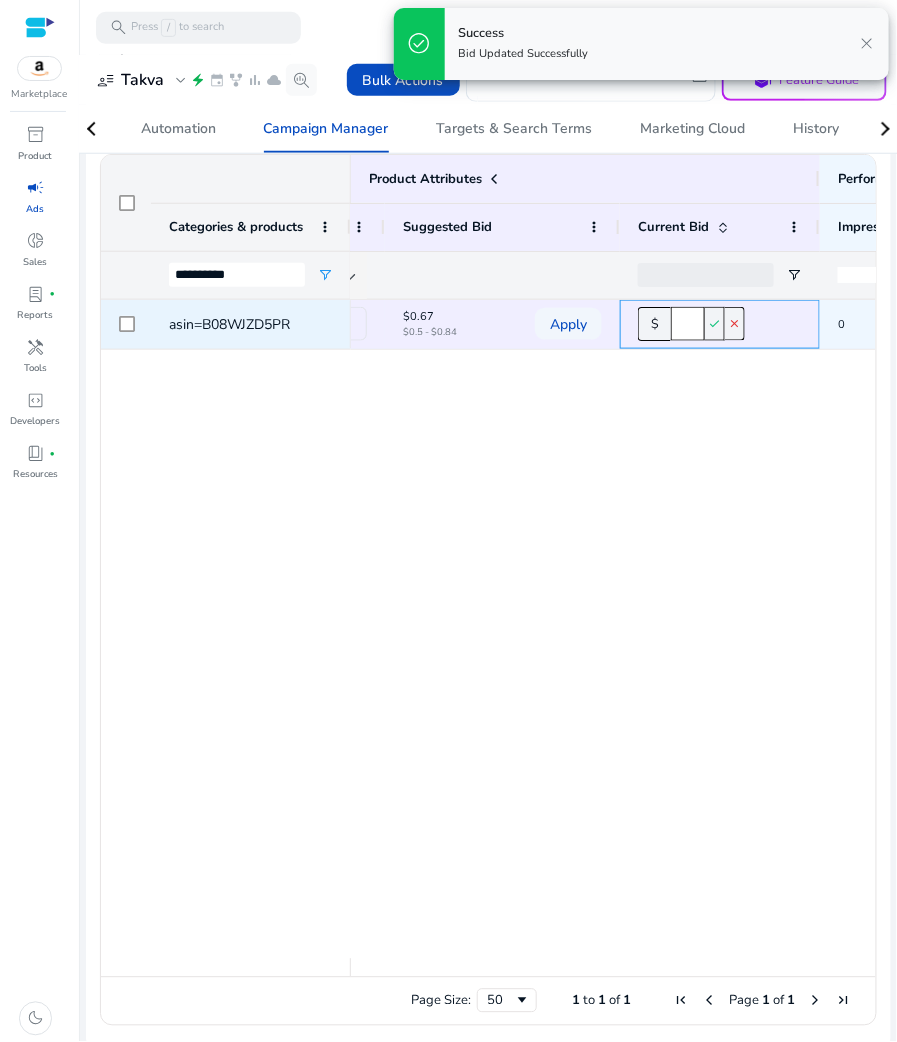 click on "***" 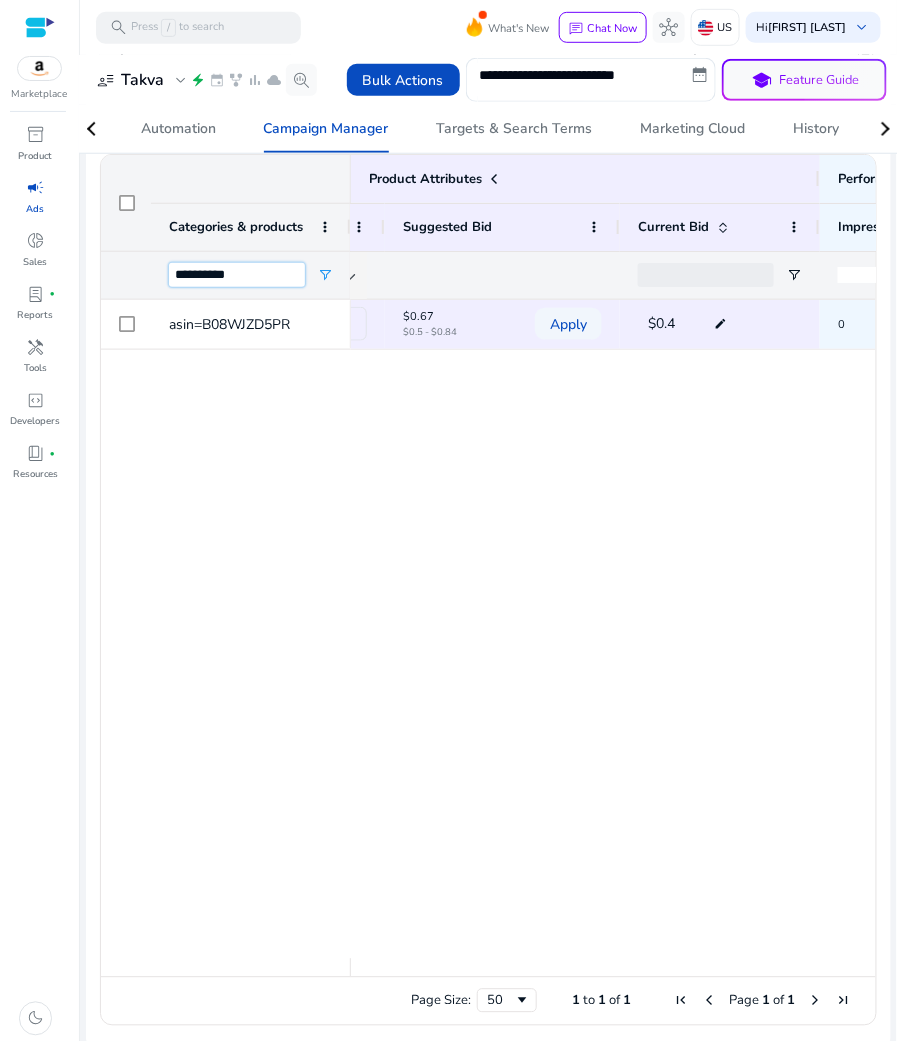 click on "**********" at bounding box center (237, 275) 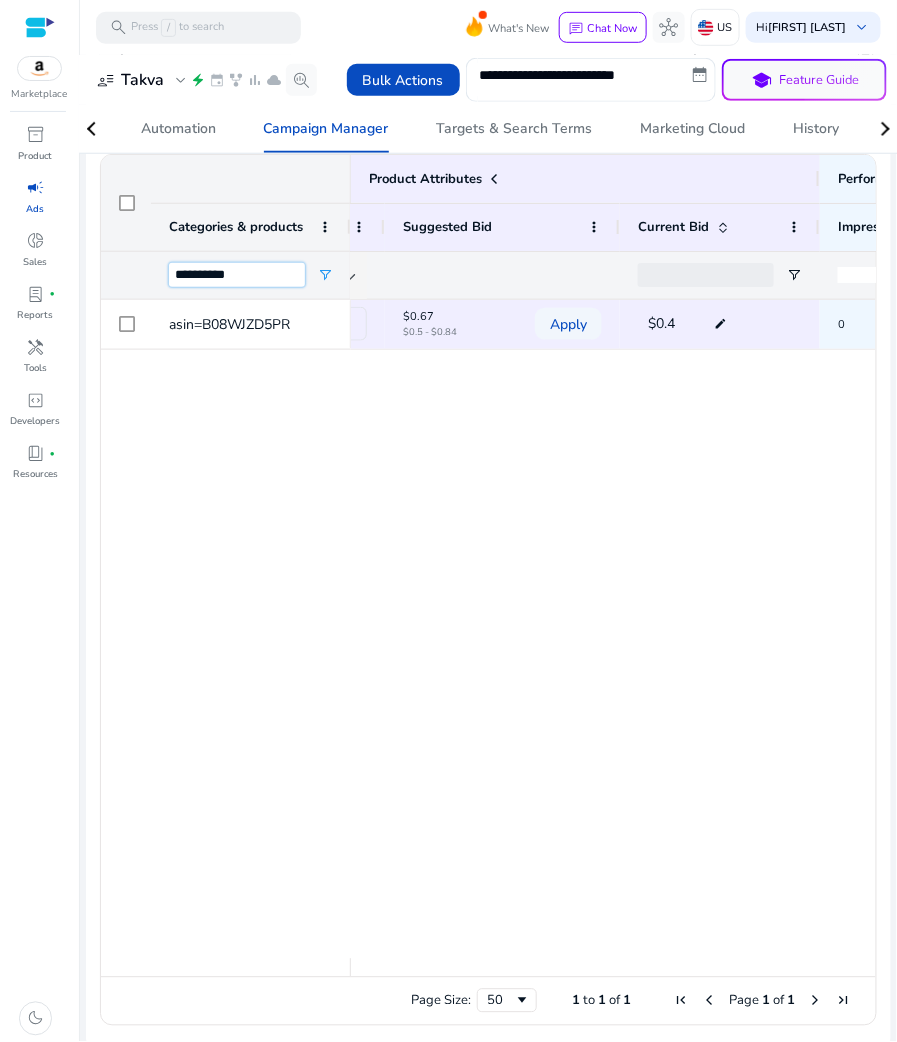 paste 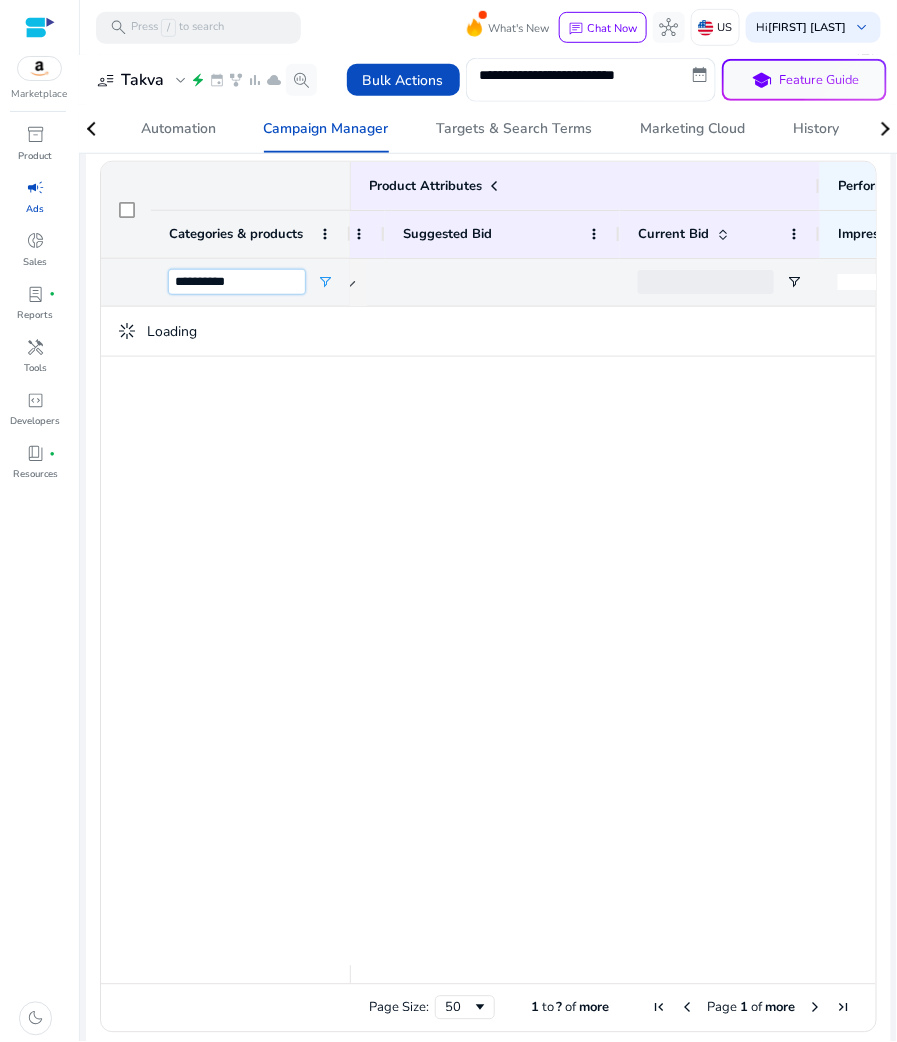 type on "**********" 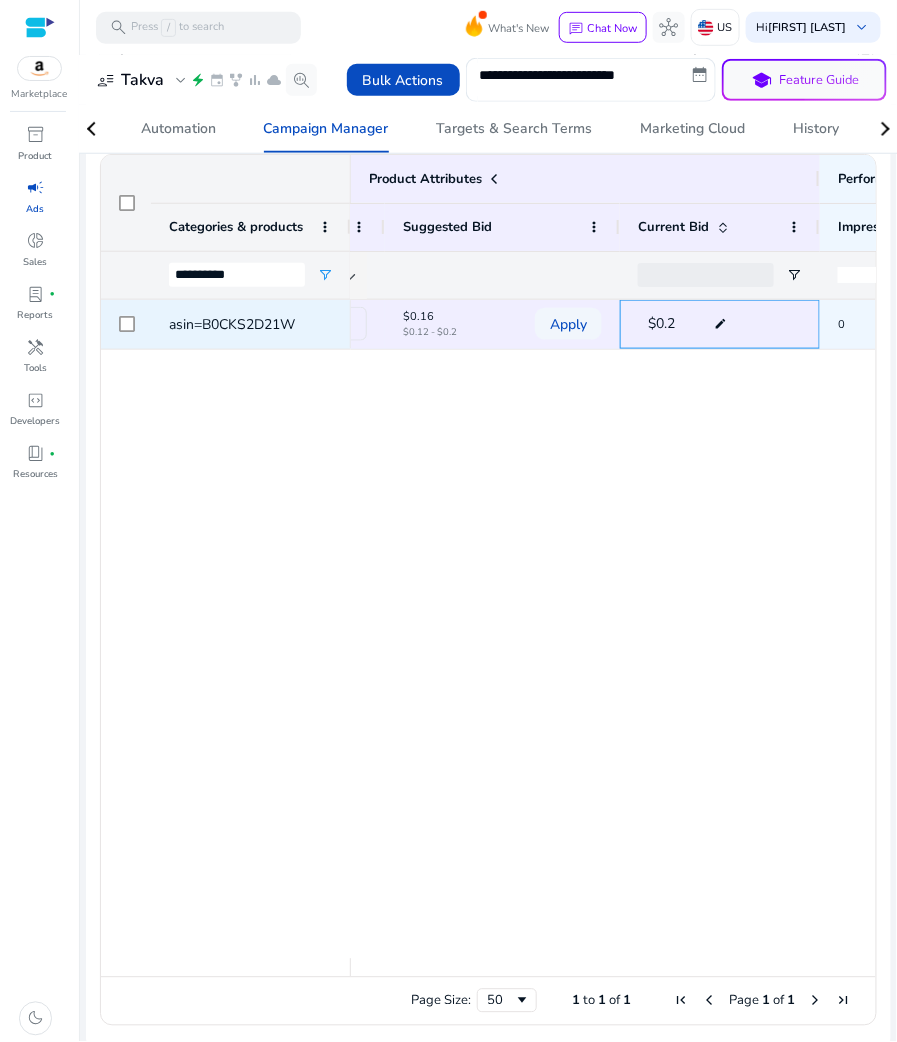 click on "edit" 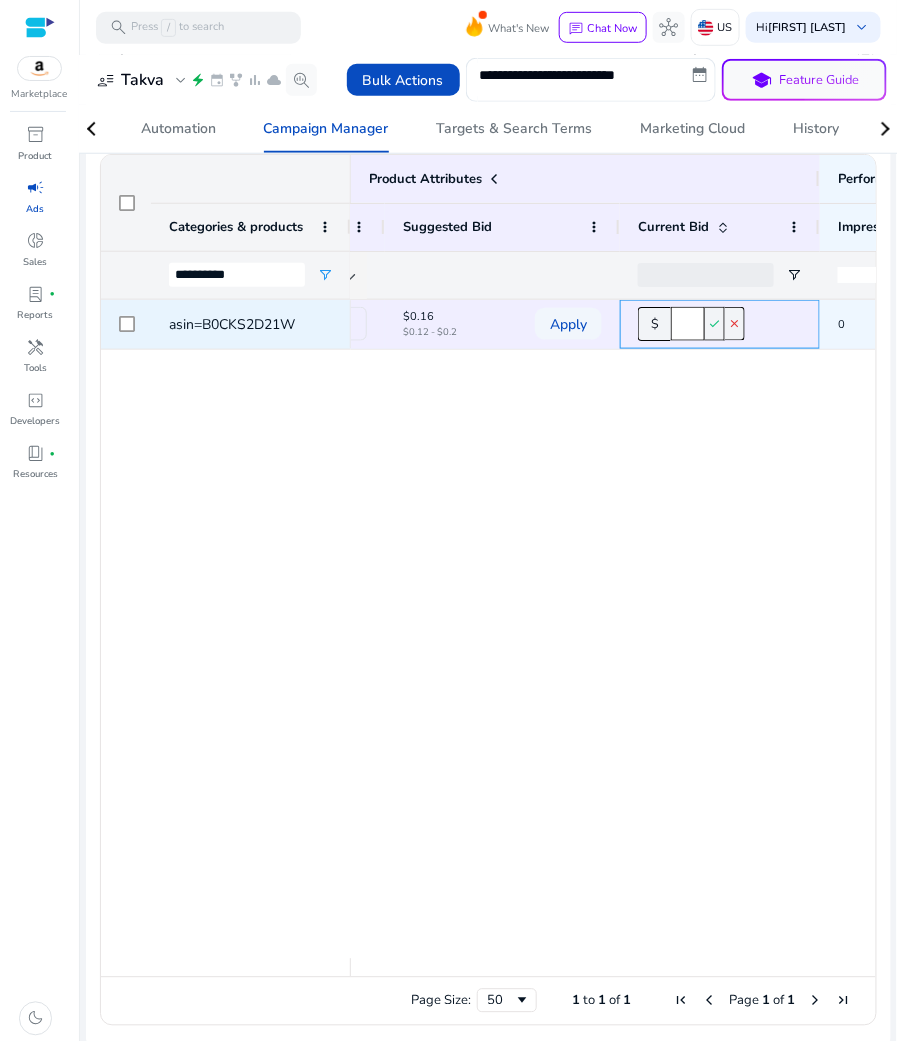 click on "***" 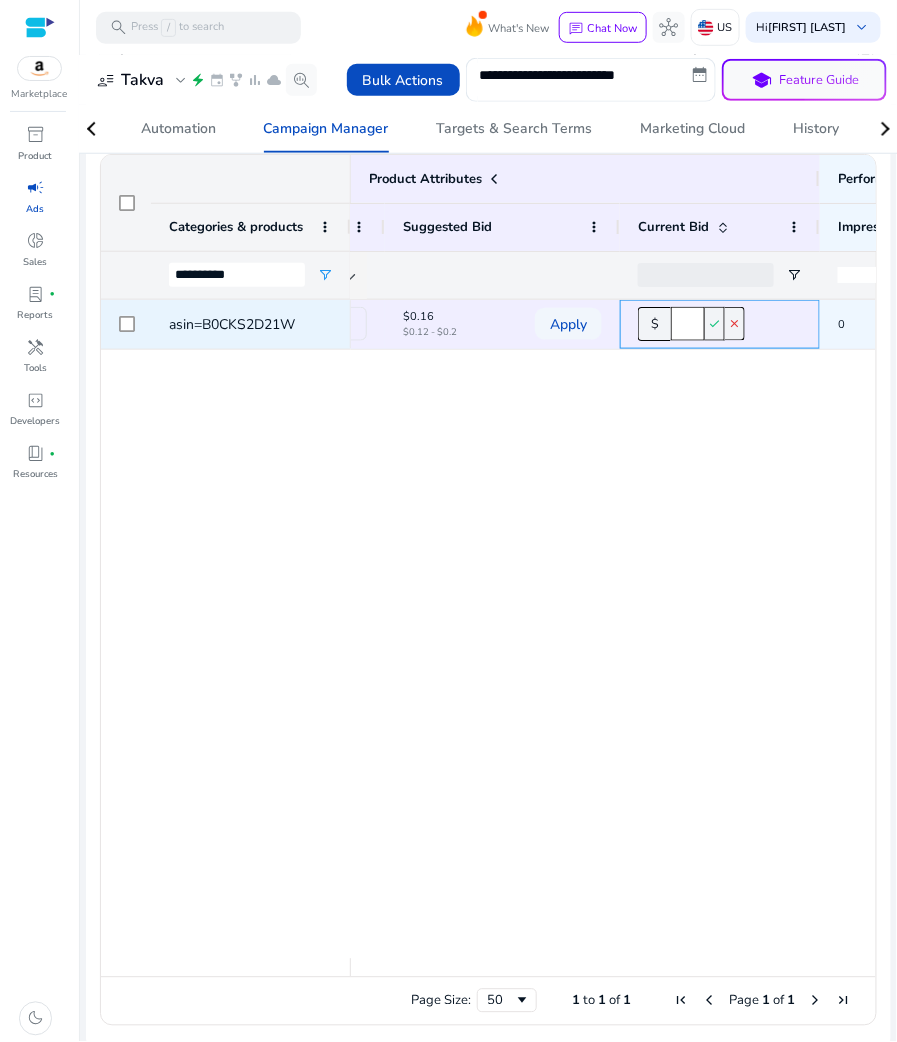 type on "****" 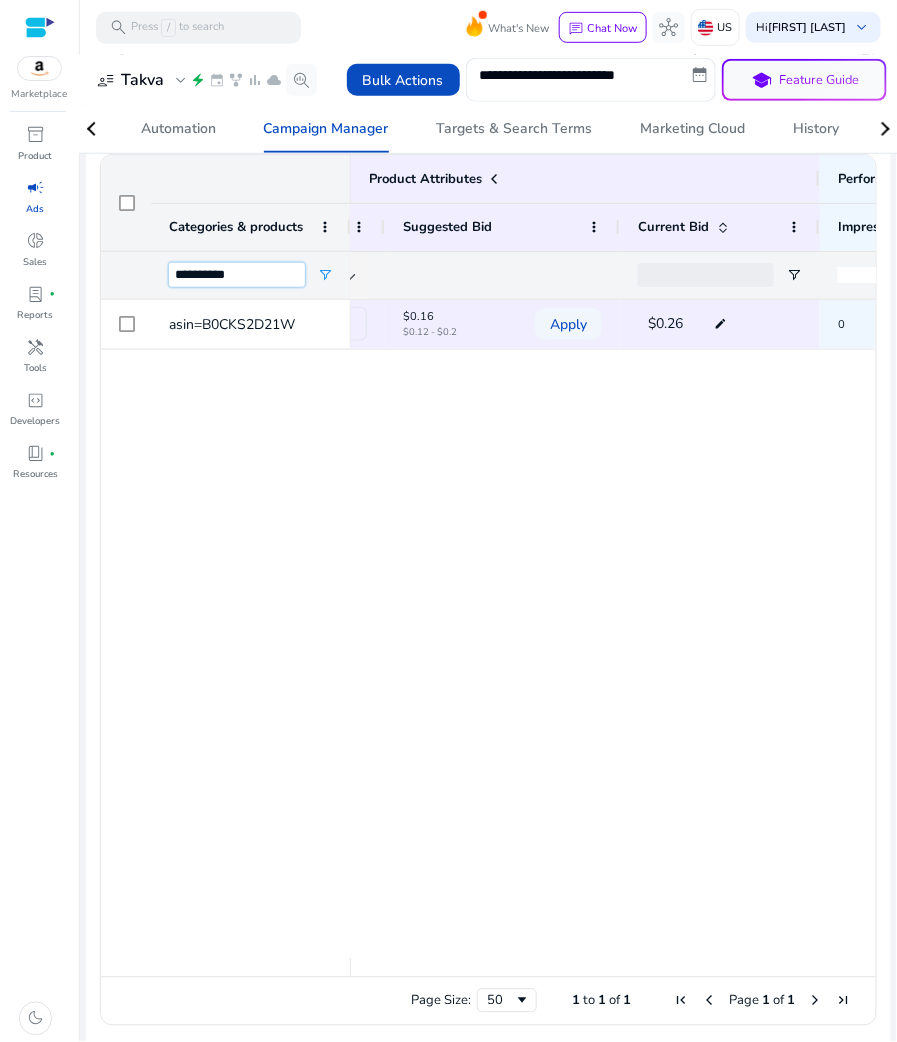 click on "**********" at bounding box center [237, 275] 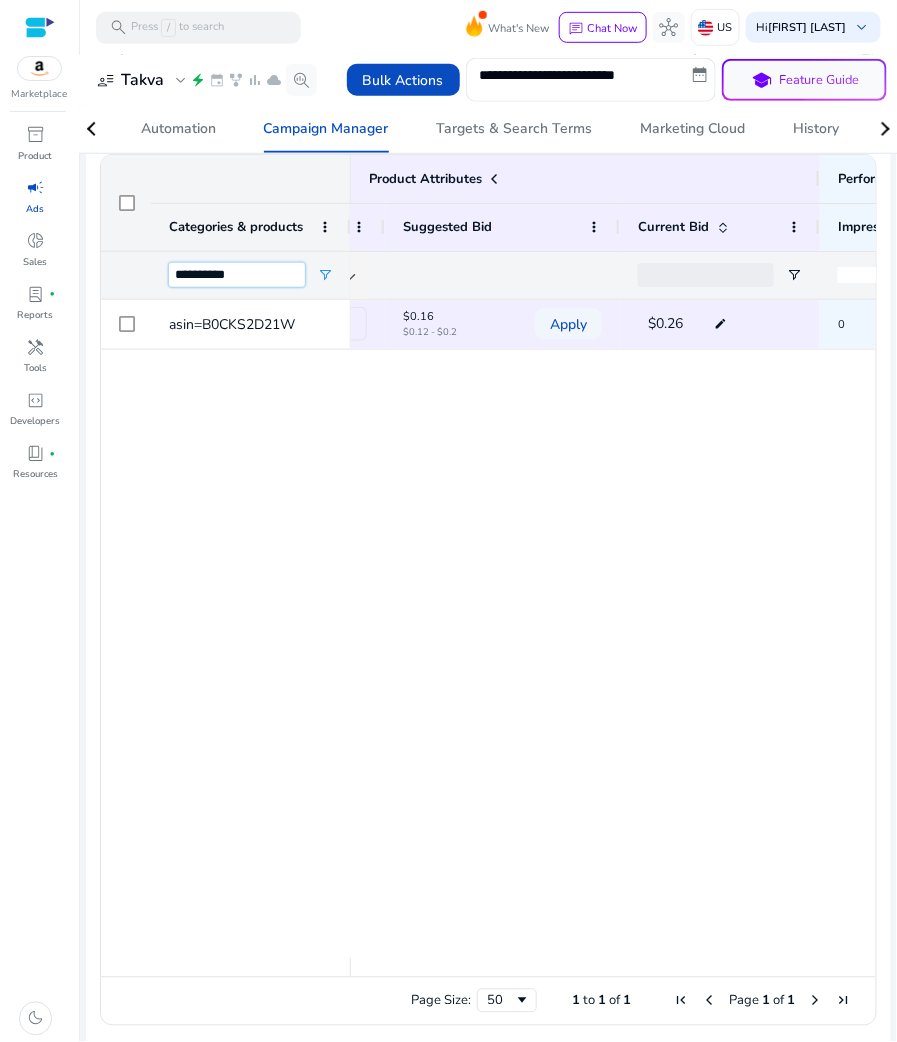 click on "**********" at bounding box center (237, 275) 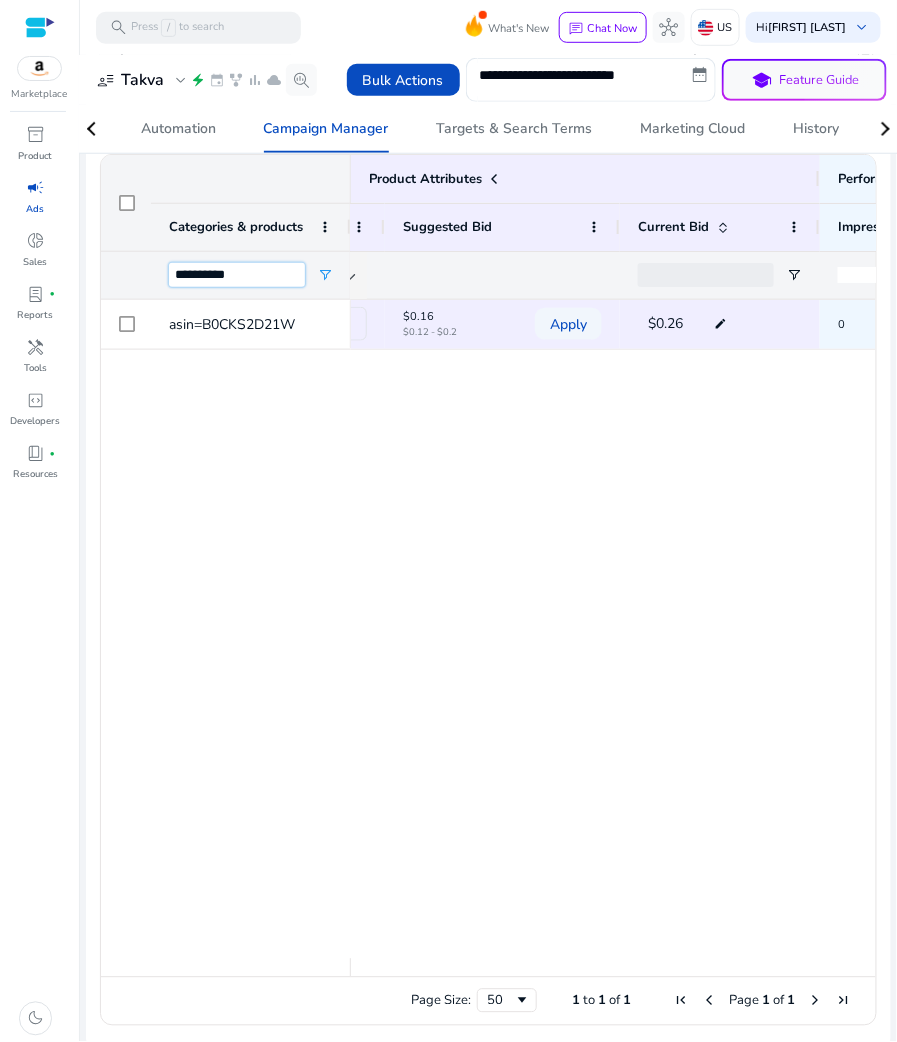 paste 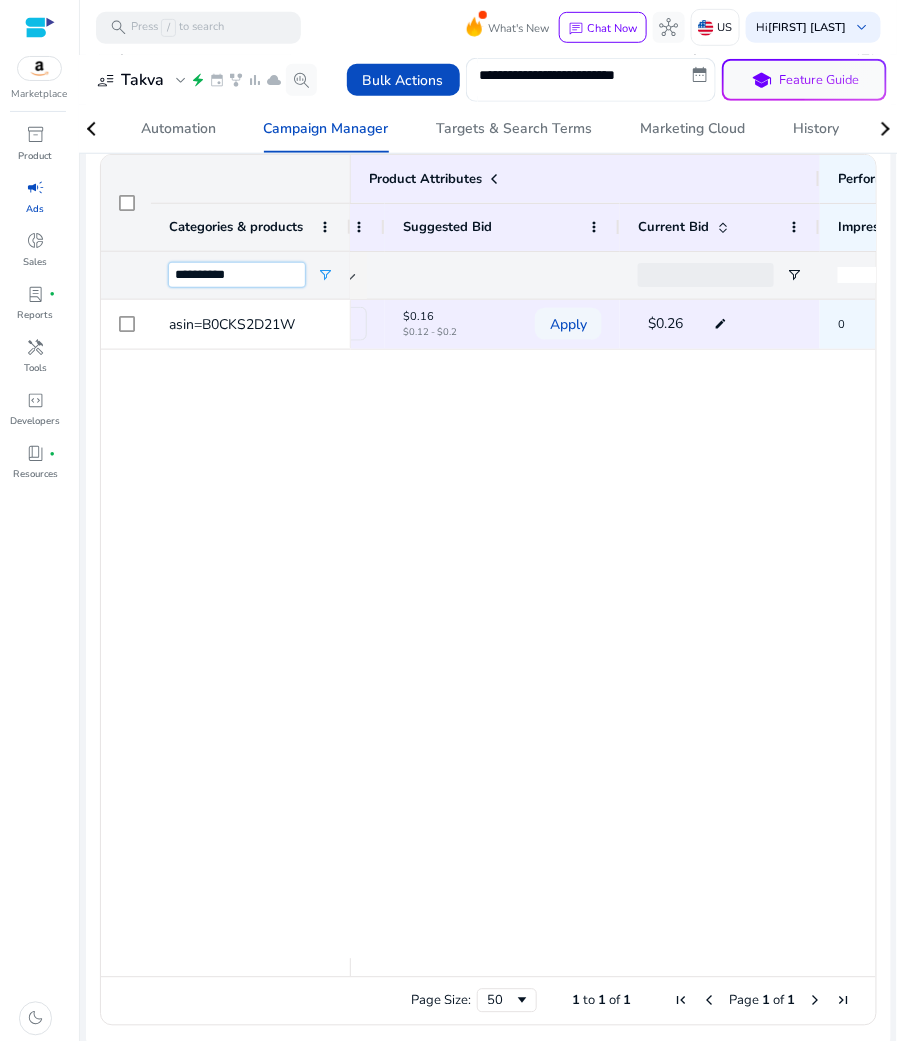 type on "**********" 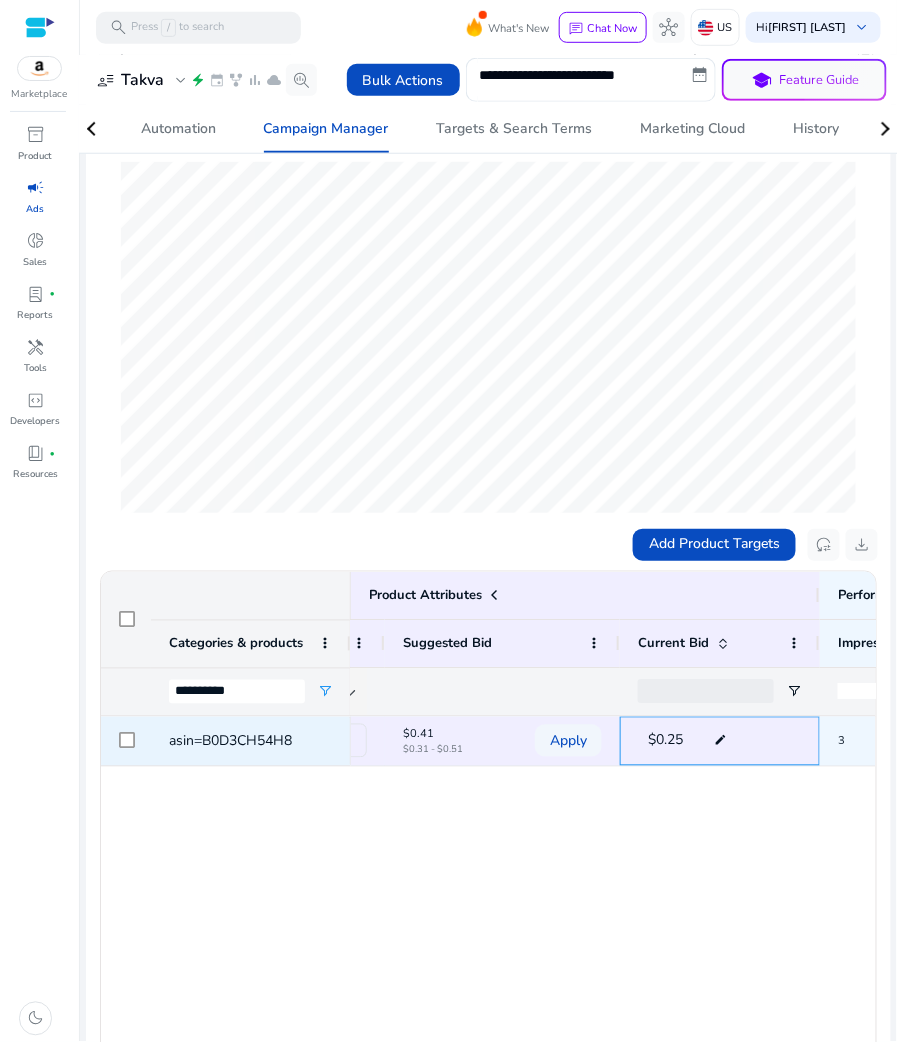click on "edit" 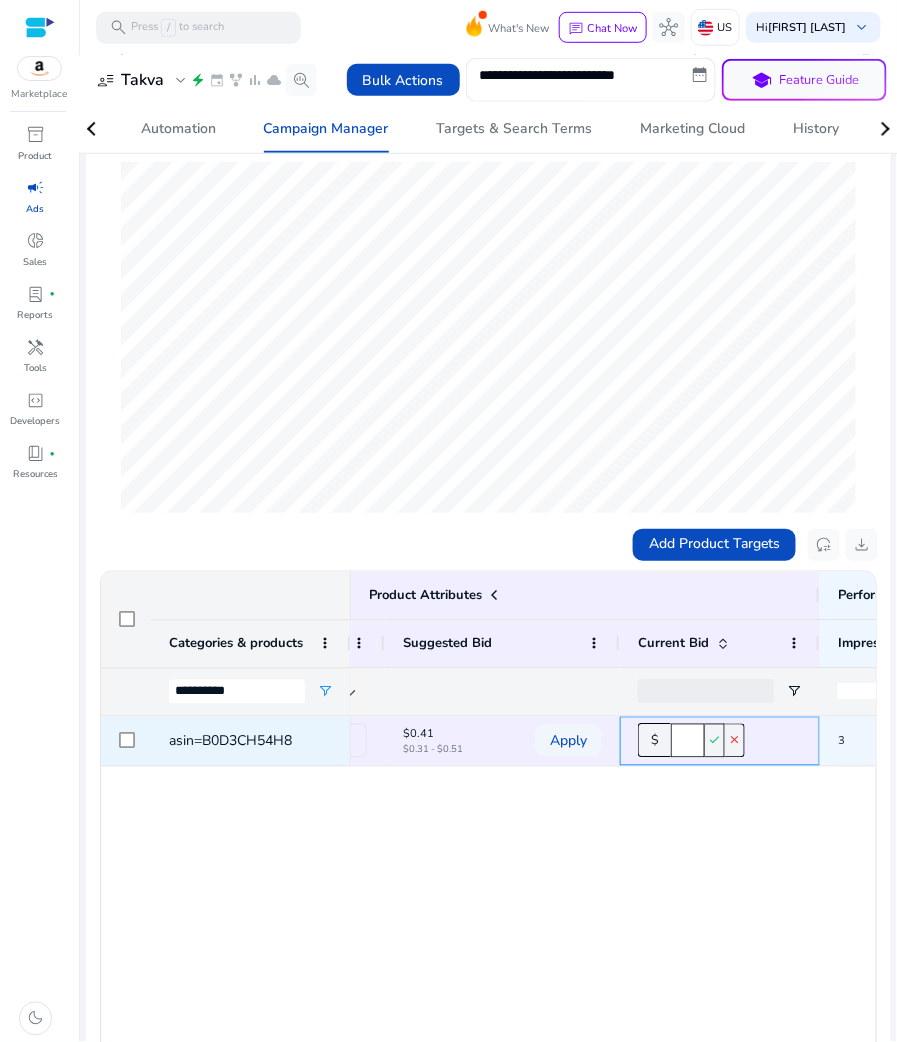 click on "****" 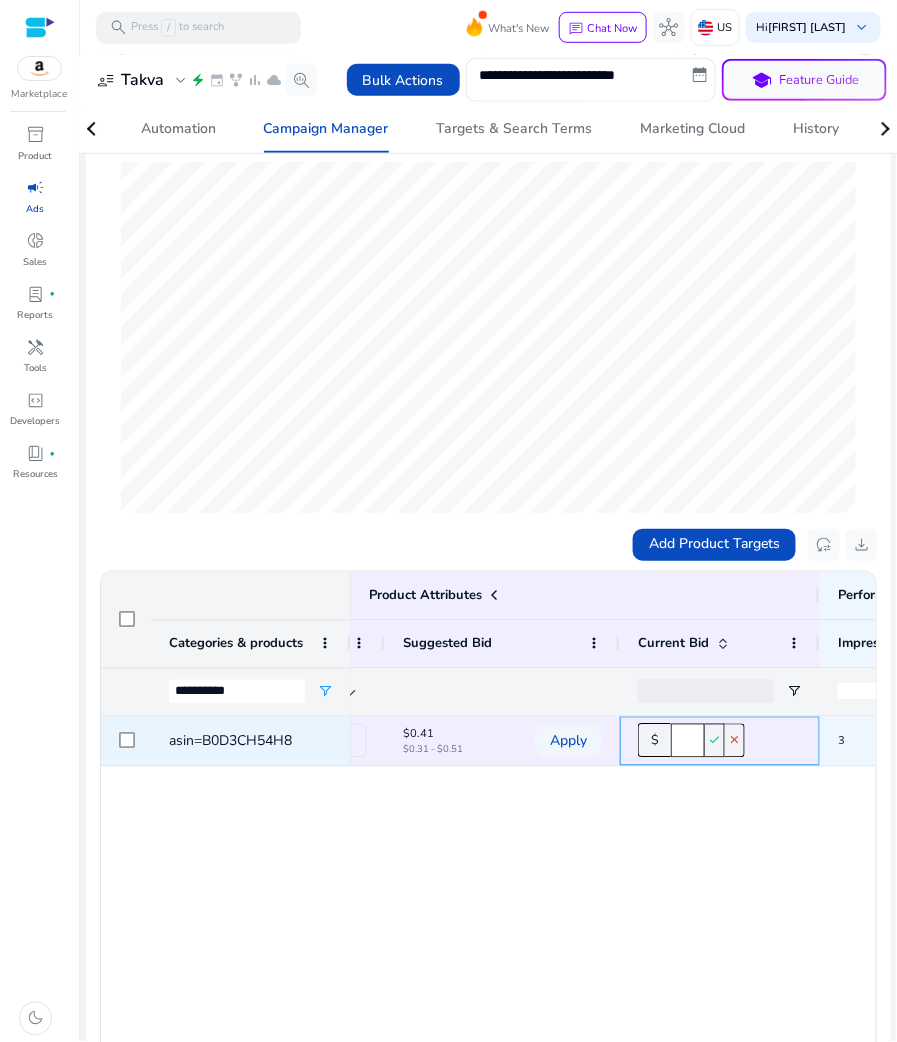 click on "****" 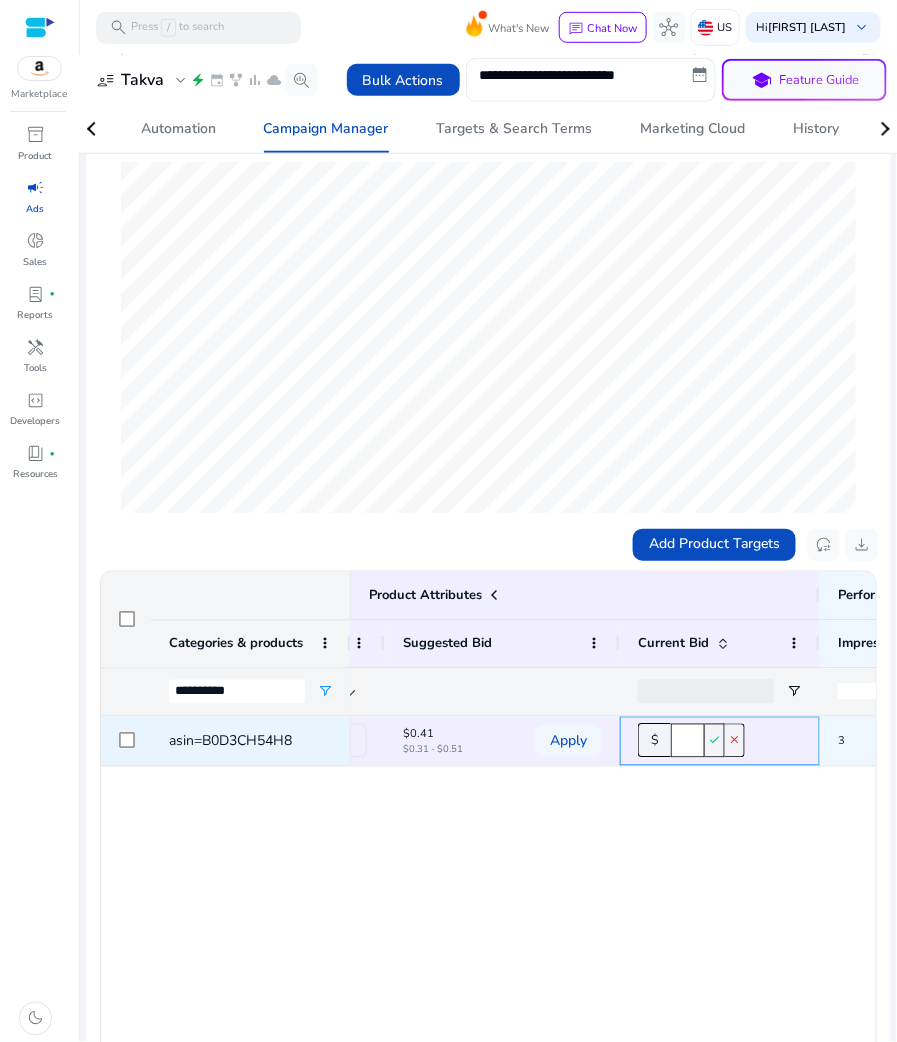 type on "****" 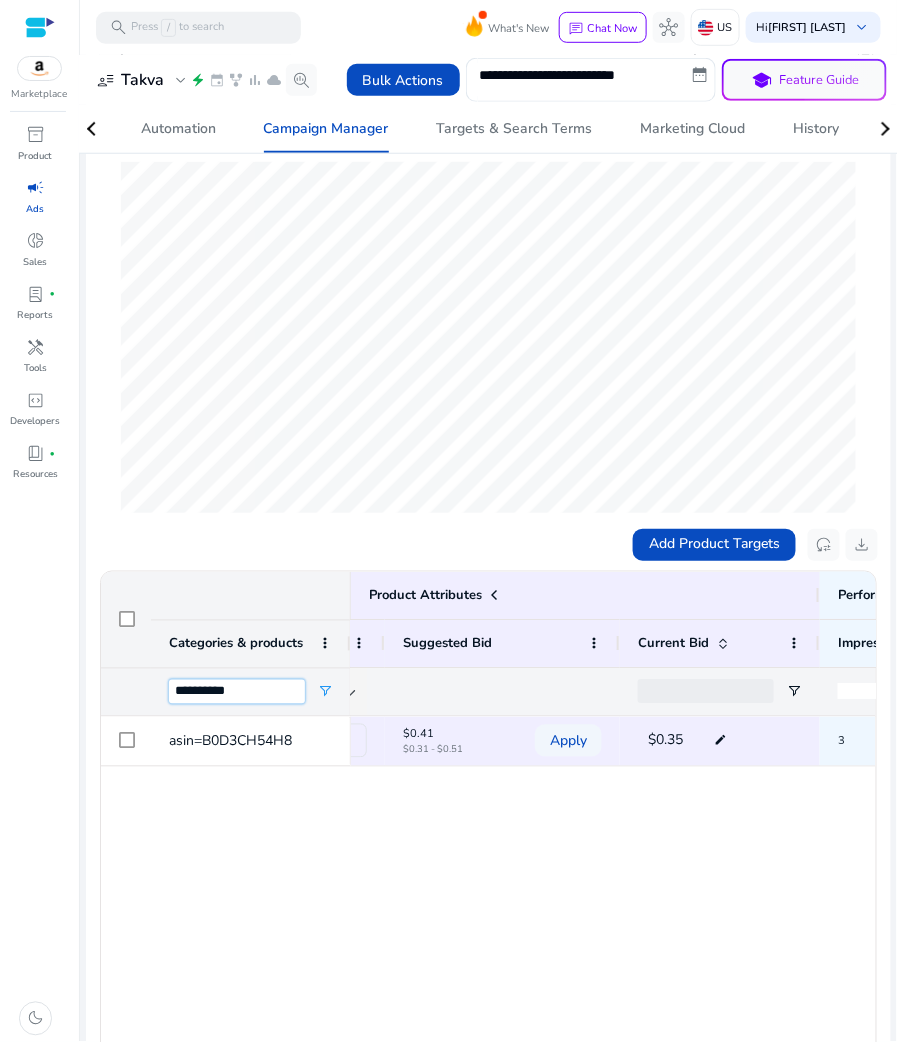 click on "**********" at bounding box center [237, 692] 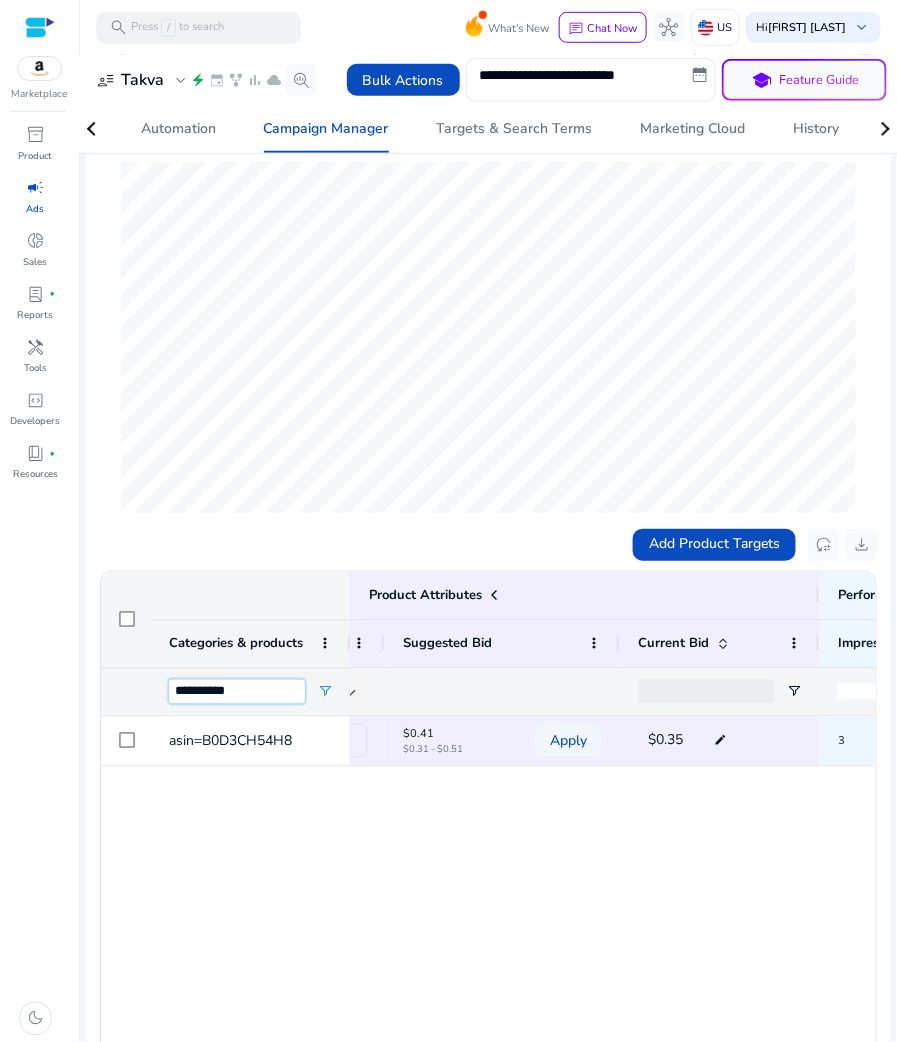 click on "**********" at bounding box center [237, 692] 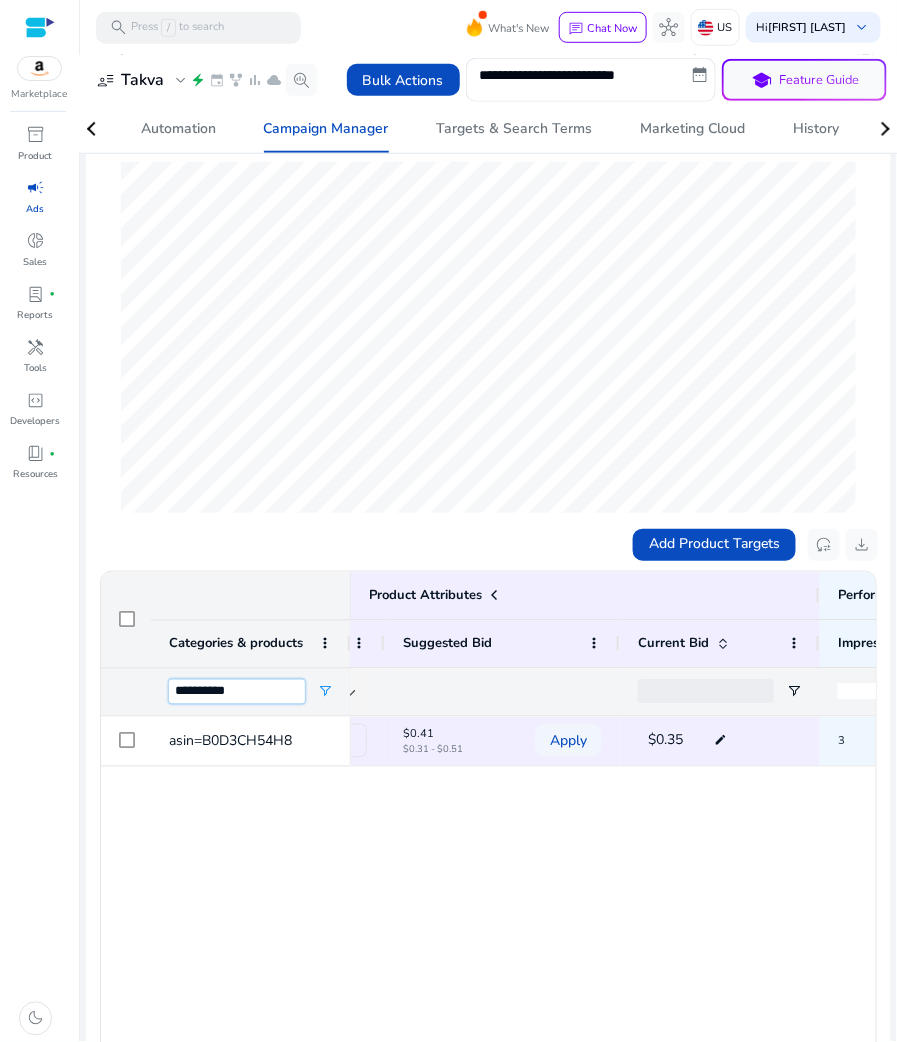 paste 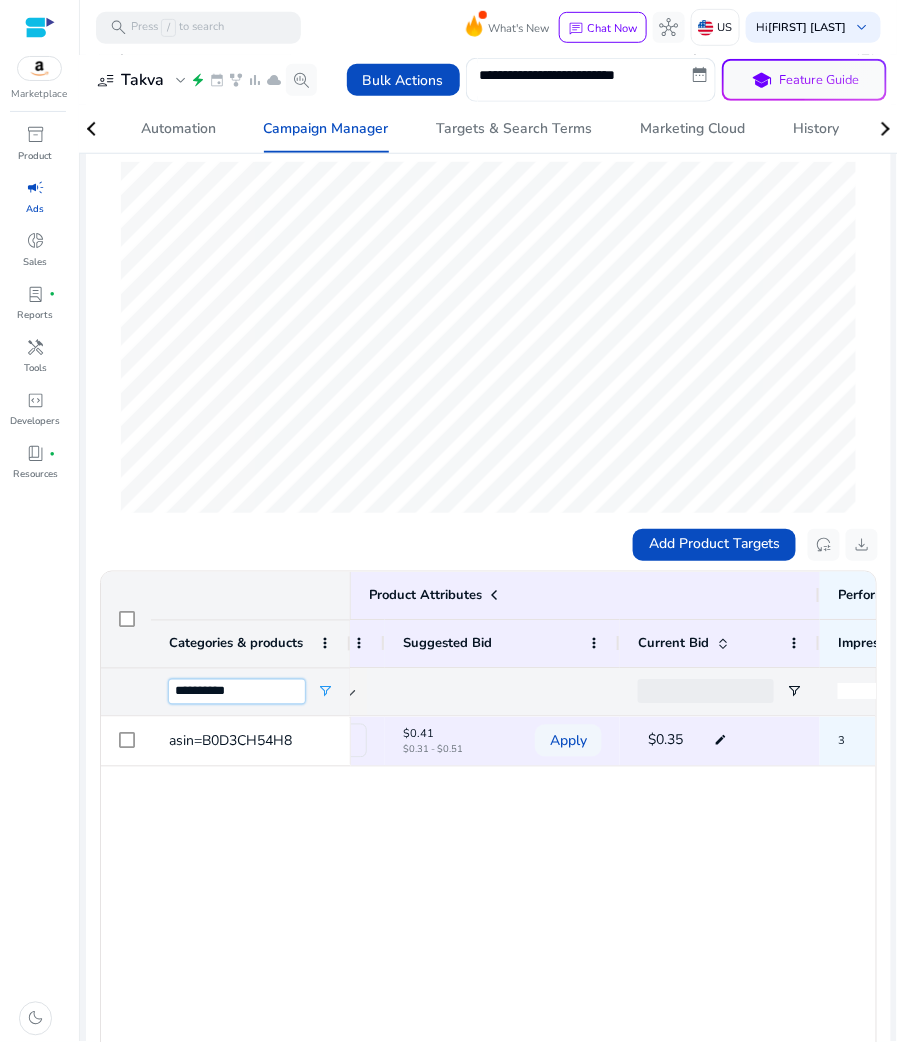 type on "**********" 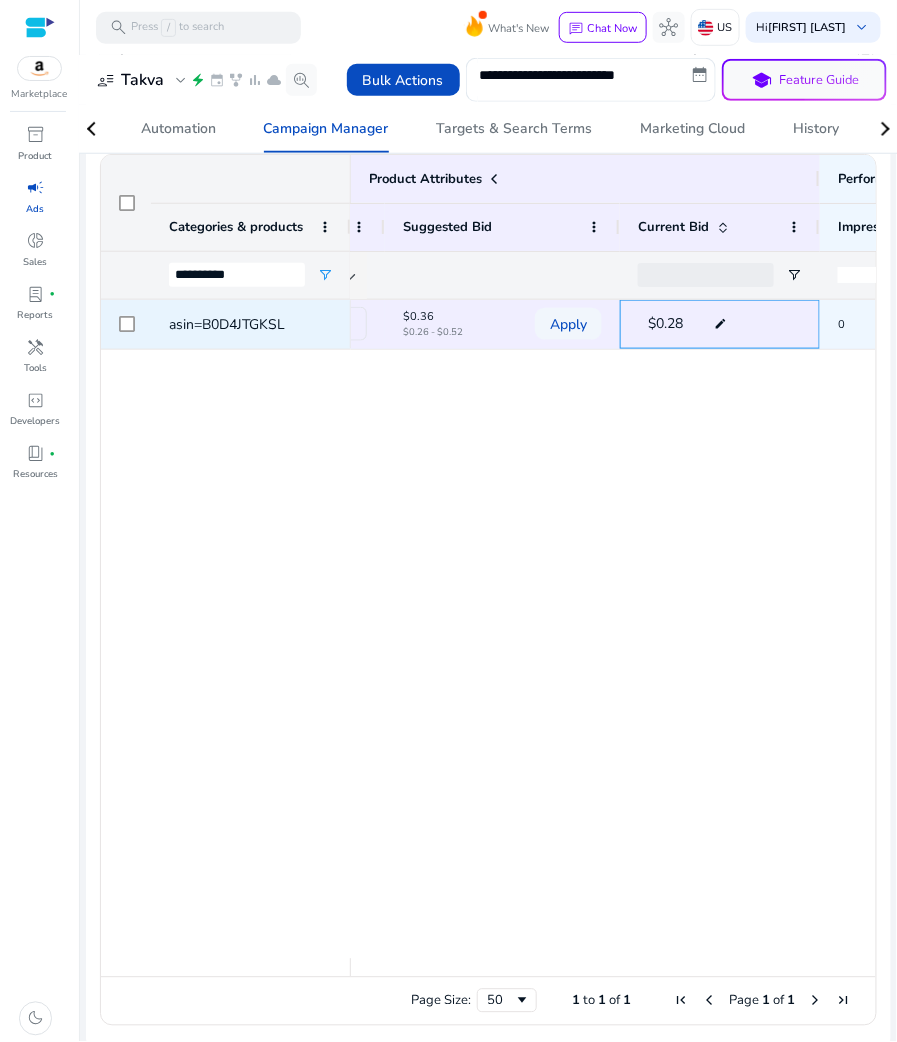 click on "edit" 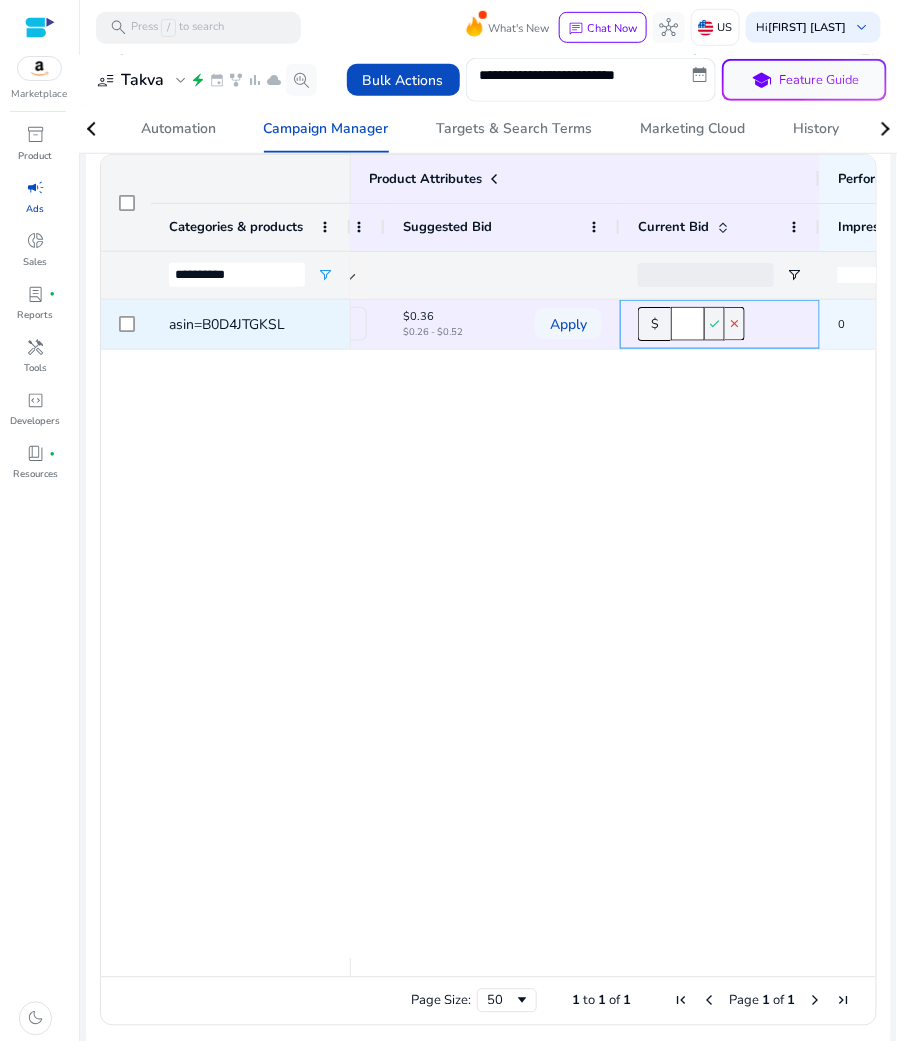click on "****" 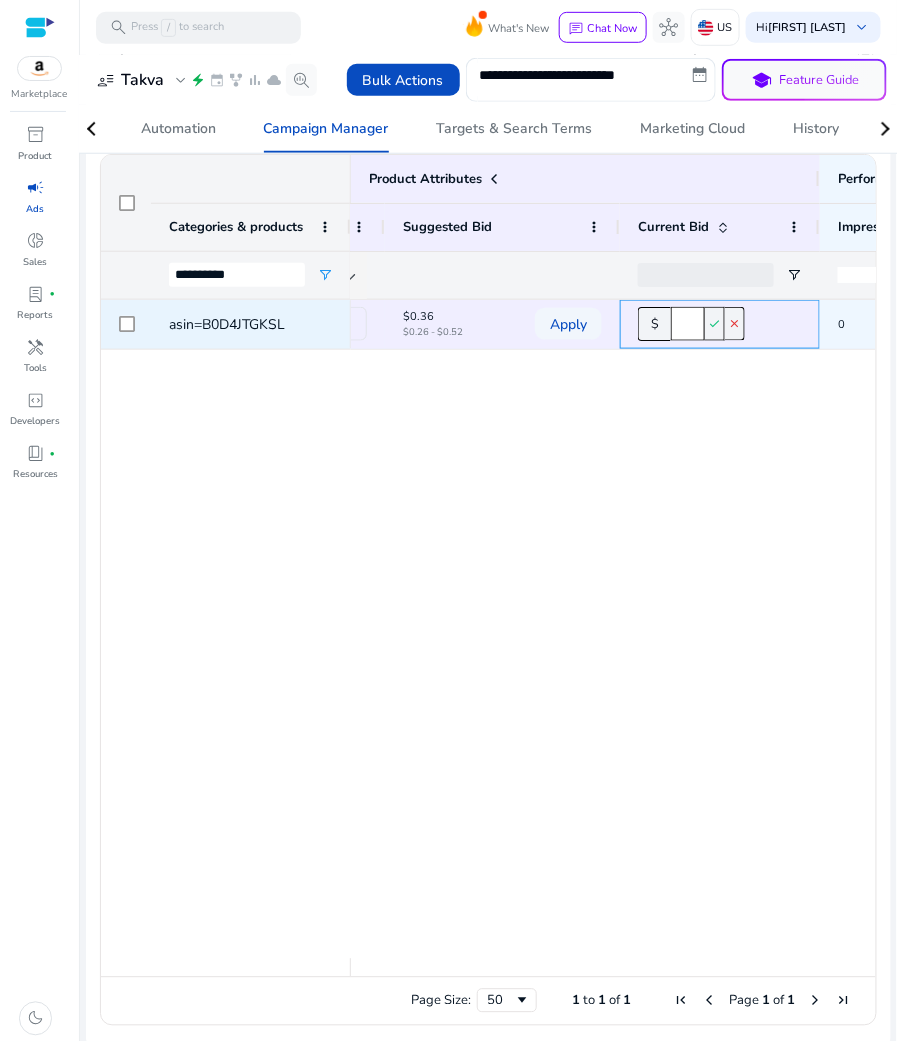 click on "****" 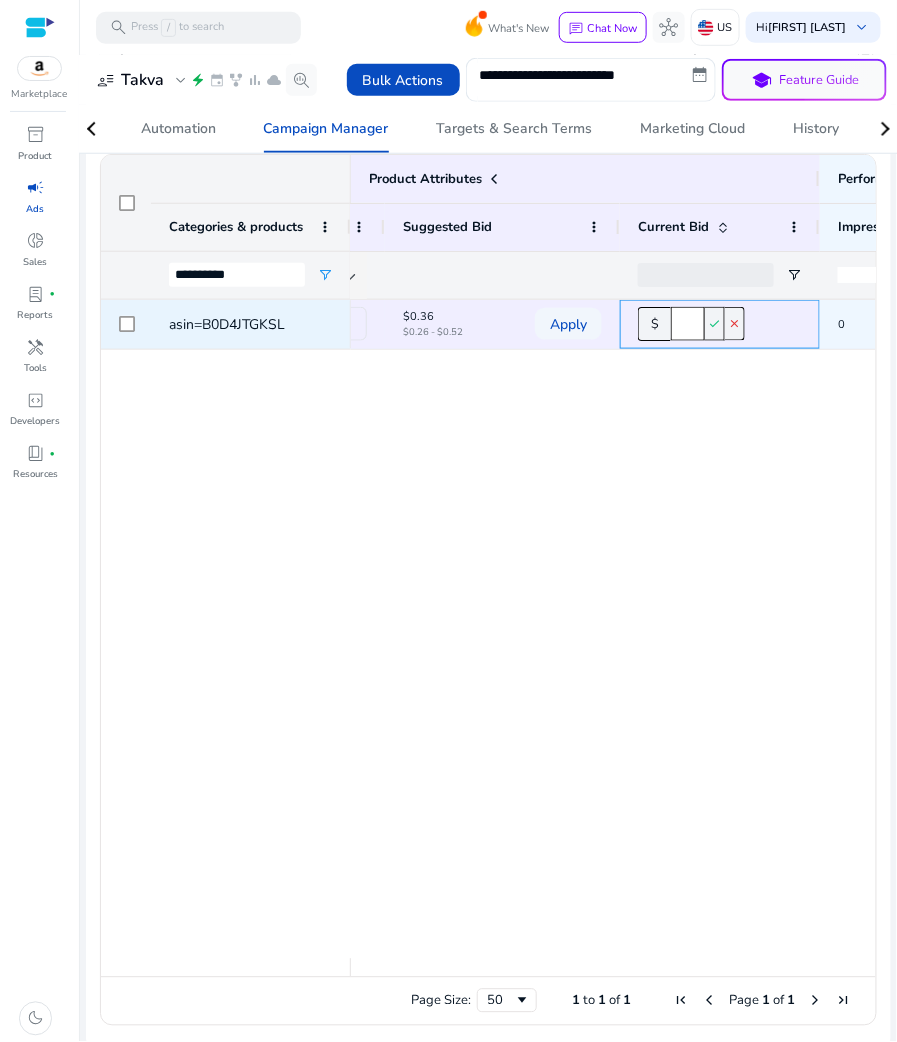 type on "****" 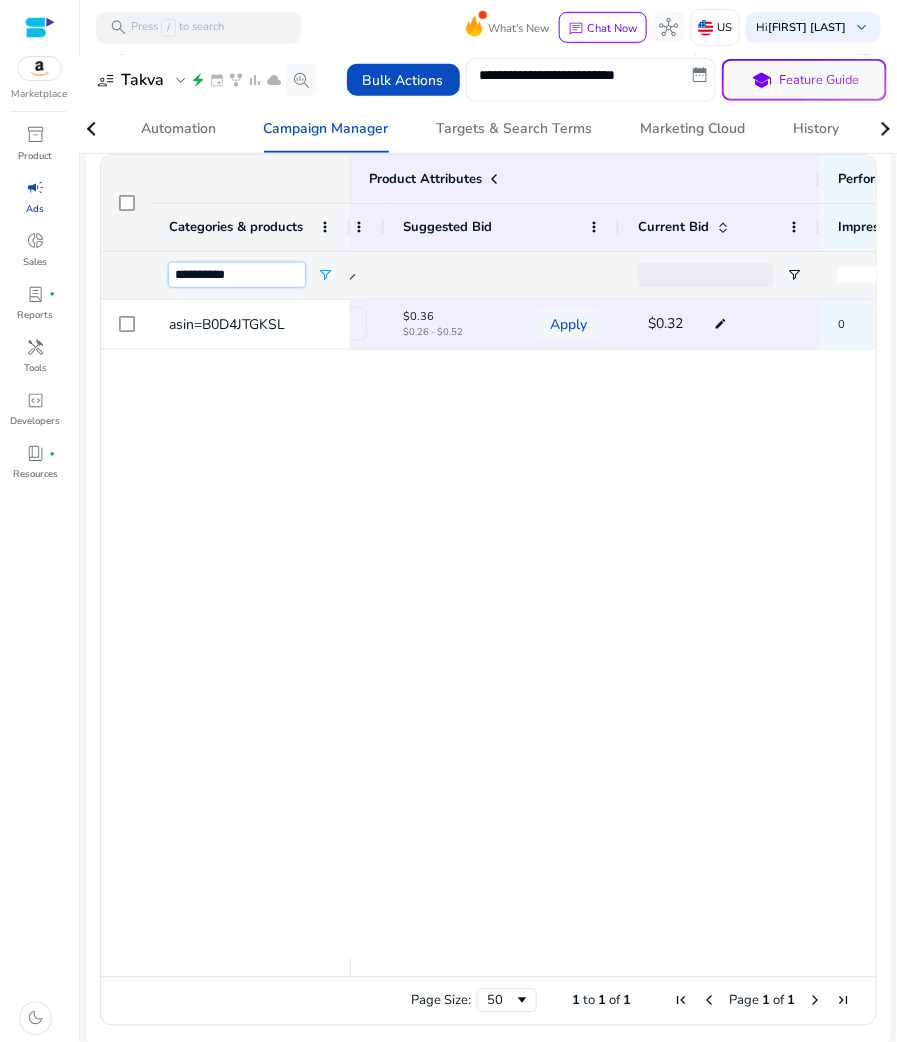 click on "**********" at bounding box center (237, 275) 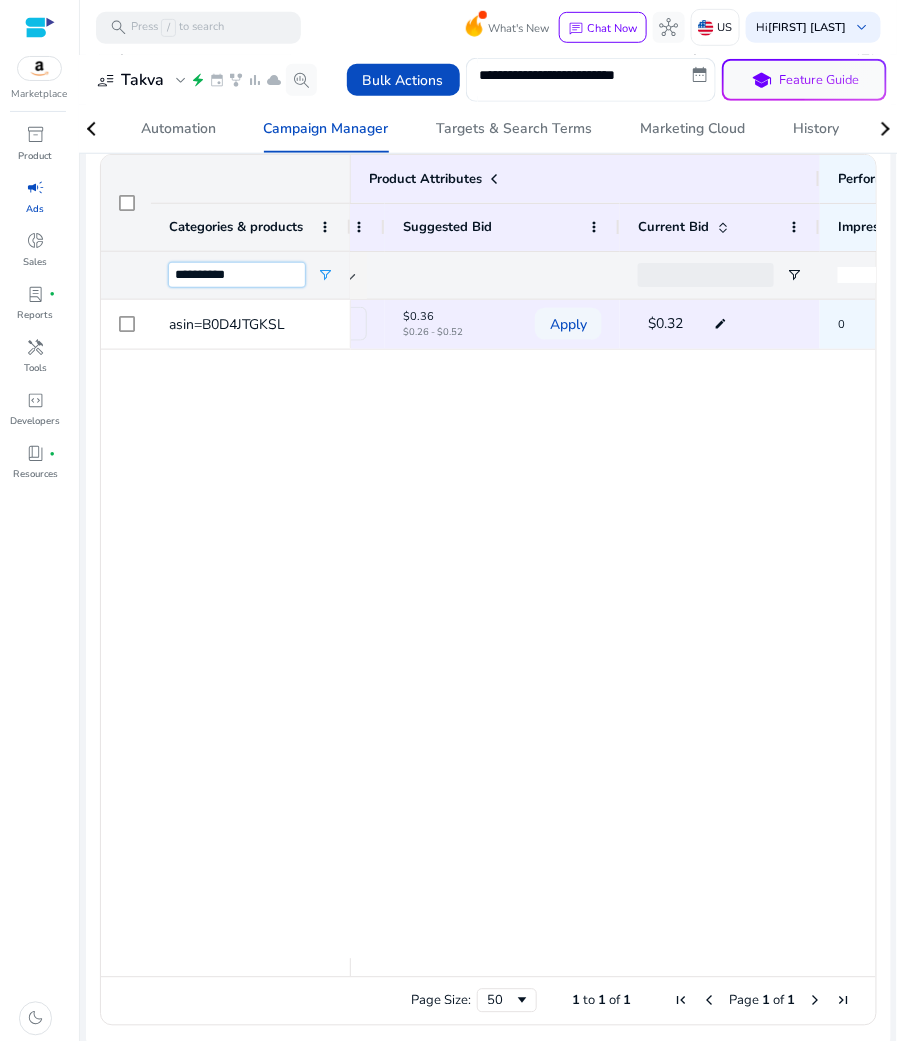 click on "**********" at bounding box center [237, 275] 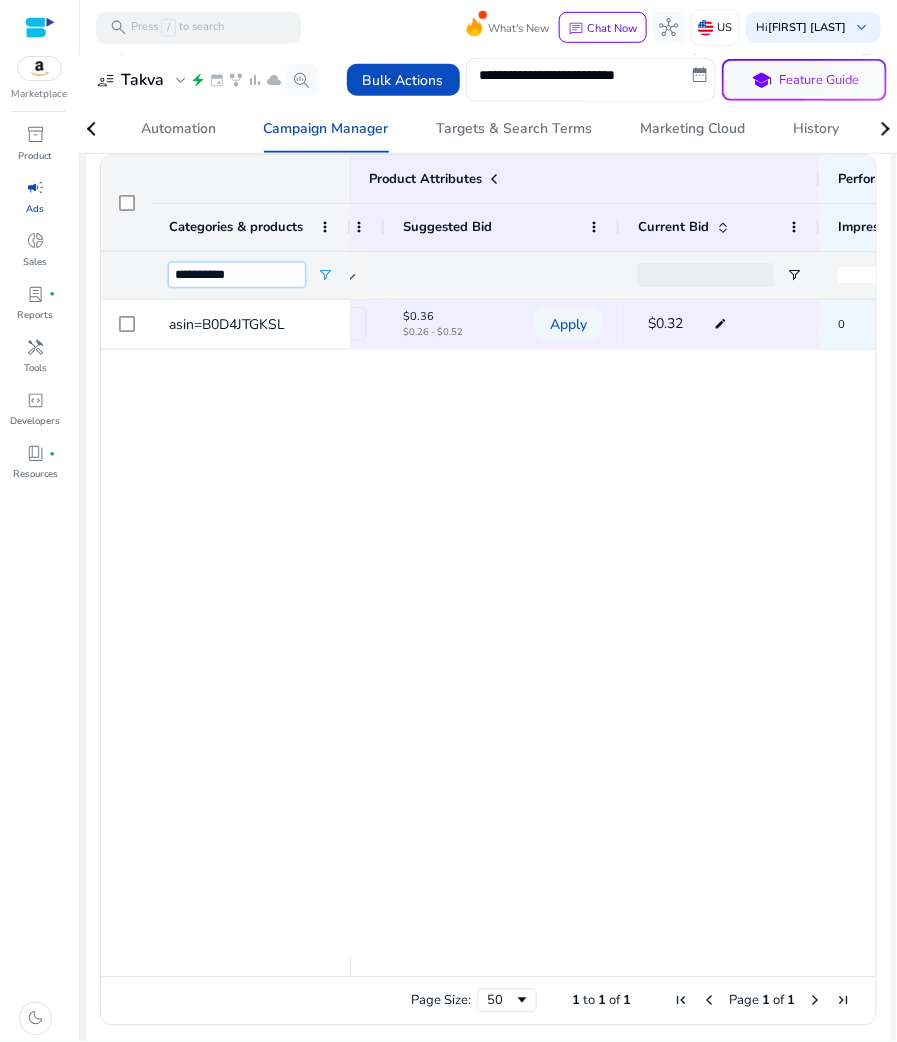 paste 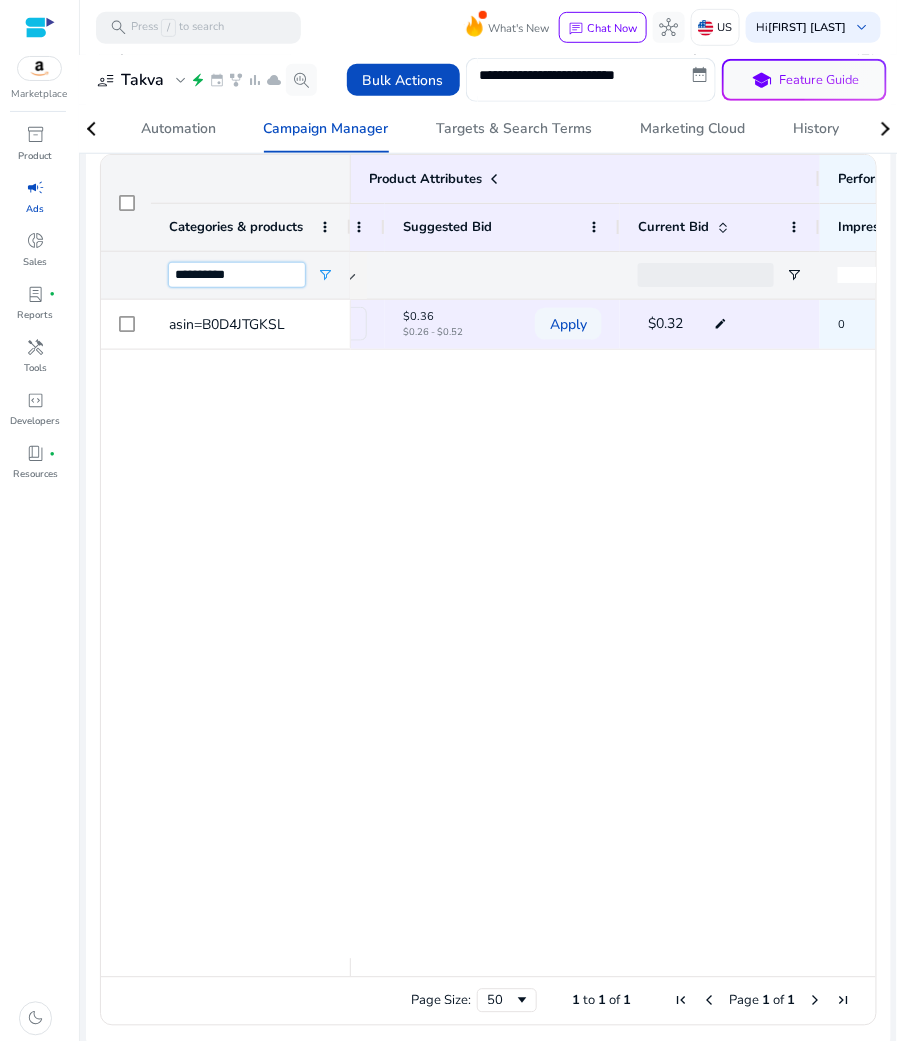 type on "**********" 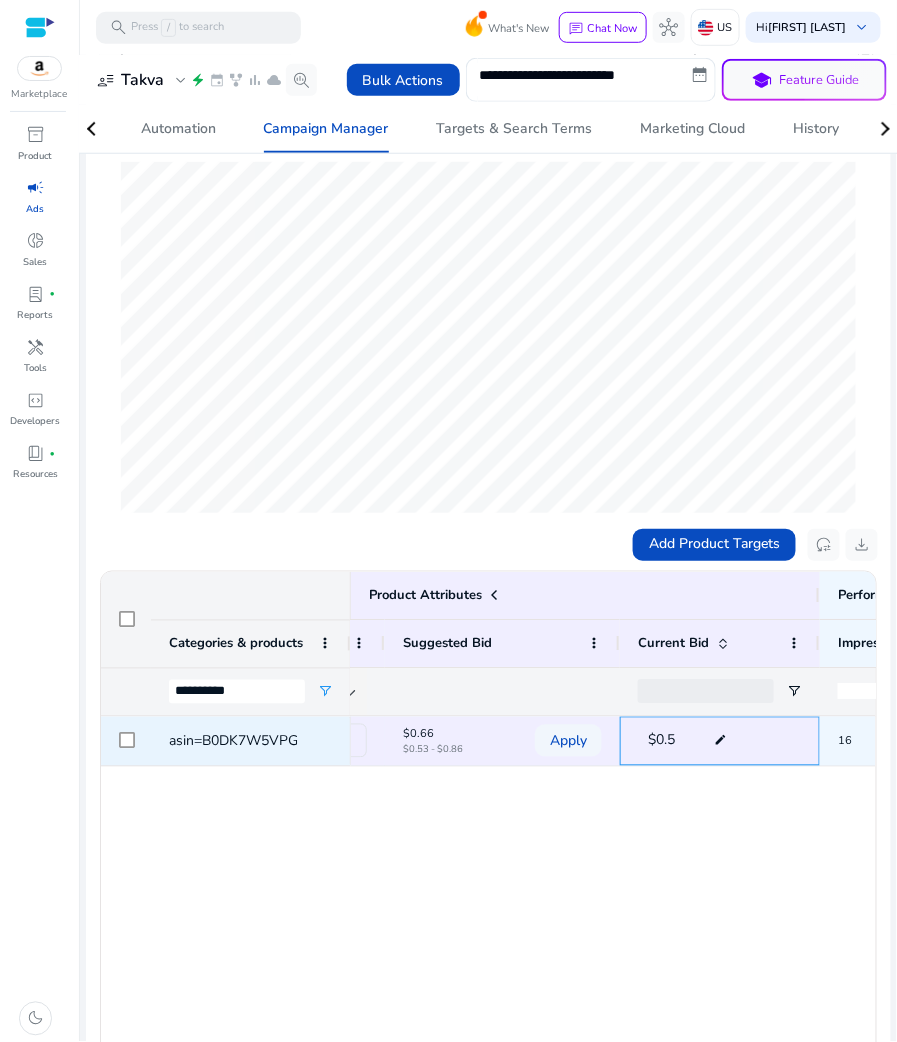 click on "edit" 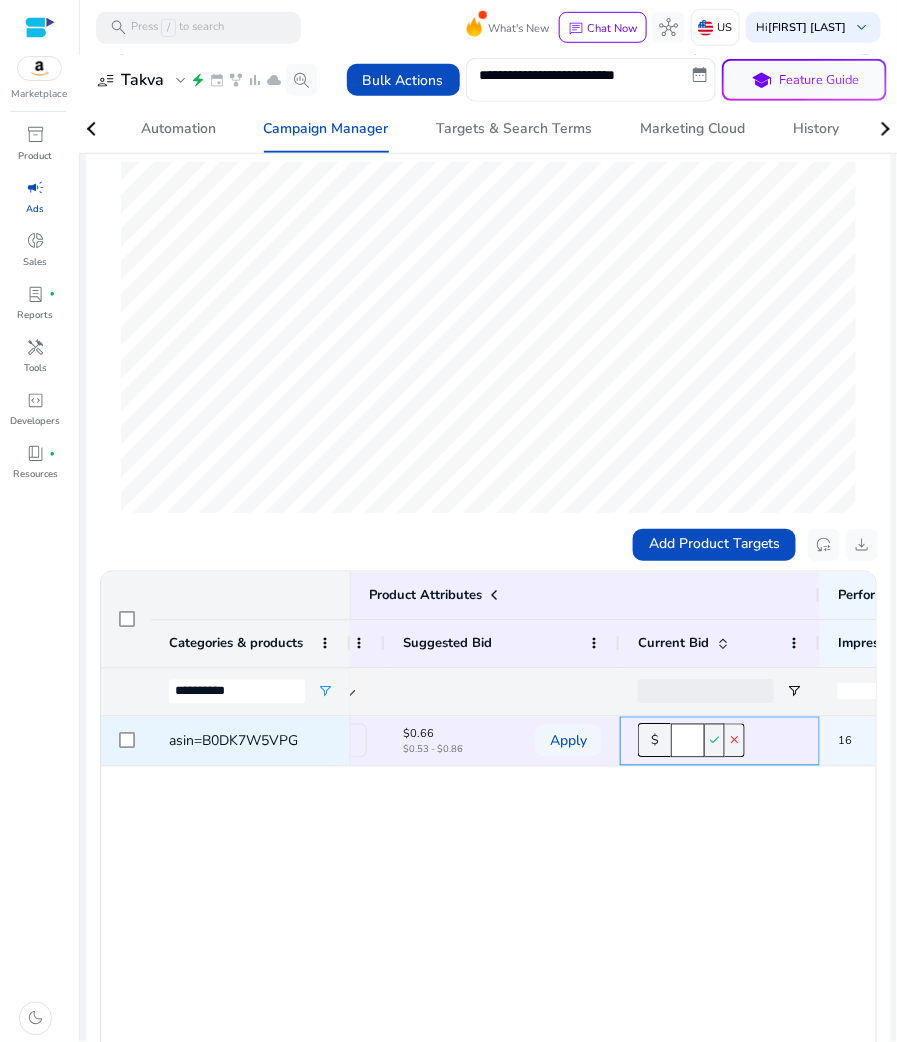 click on "***" 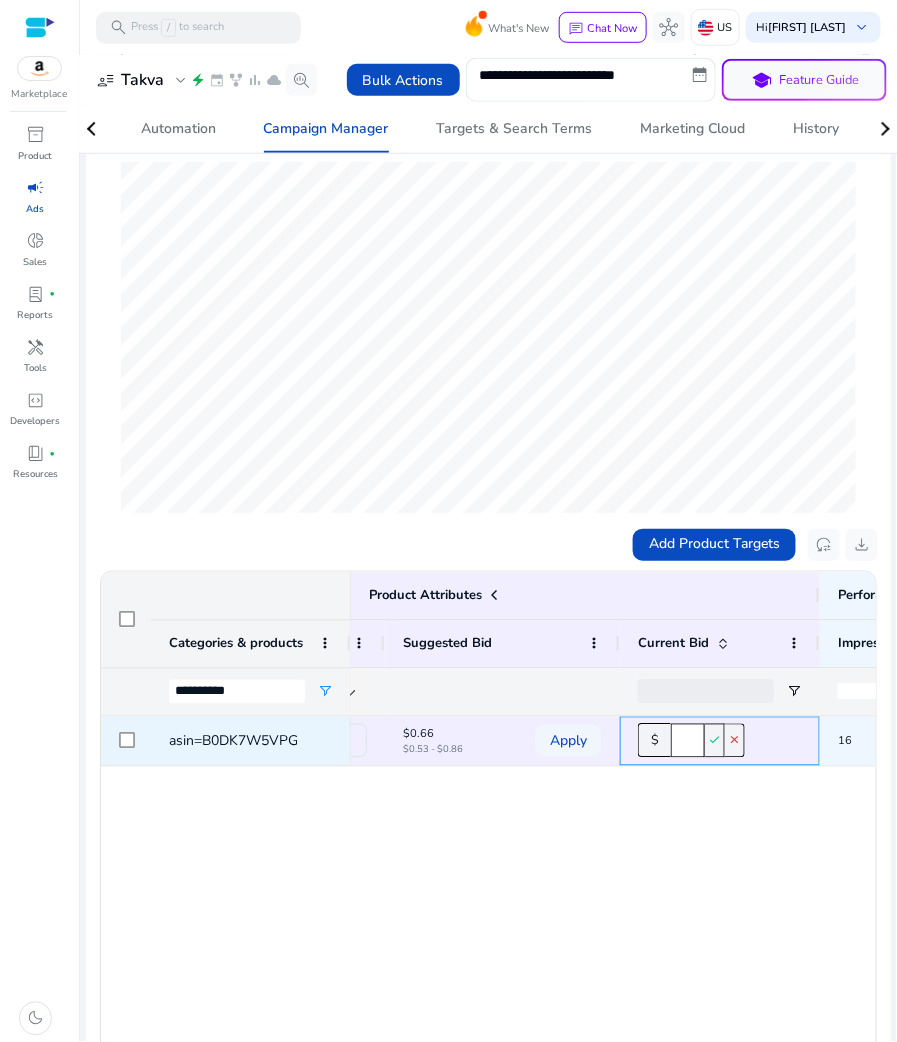 type on "****" 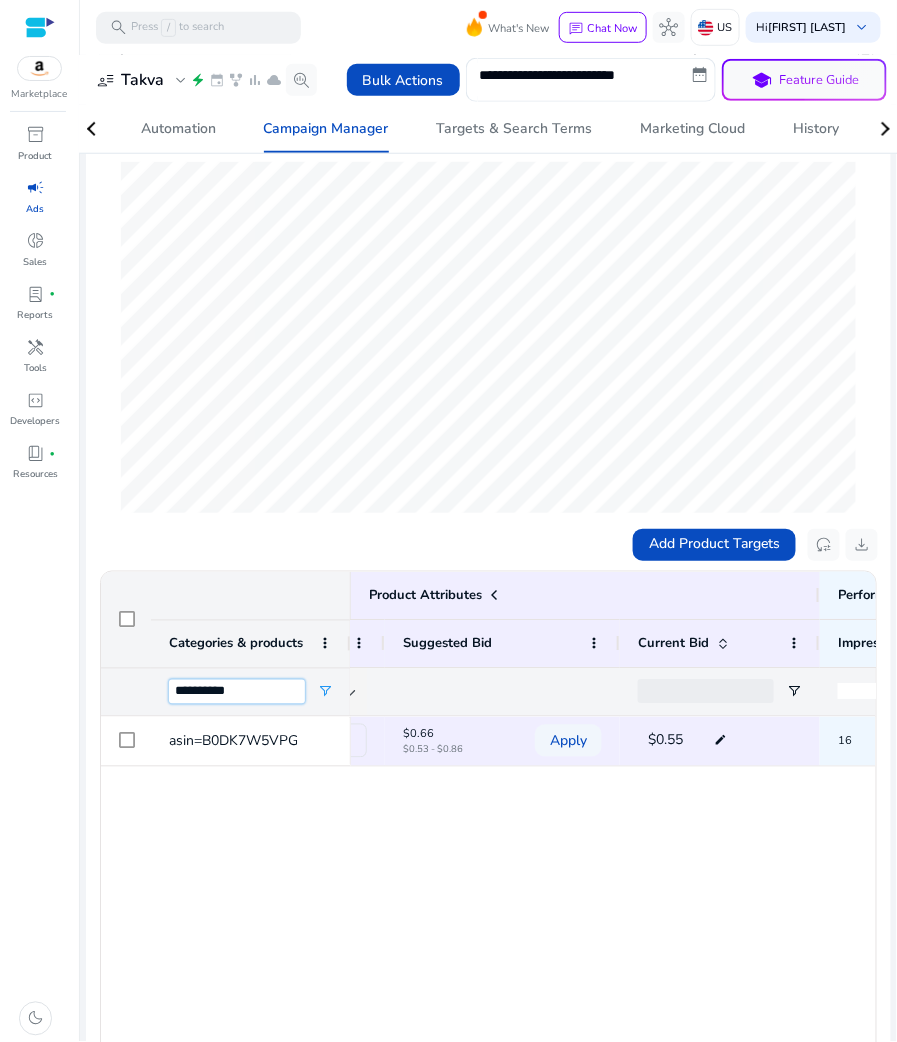 click on "**********" at bounding box center [237, 692] 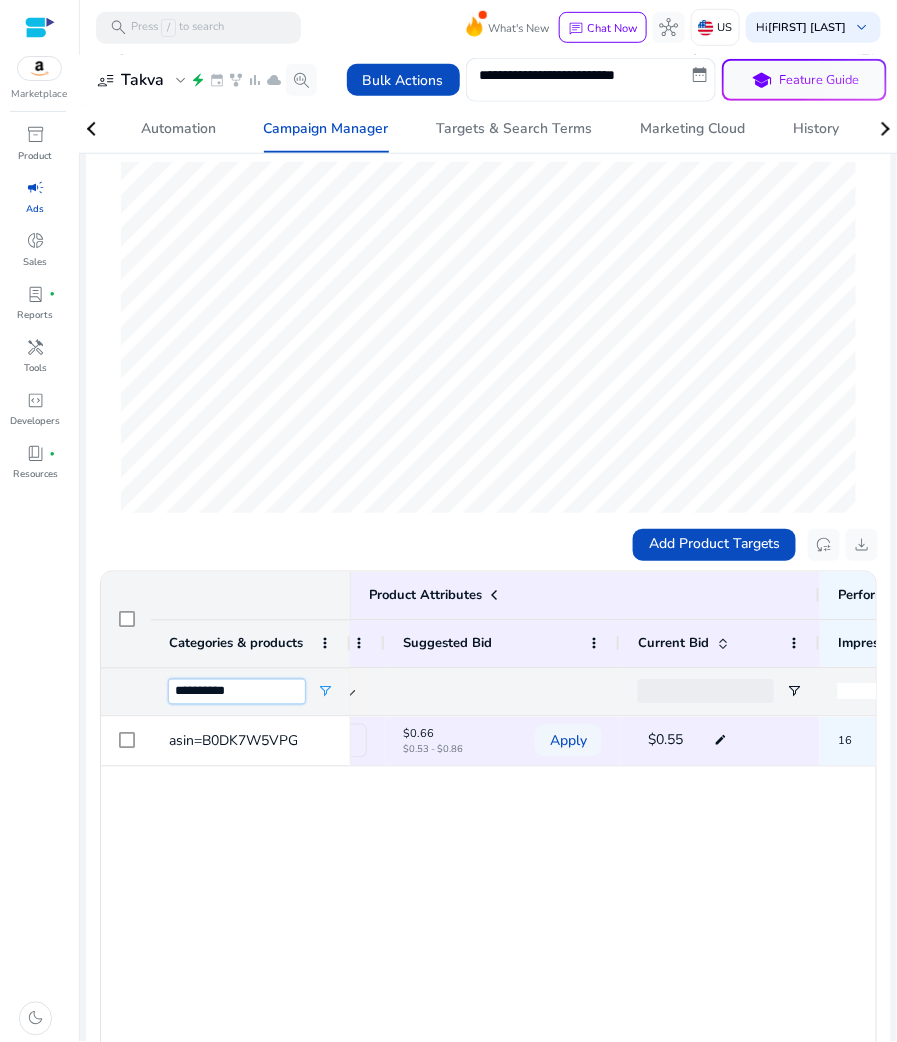 click on "**********" at bounding box center [237, 692] 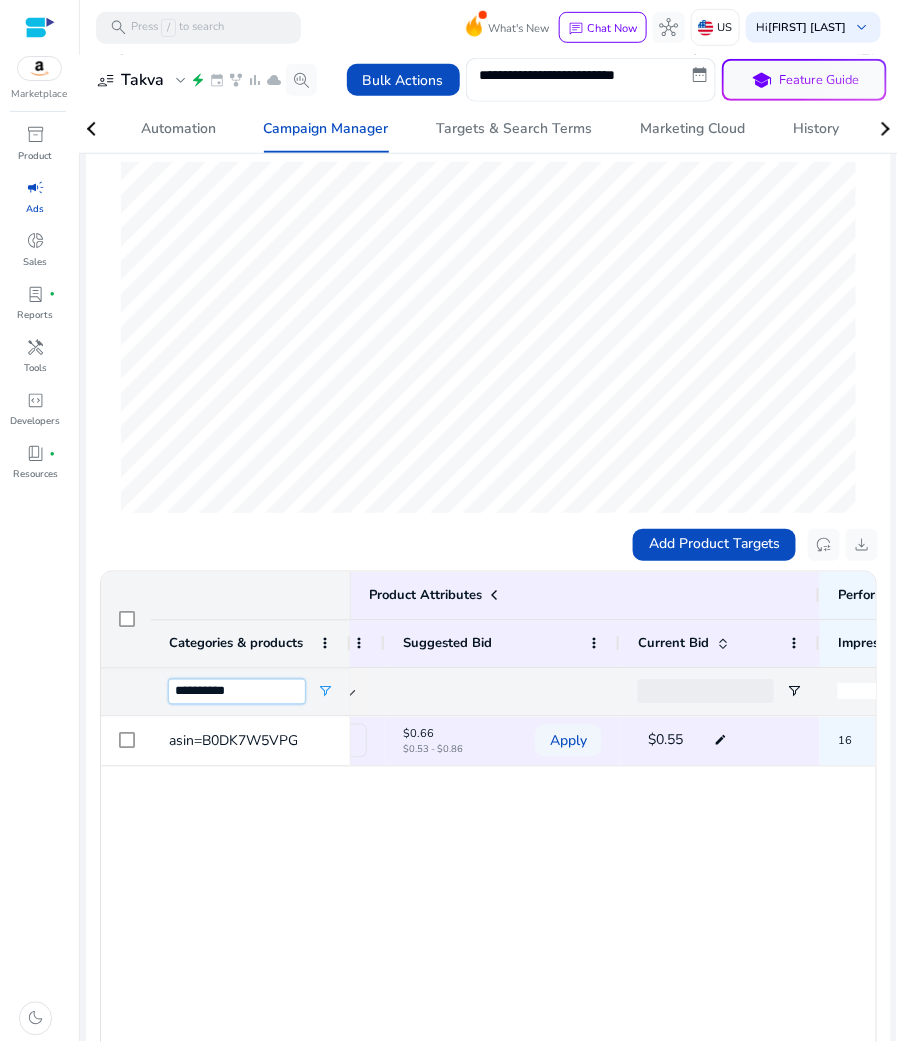 paste 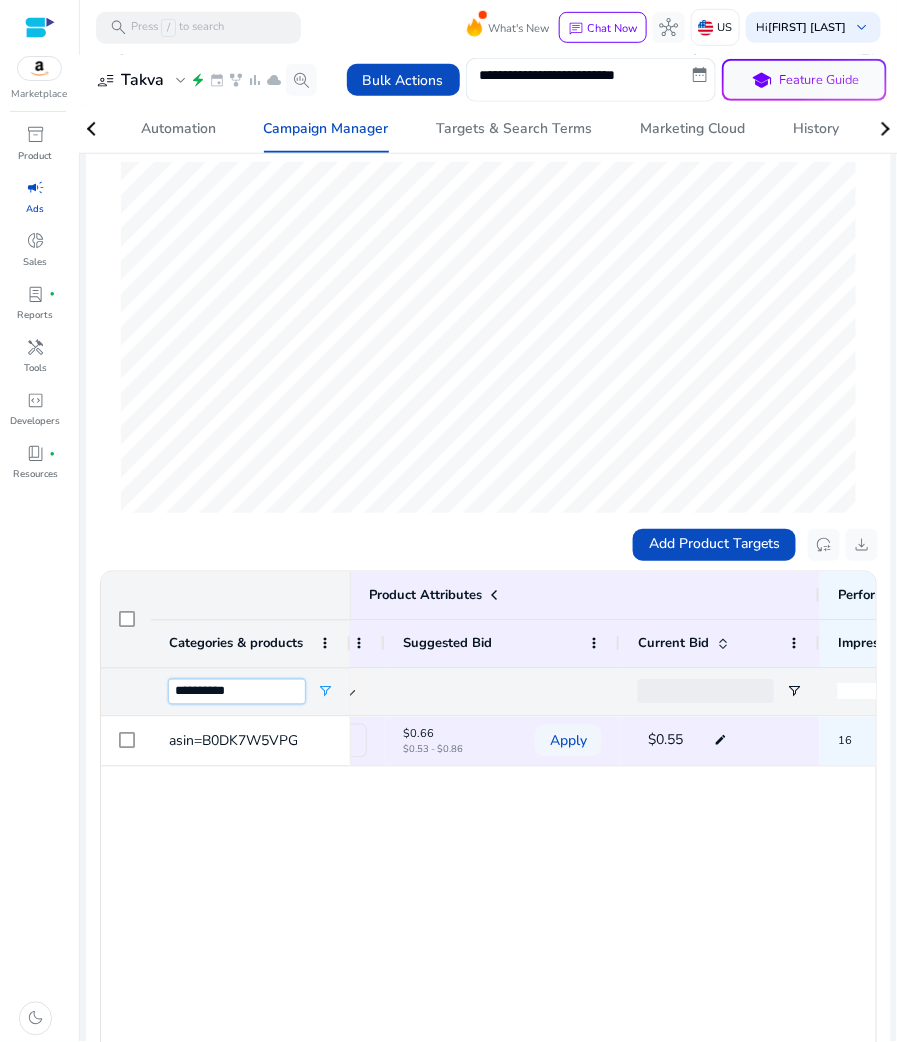 type on "**********" 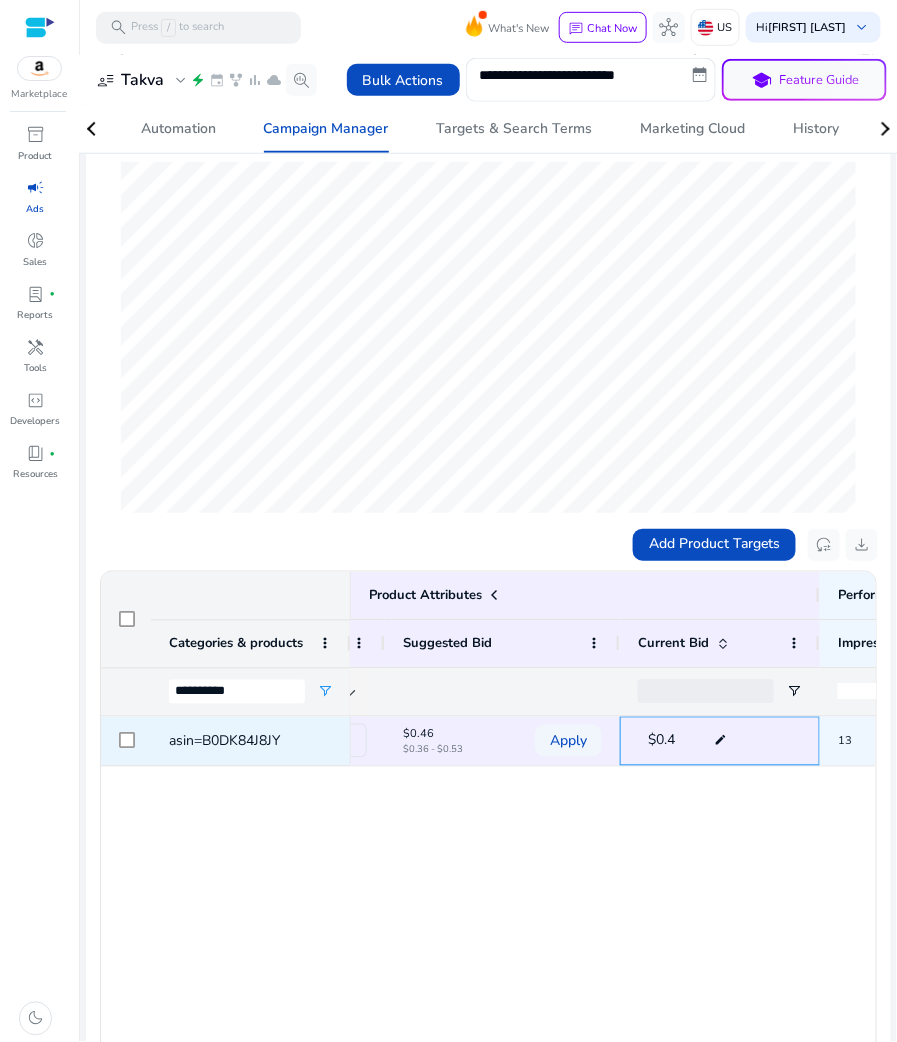 click on "edit" 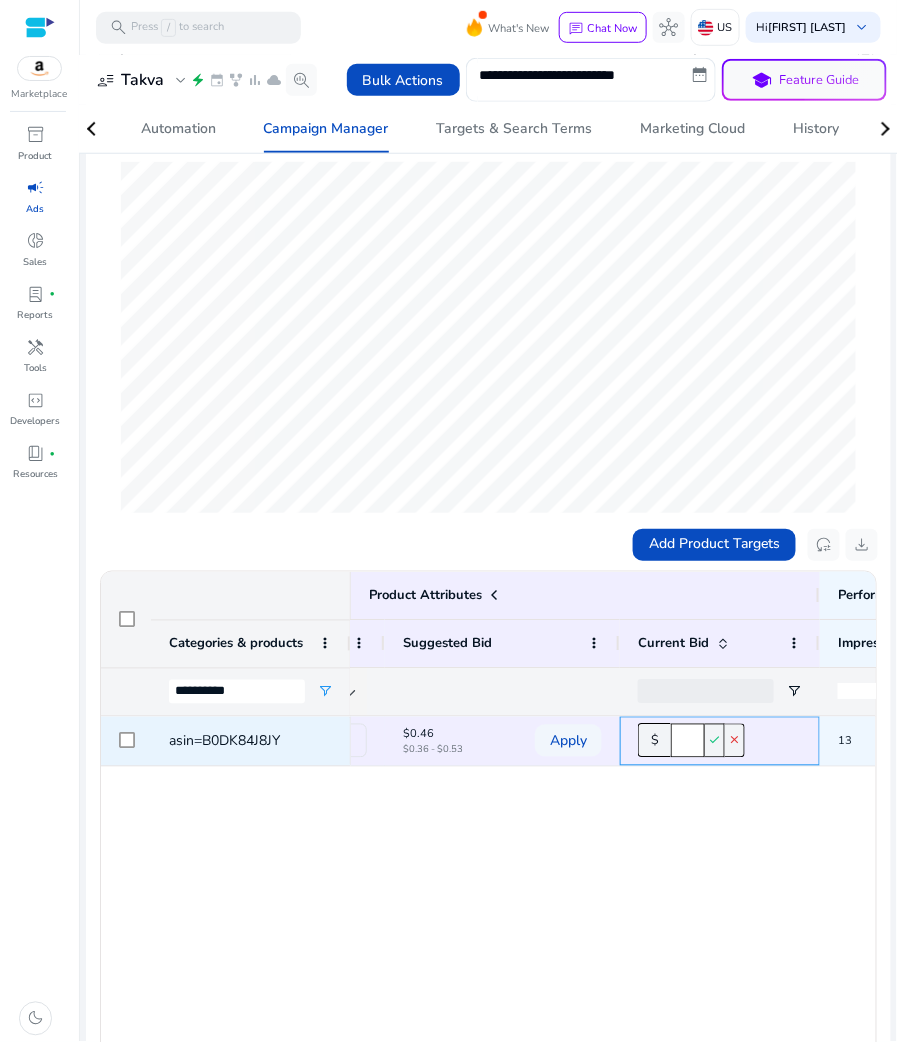 click on "close" 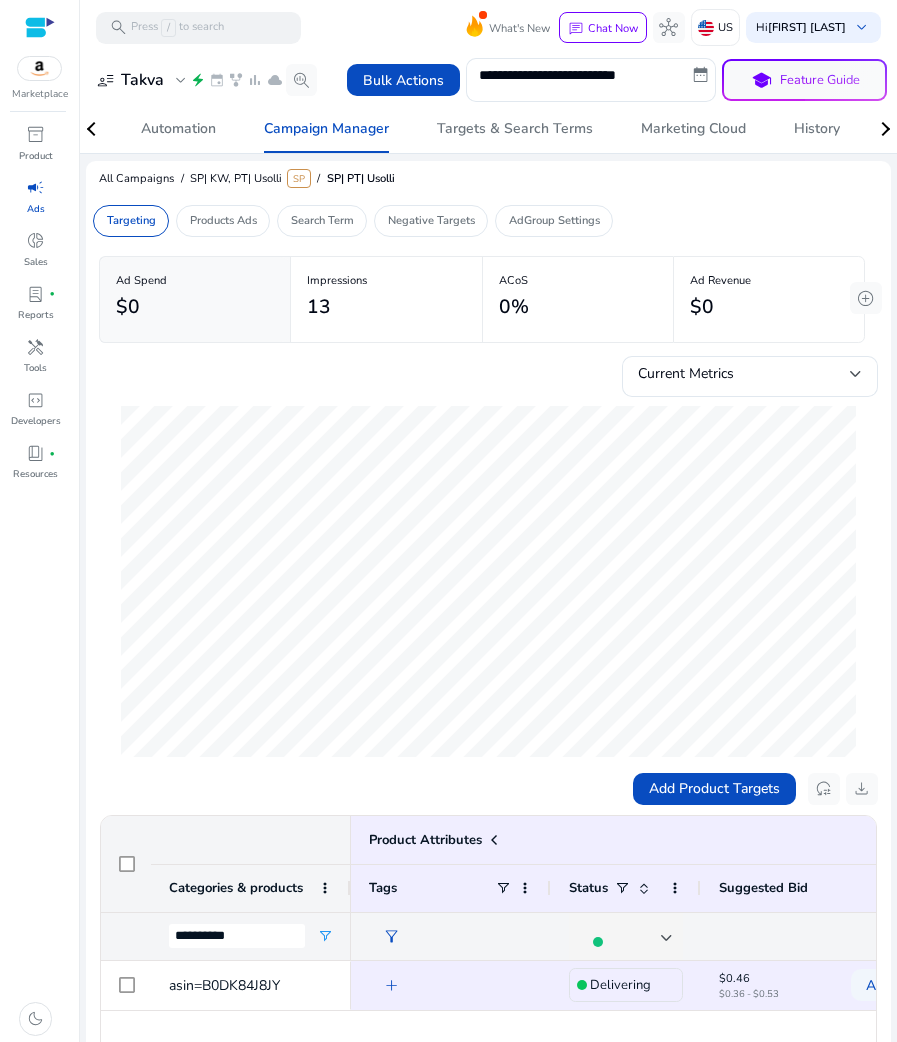 scroll, scrollTop: 0, scrollLeft: 0, axis: both 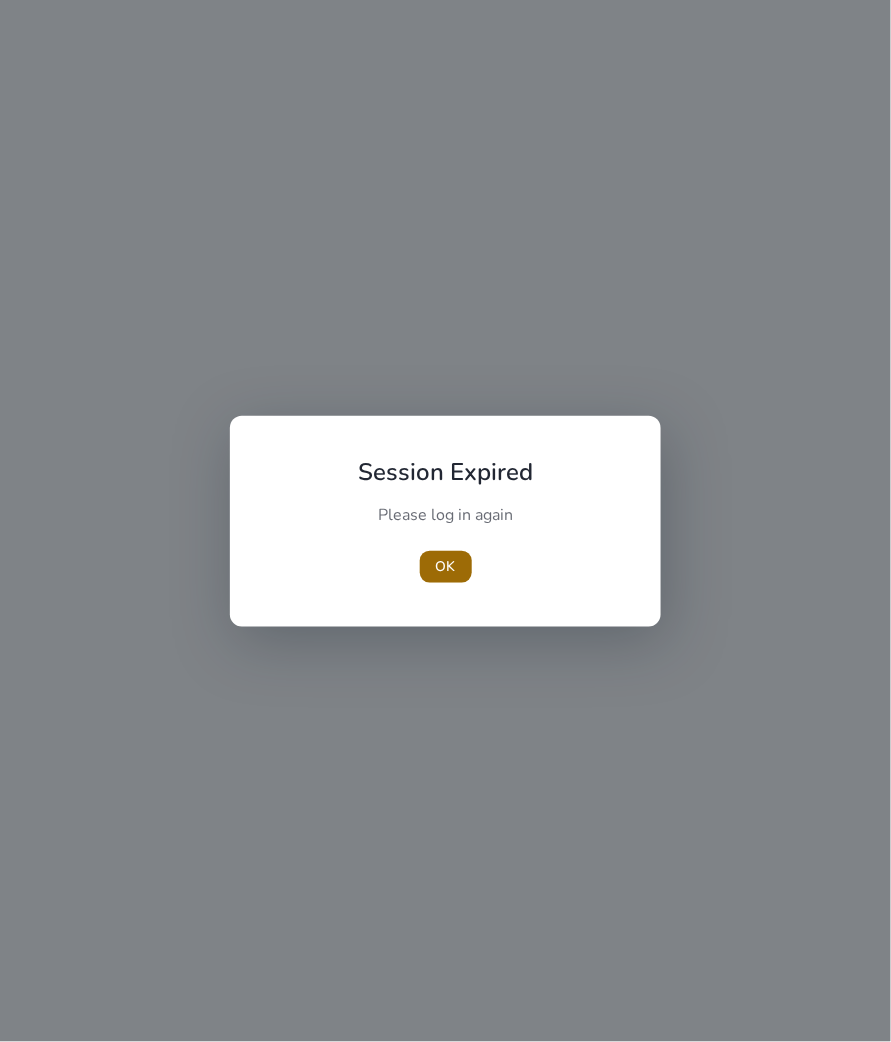 click at bounding box center (446, 567) 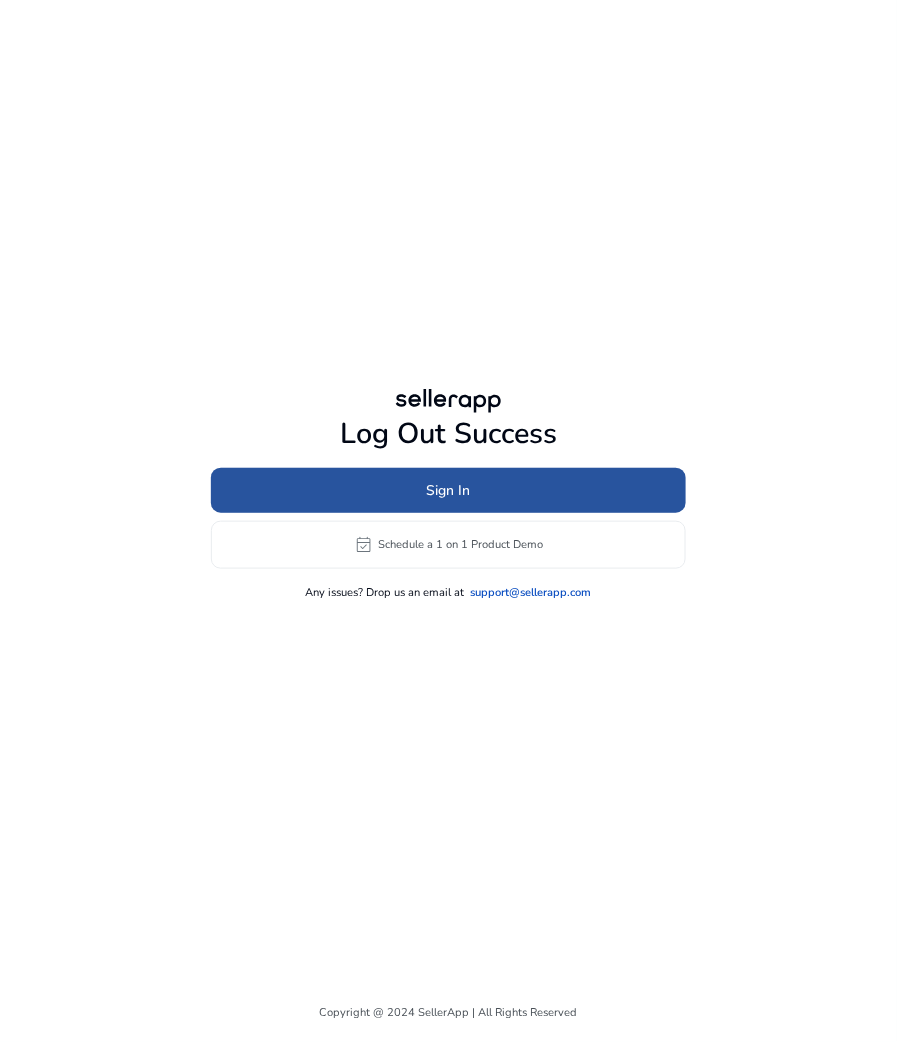 click on "Sign In" 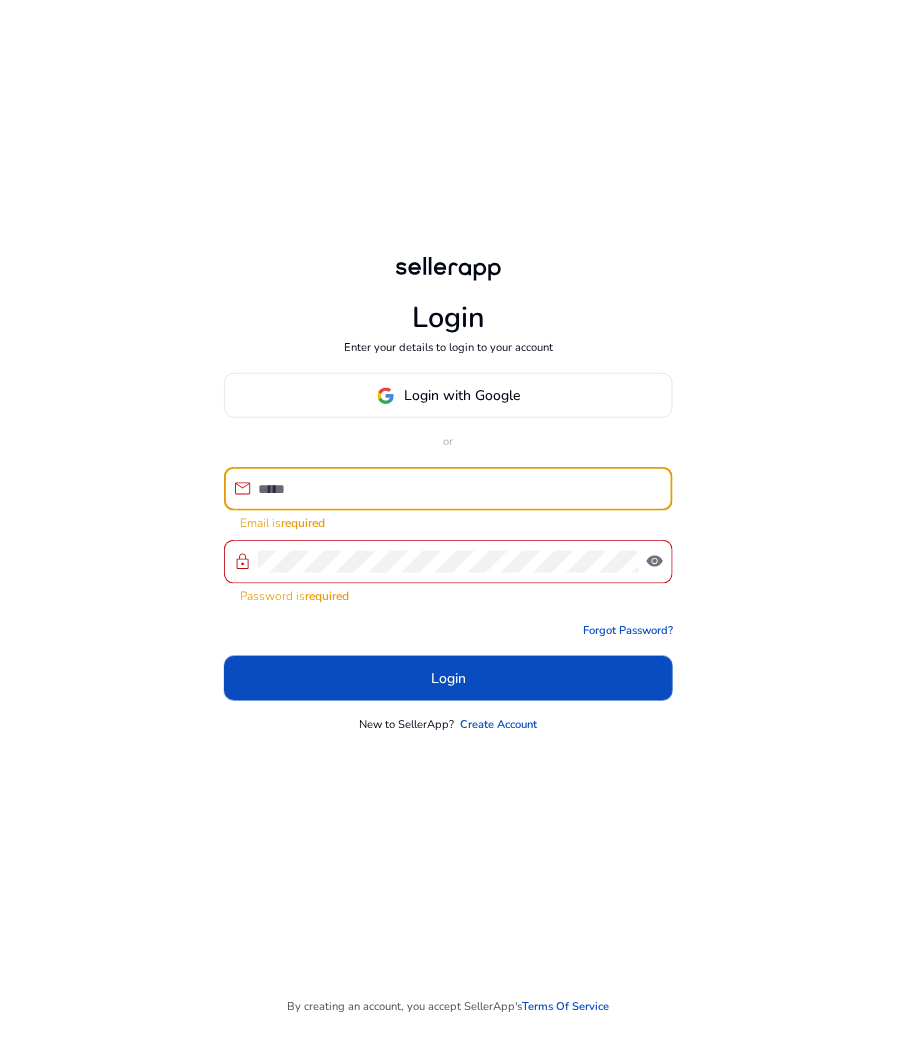 click at bounding box center (457, 489) 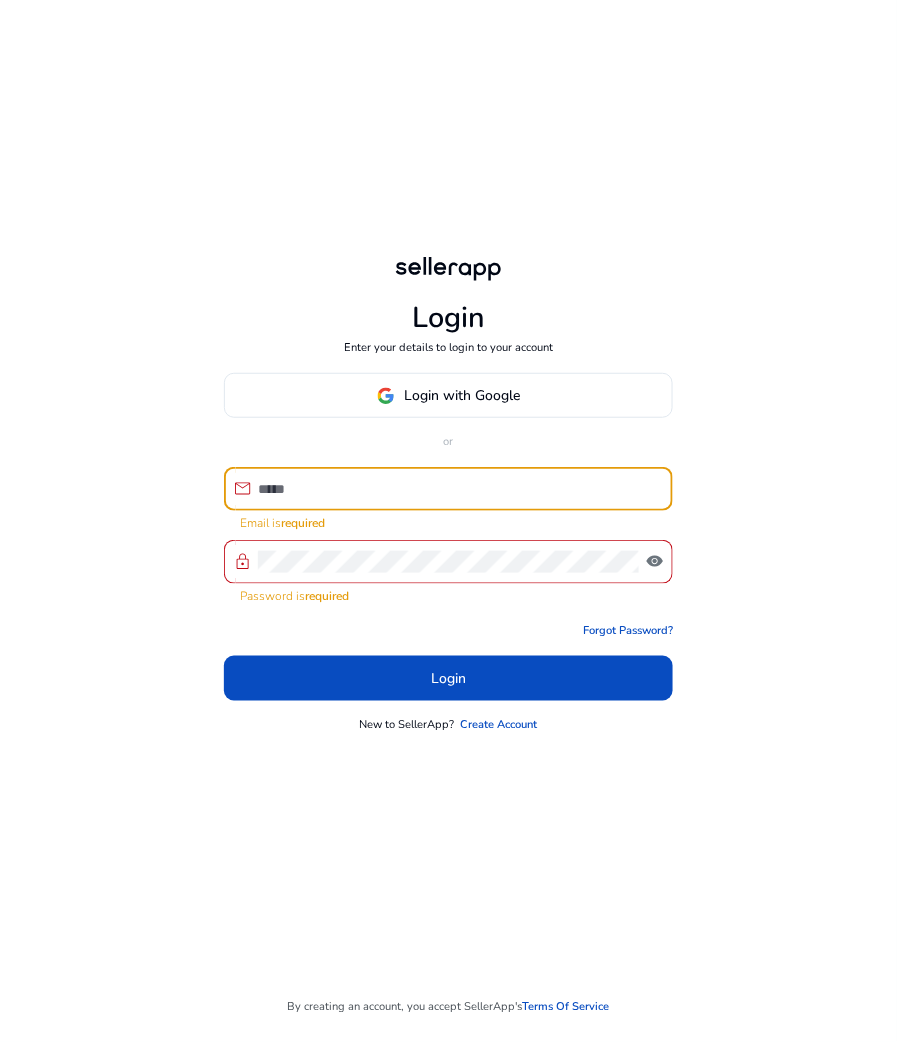 paste on "**********" 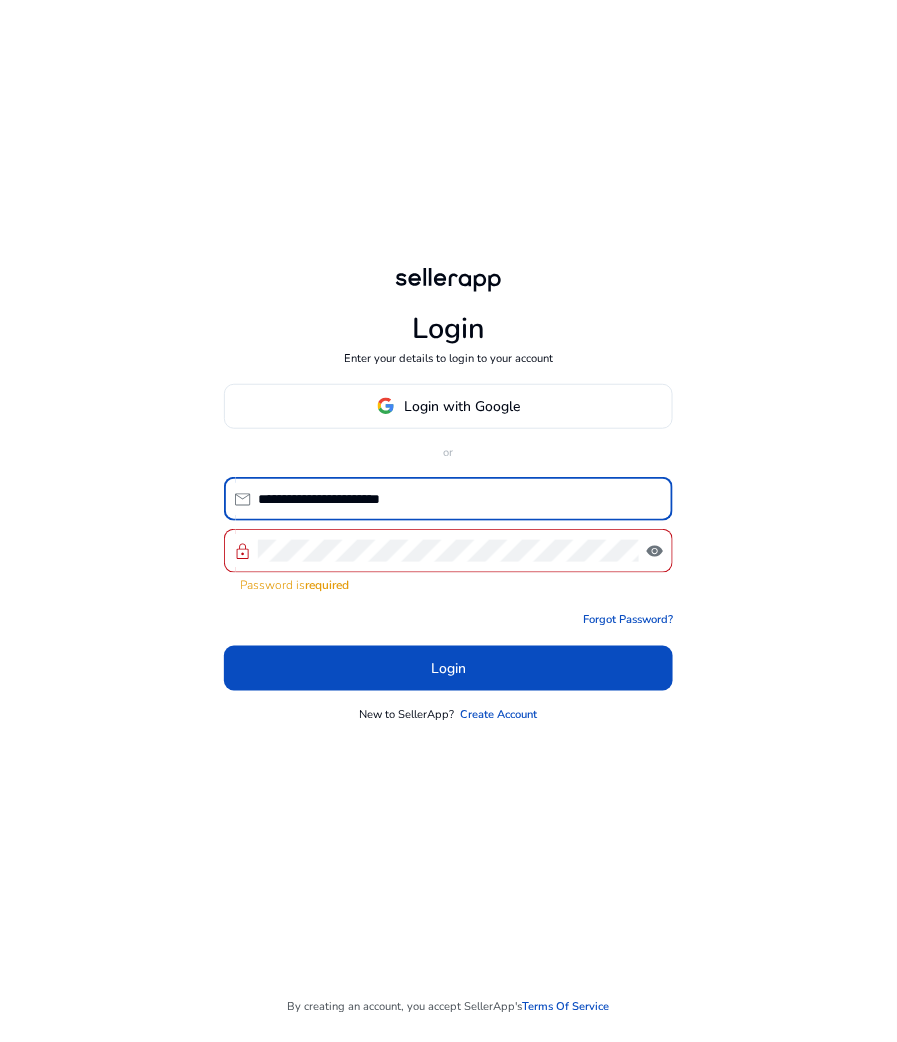 type on "**********" 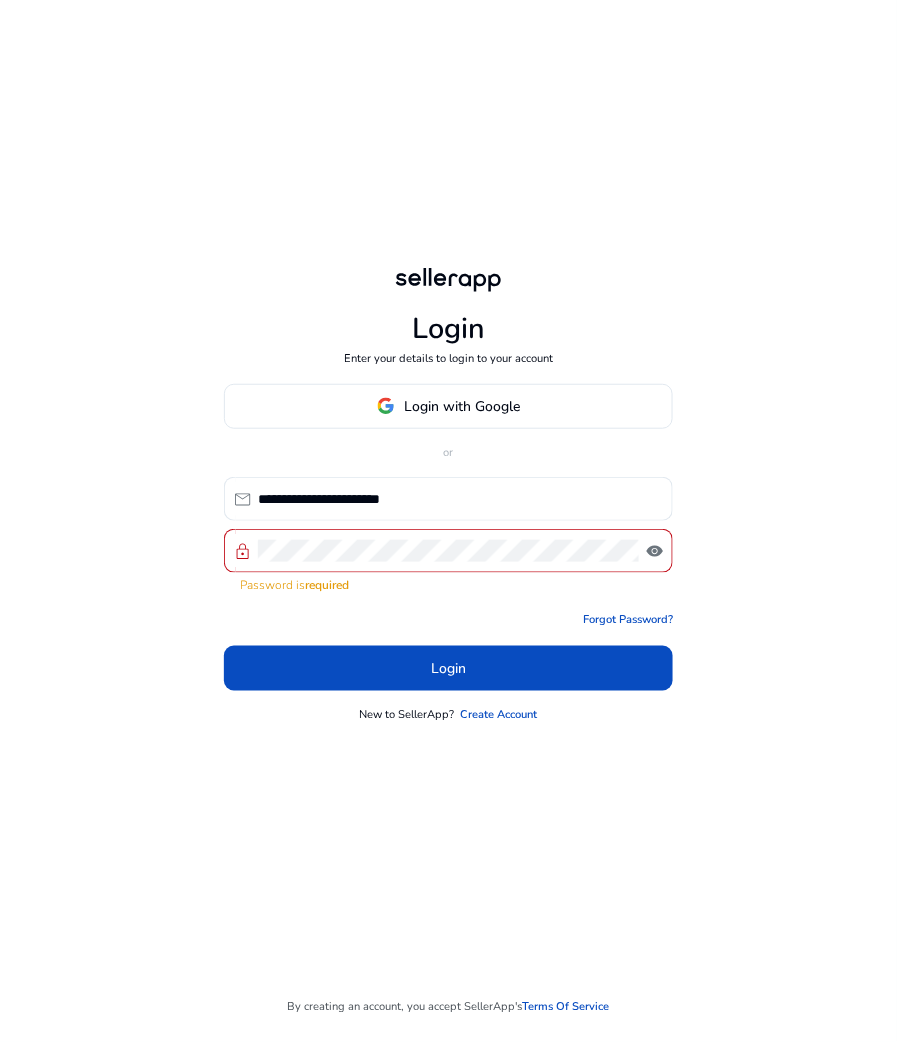 click 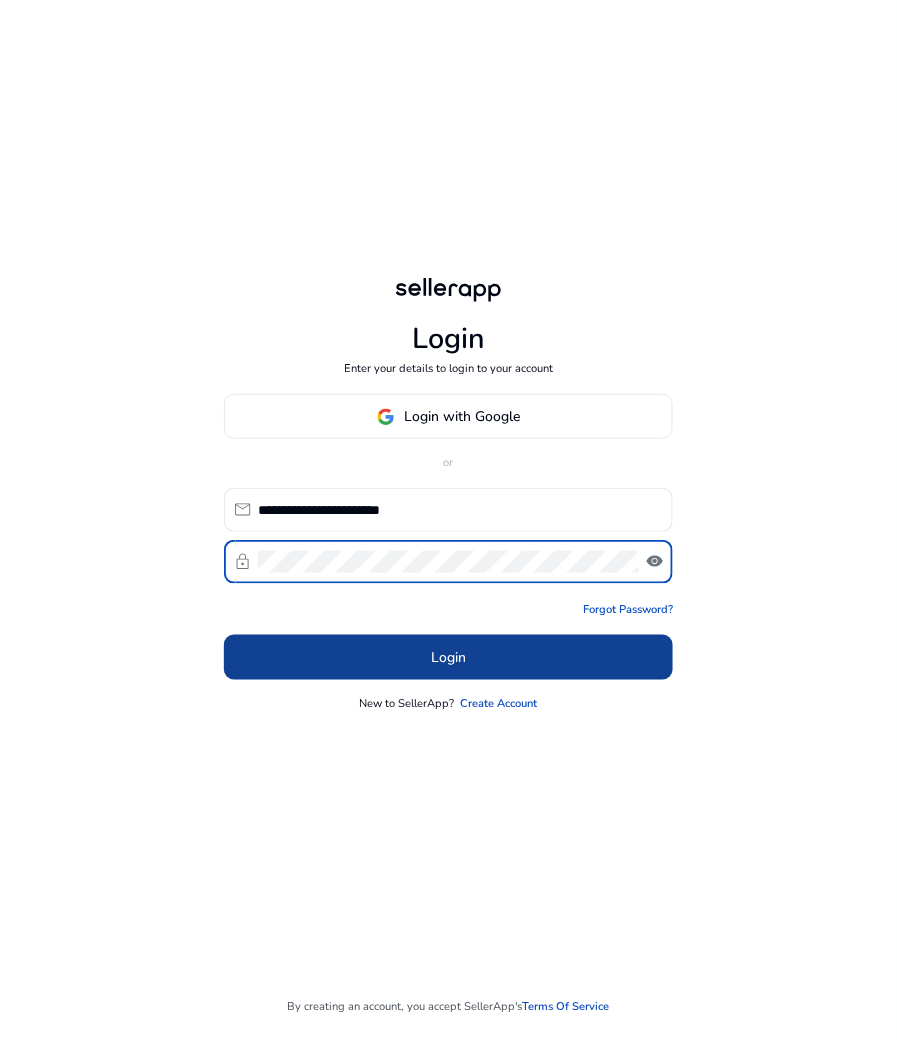 click at bounding box center (448, 658) 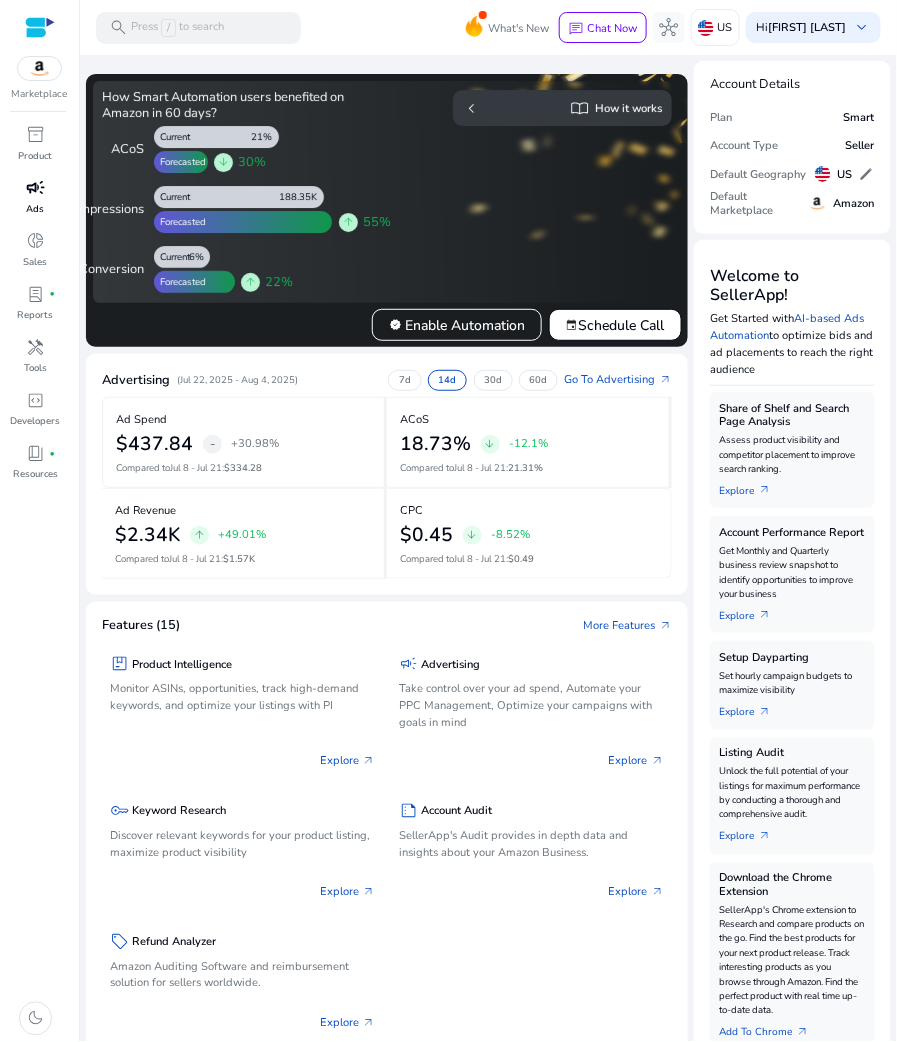 click on "Ads" at bounding box center (36, 209) 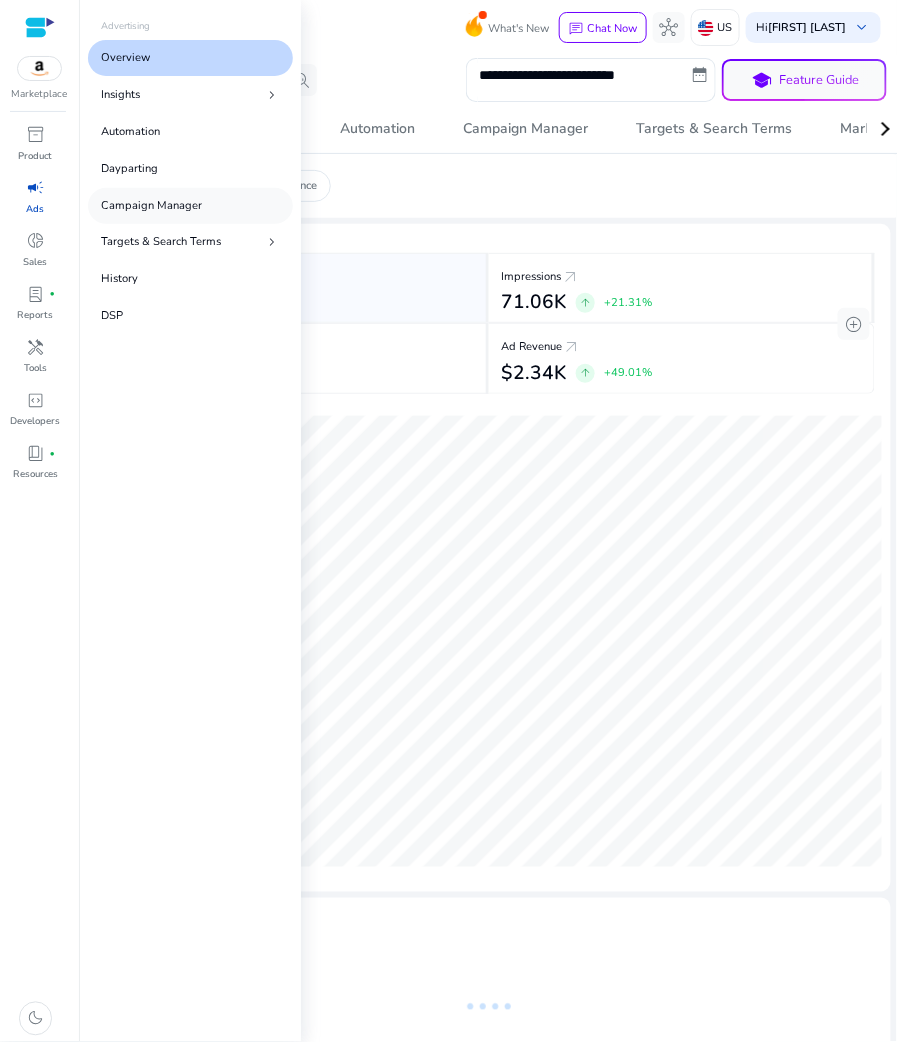 click on "Campaign Manager" at bounding box center (190, 206) 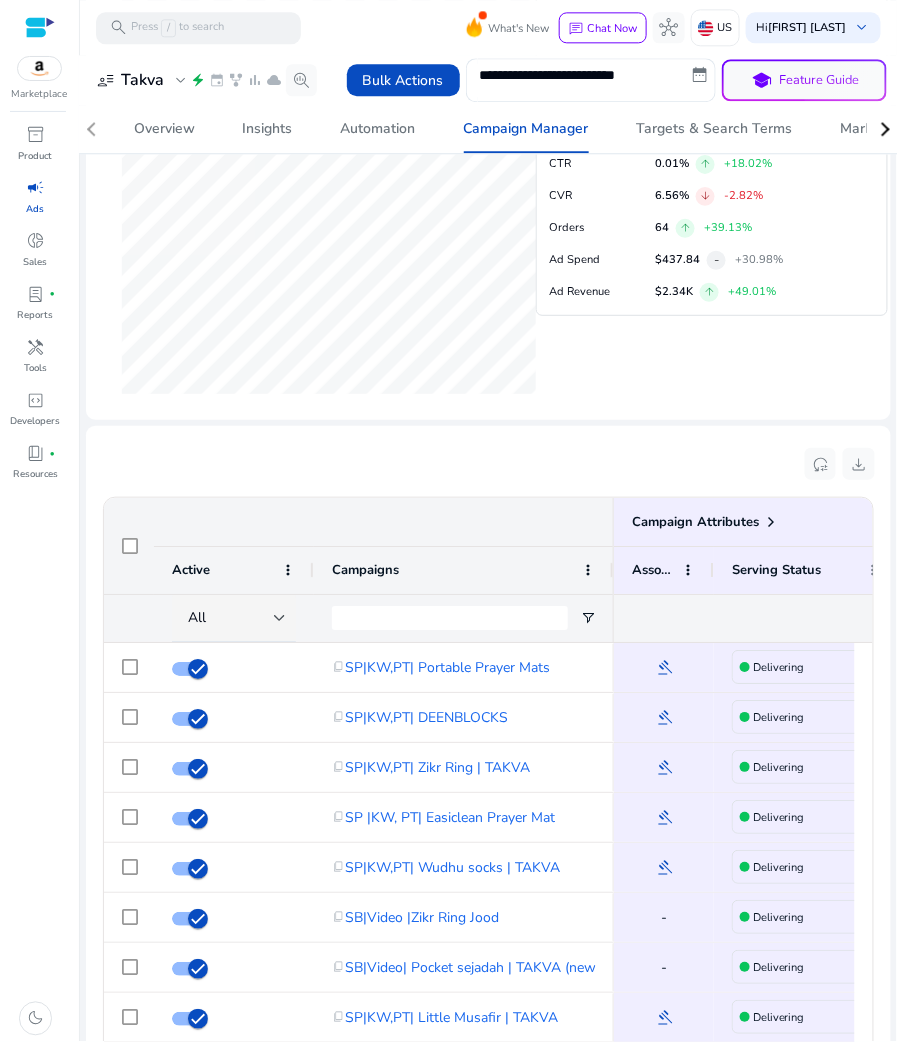 scroll, scrollTop: 965, scrollLeft: 0, axis: vertical 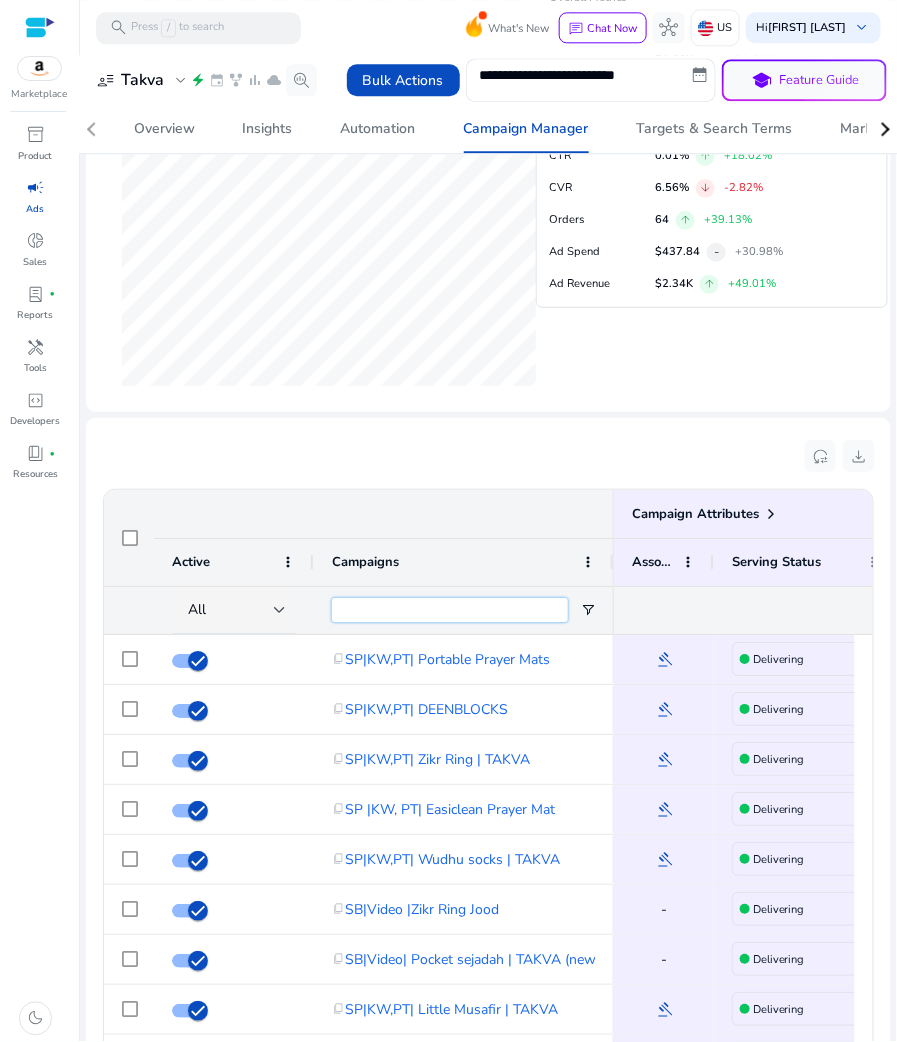 click at bounding box center (450, 610) 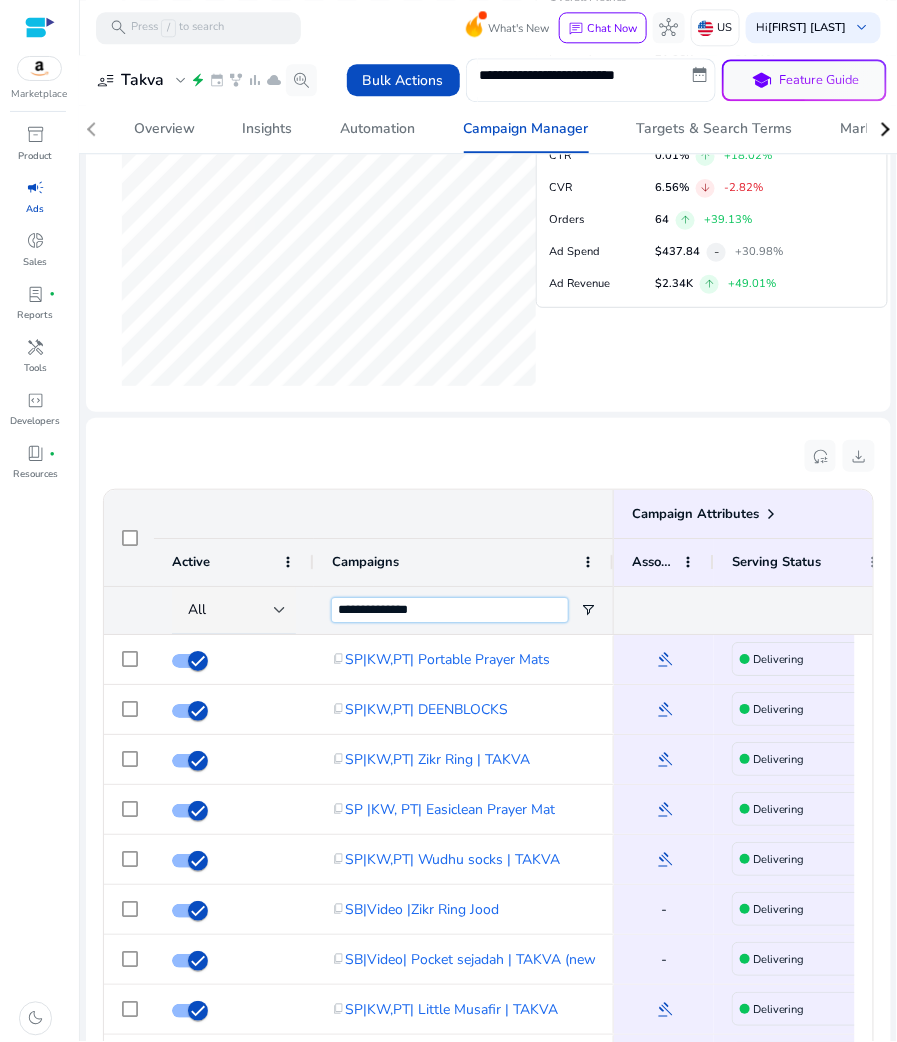 type on "**********" 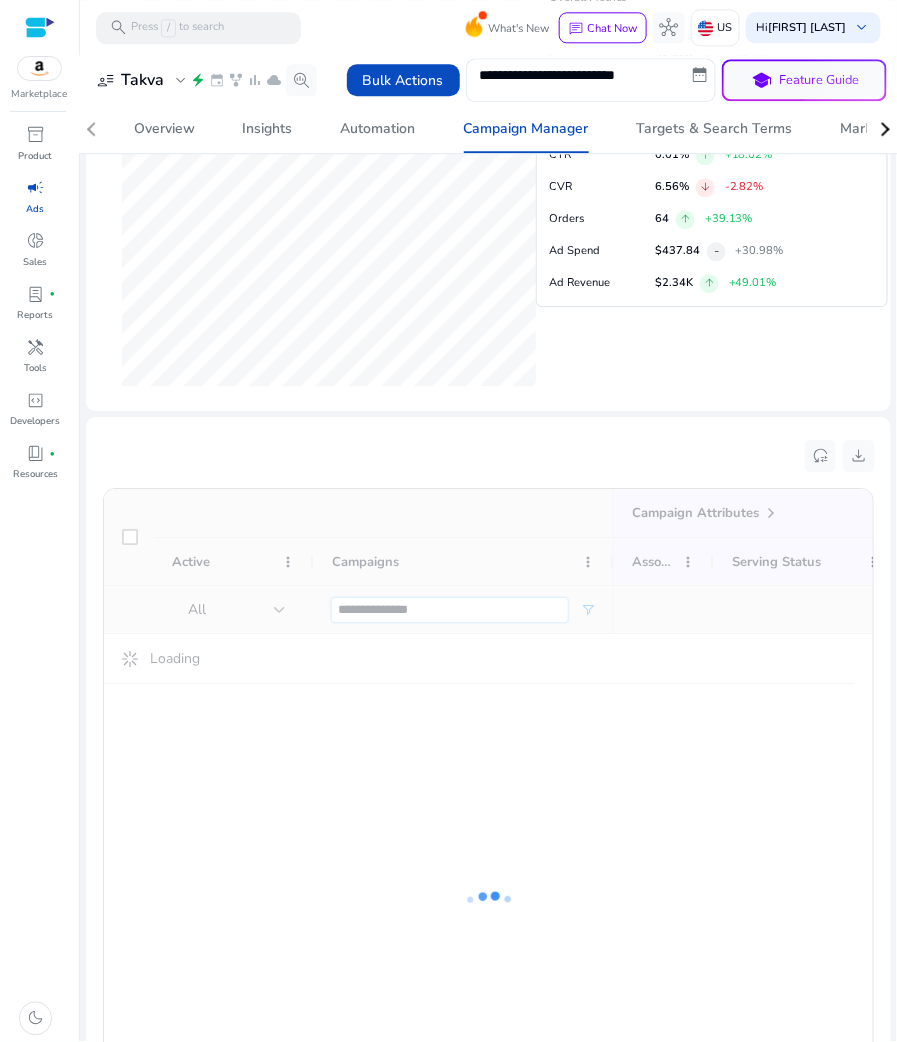 scroll, scrollTop: 965, scrollLeft: 0, axis: vertical 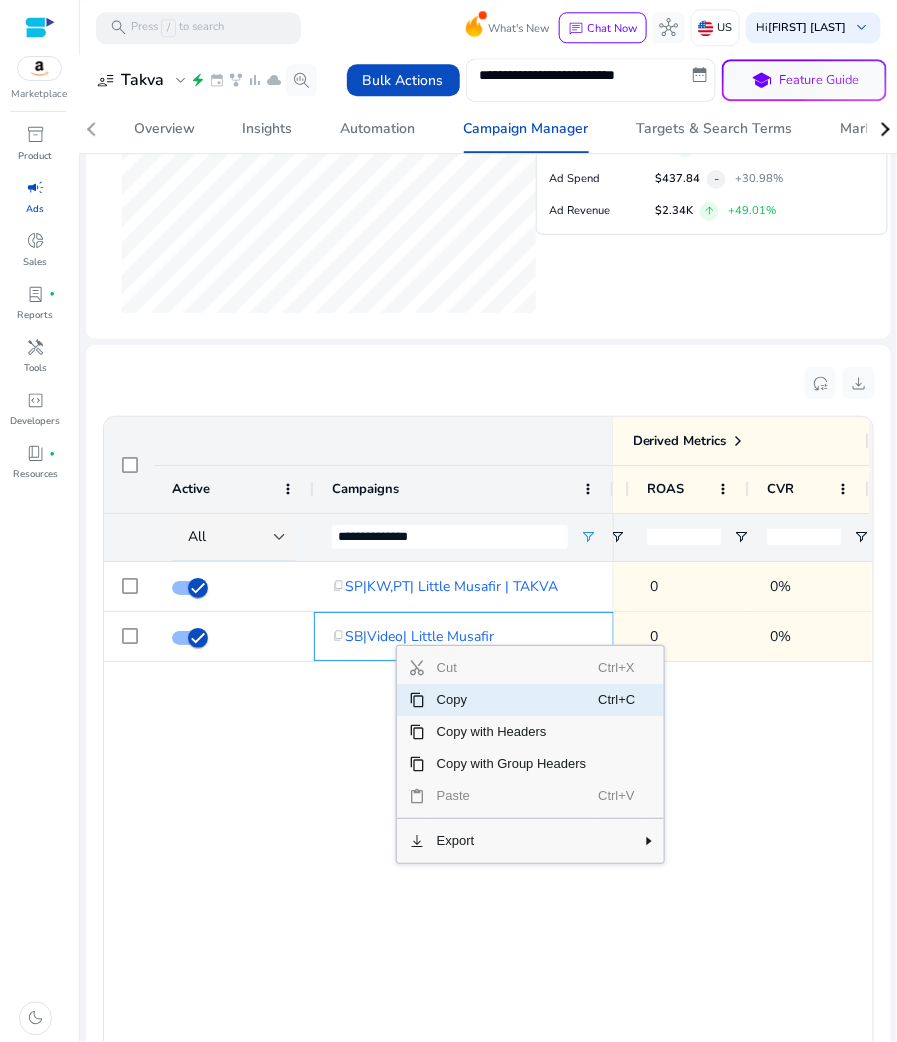 click on "content_copy   SP|KW,PT| Little Musafir | TAKVA
content_copy   SB|Video| Little Musafir
$0 0% 0 0% $0 0% 0 0%" 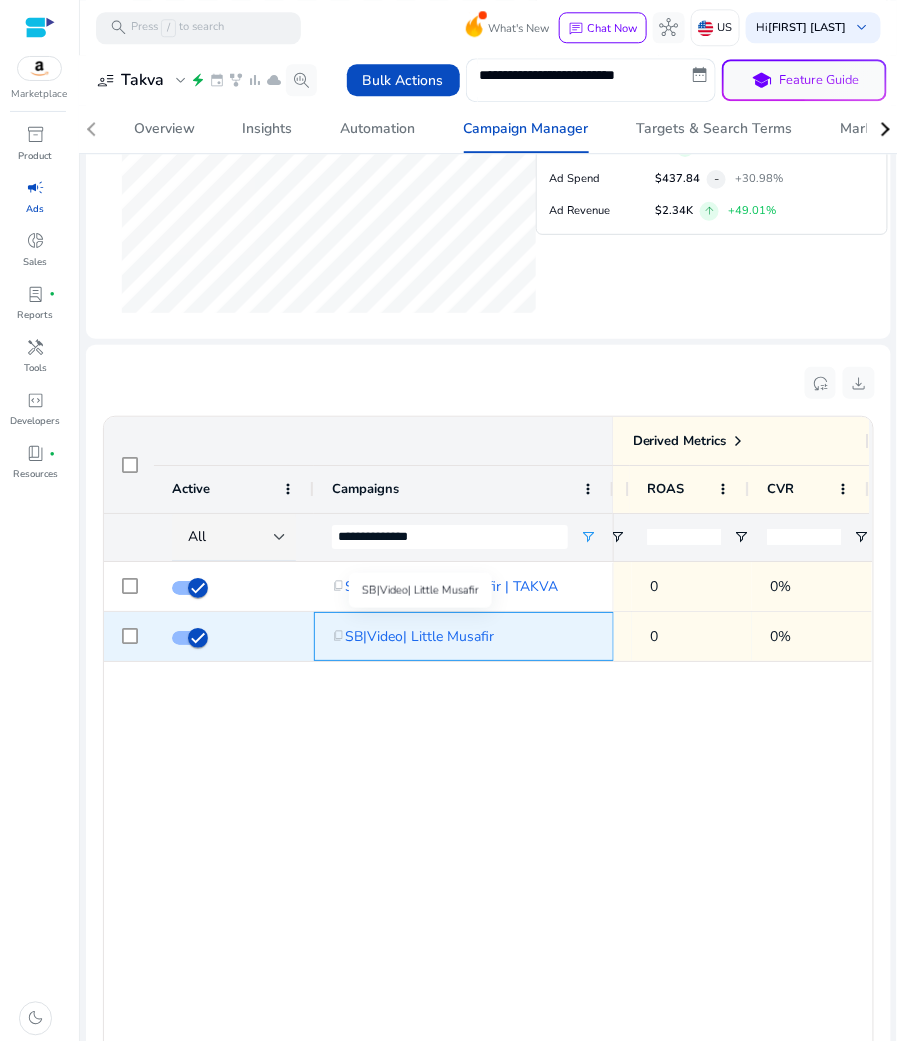 click on "SB|Video| Little Musafir" 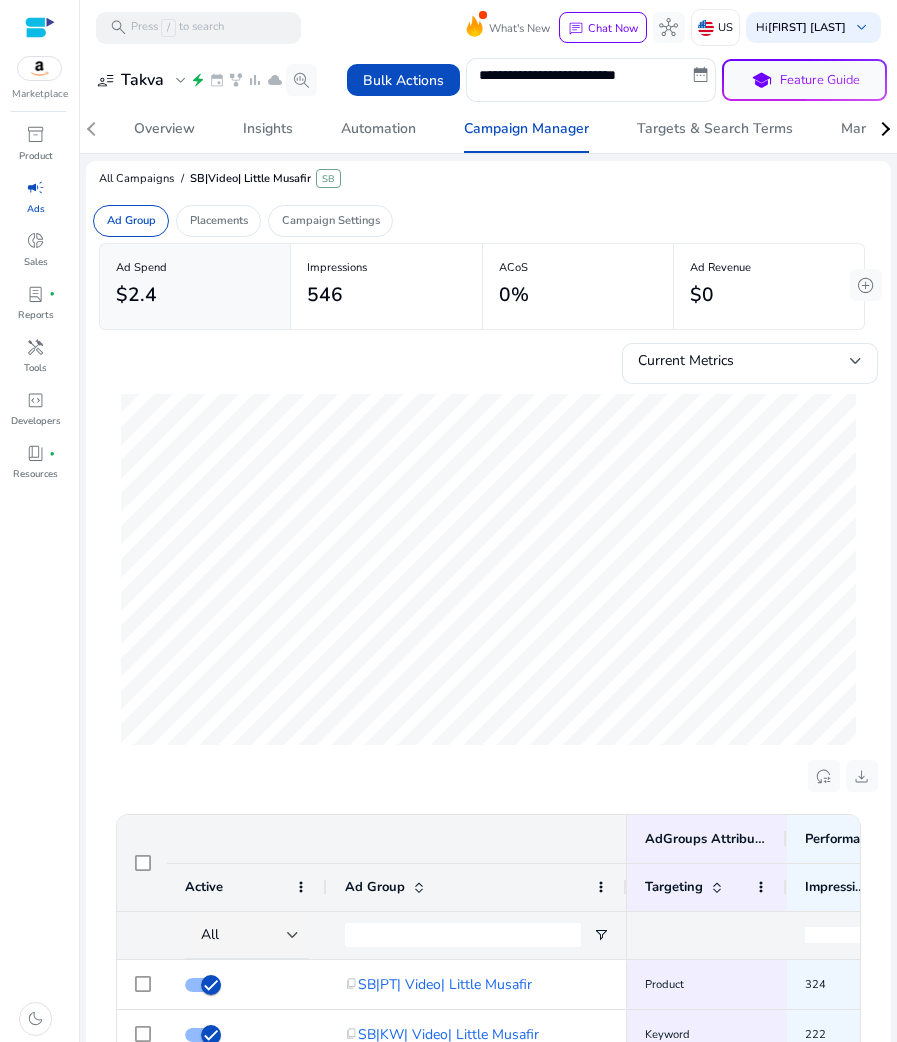 scroll, scrollTop: 0, scrollLeft: 0, axis: both 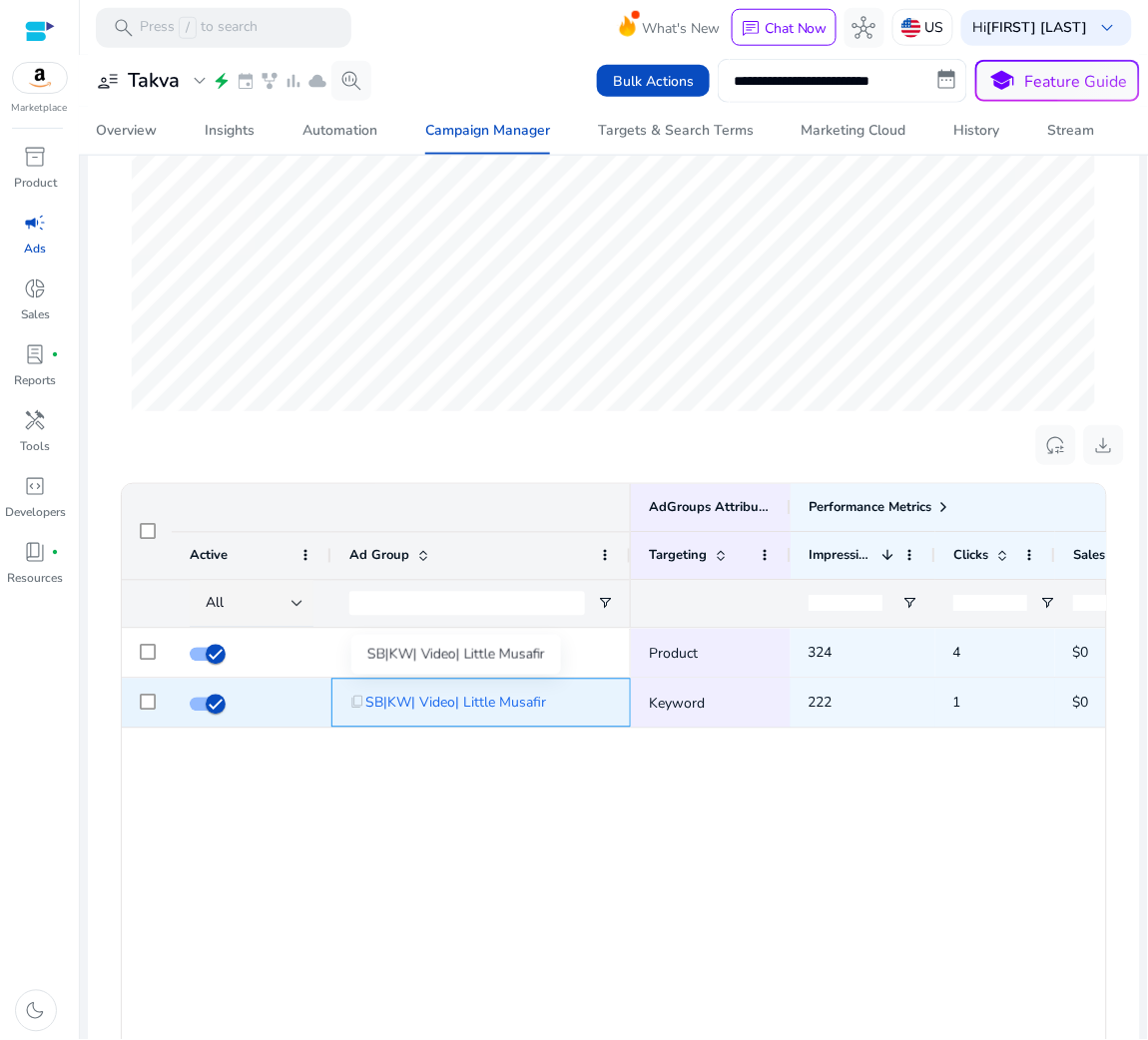 click on "SB|KW| Video| Little Musafir" 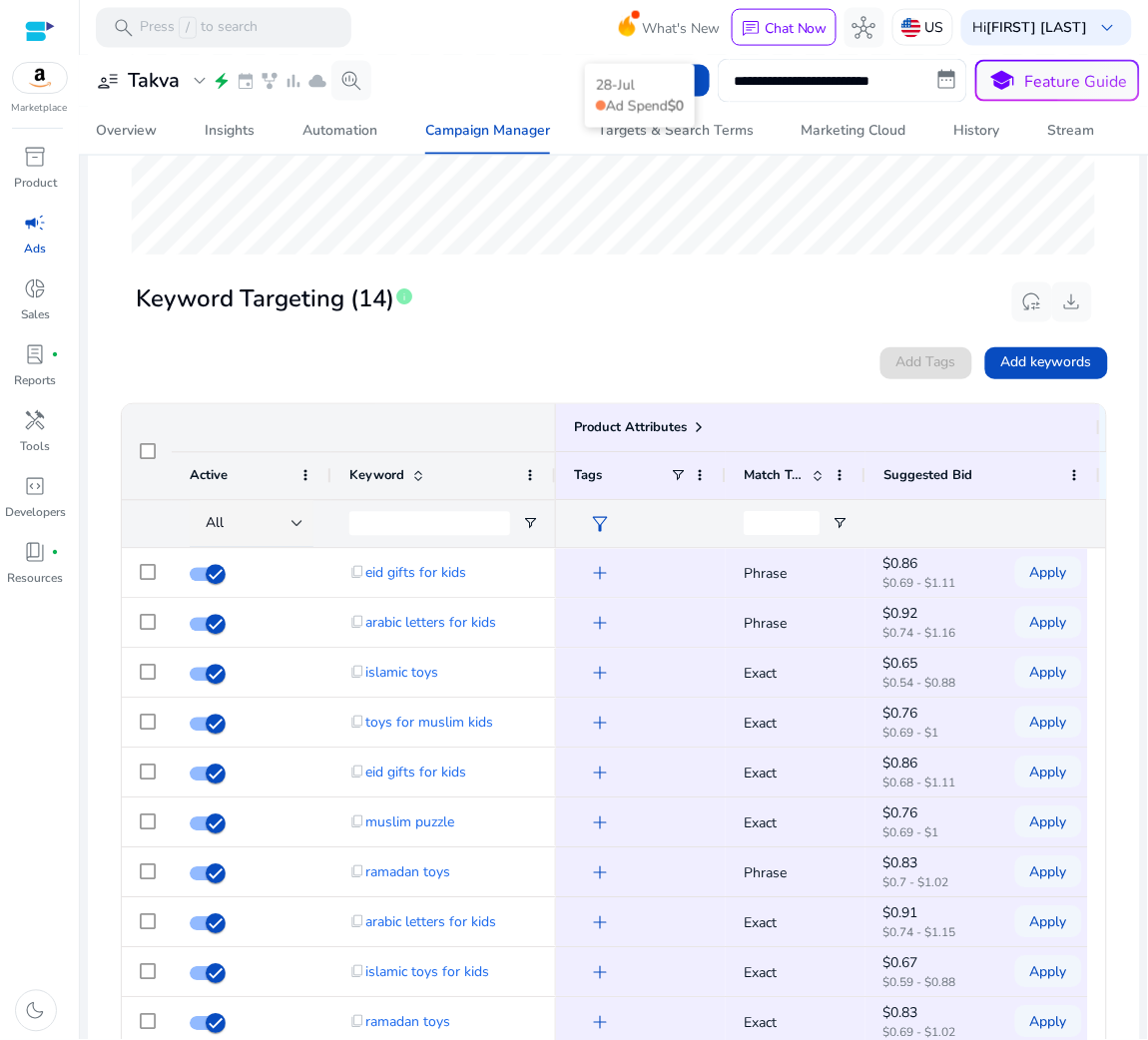 scroll, scrollTop: 546, scrollLeft: 0, axis: vertical 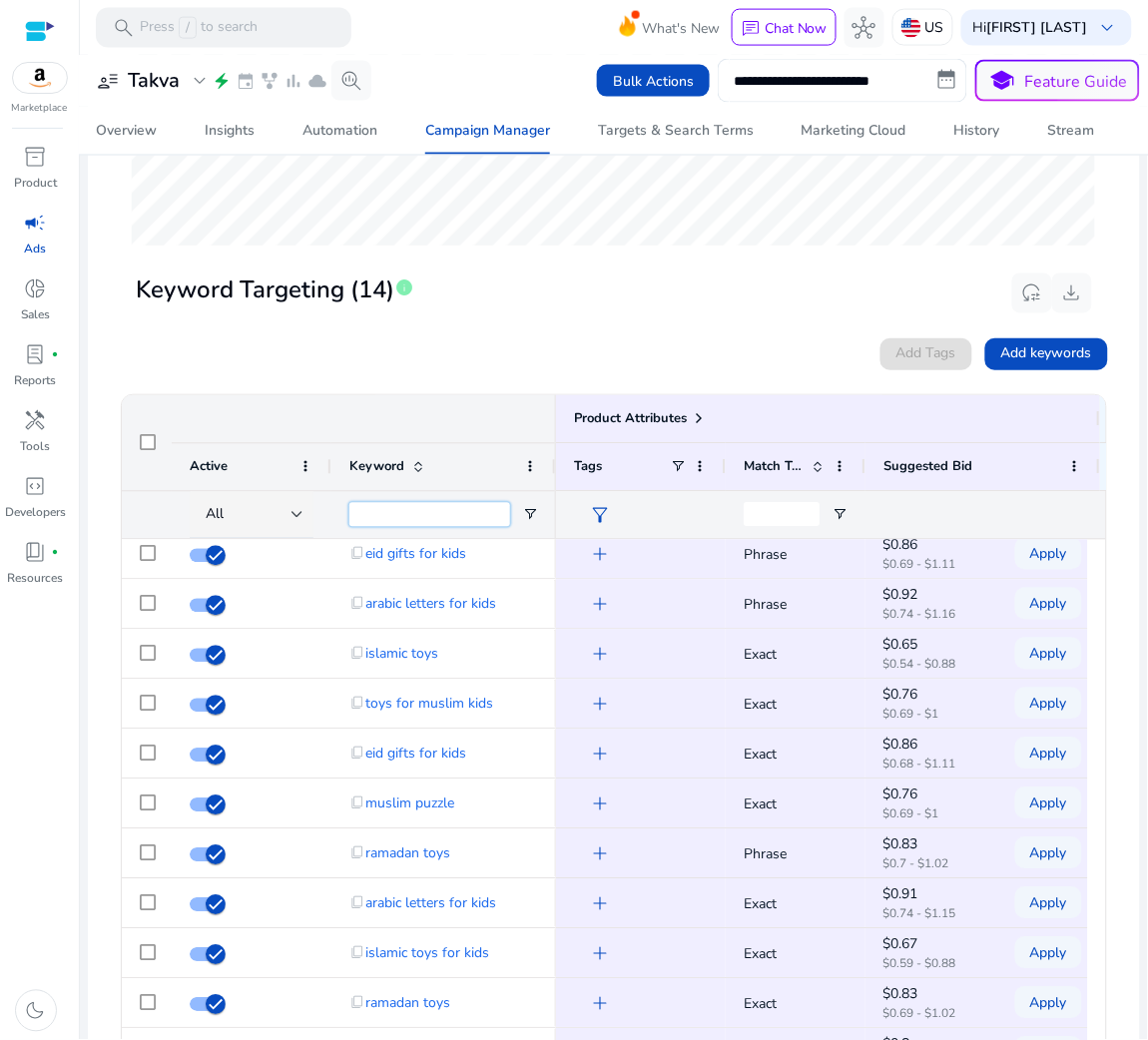 click at bounding box center (429, 515) 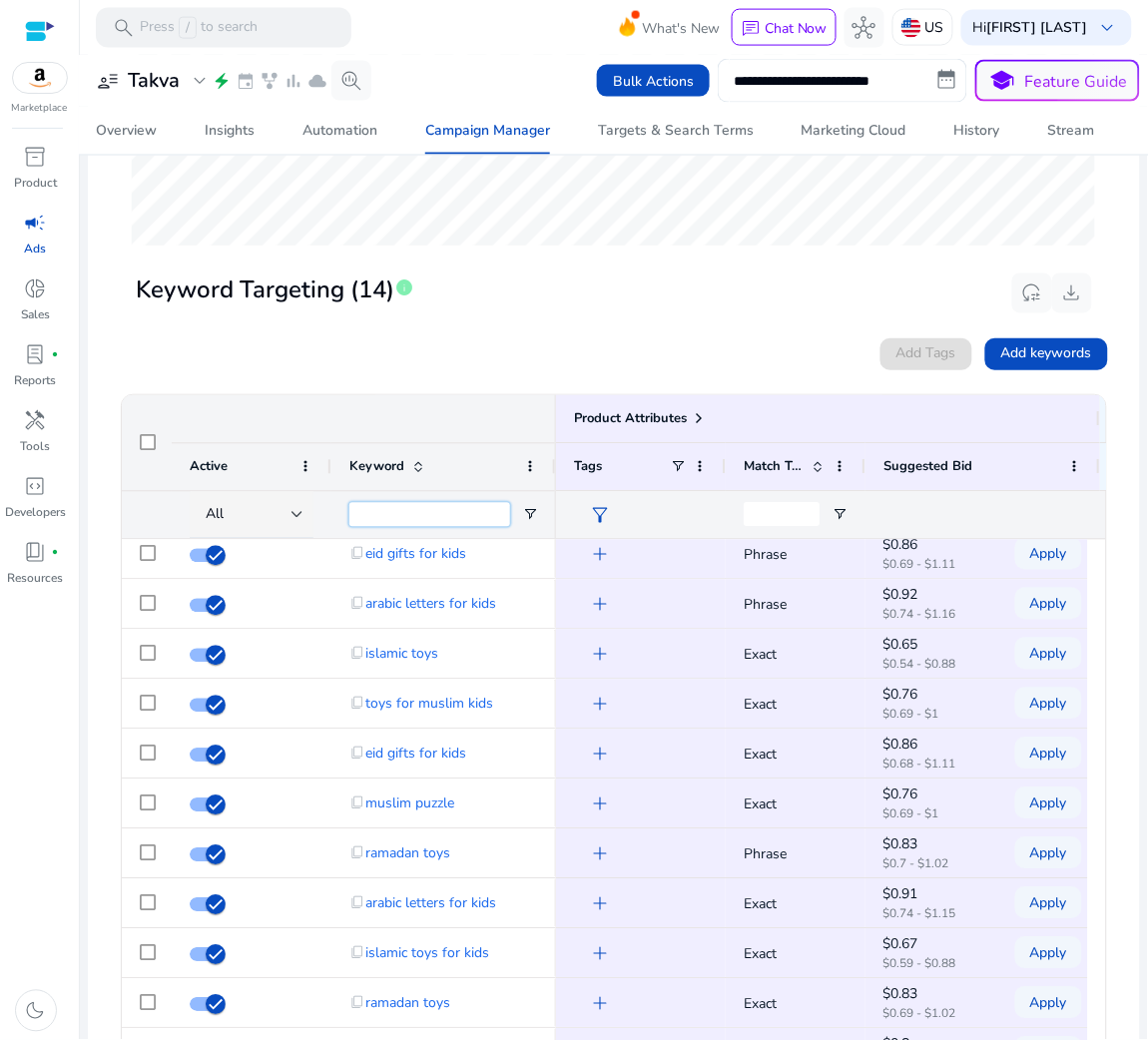 paste on "**********" 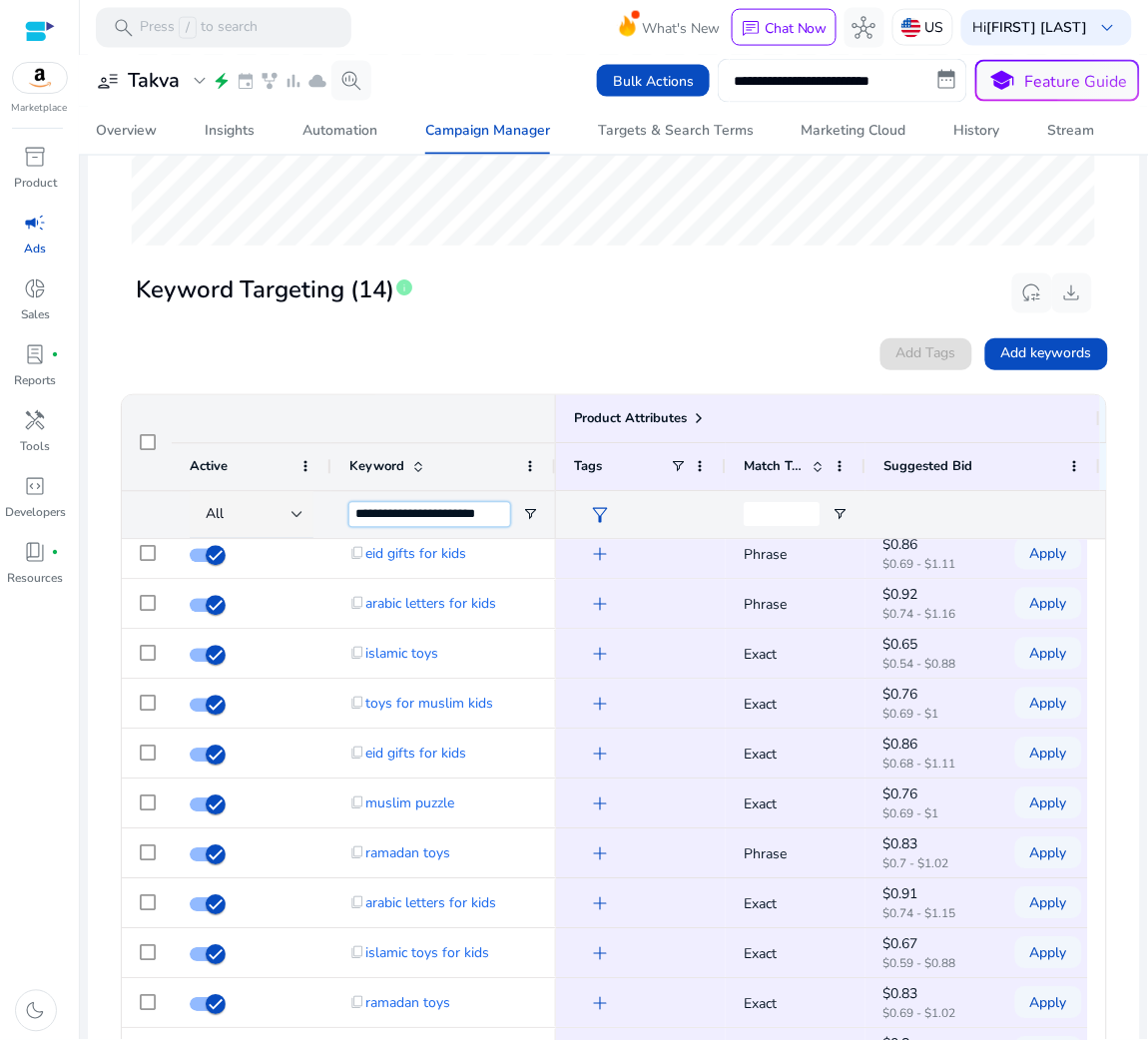 type on "**********" 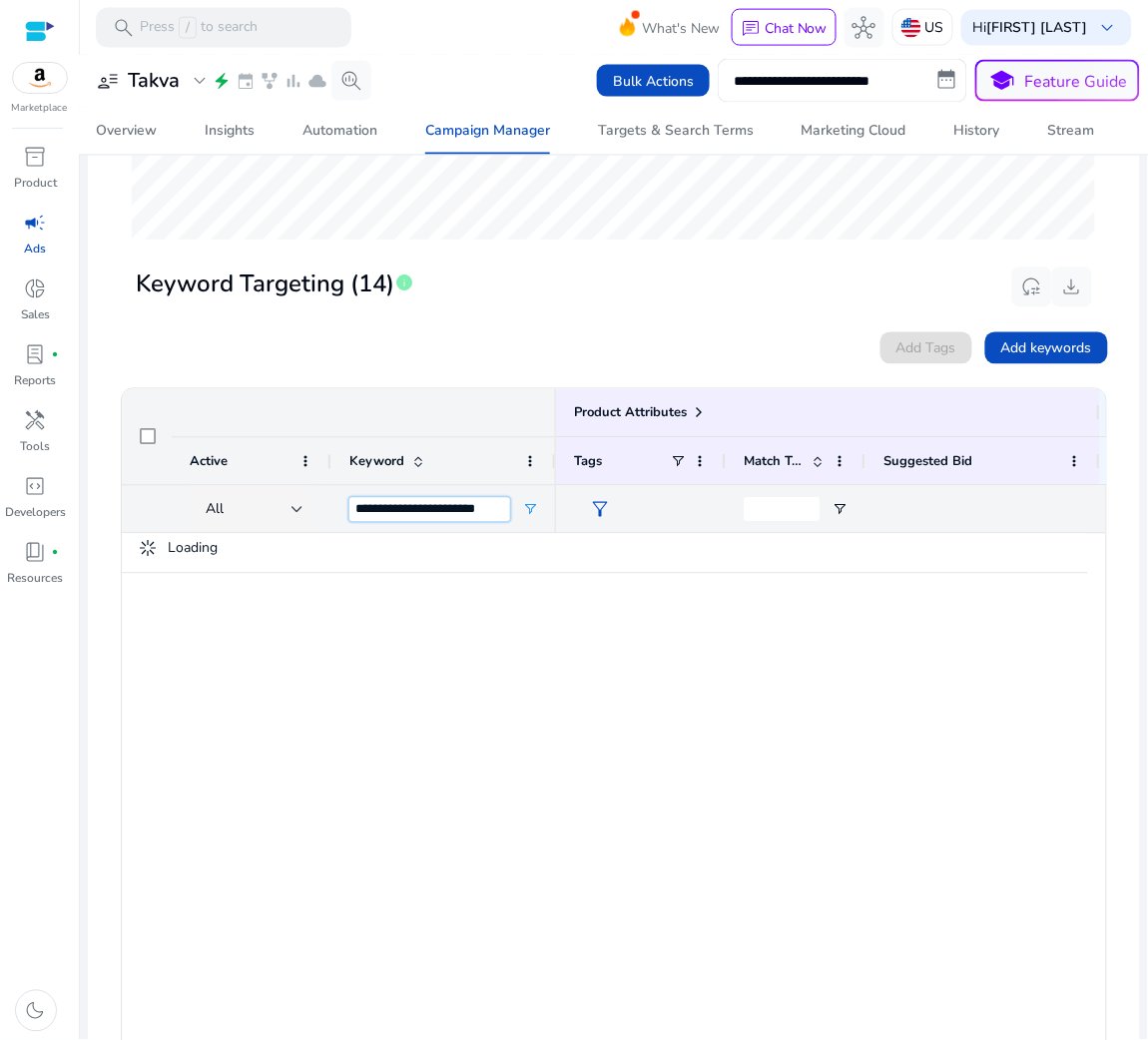 scroll, scrollTop: 0, scrollLeft: 0, axis: both 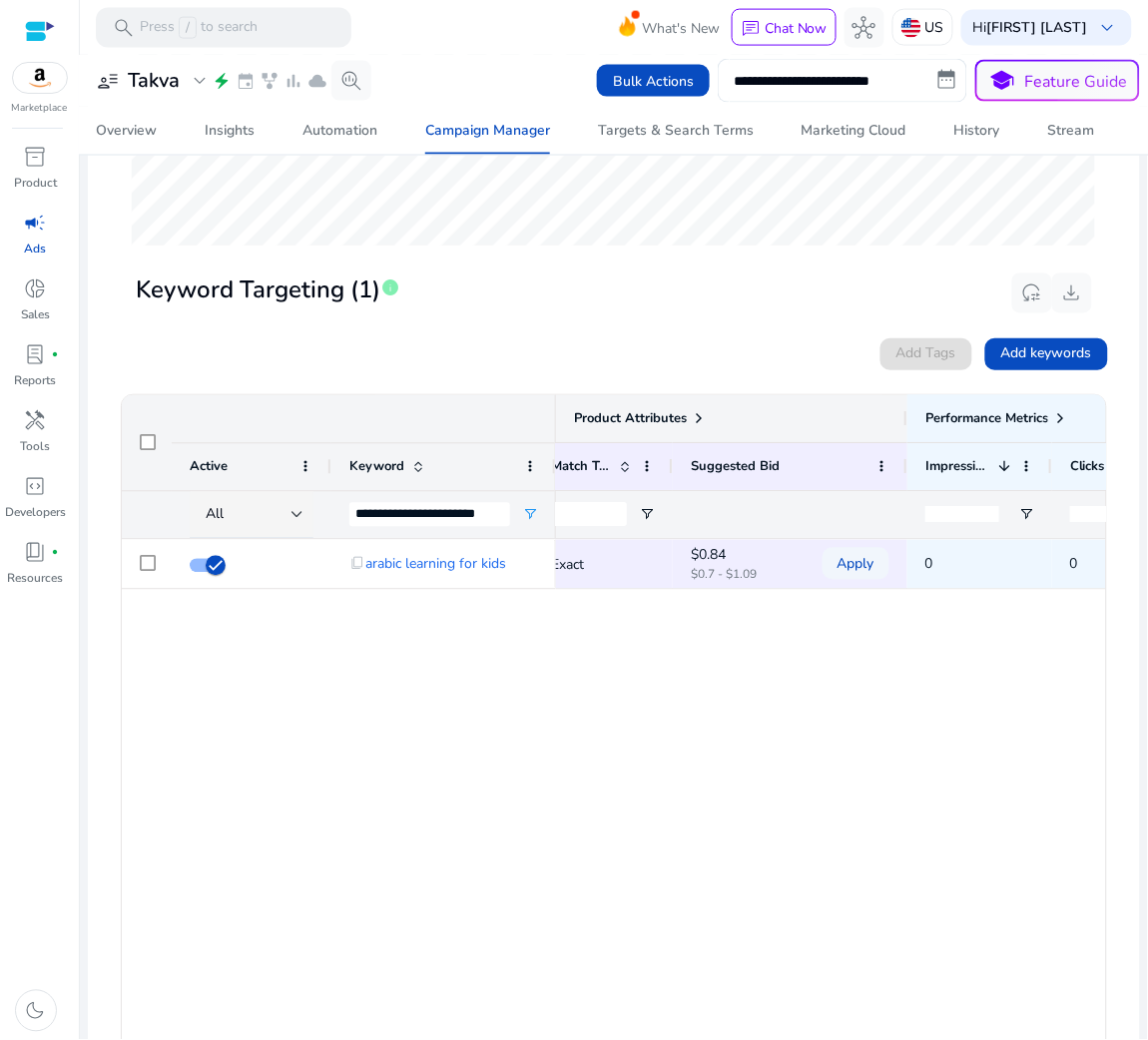 click 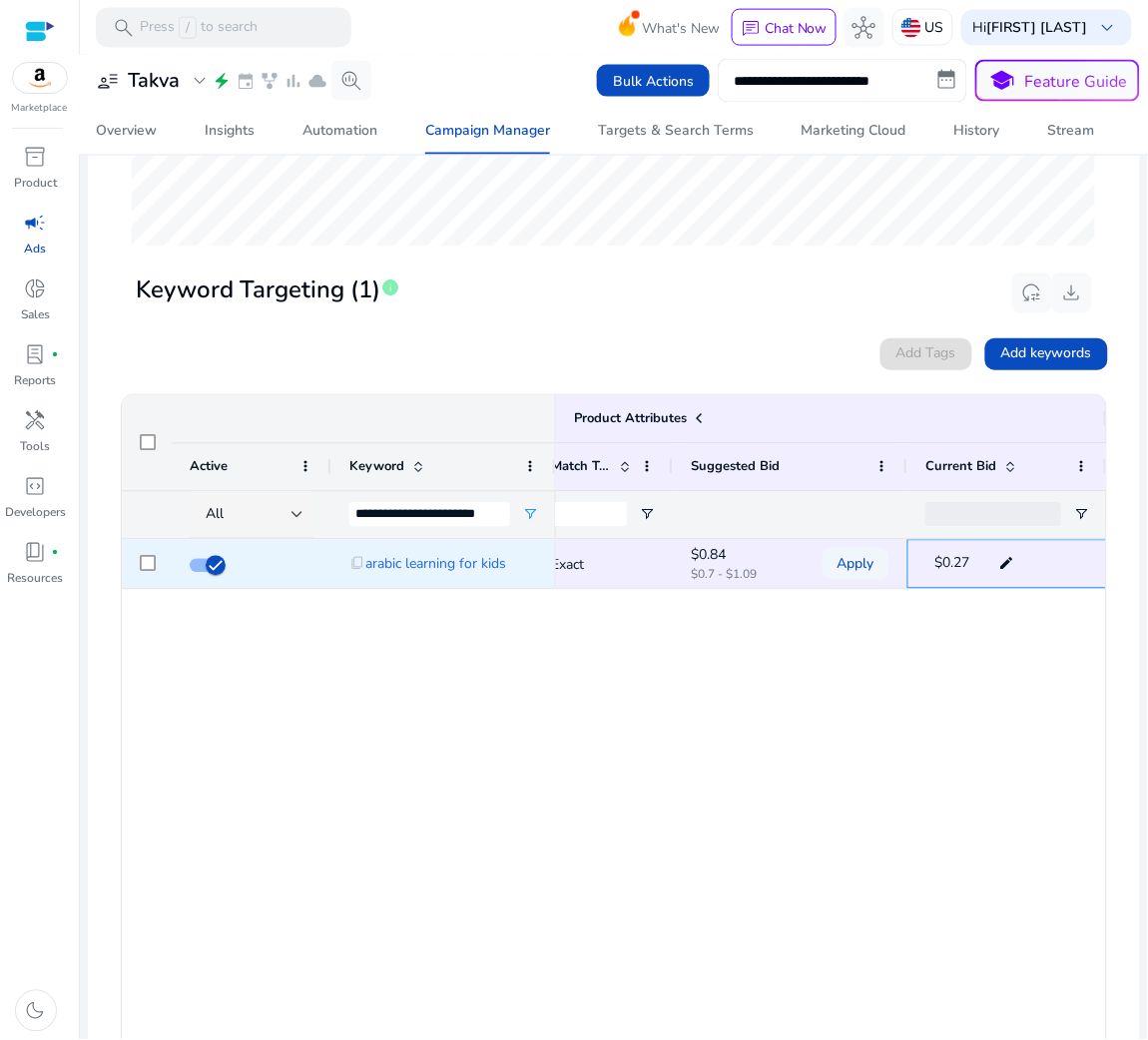 click on "edit" 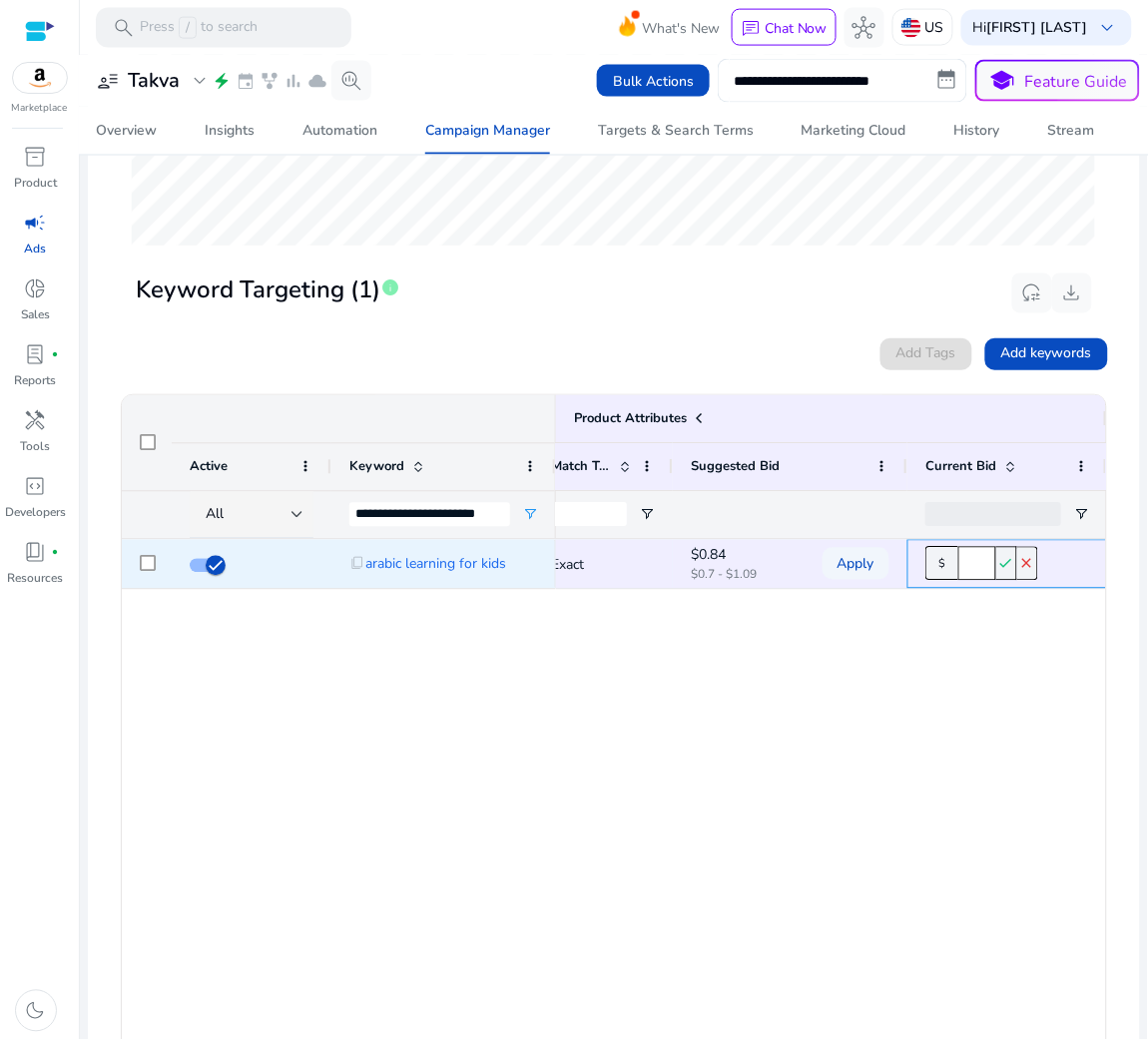 click on "****" 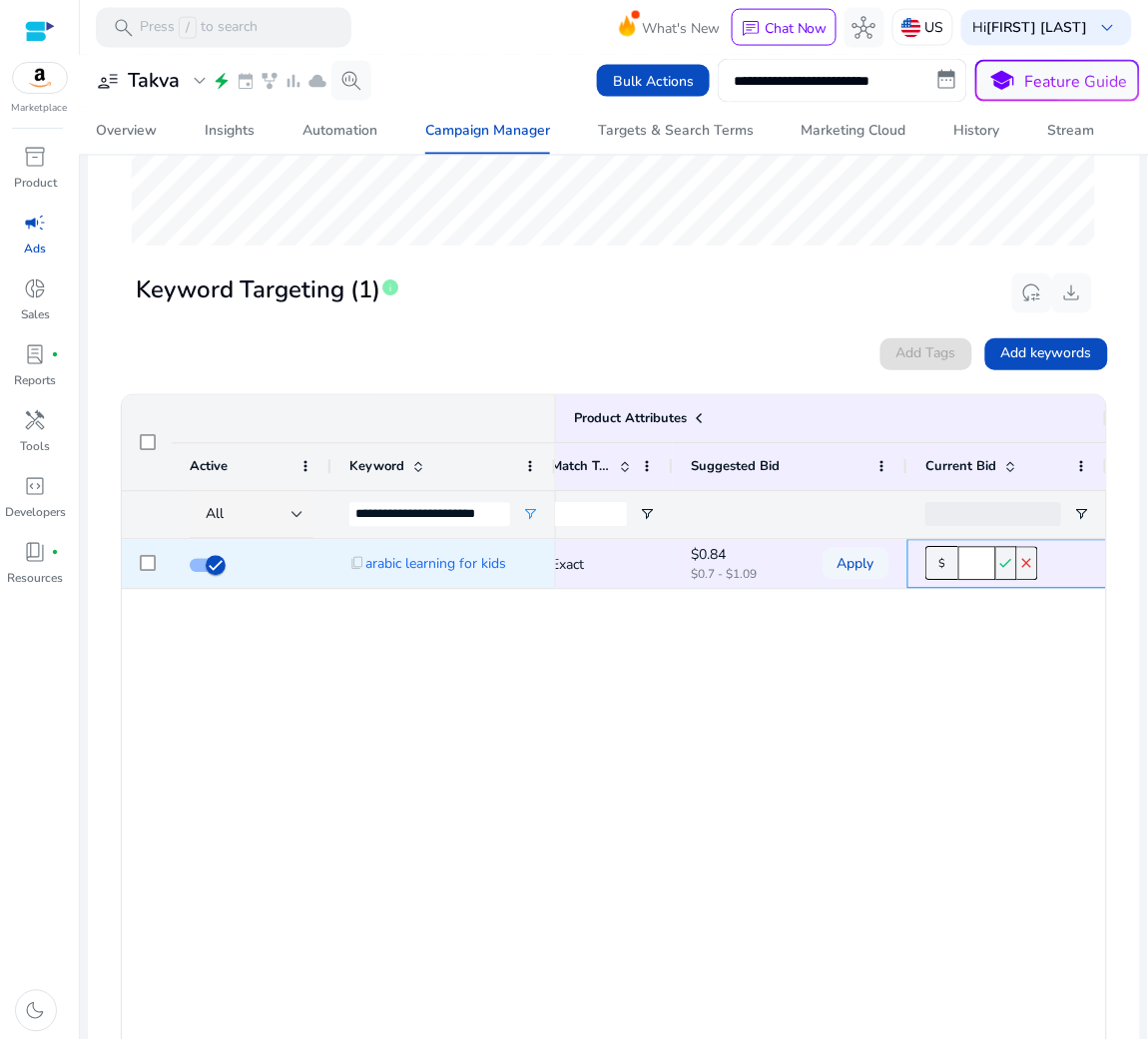 click on "****" 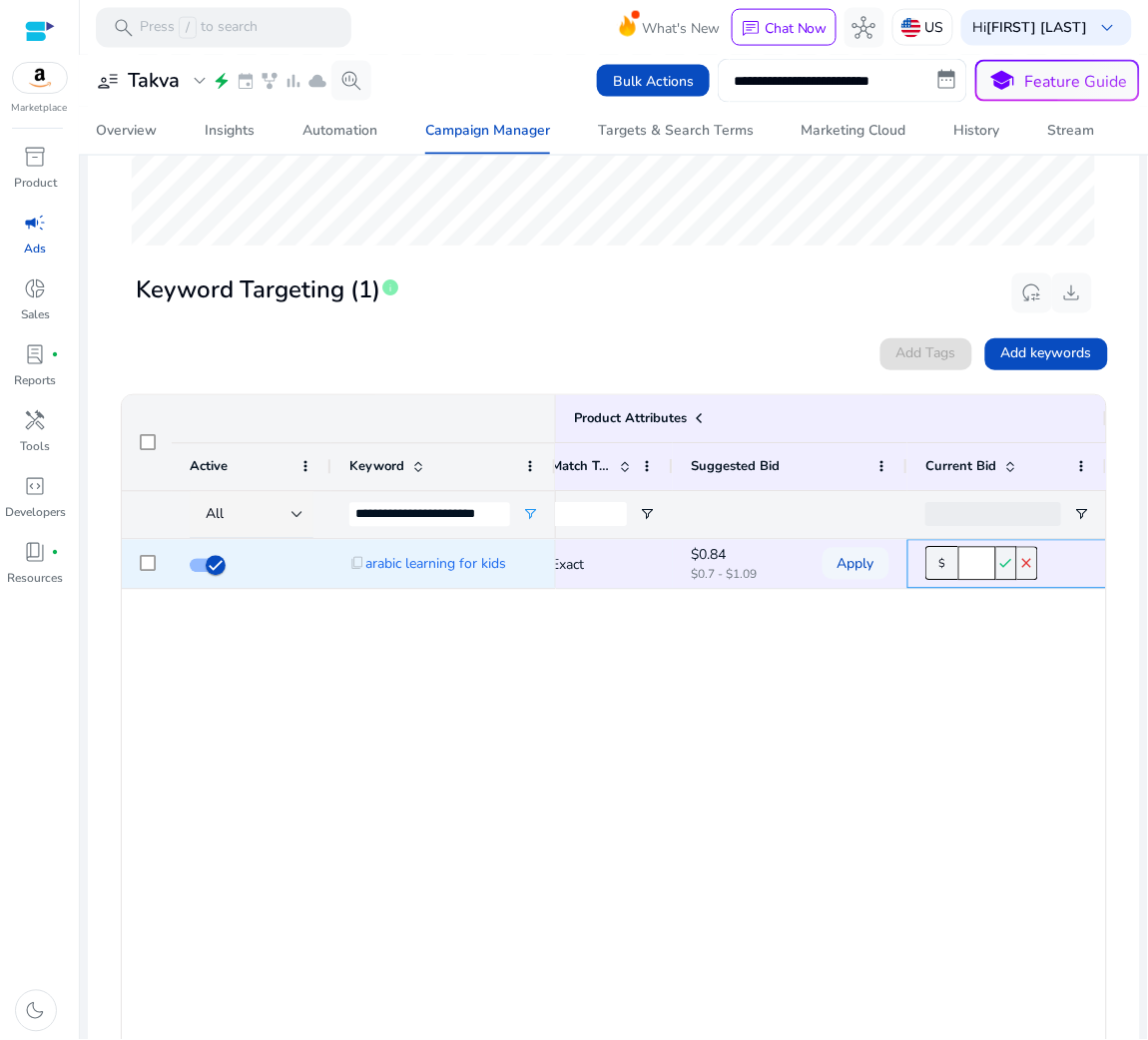 type on "****" 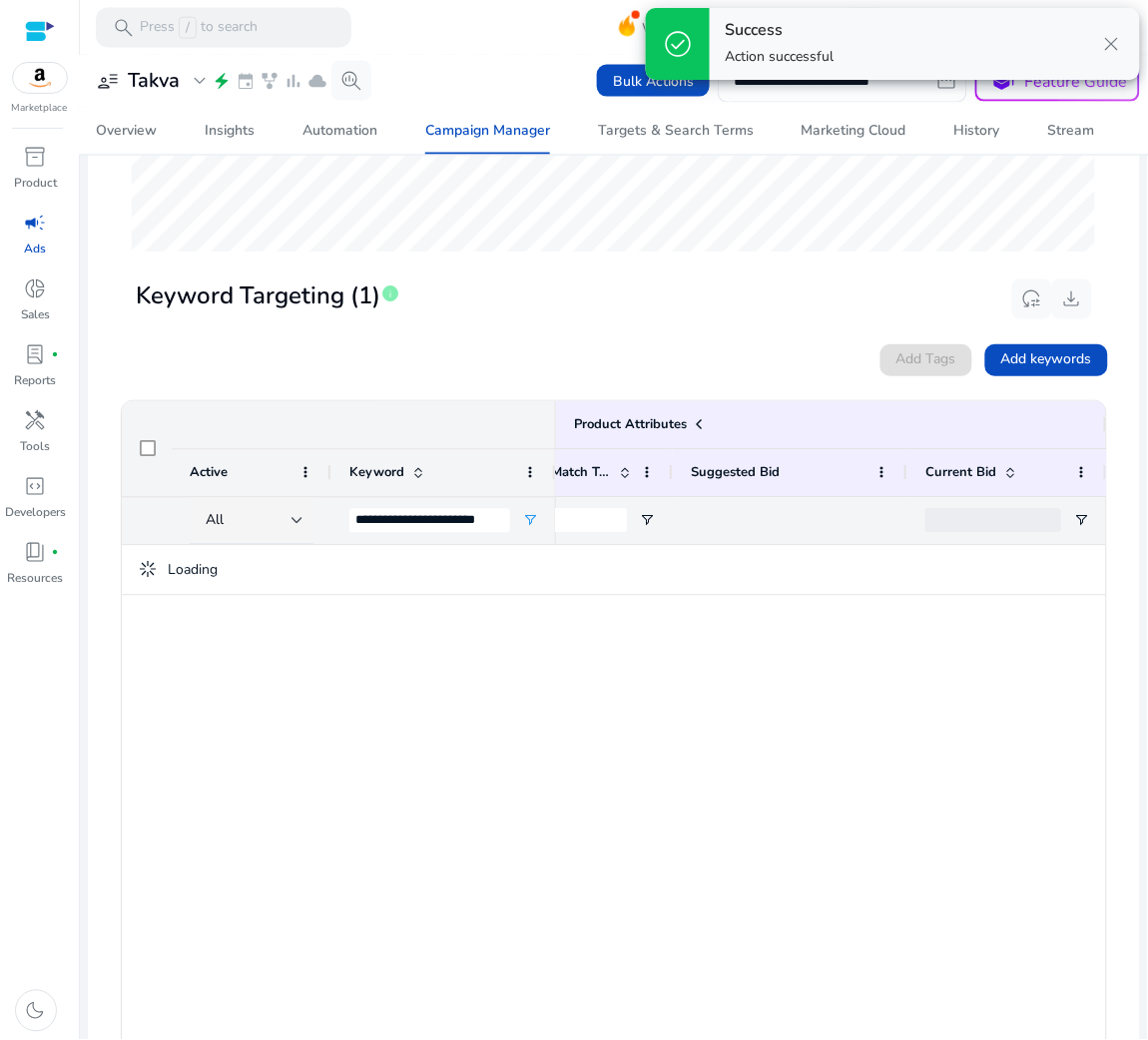 scroll, scrollTop: 546, scrollLeft: 0, axis: vertical 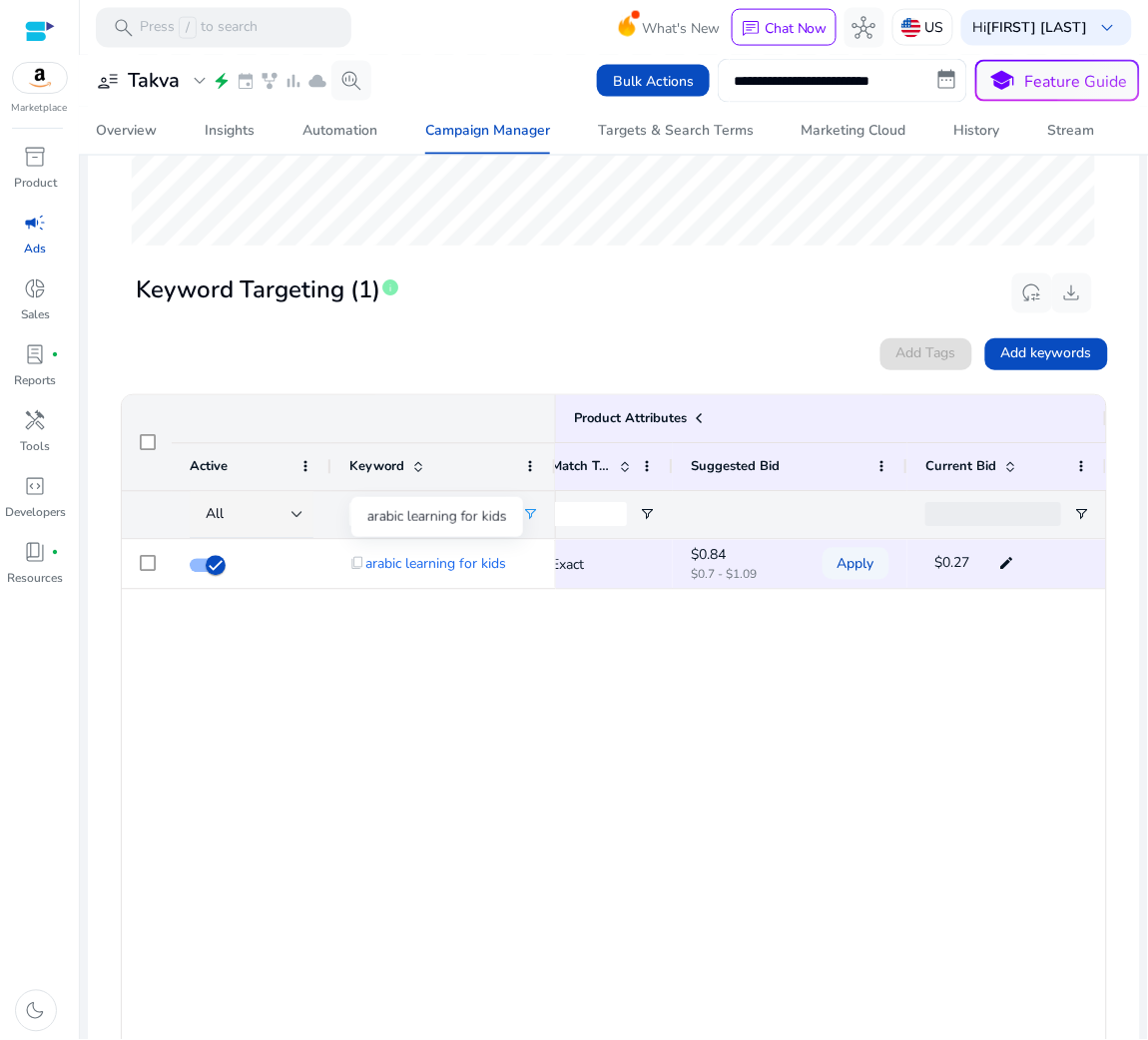 click on "arabic learning for kids" at bounding box center [437, 517] 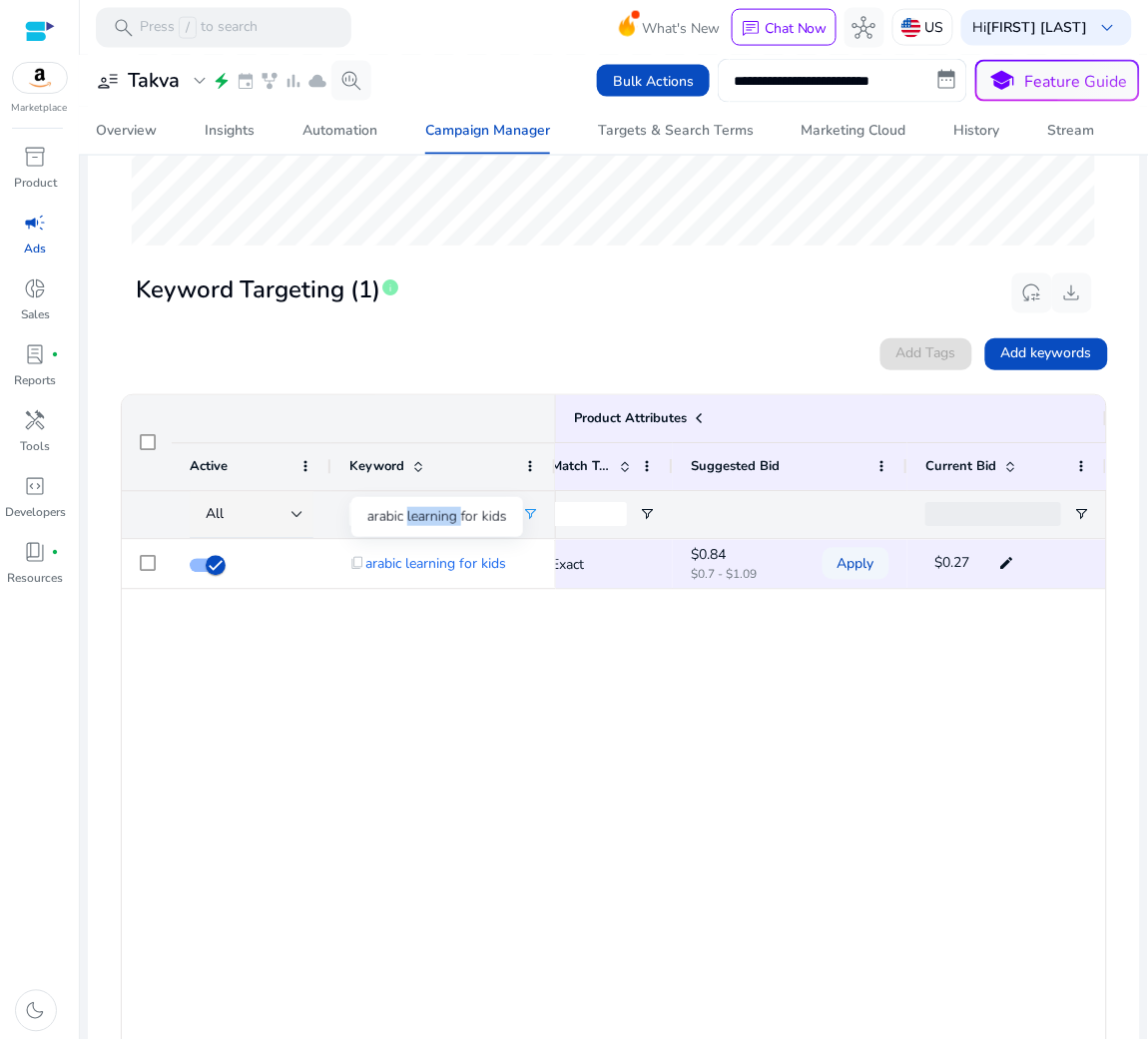 click on "arabic learning for kids" at bounding box center (437, 517) 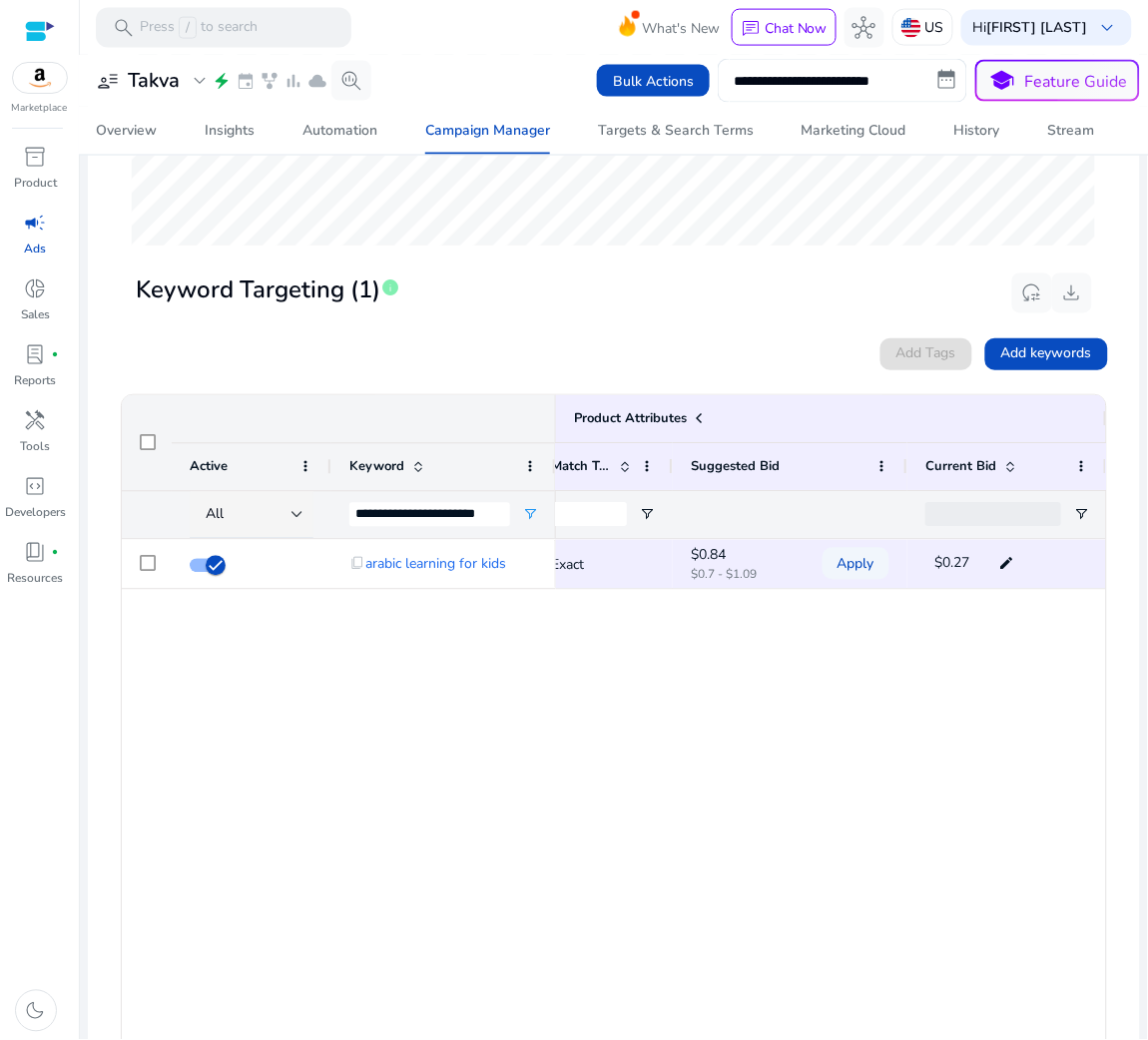 click on "content_copy   arabic learning for kids
add   Exact
$0.84  $0.7 - $1.09  Apply  $0.27  edit 0 0" 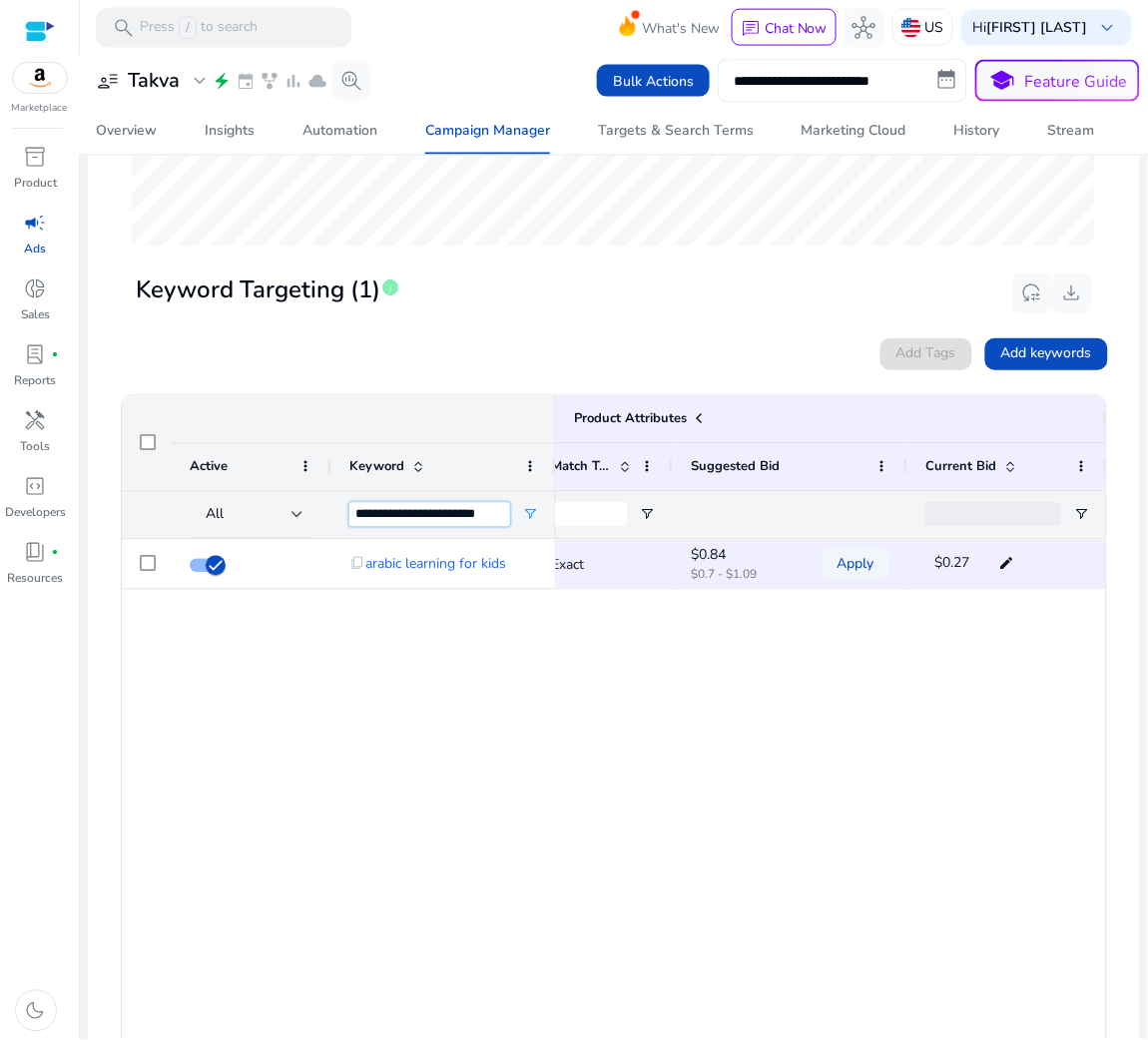 click on "**********" at bounding box center (429, 515) 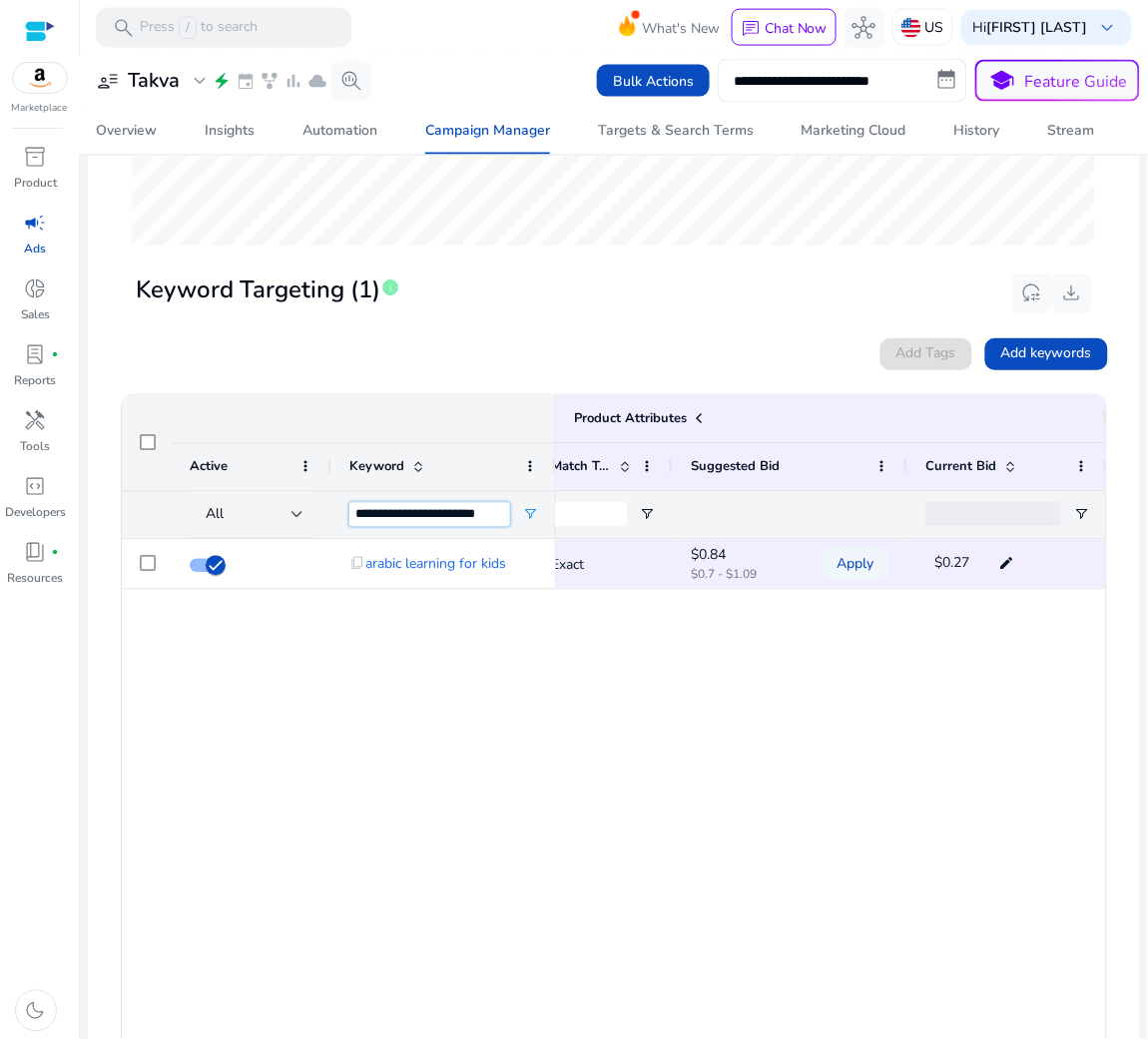 click on "**********" at bounding box center [429, 515] 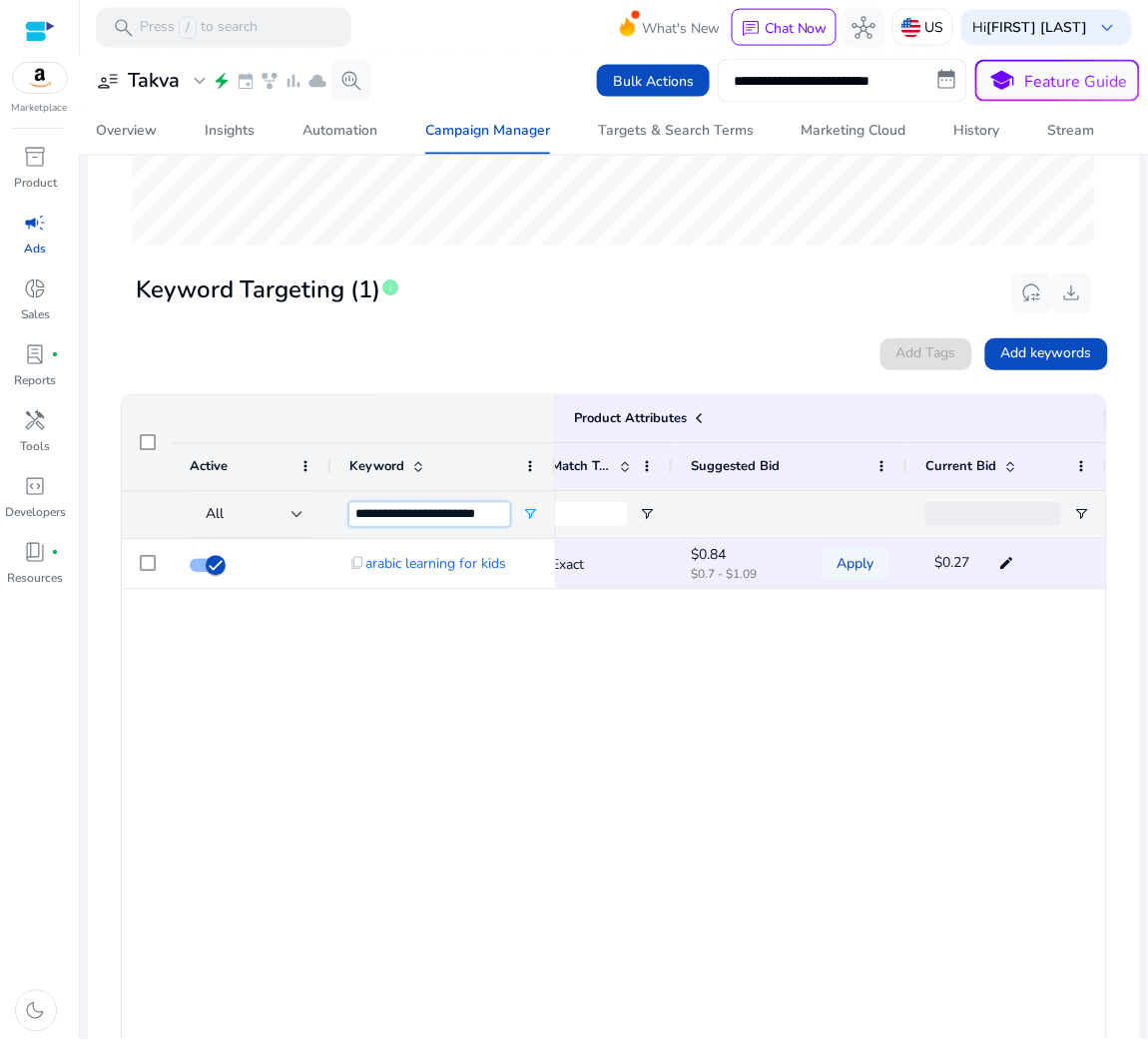 paste 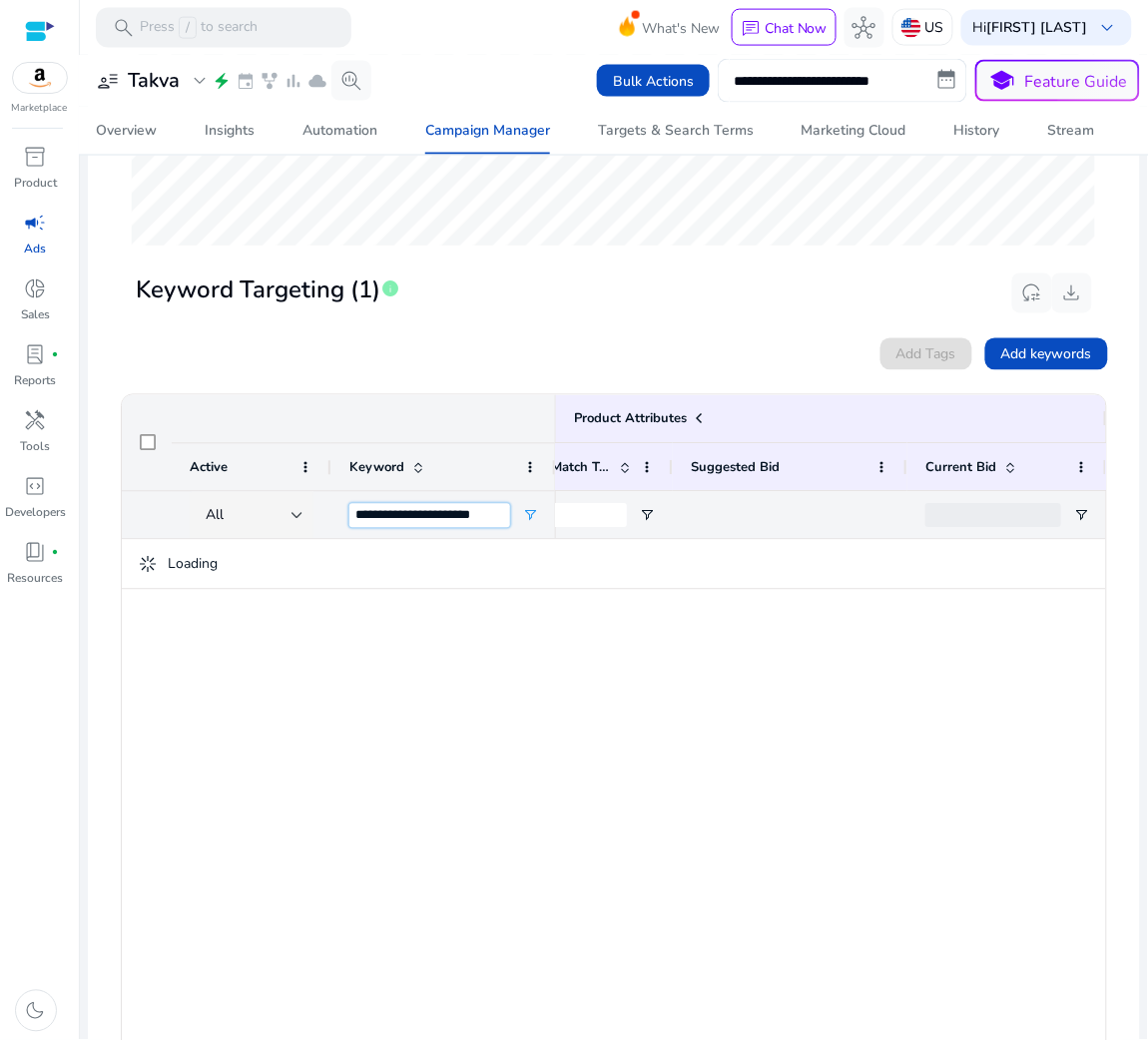 scroll, scrollTop: 546, scrollLeft: 0, axis: vertical 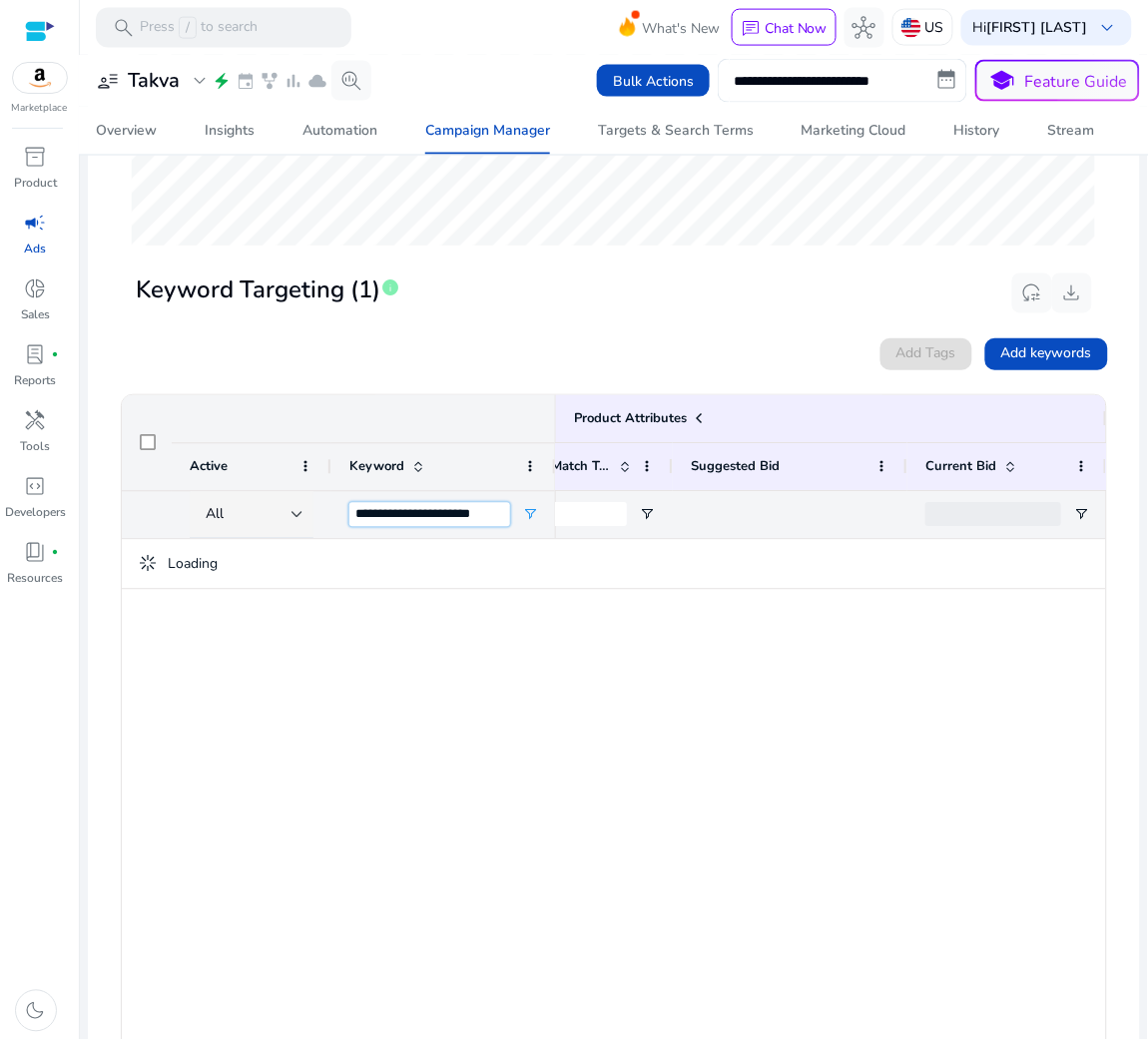 type on "**********" 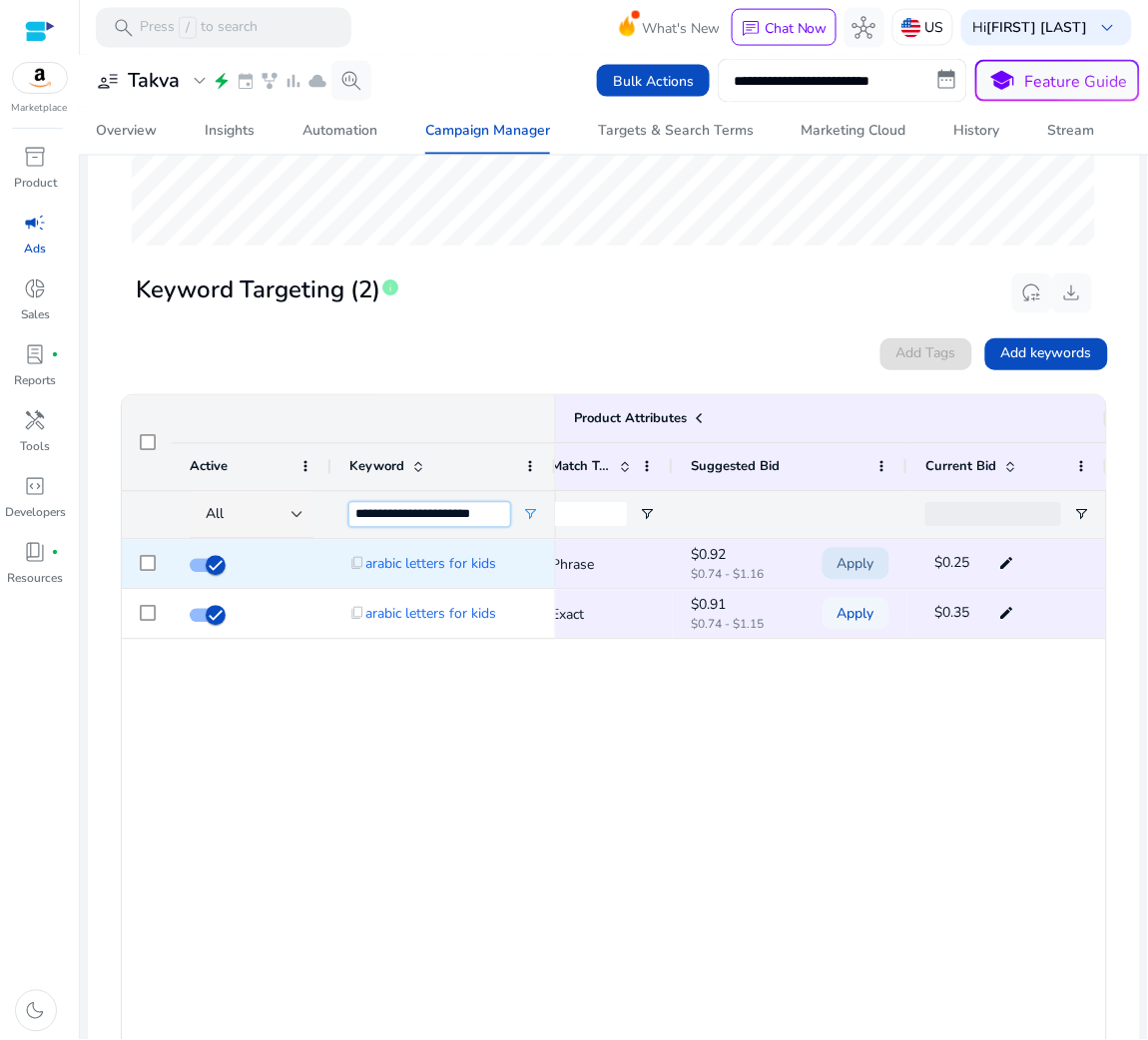 scroll, scrollTop: 0, scrollLeft: 396, axis: horizontal 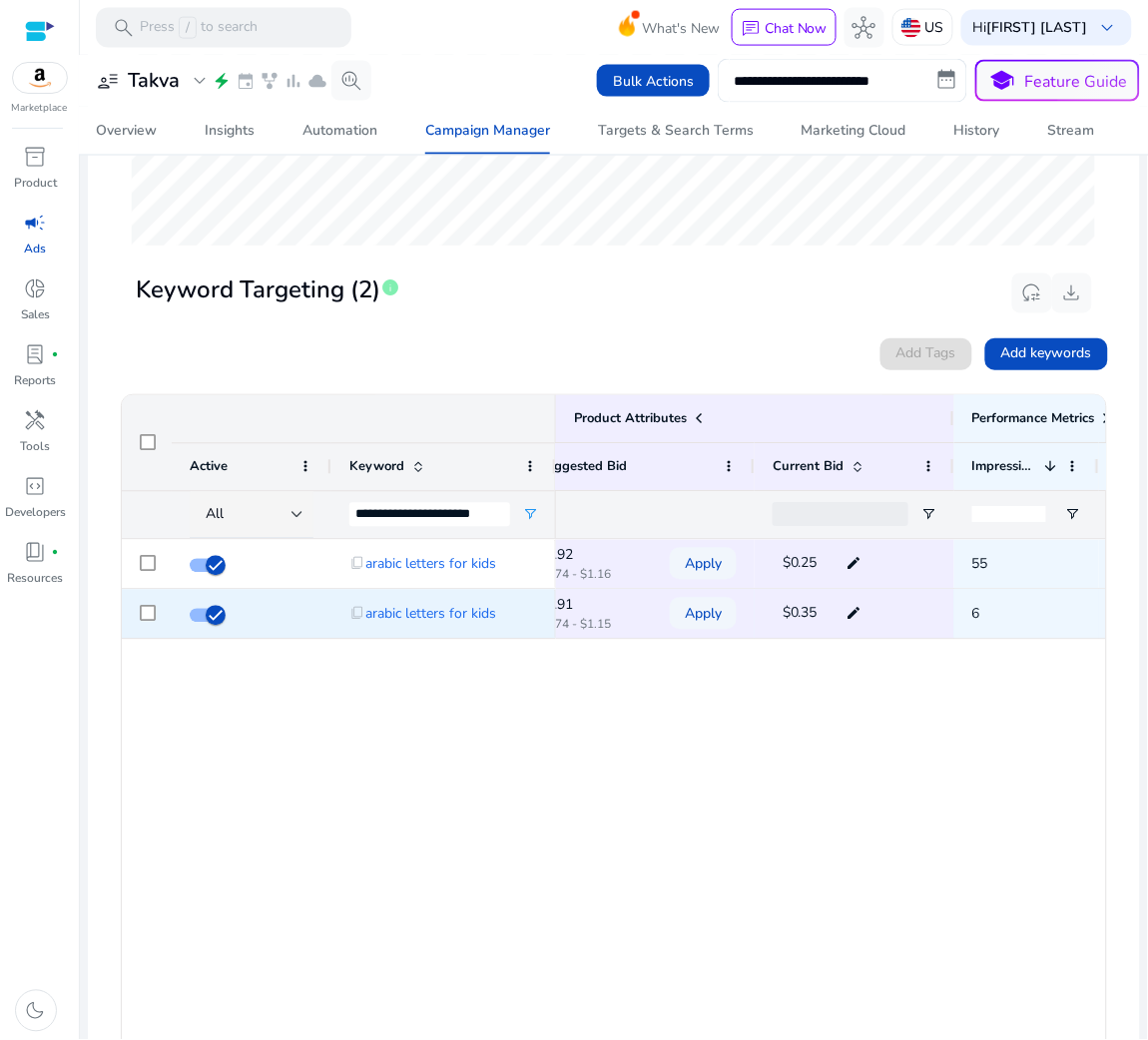 click on "edit" 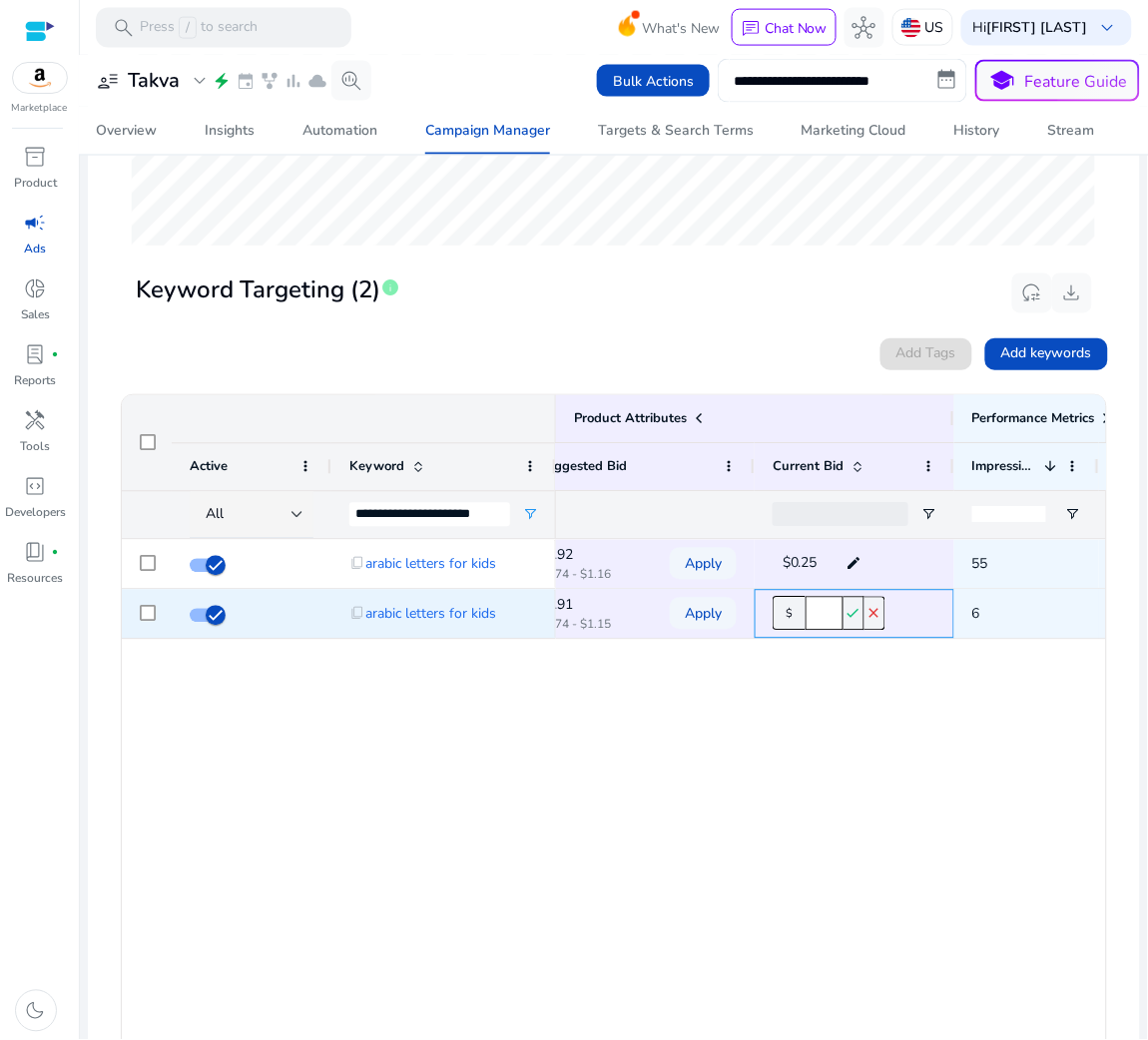 click on "****" 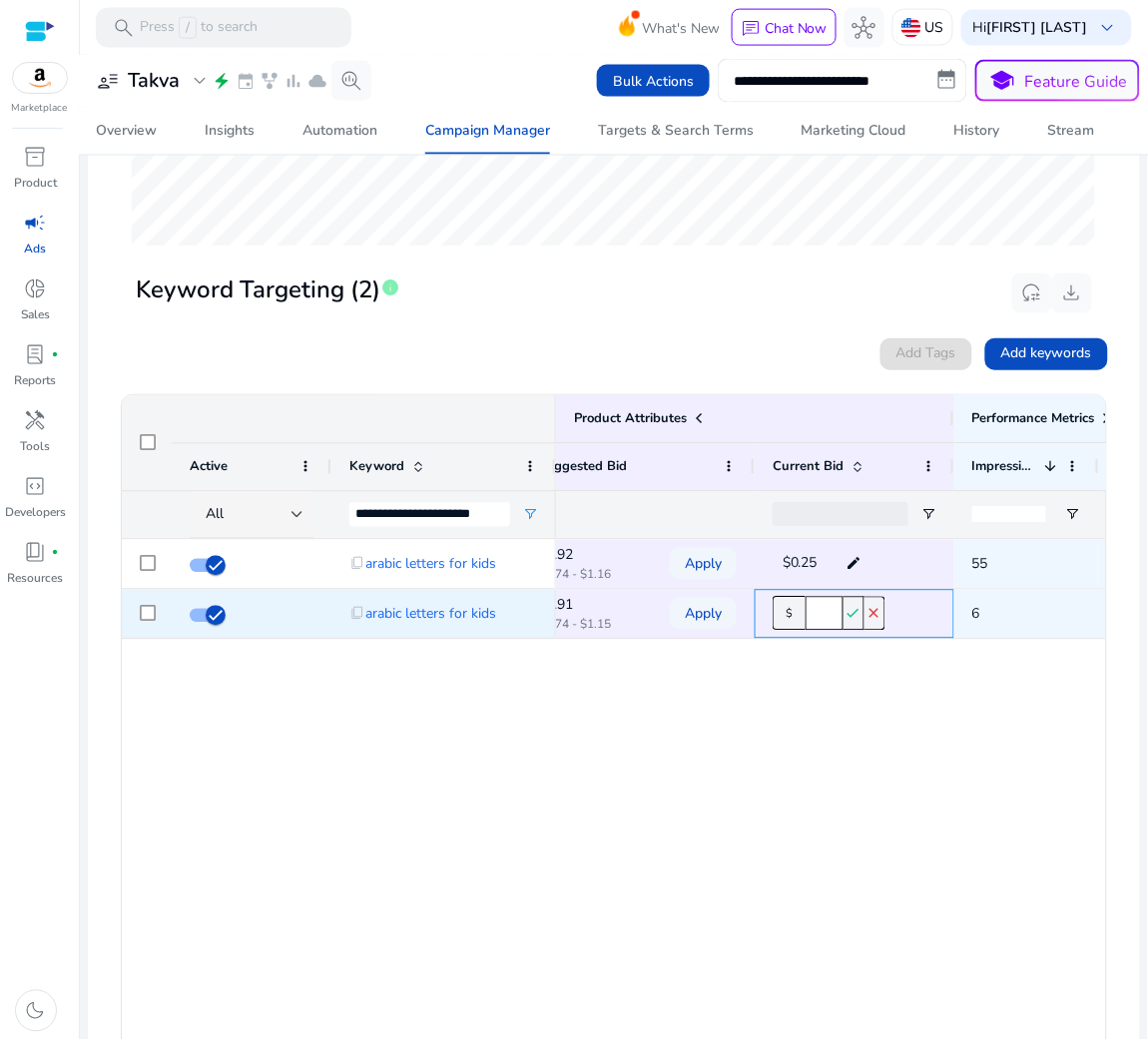 click on "****" 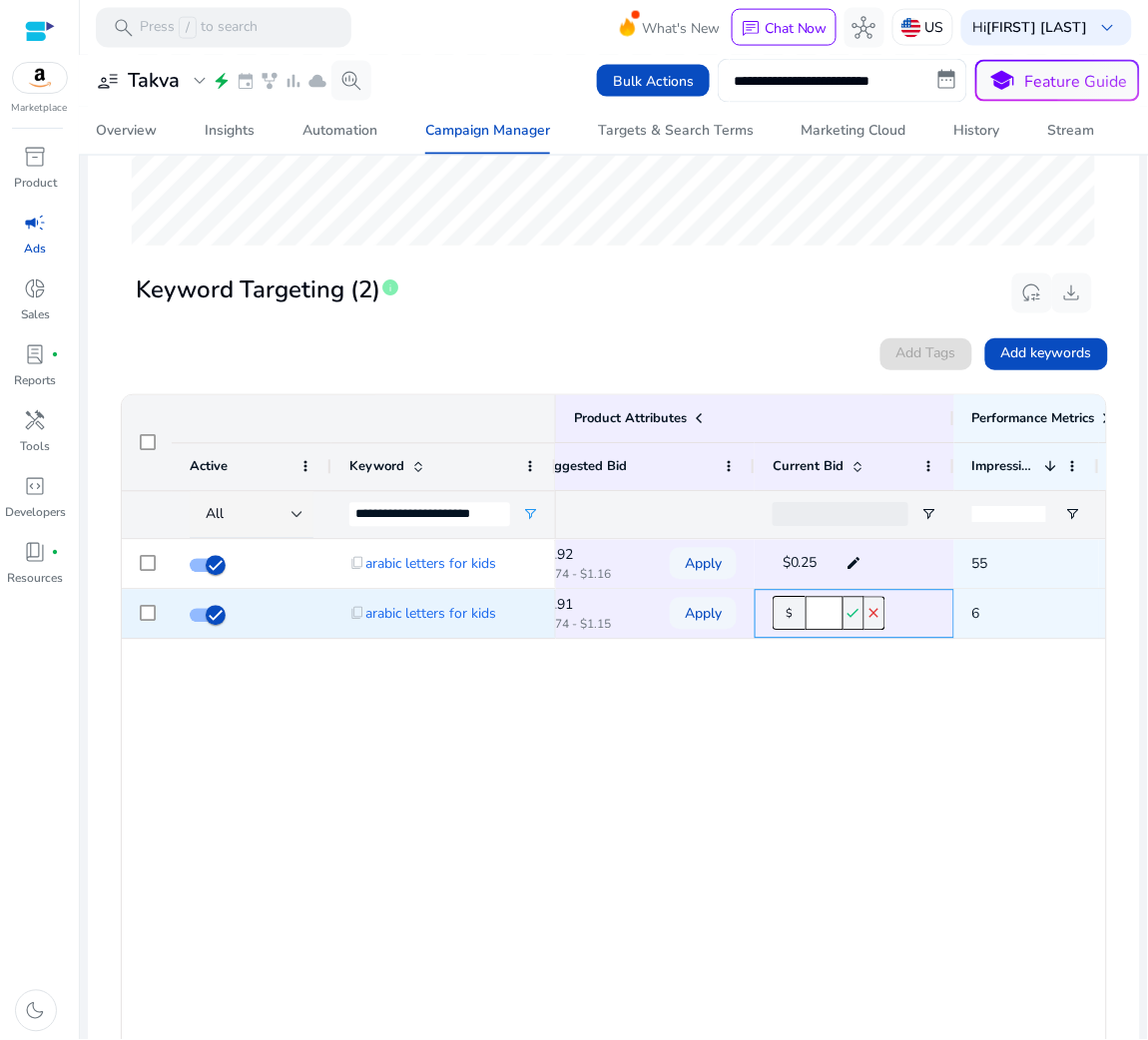 type on "***" 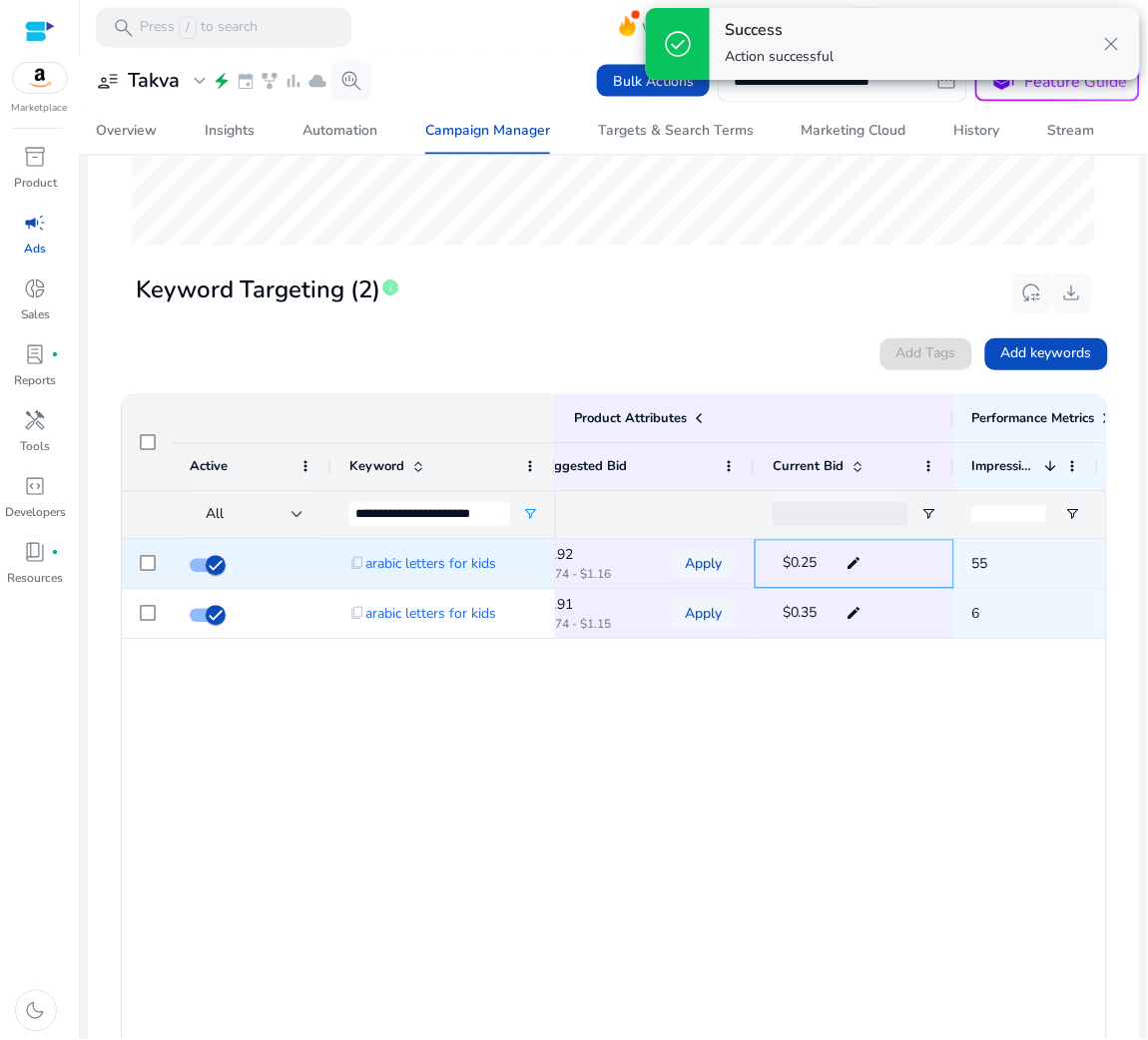 click on "edit" 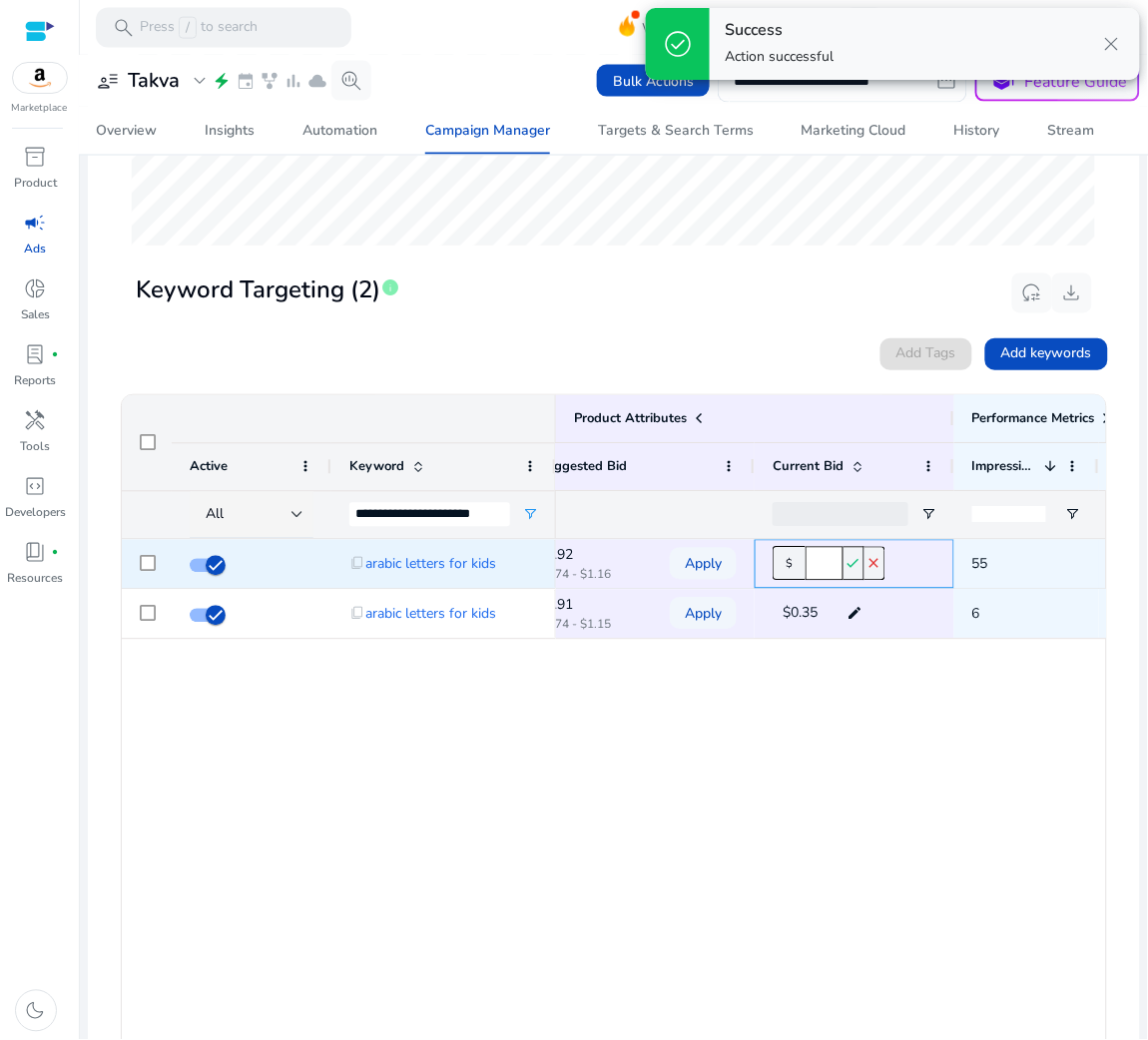 click on "****" 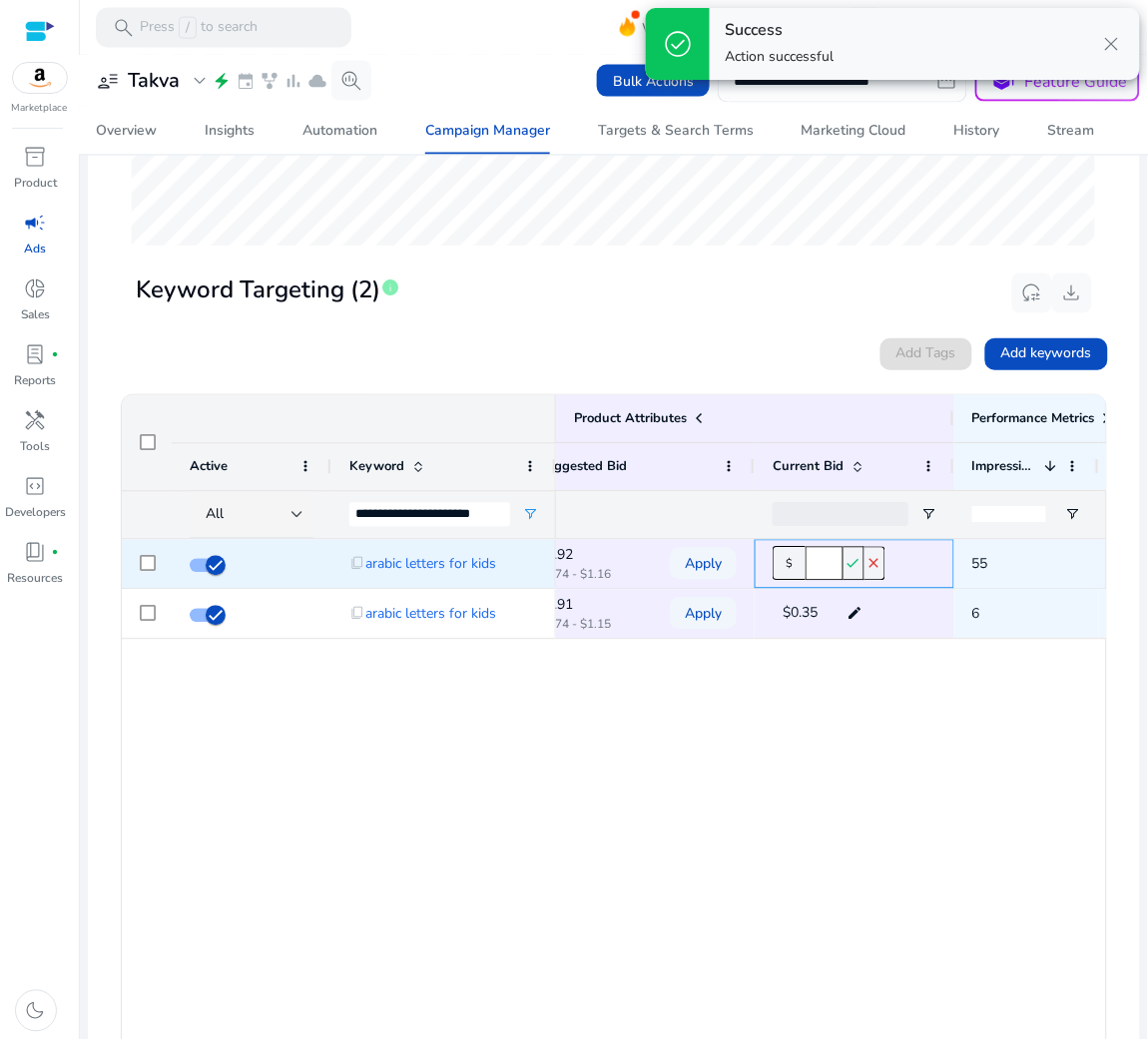 click on "****" 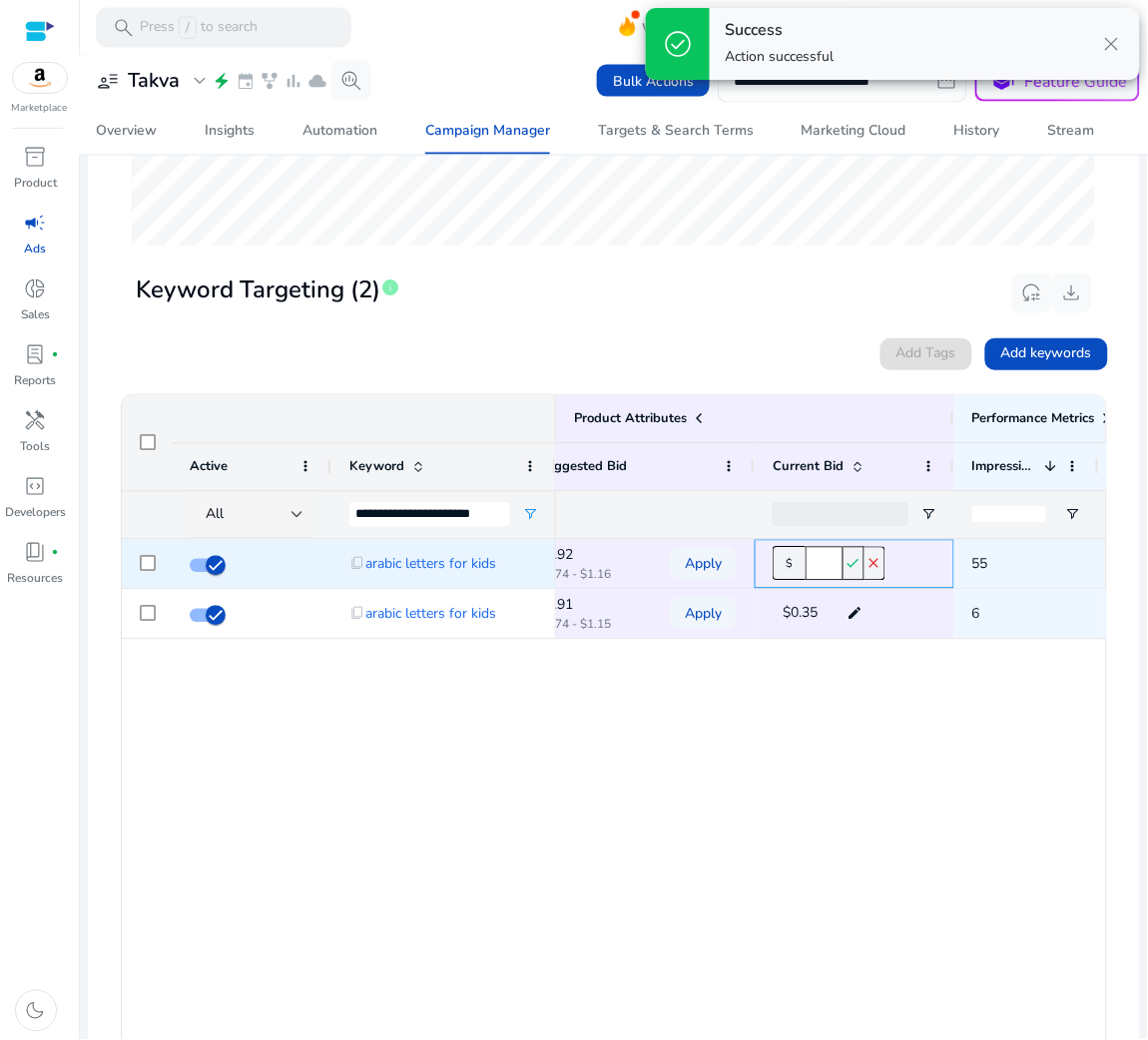 type on "***" 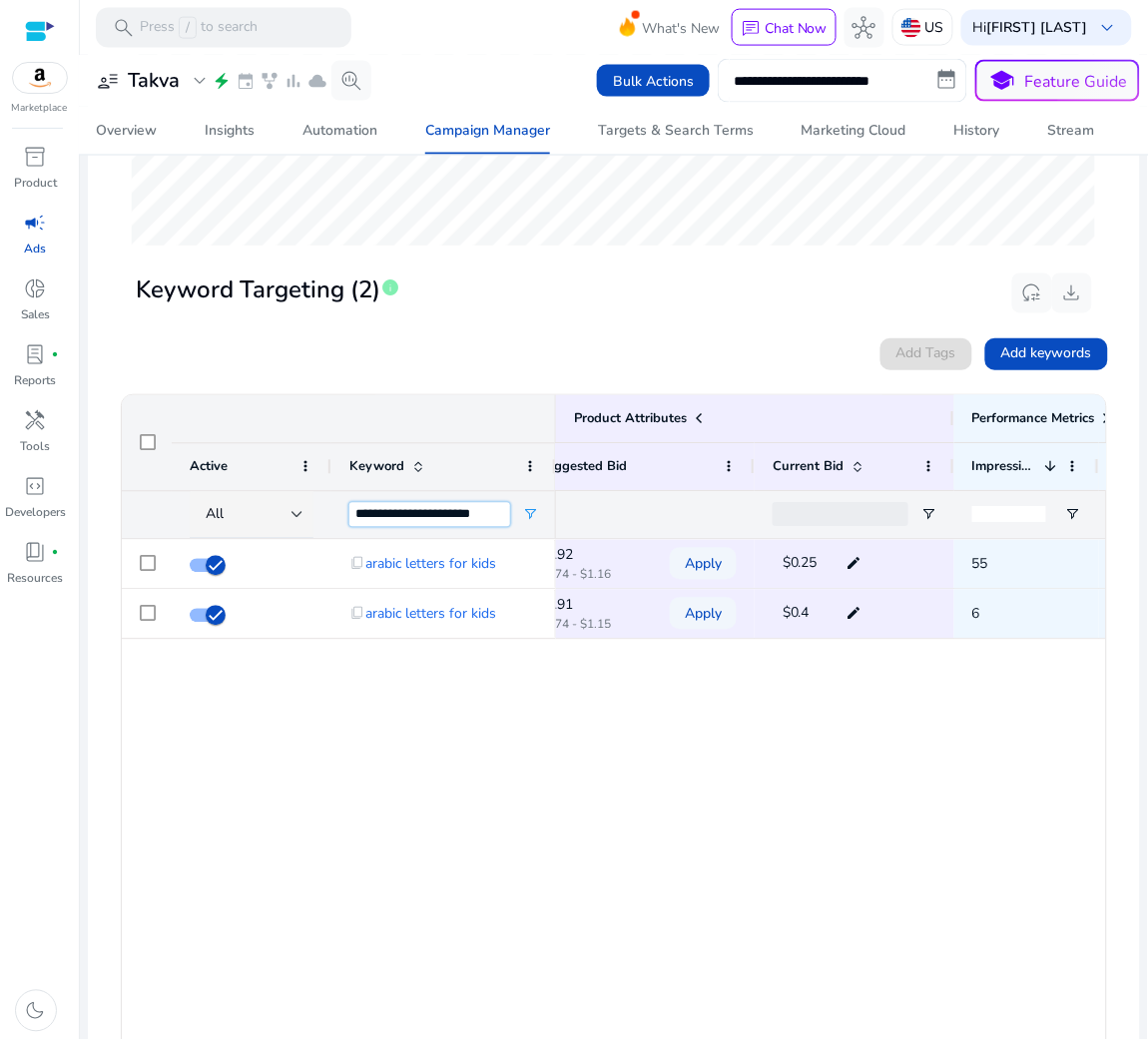 click on "**********" at bounding box center [429, 515] 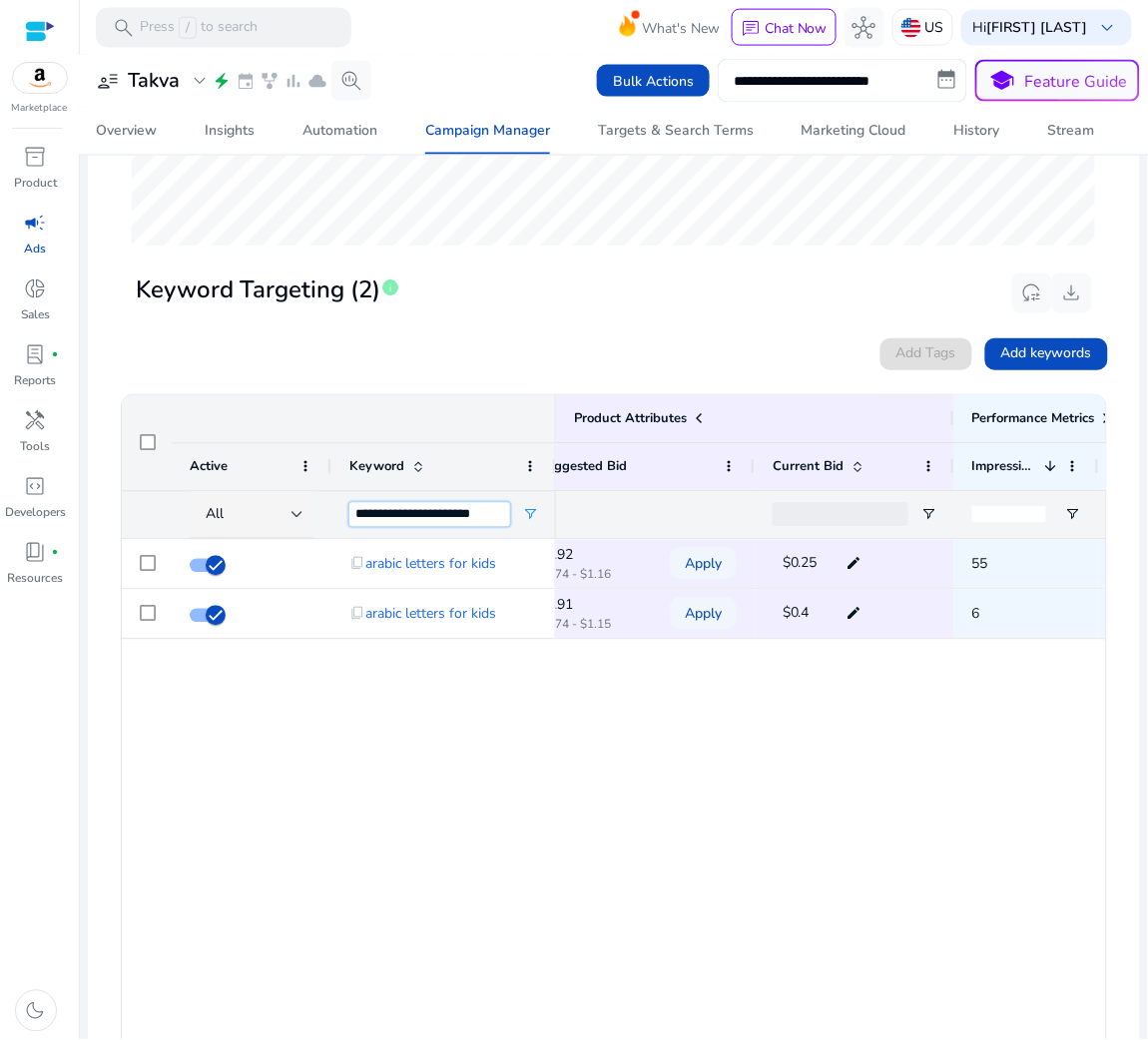 click on "**********" at bounding box center (429, 515) 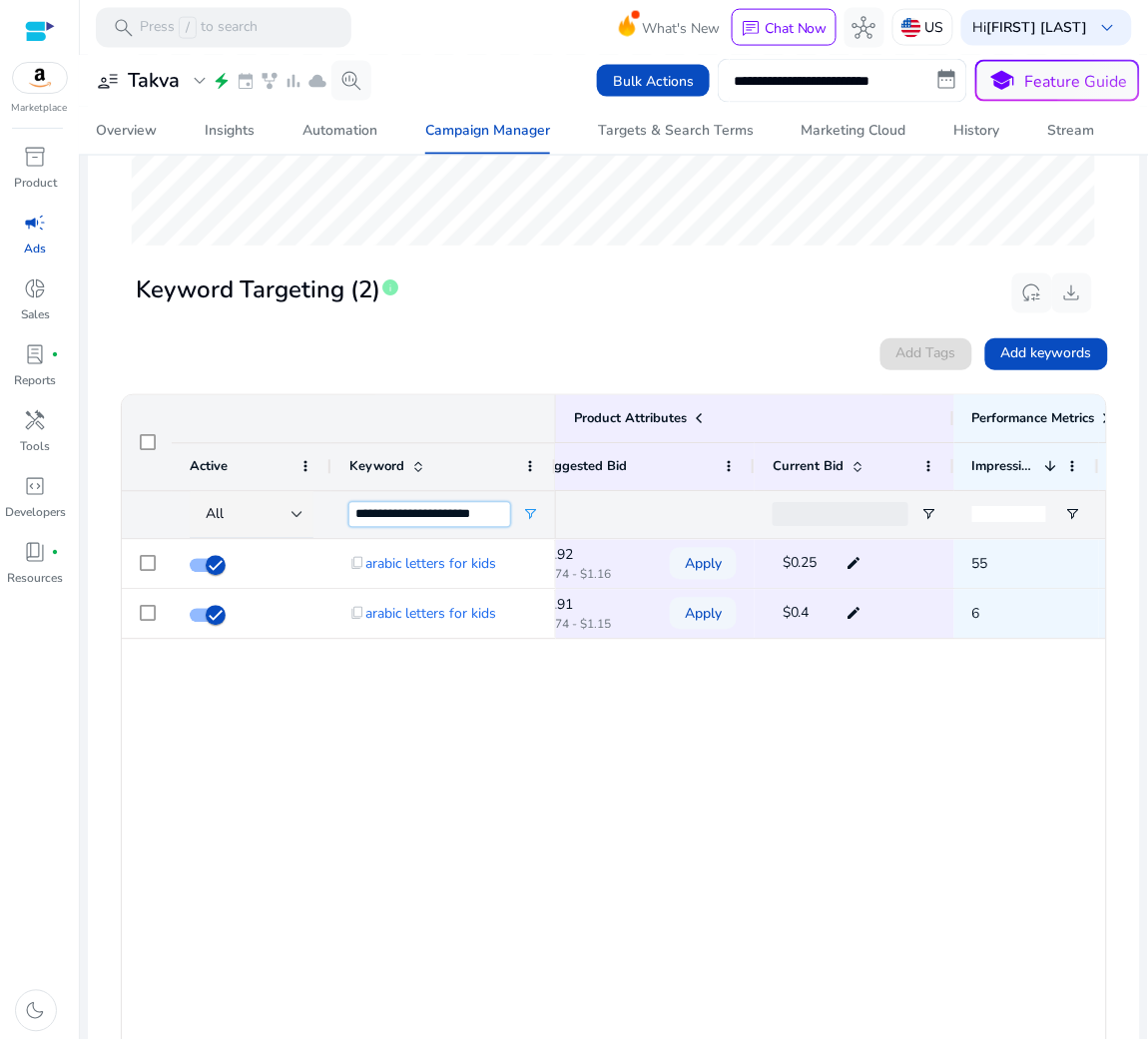 click on "**********" at bounding box center (429, 515) 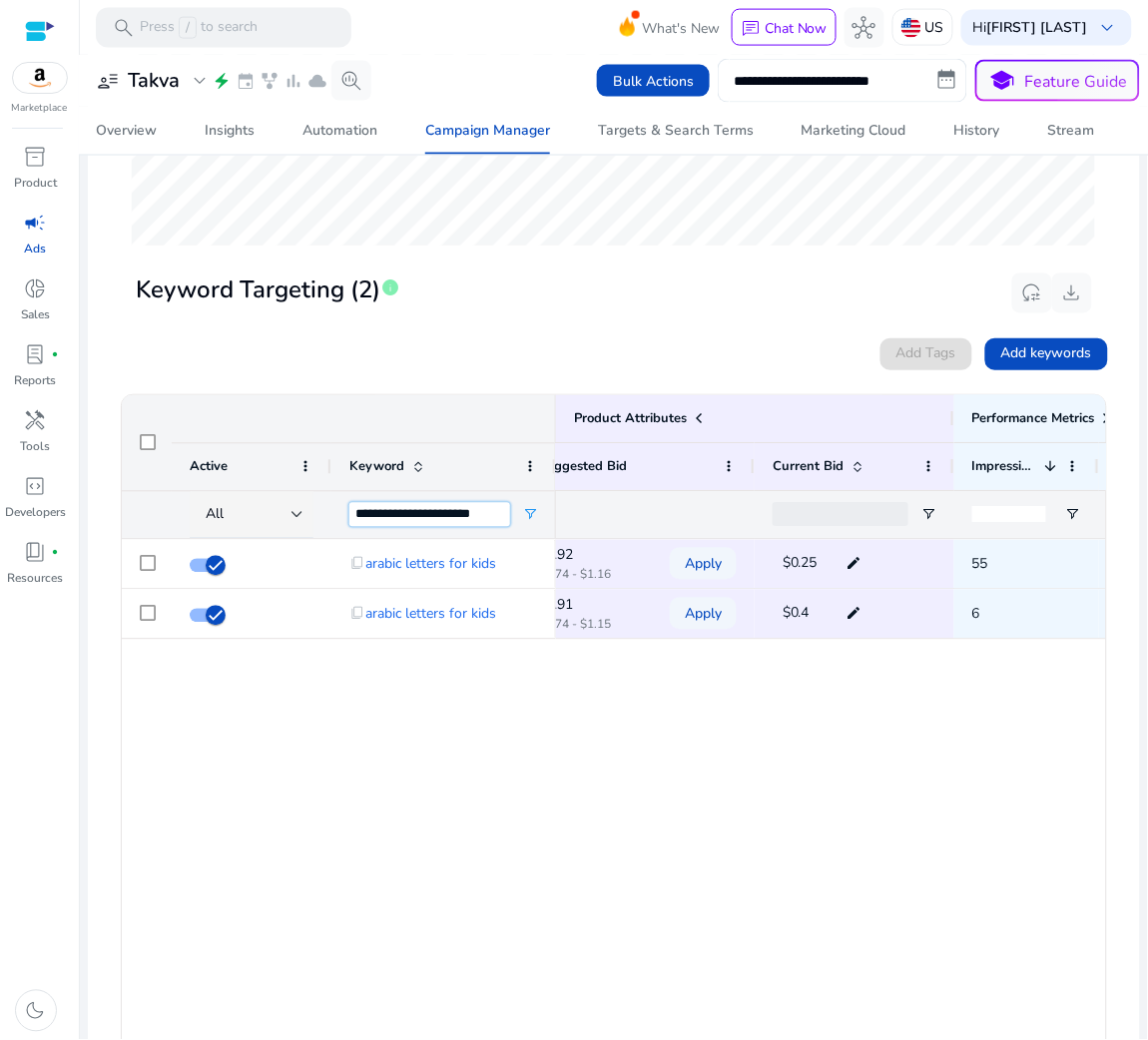 paste 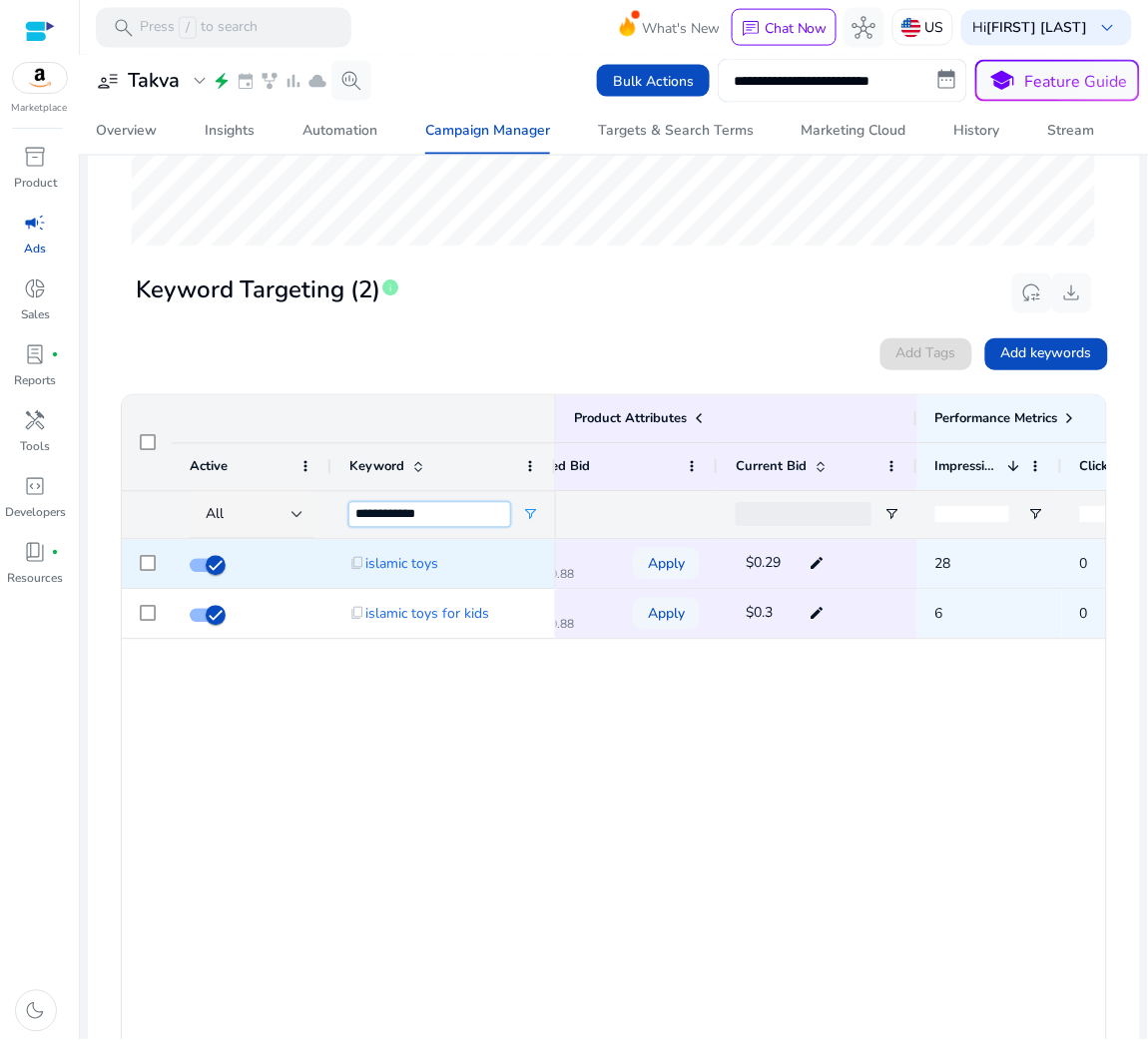 type on "**********" 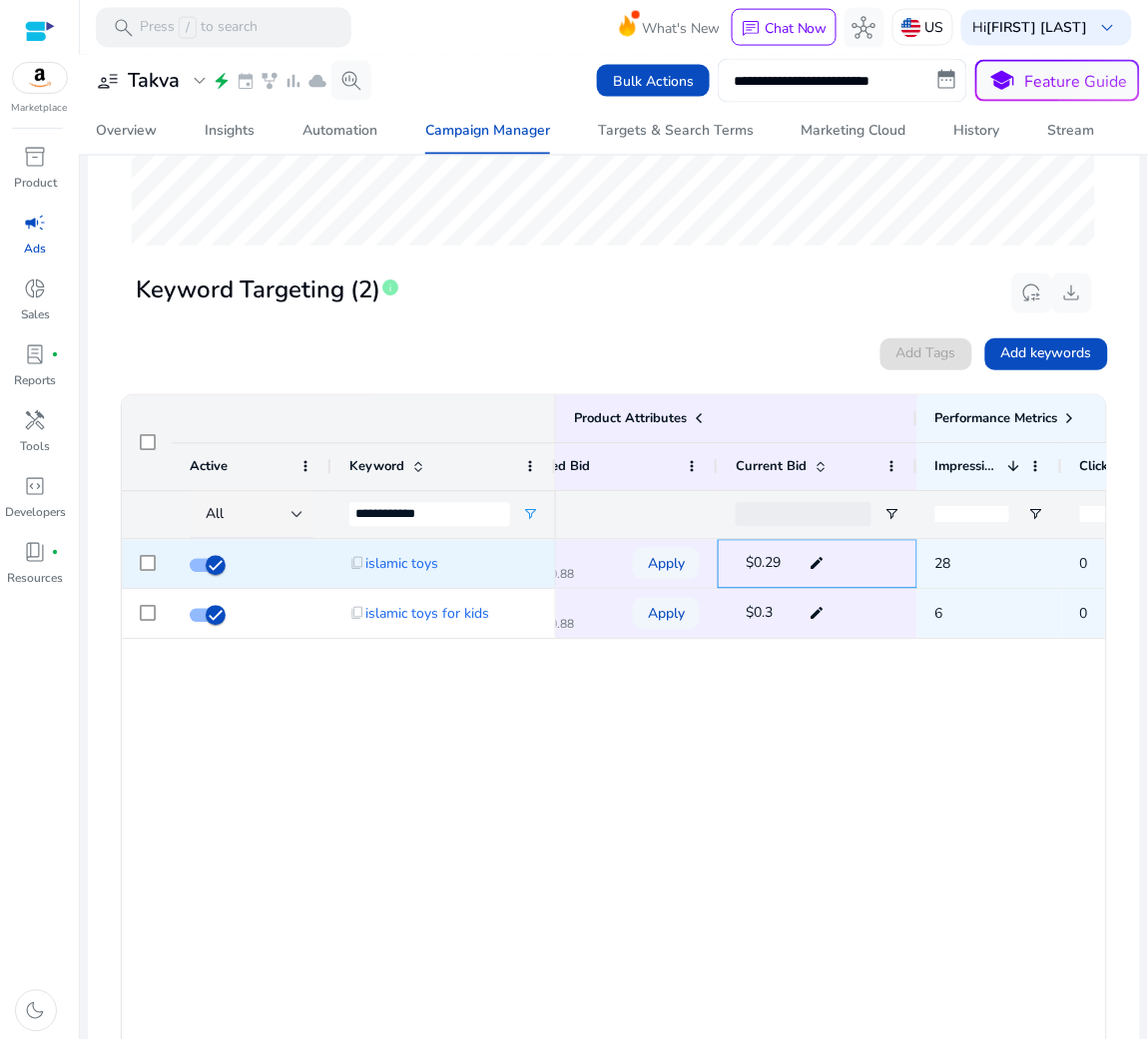 click on "edit" 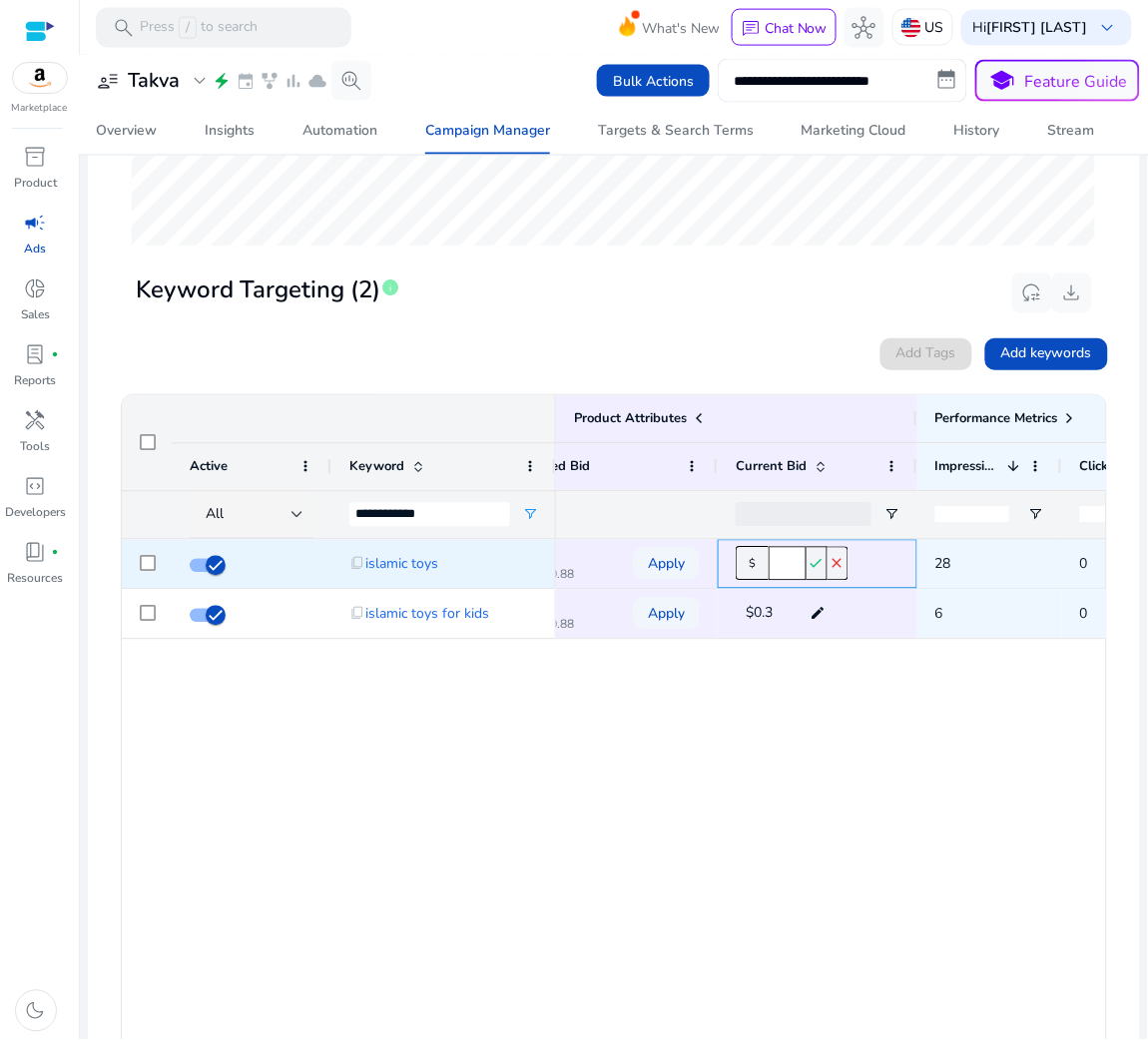 click on "****" 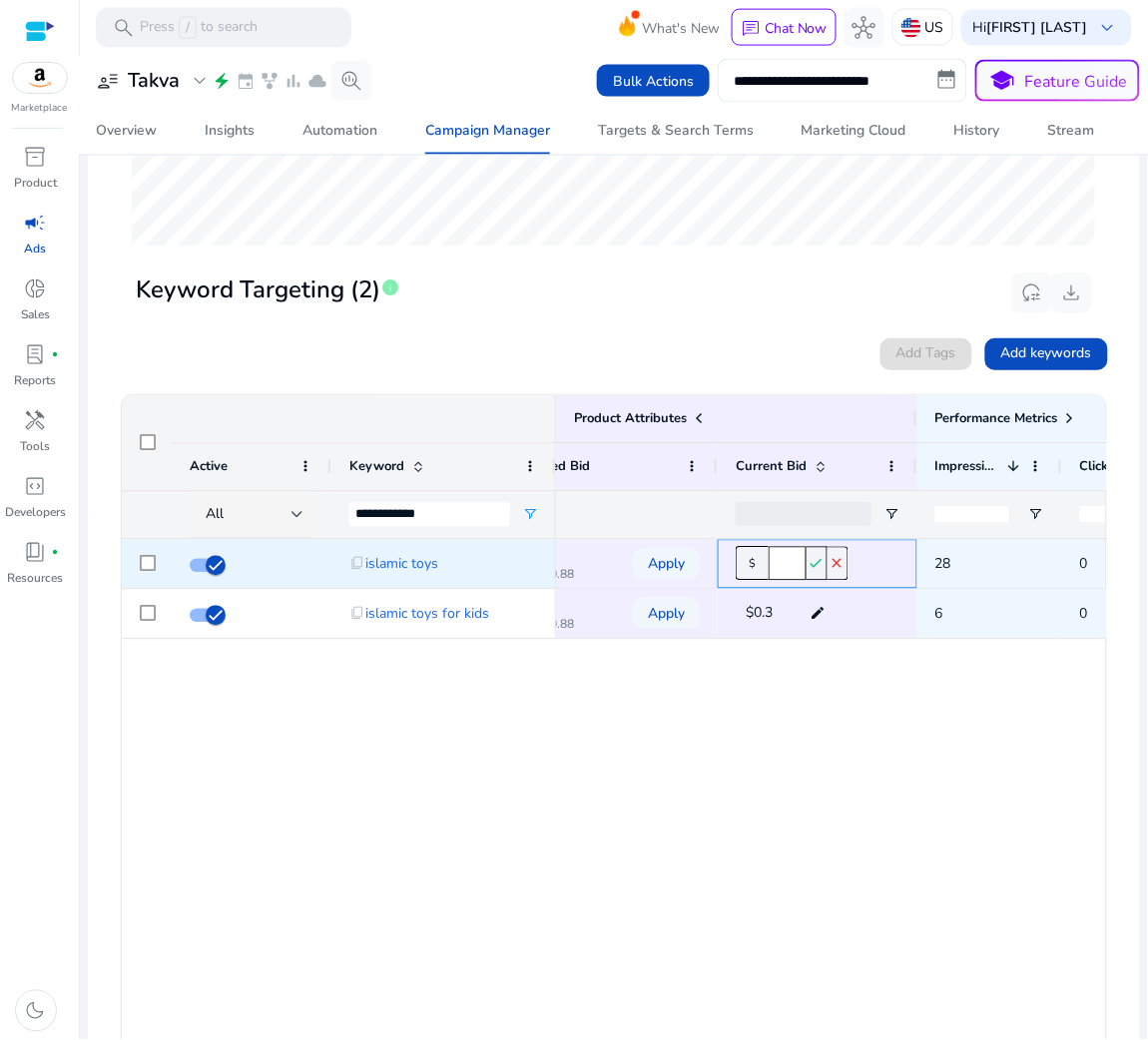 click on "****" 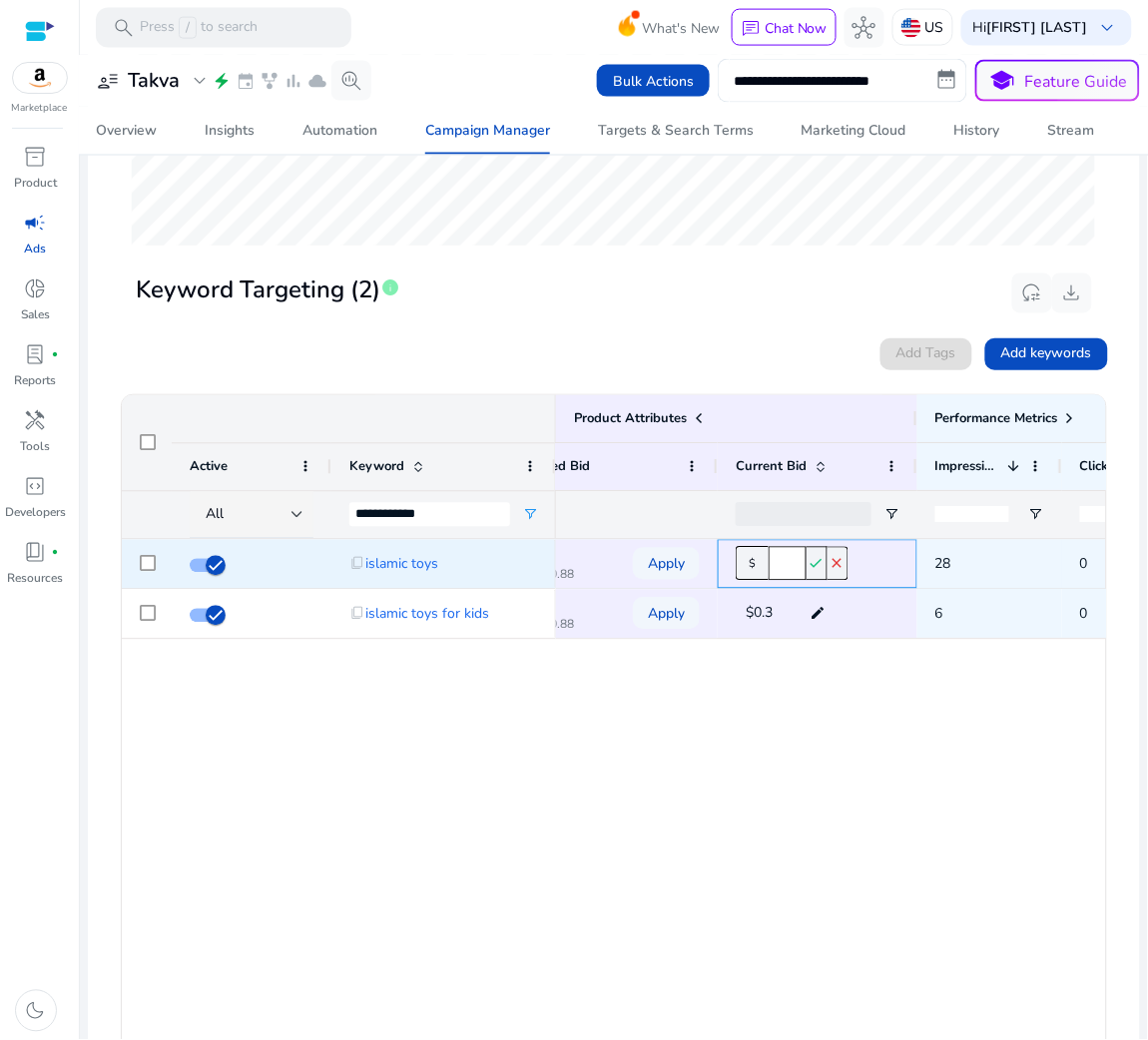 type on "****" 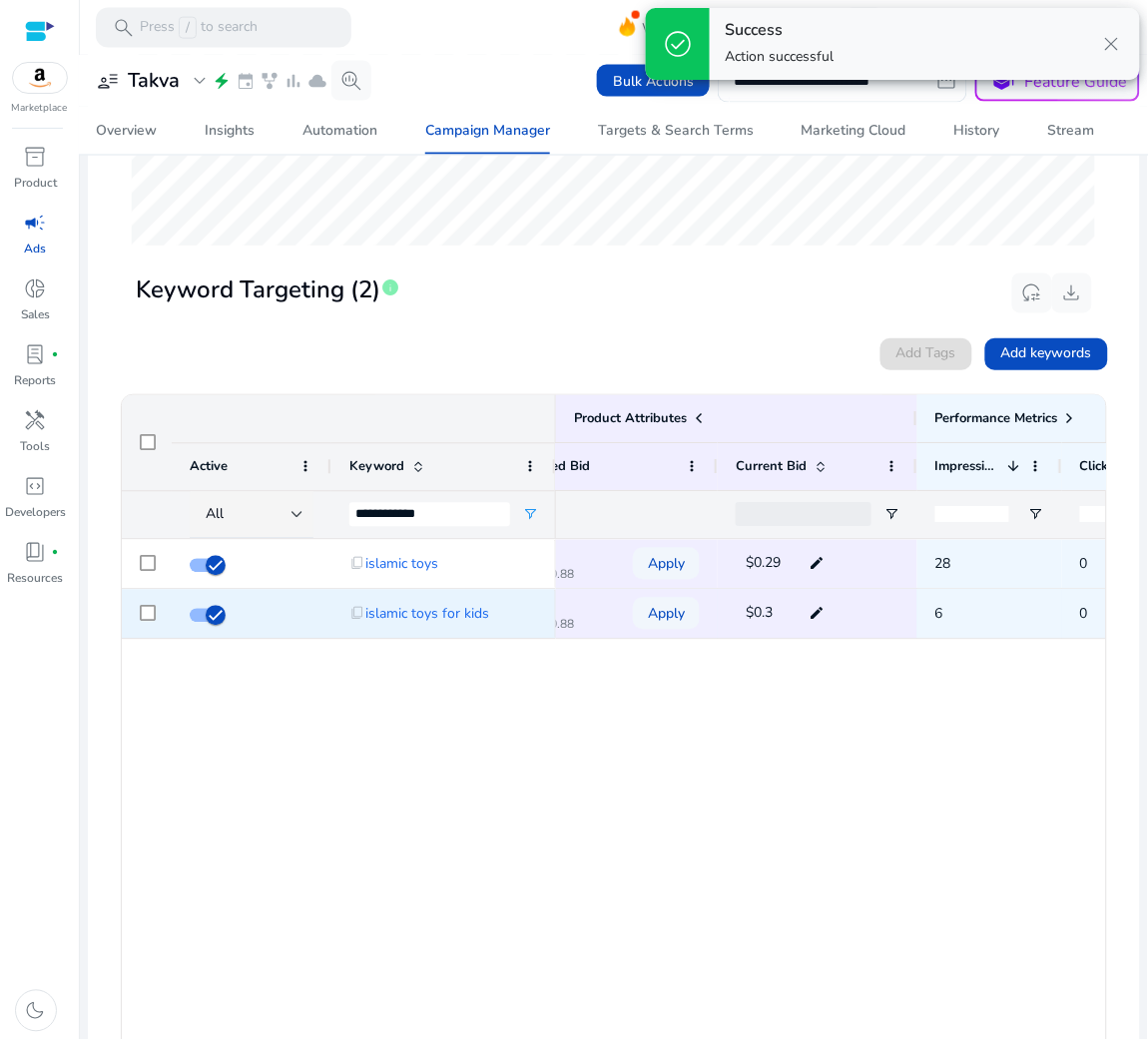 click on "edit" 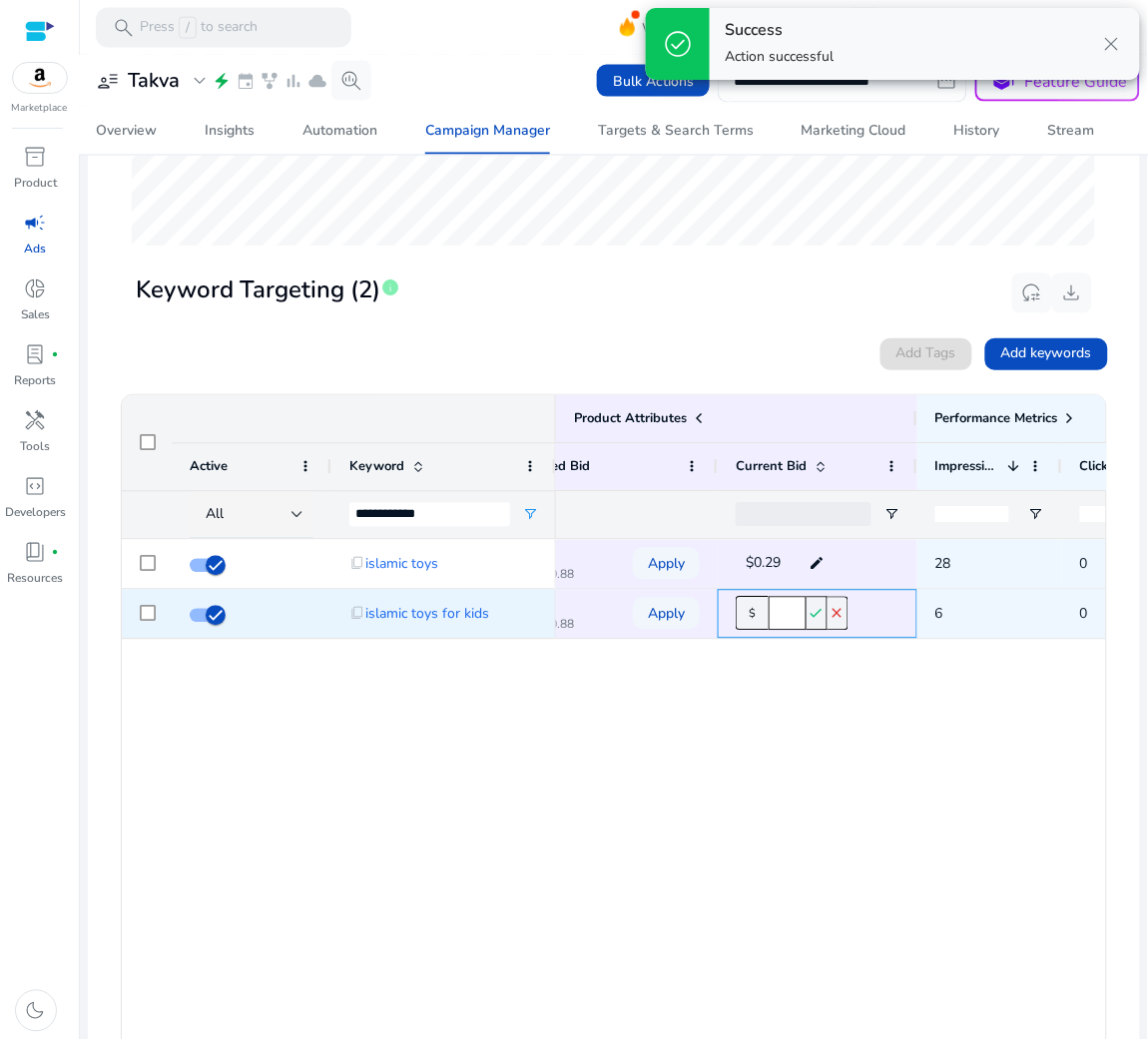 click on "***" 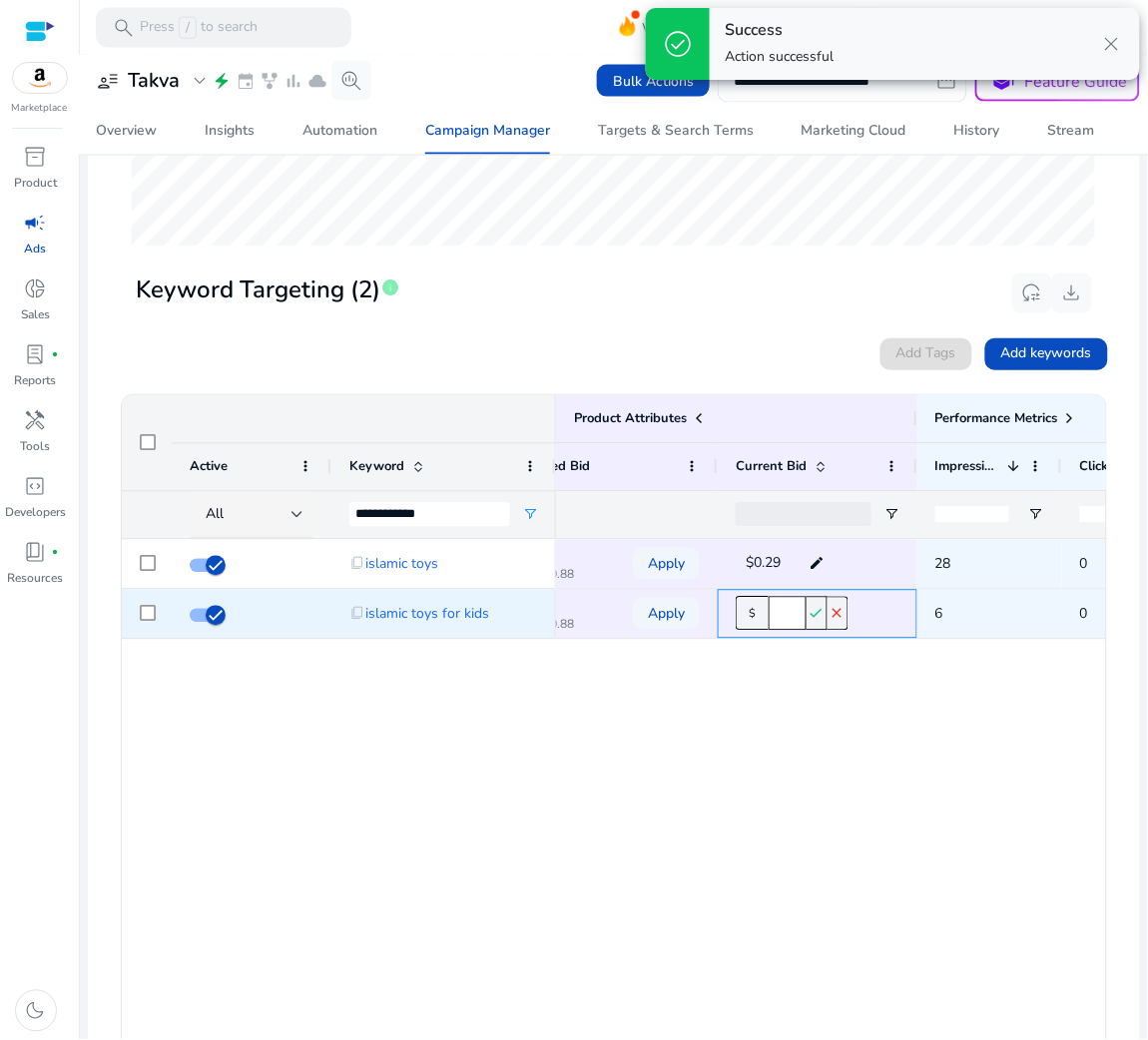 click on "***" 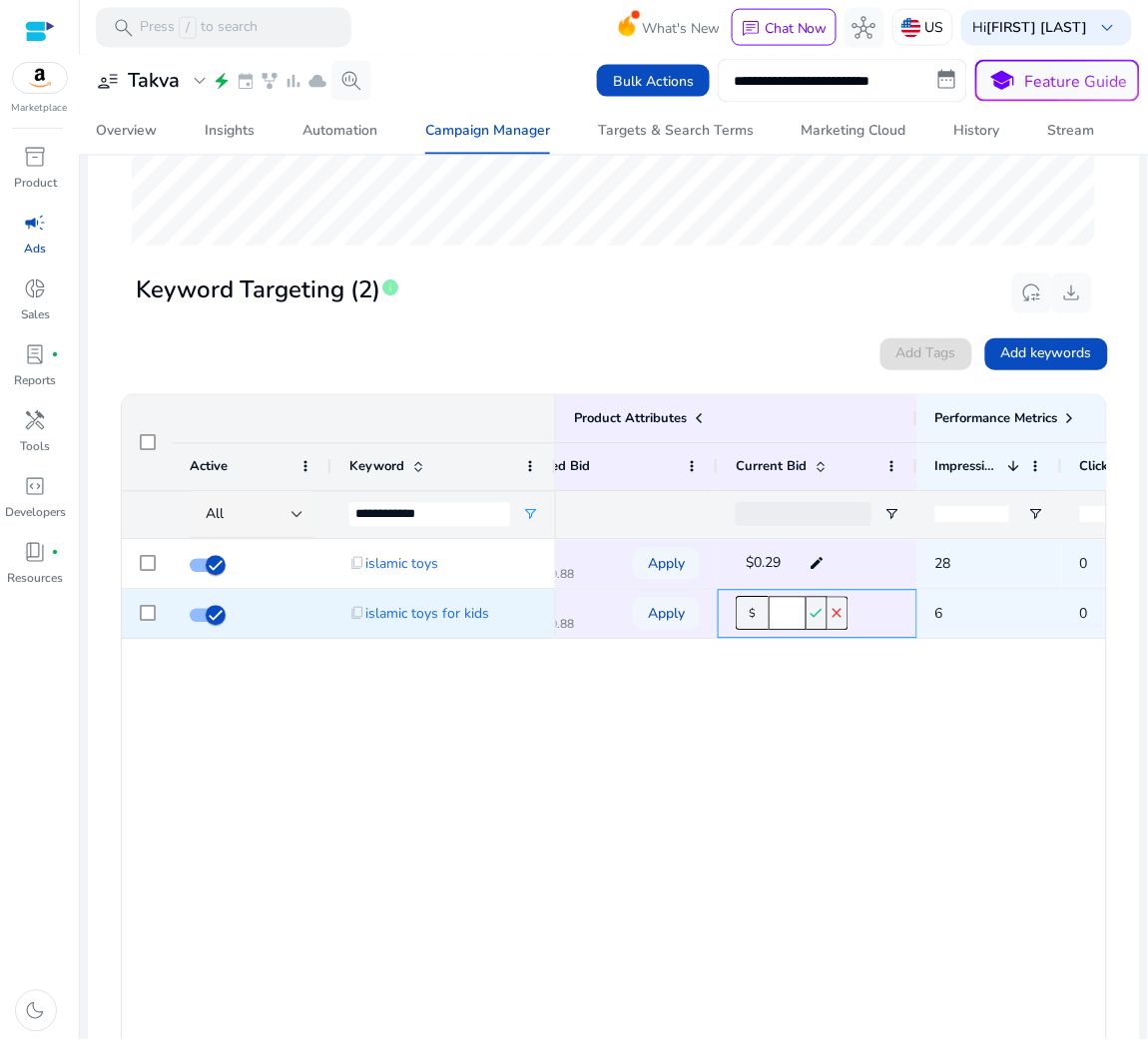 type on "*" 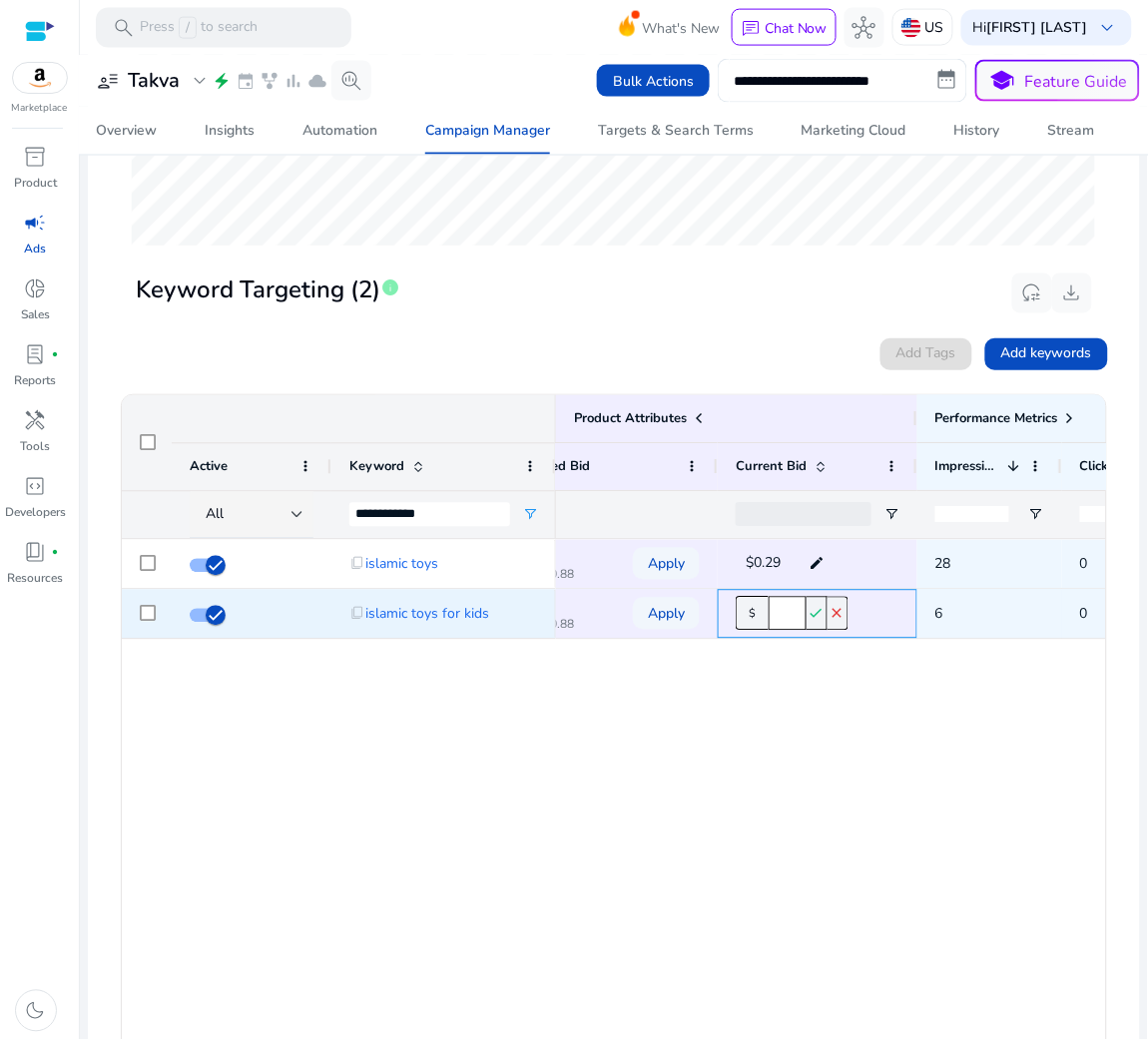 click on "close" 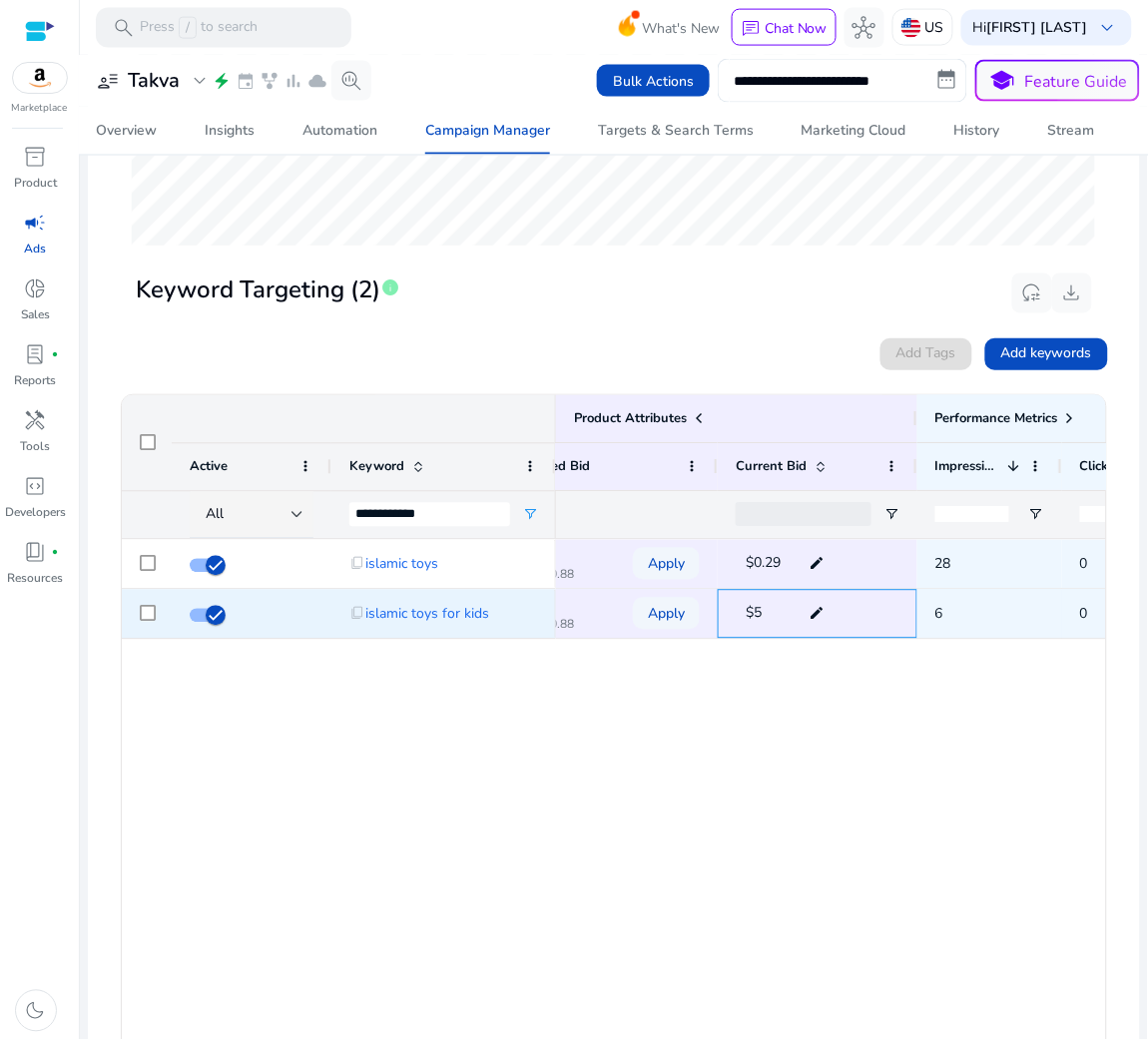 click on "edit" 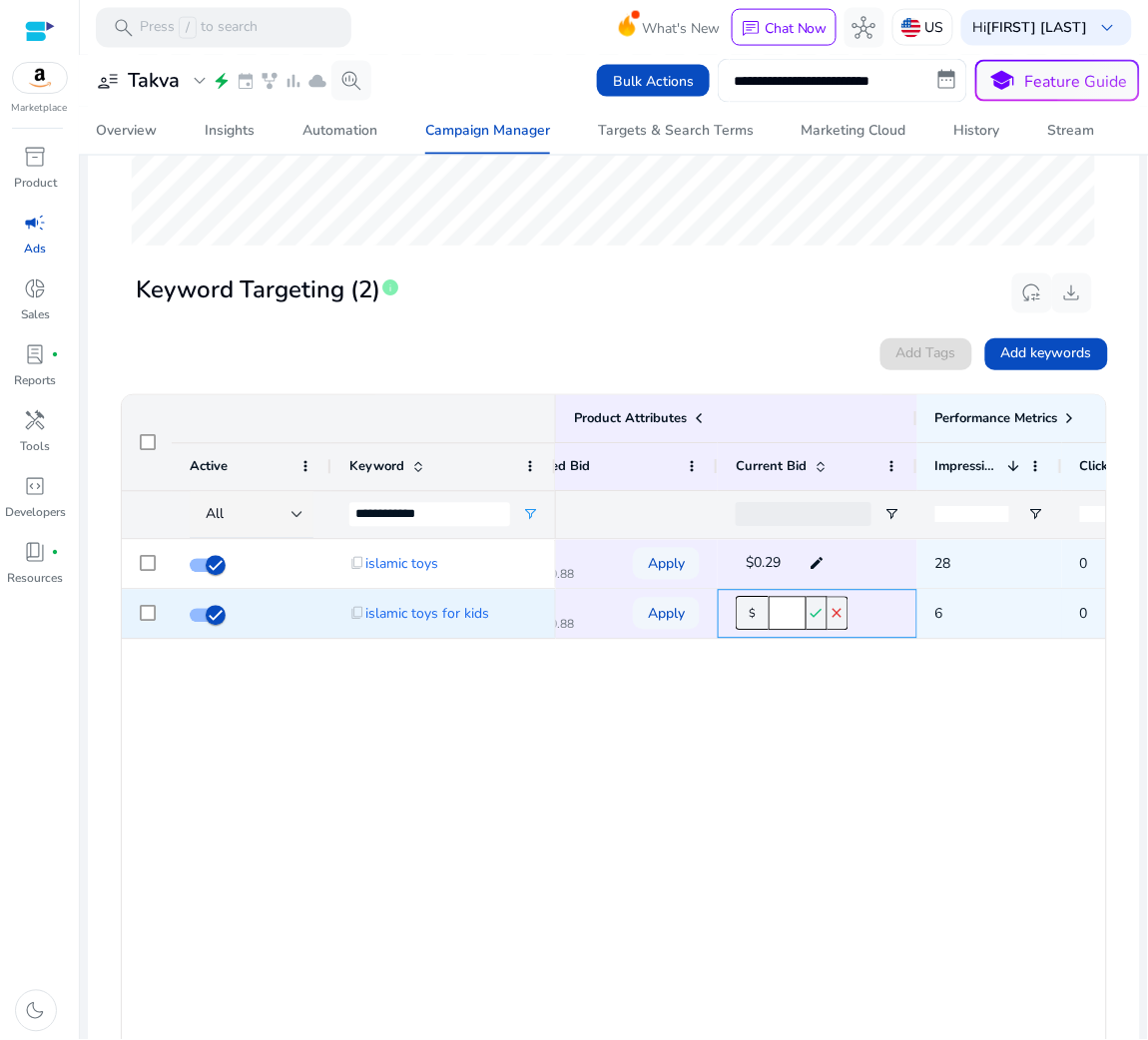 click on "*" 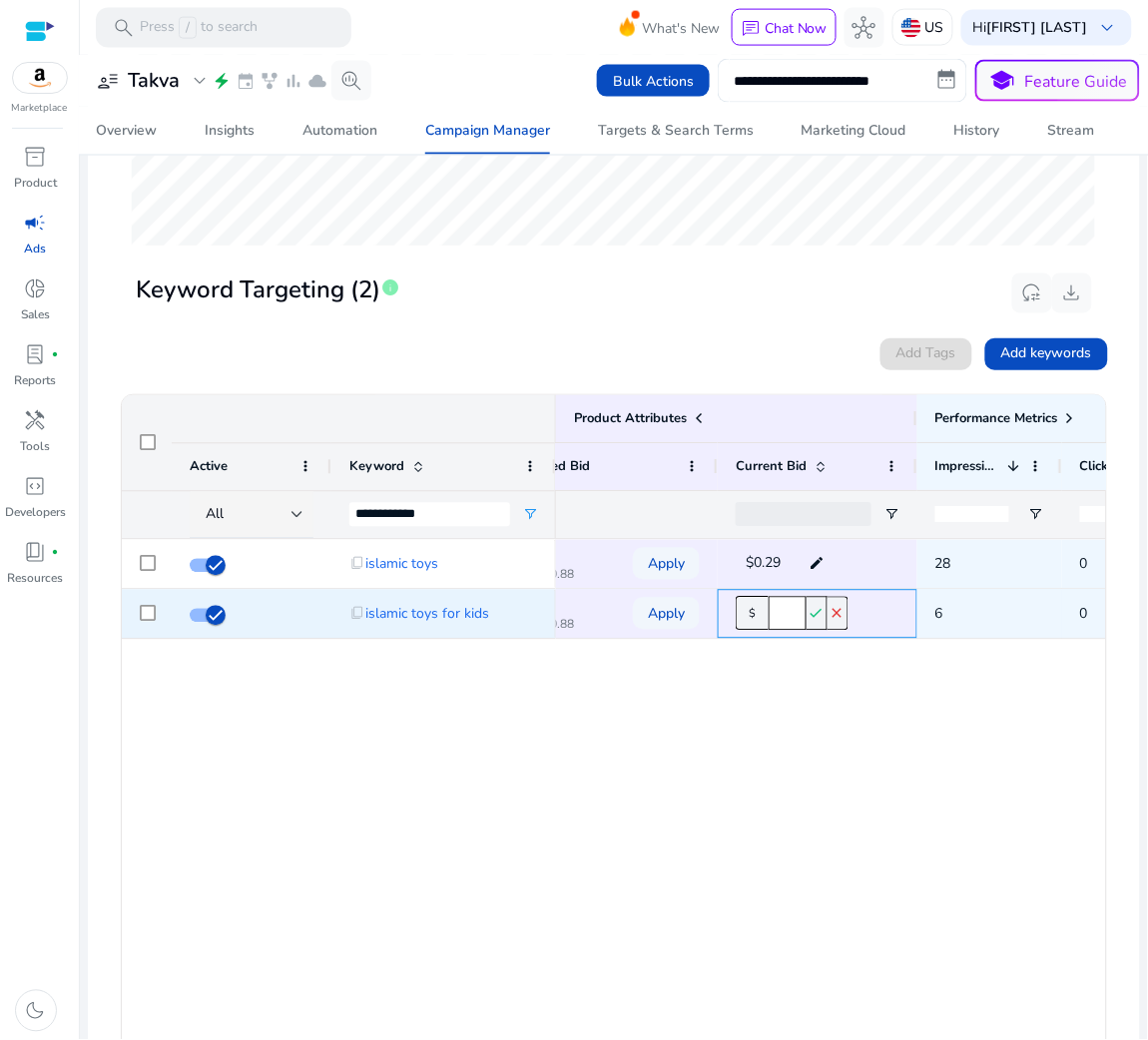 type on "****" 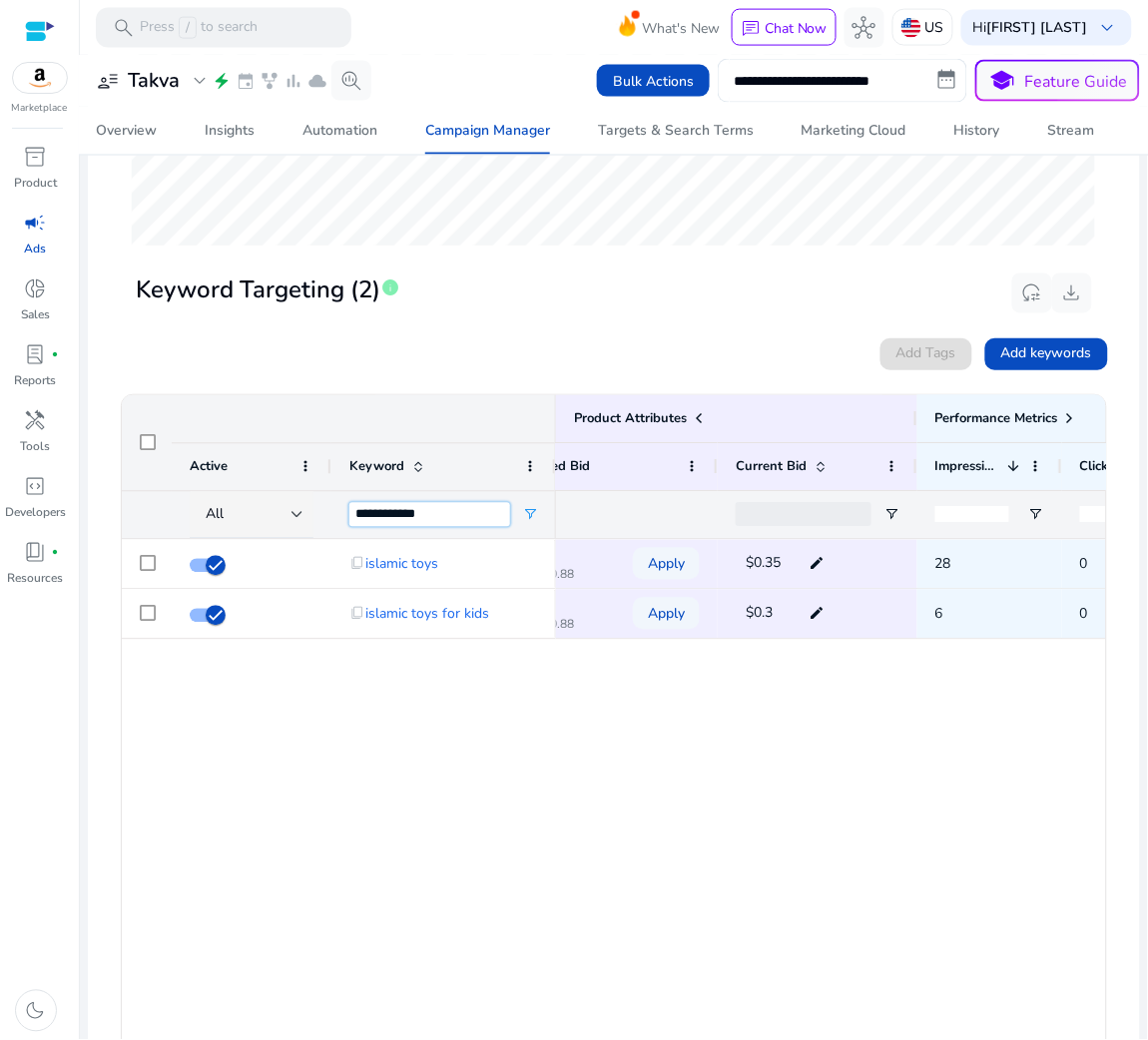 click on "**********" at bounding box center (429, 515) 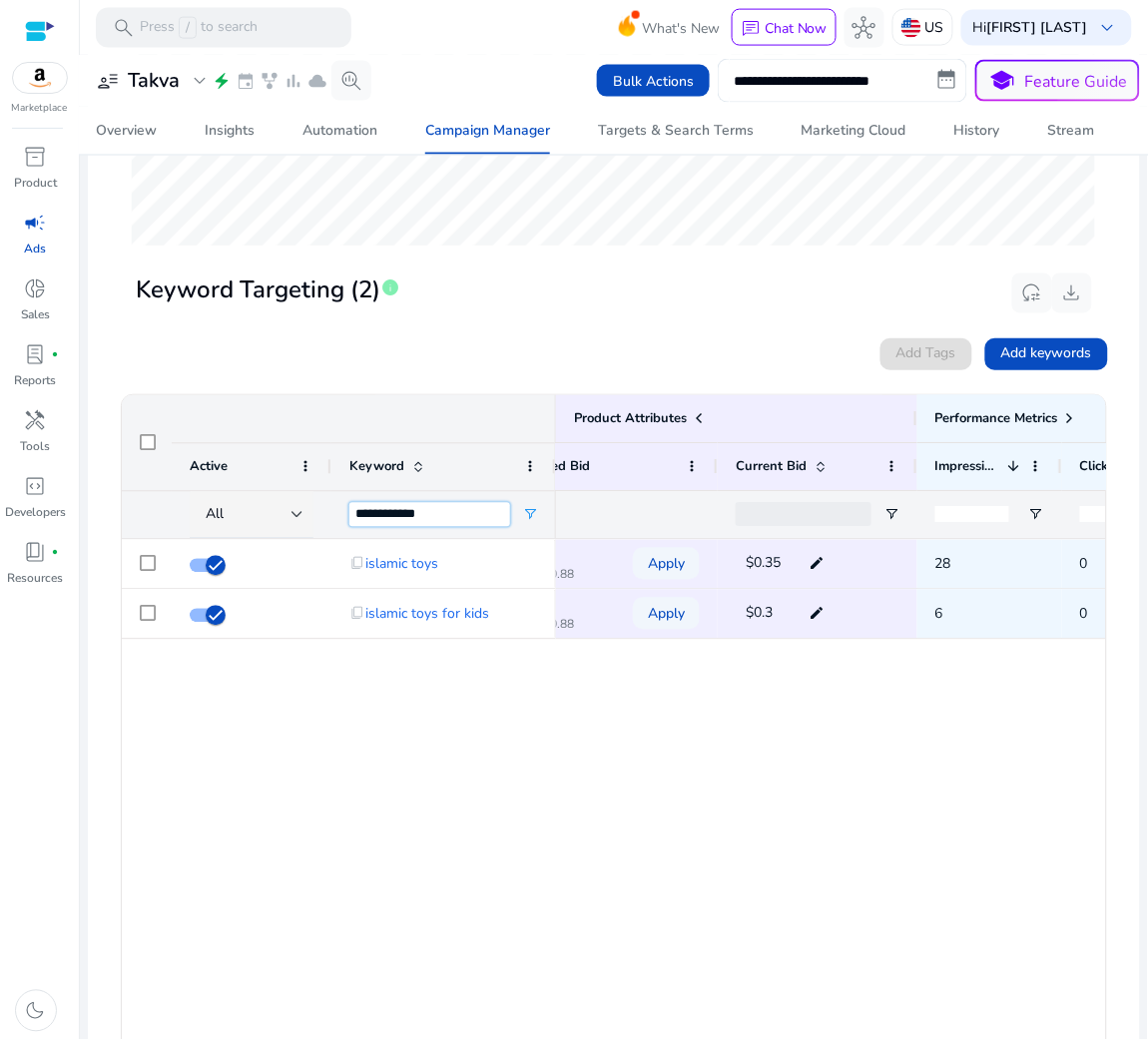 click on "**********" at bounding box center (429, 515) 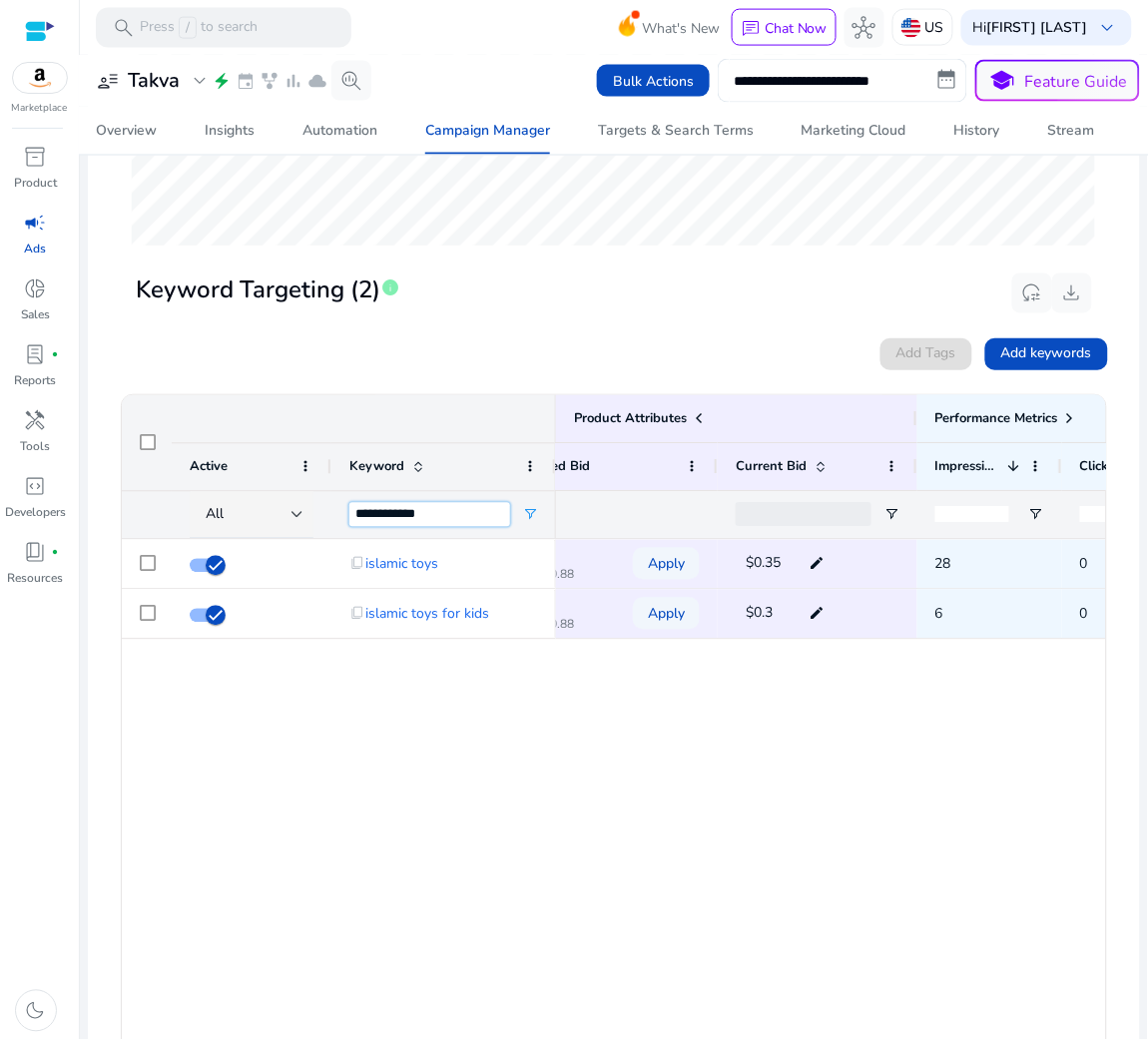 click on "**********" at bounding box center [429, 515] 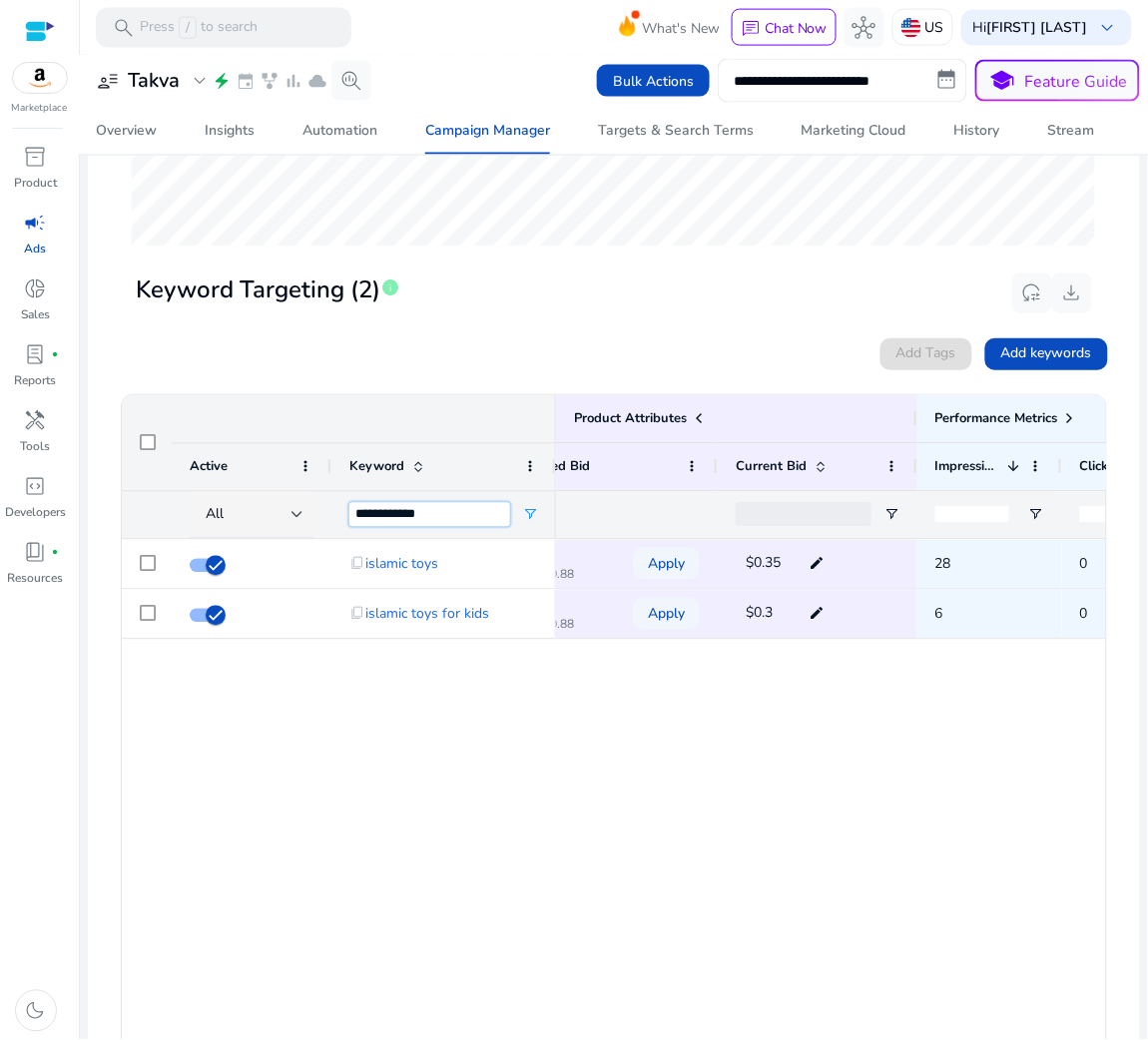 paste on "*" 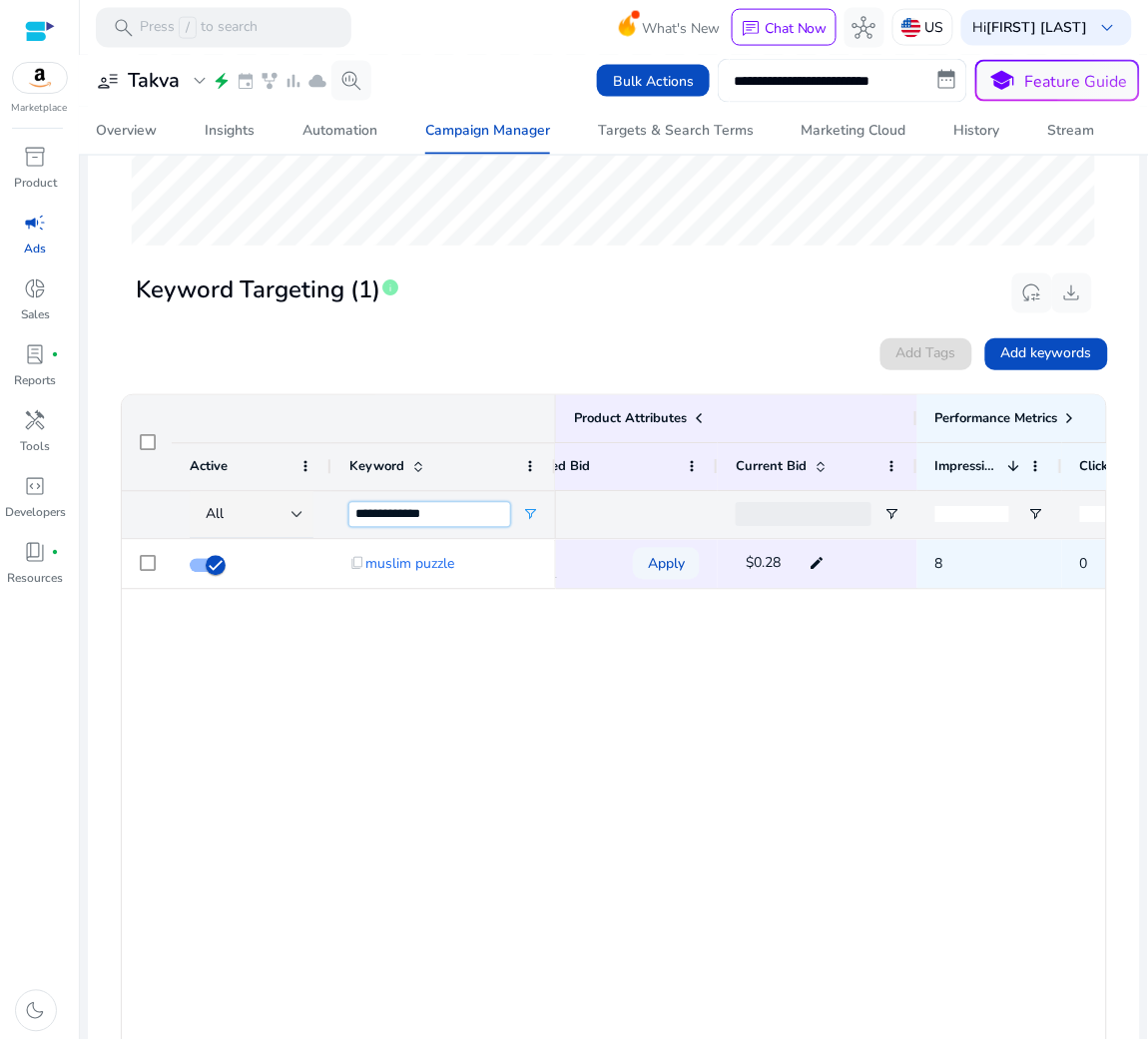 type on "**********" 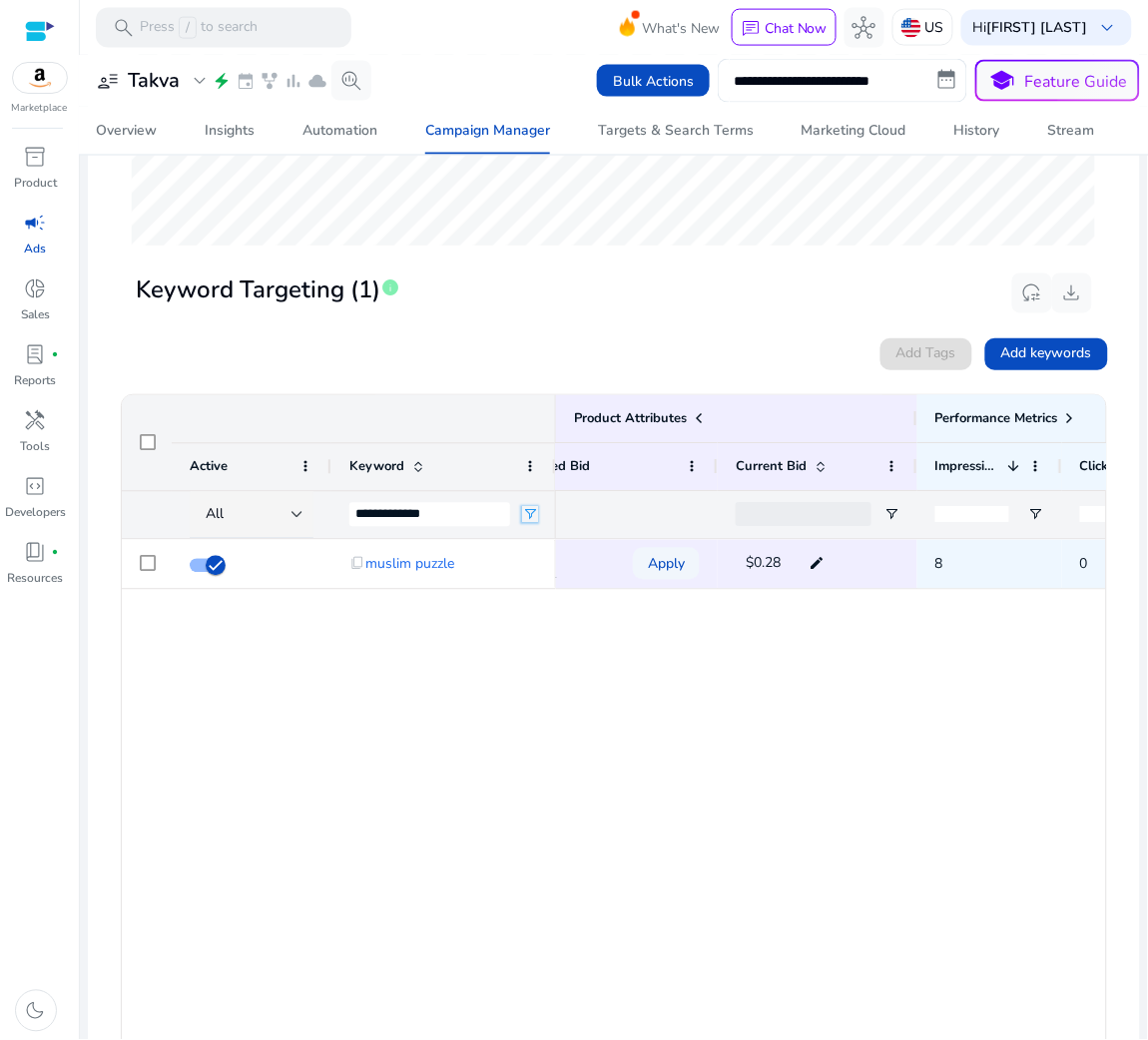 click 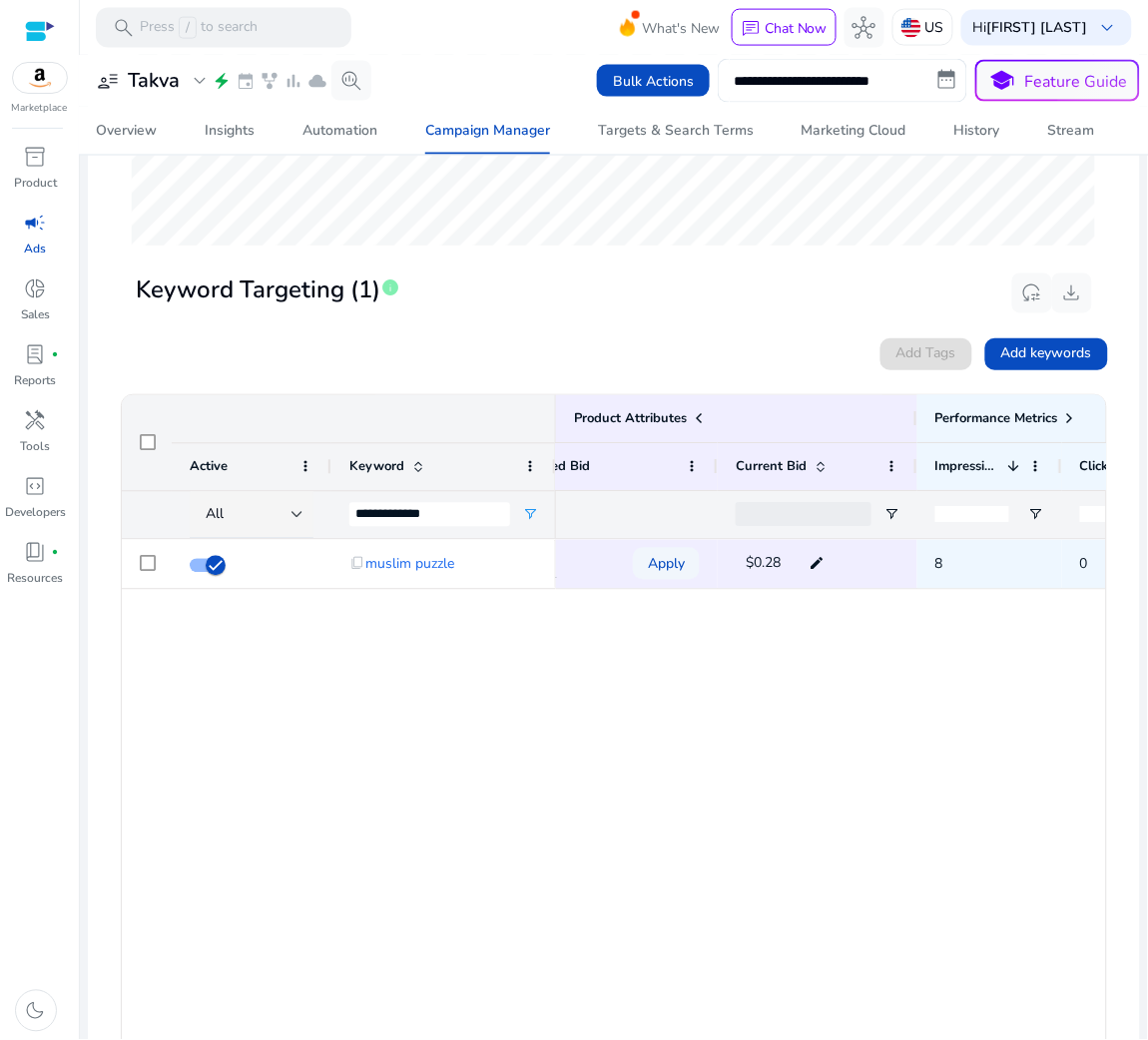 click on "content_copy   muslim puzzle
Exact
$0.76  $0.69 - $1  Apply  $0.28  edit 8 0 $0" 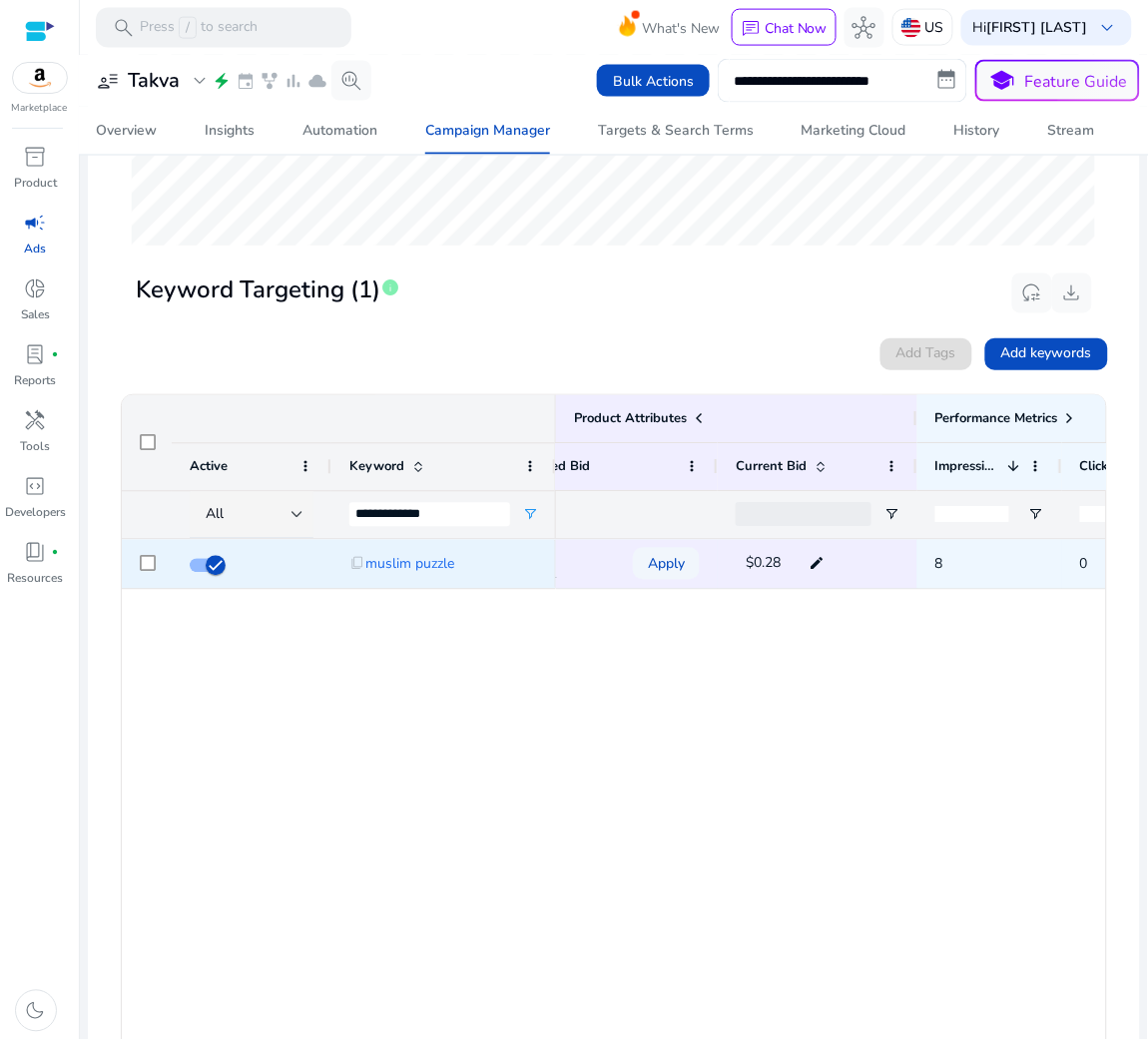 click on "edit" 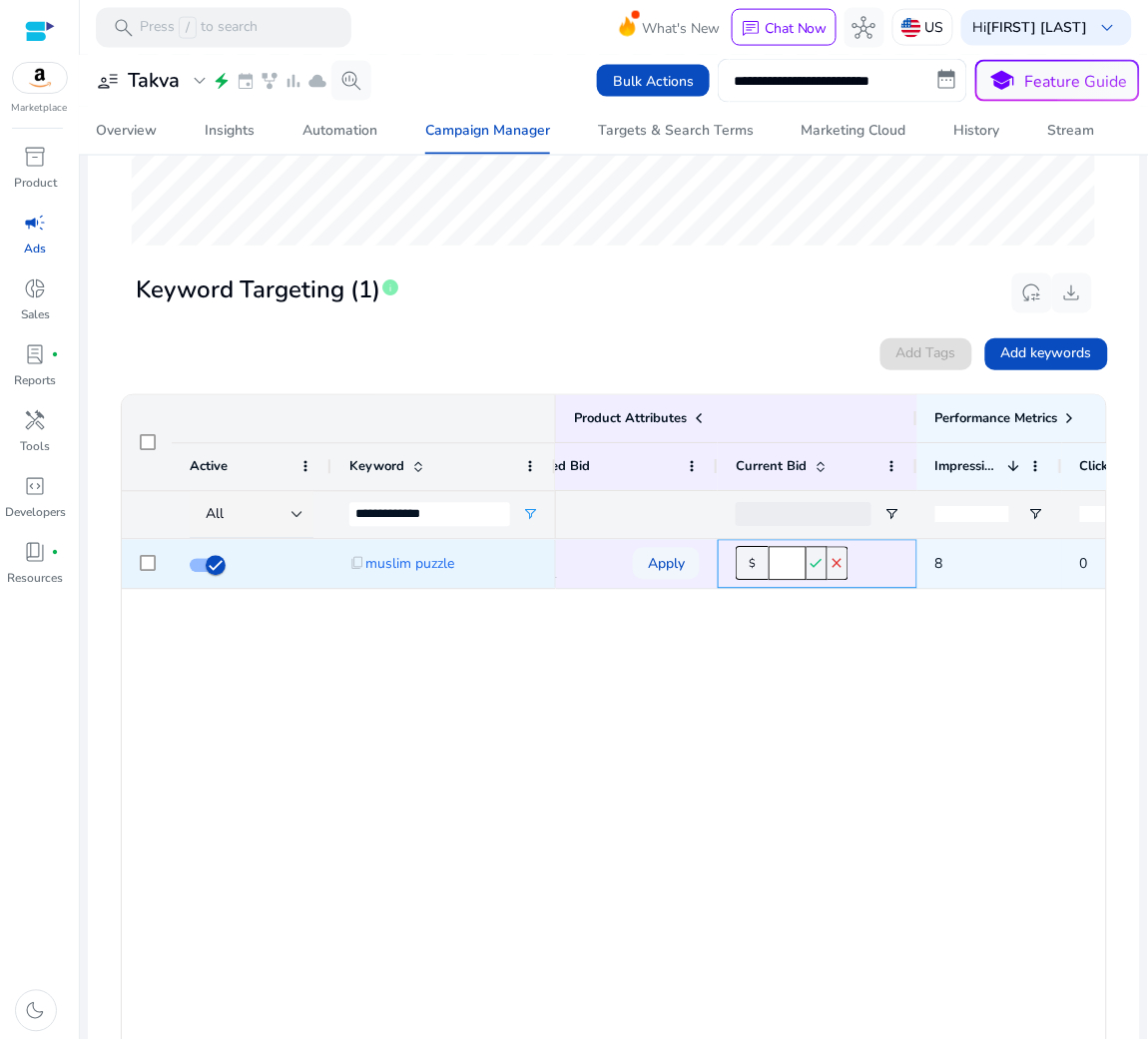 click on "****" 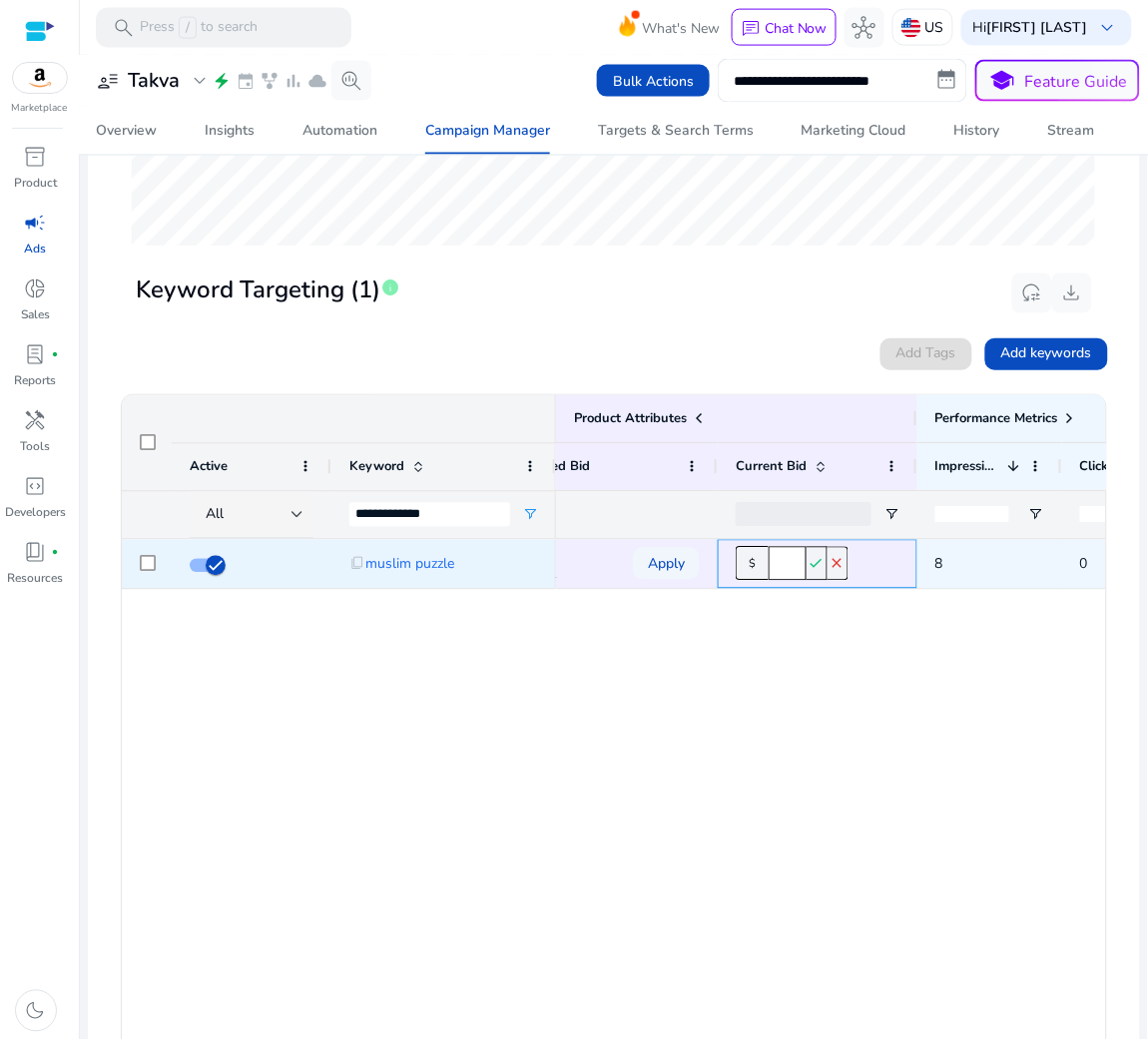 click on "****" 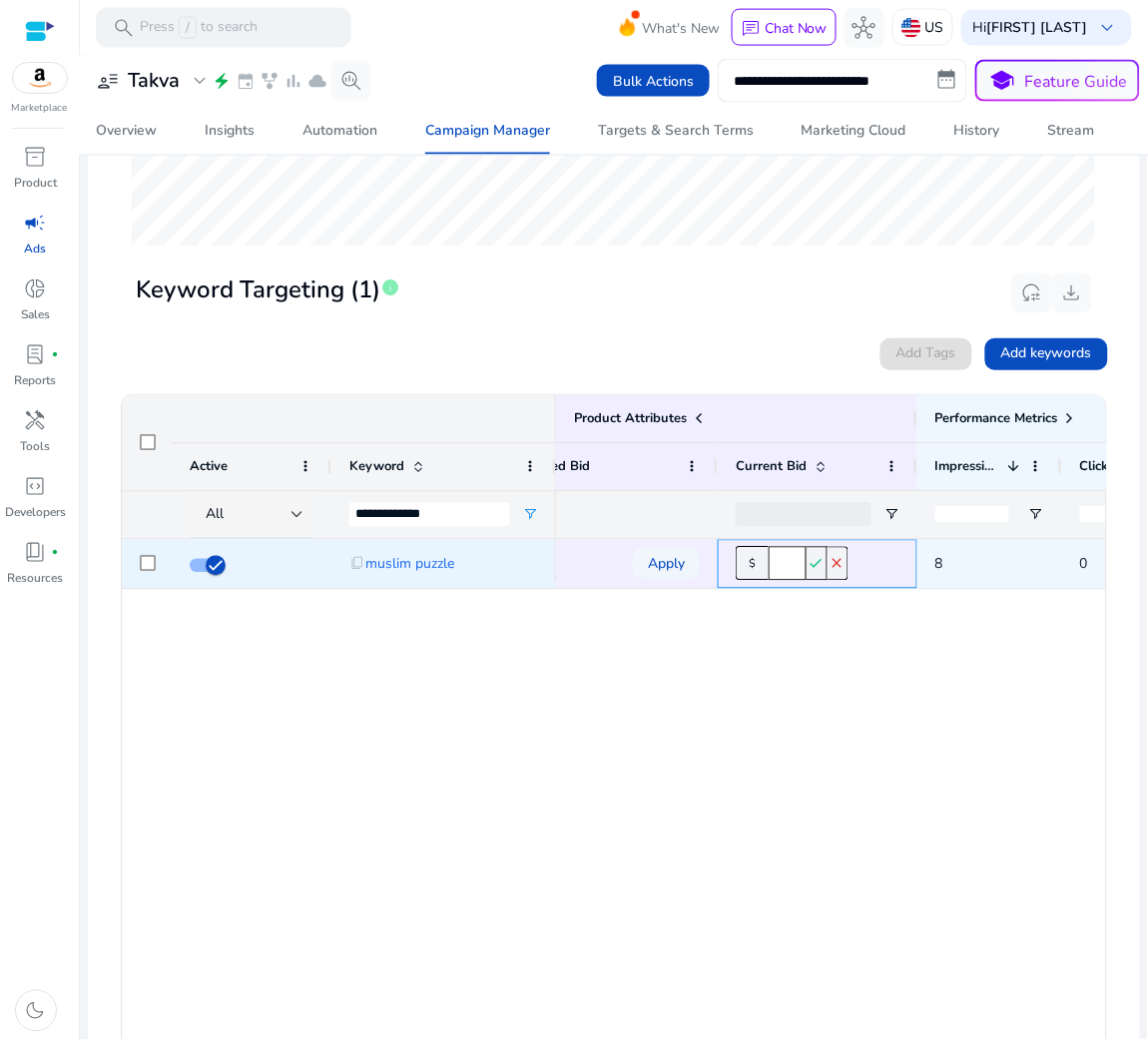 type on "****" 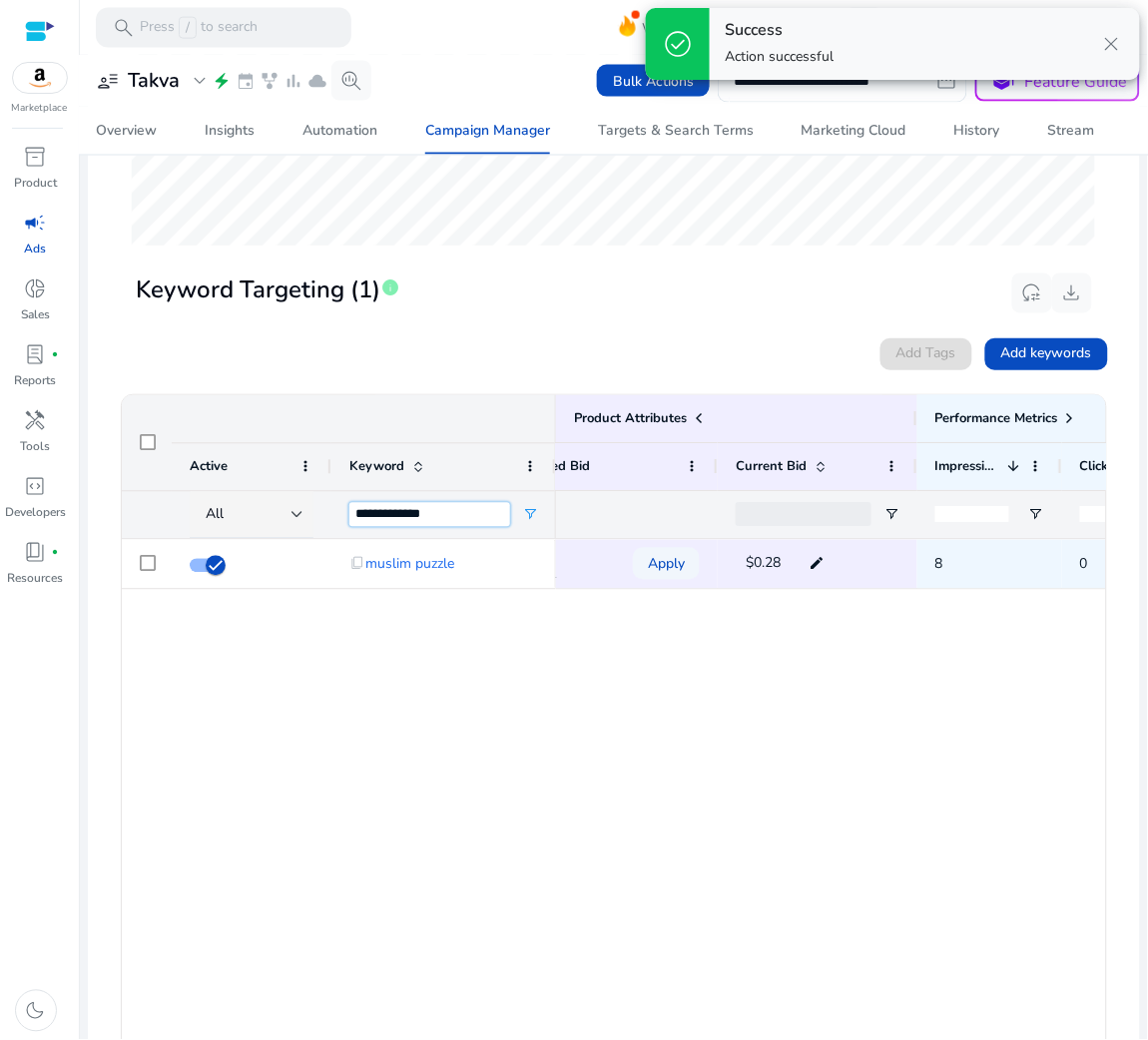 click on "**********" at bounding box center [429, 515] 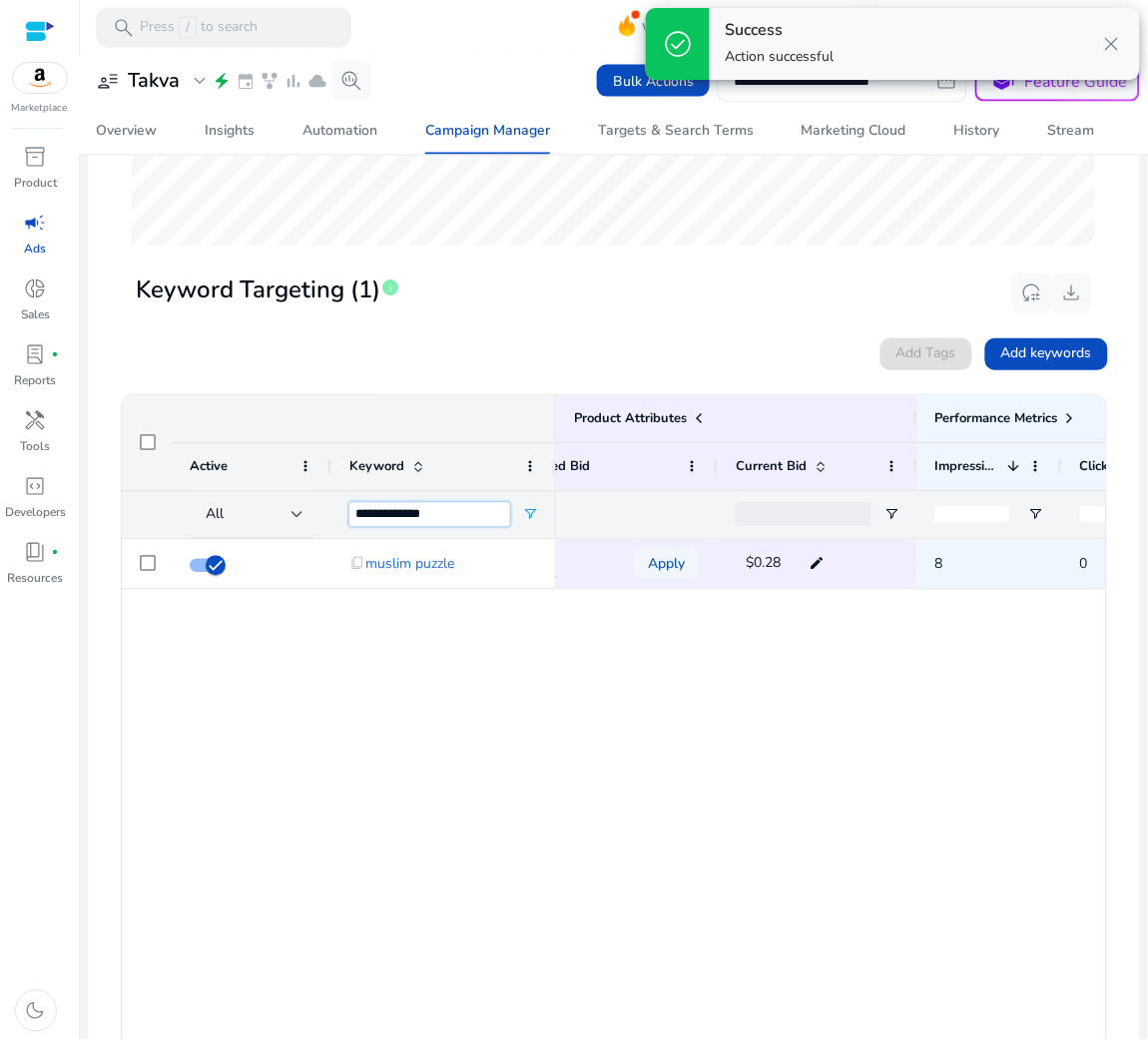 click on "**********" at bounding box center (429, 515) 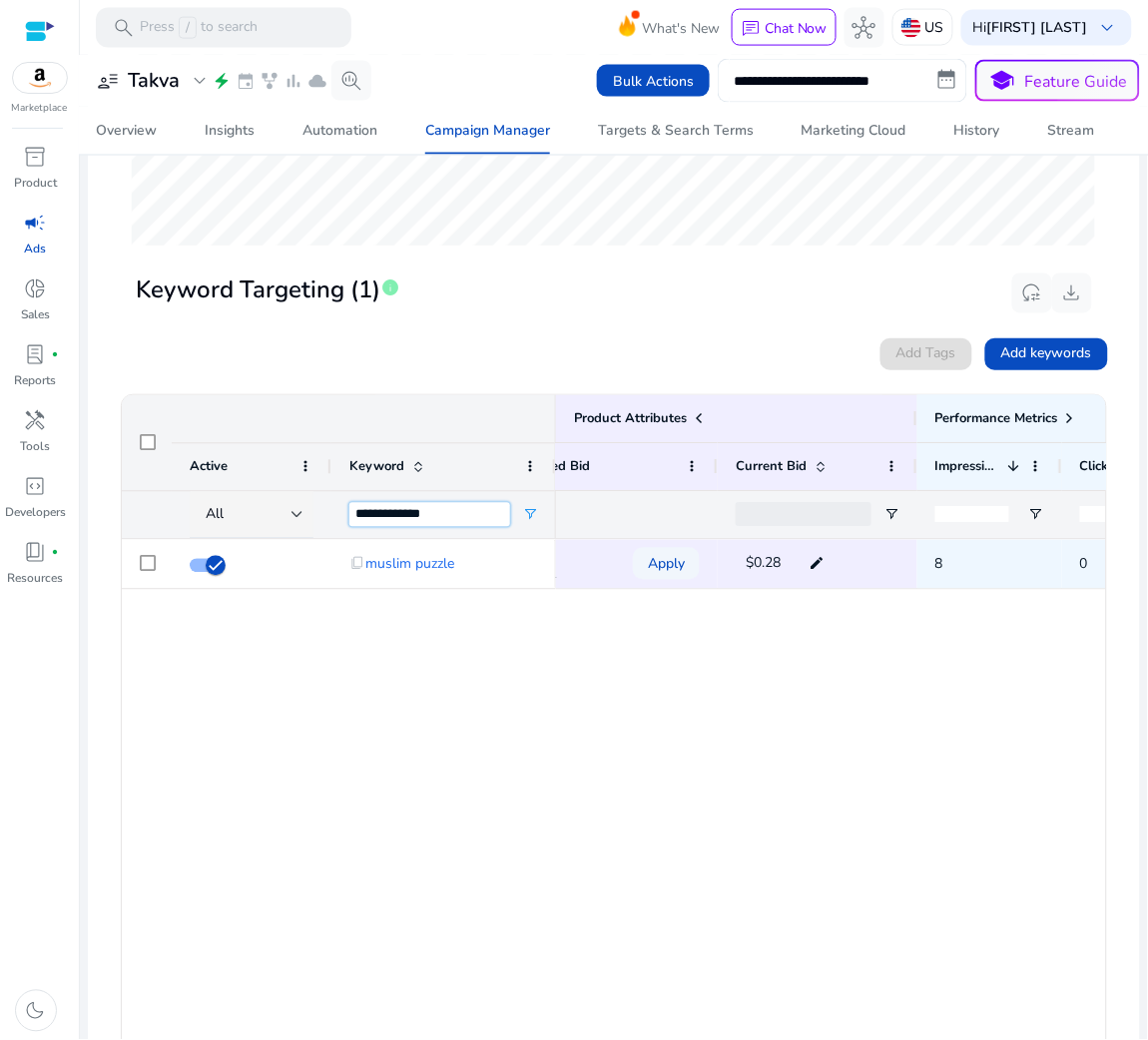 paste on "*******" 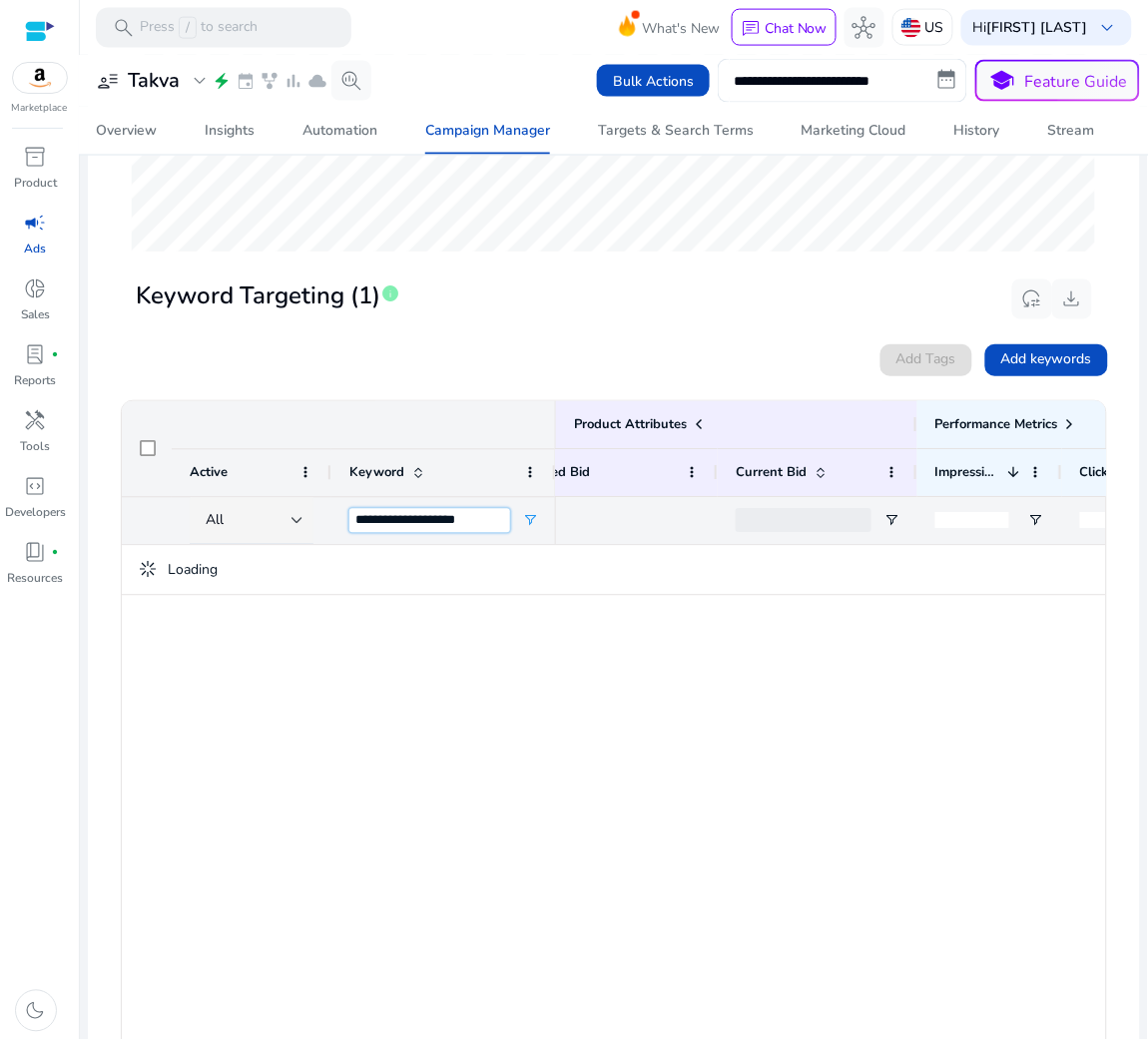 scroll, scrollTop: 546, scrollLeft: 0, axis: vertical 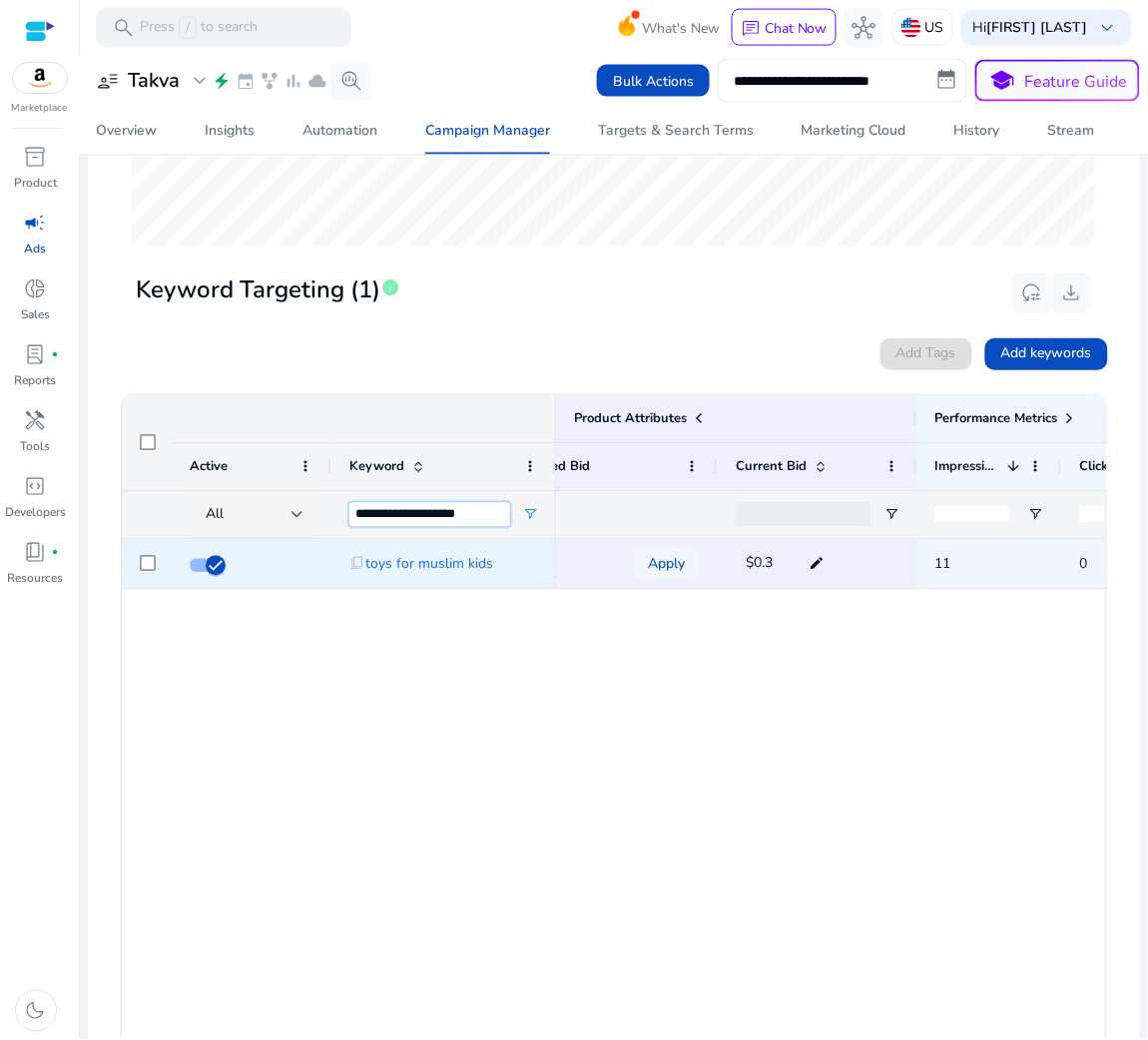 type on "**********" 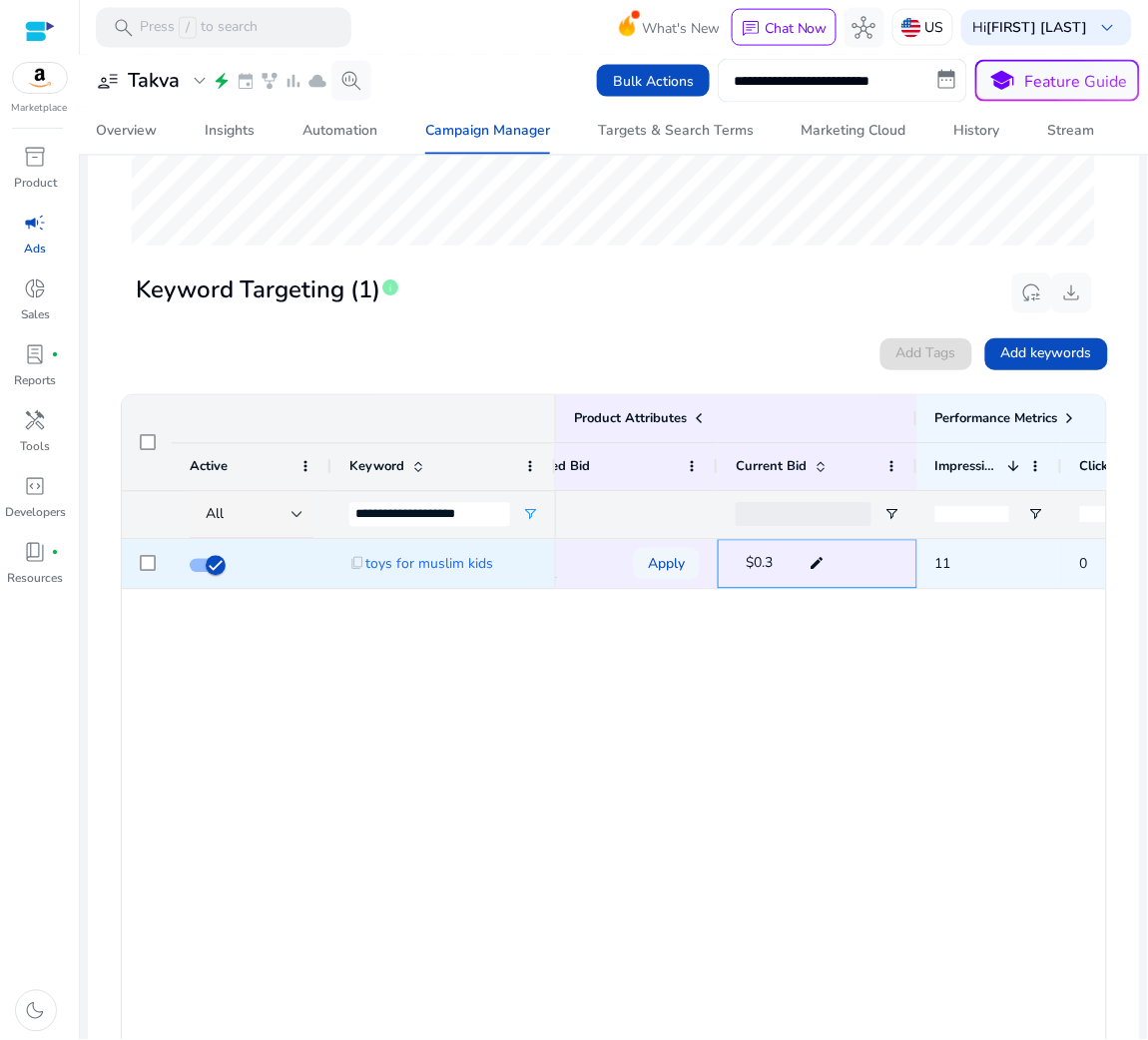 click on "edit" 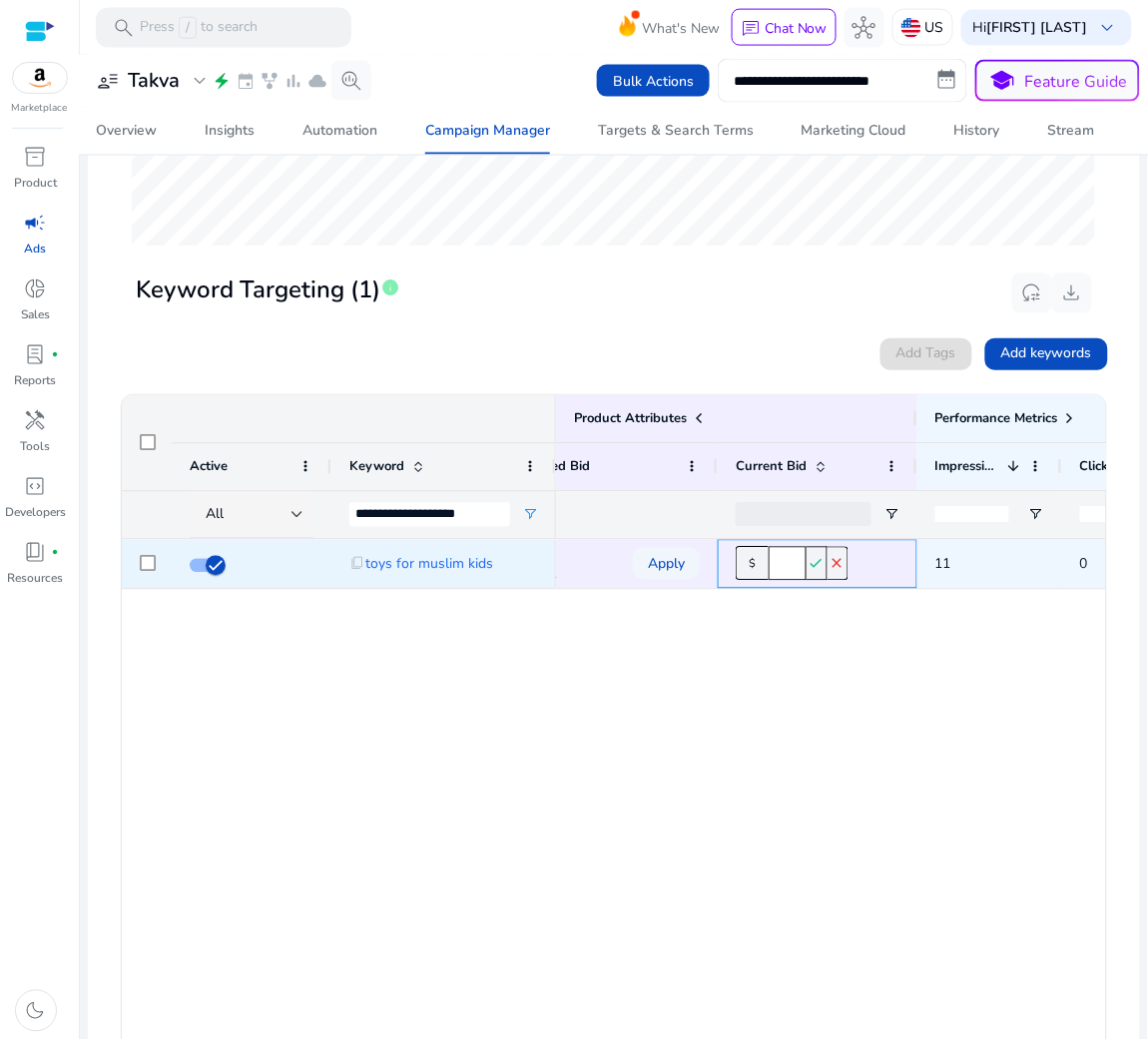 click on "***" 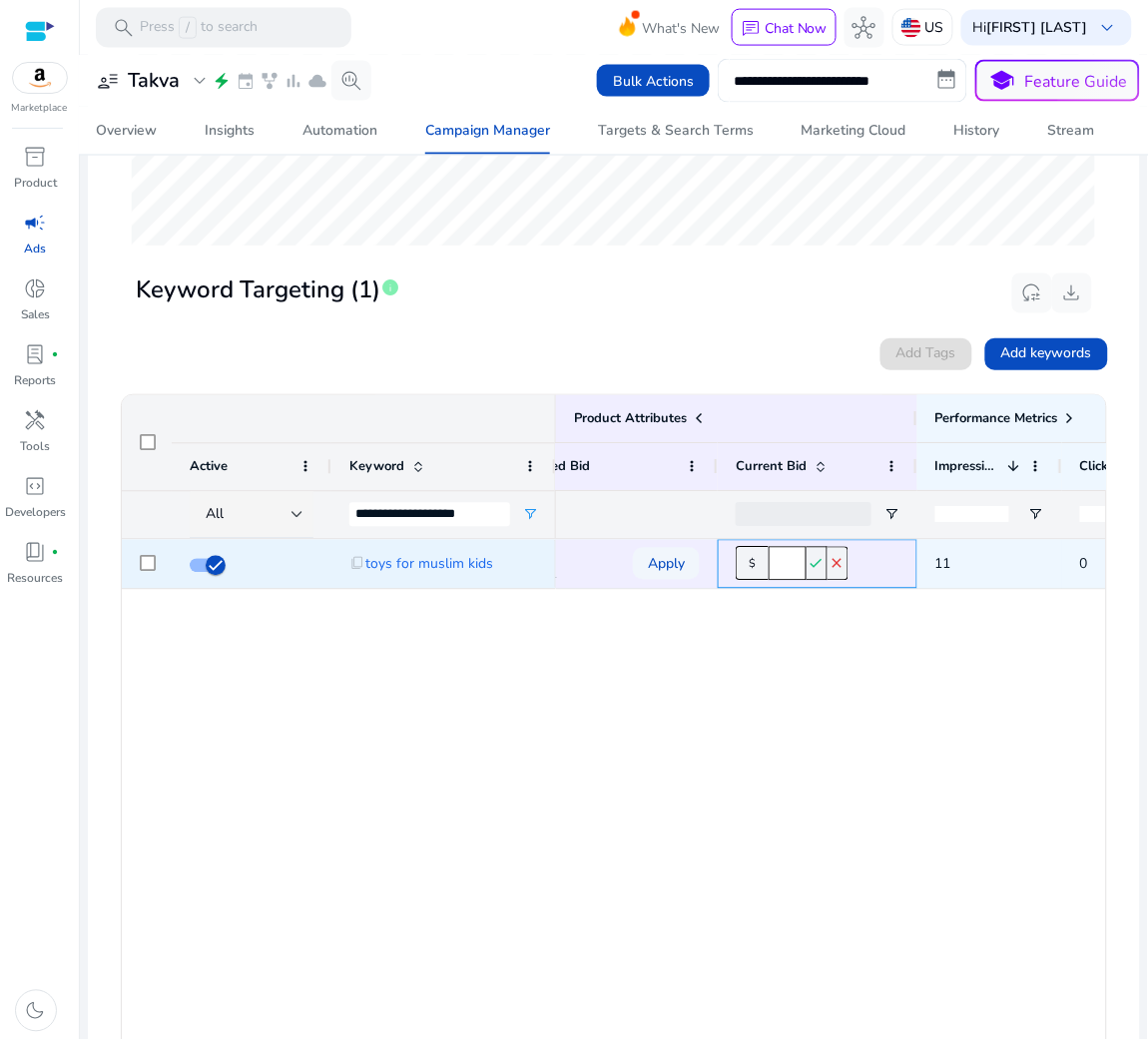 type on "****" 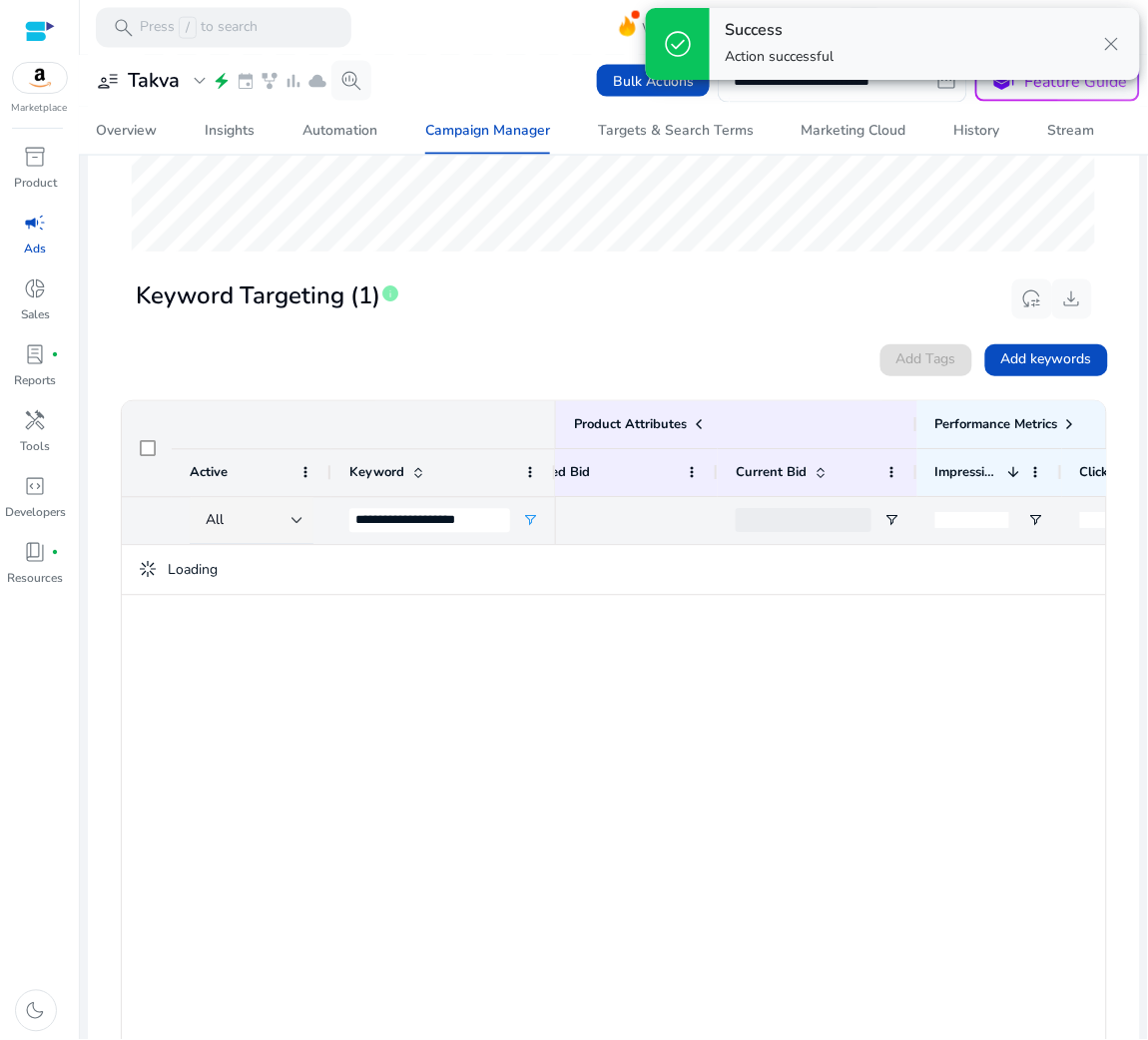 scroll, scrollTop: 546, scrollLeft: 0, axis: vertical 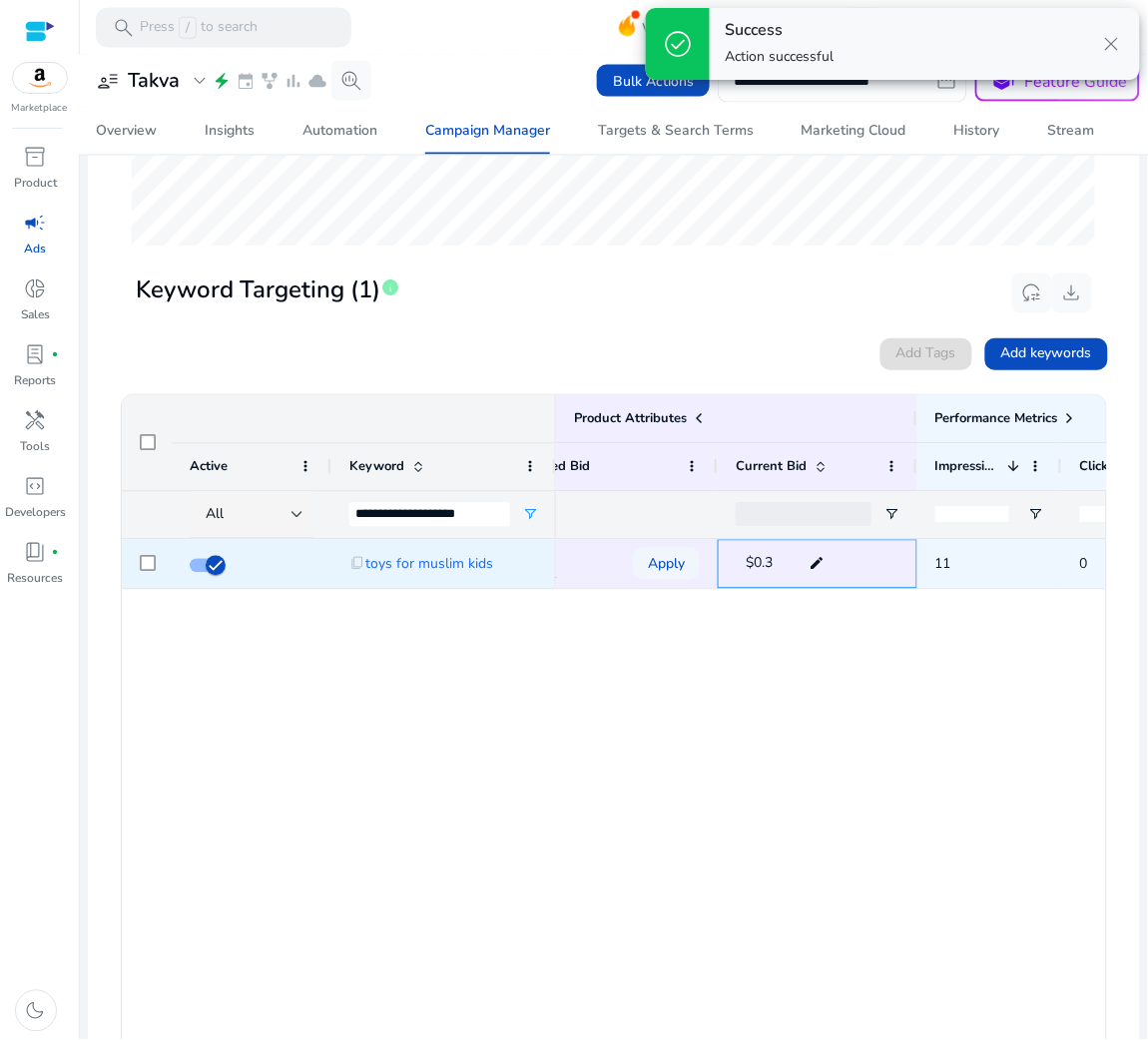 click on "edit" 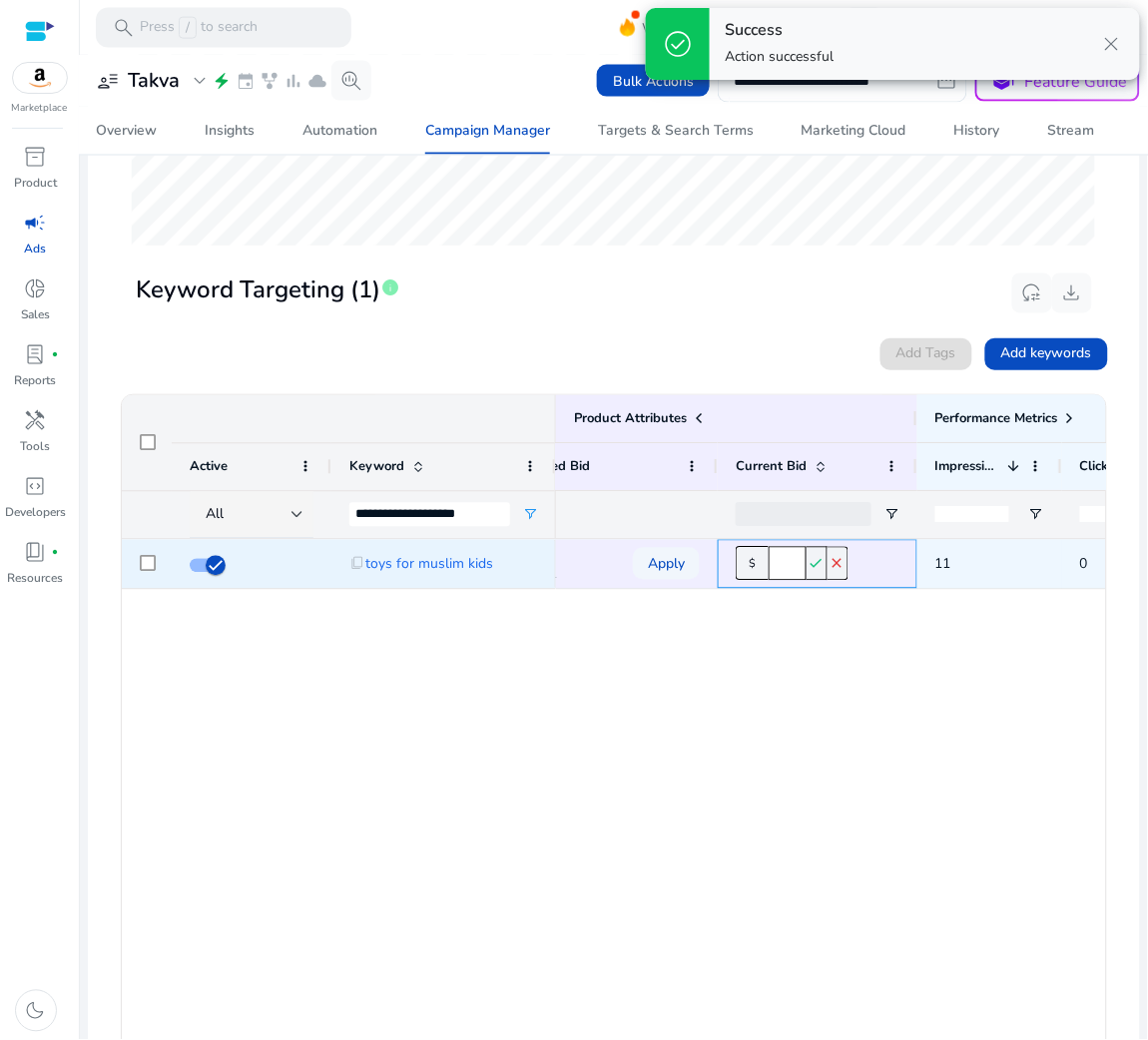 click on "***" 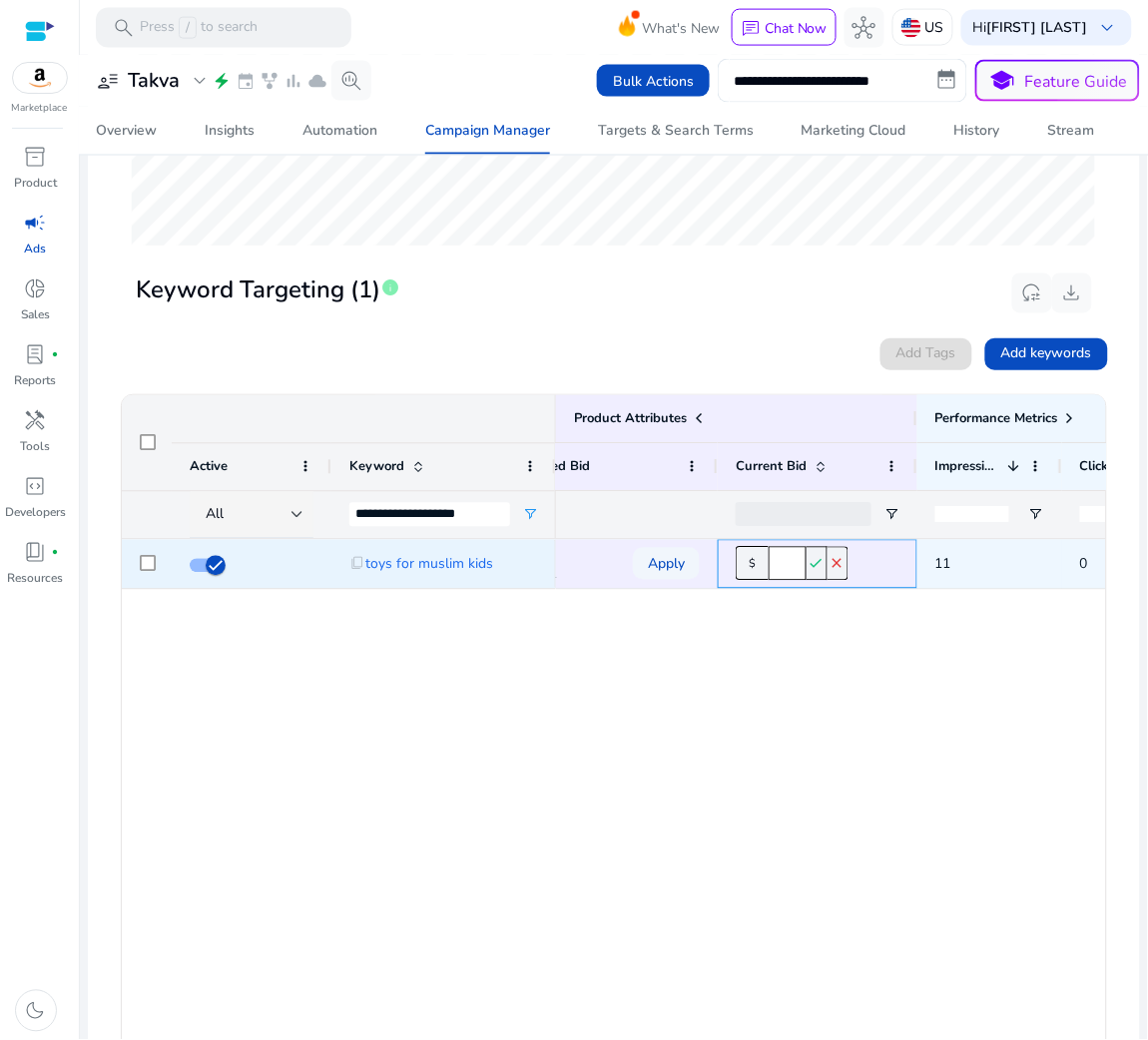 type on "****" 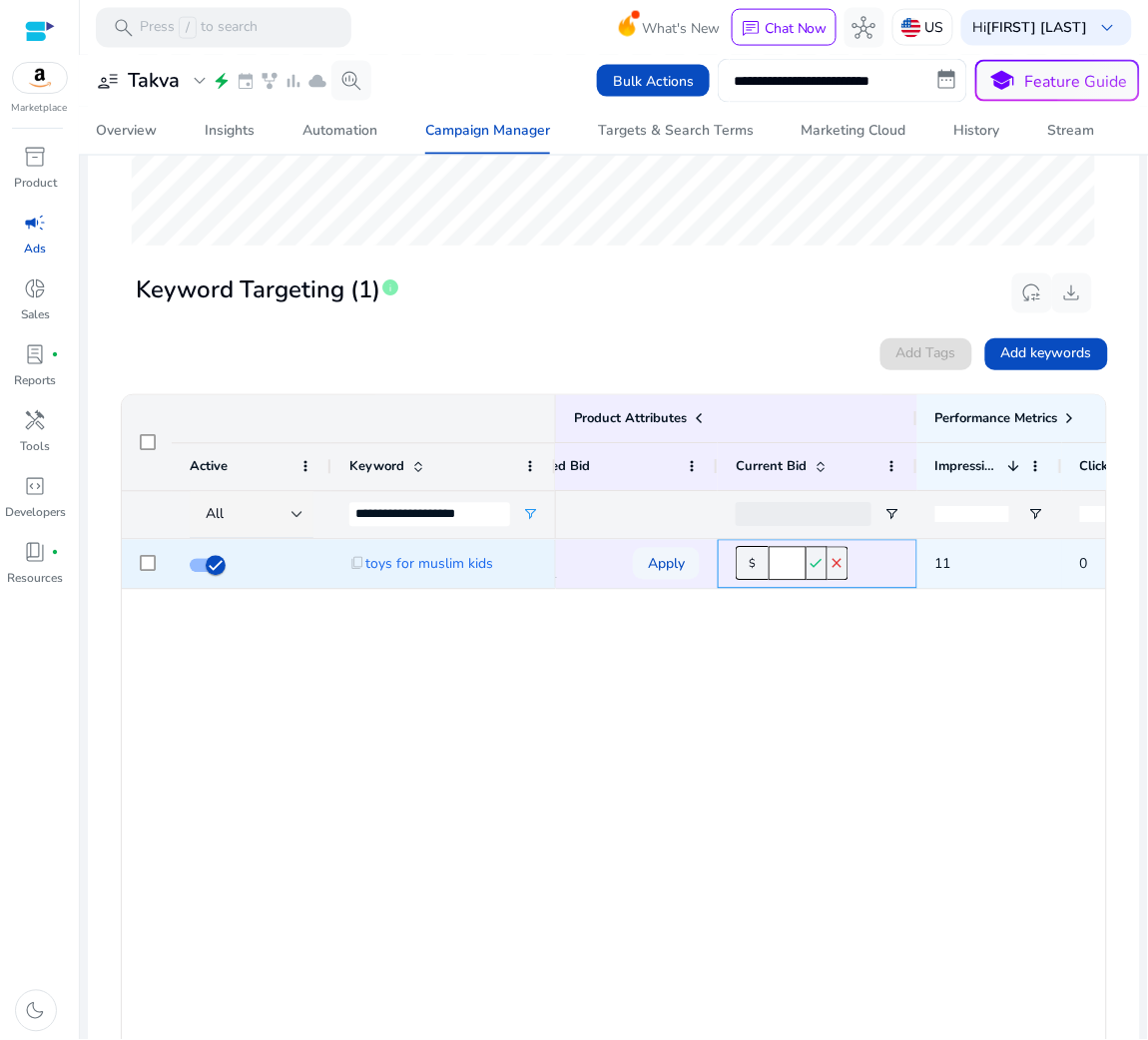scroll, scrollTop: 0, scrollLeft: 2, axis: horizontal 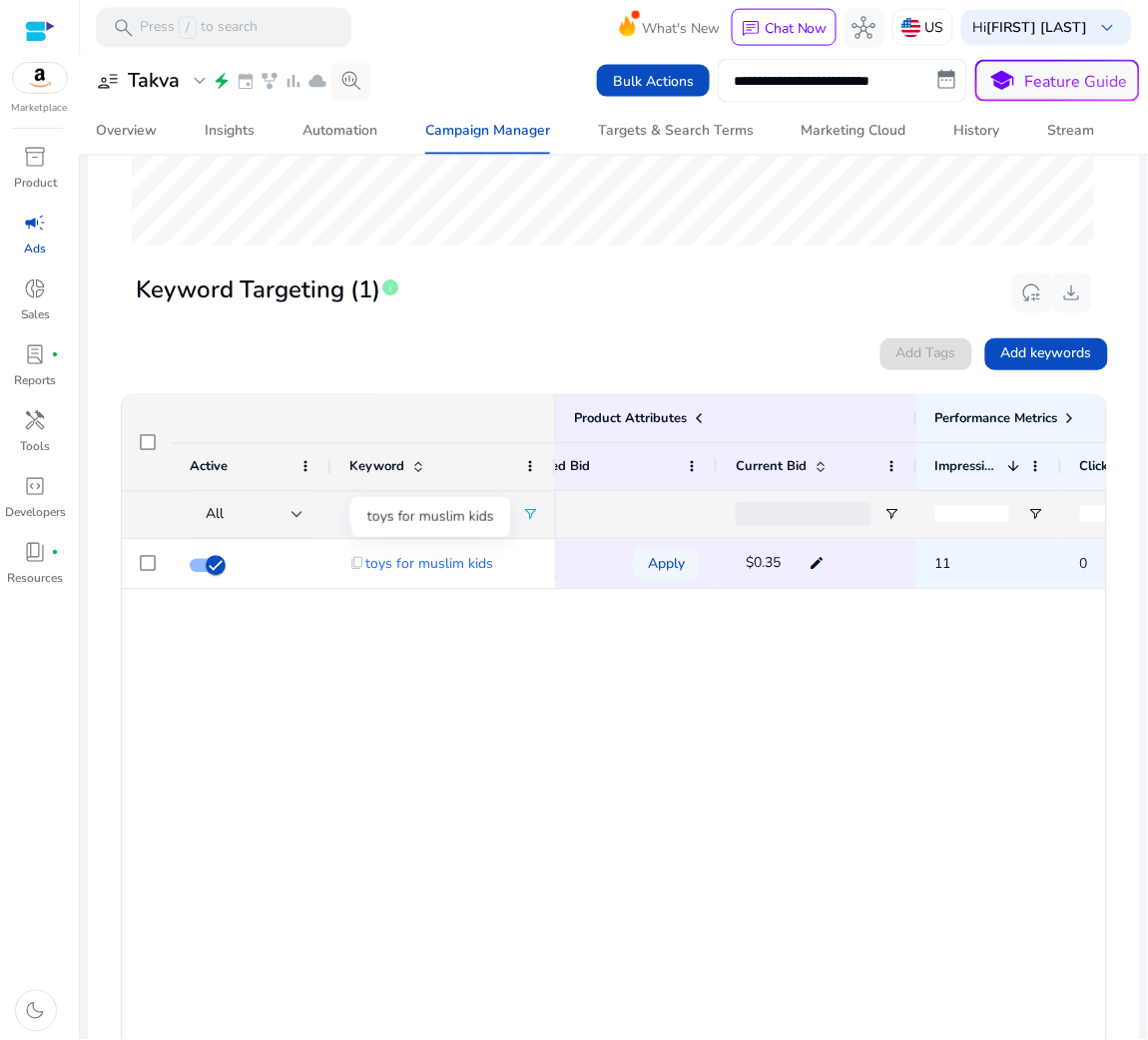 click on "toys for muslim kids" at bounding box center (430, 517) 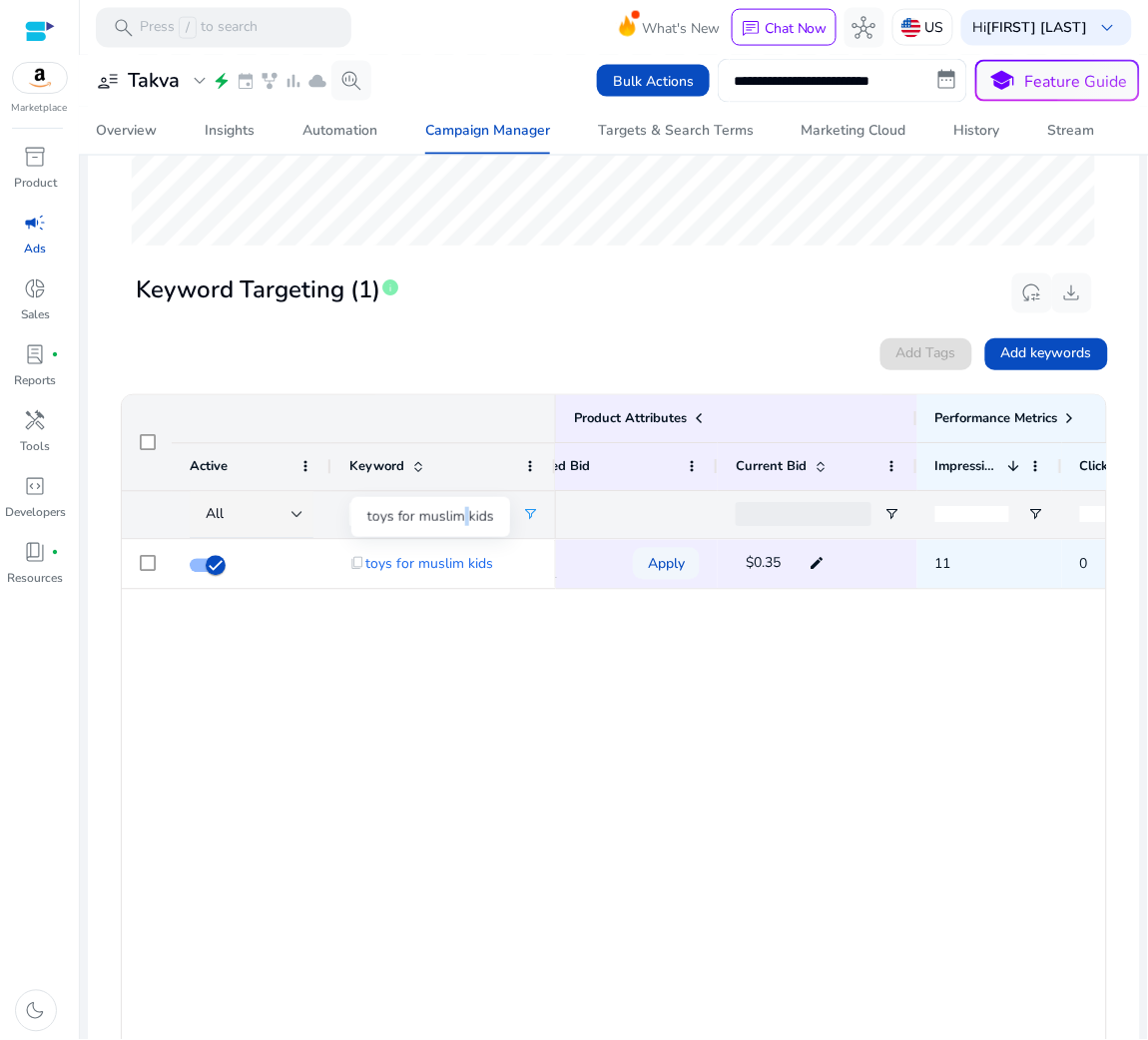click on "toys for muslim kids" at bounding box center [430, 517] 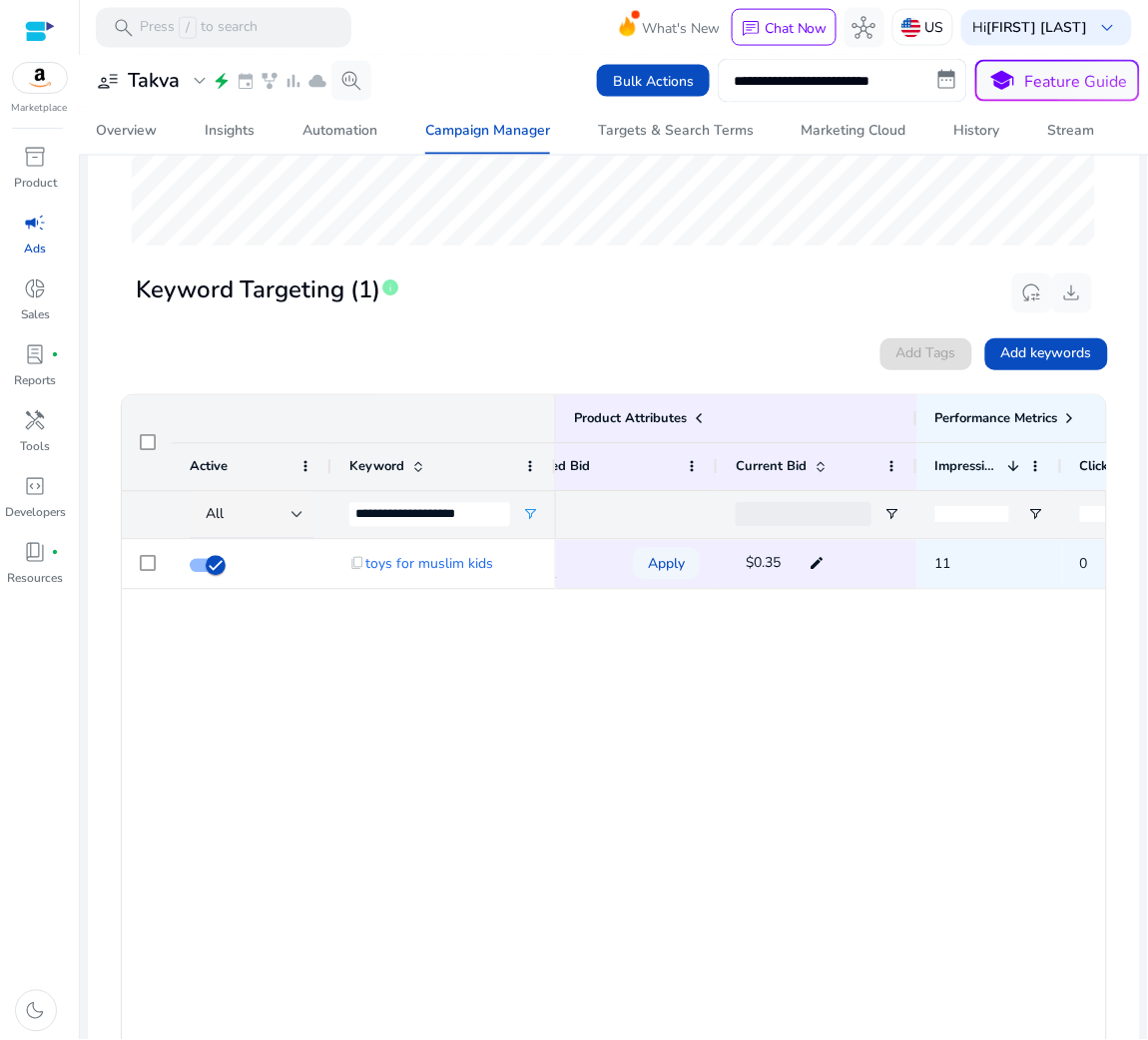 click on "content_copy   toys for muslim kids
Exact
$0.76  $0.69 - $1  Apply  $0.35  edit 11 0 $0" 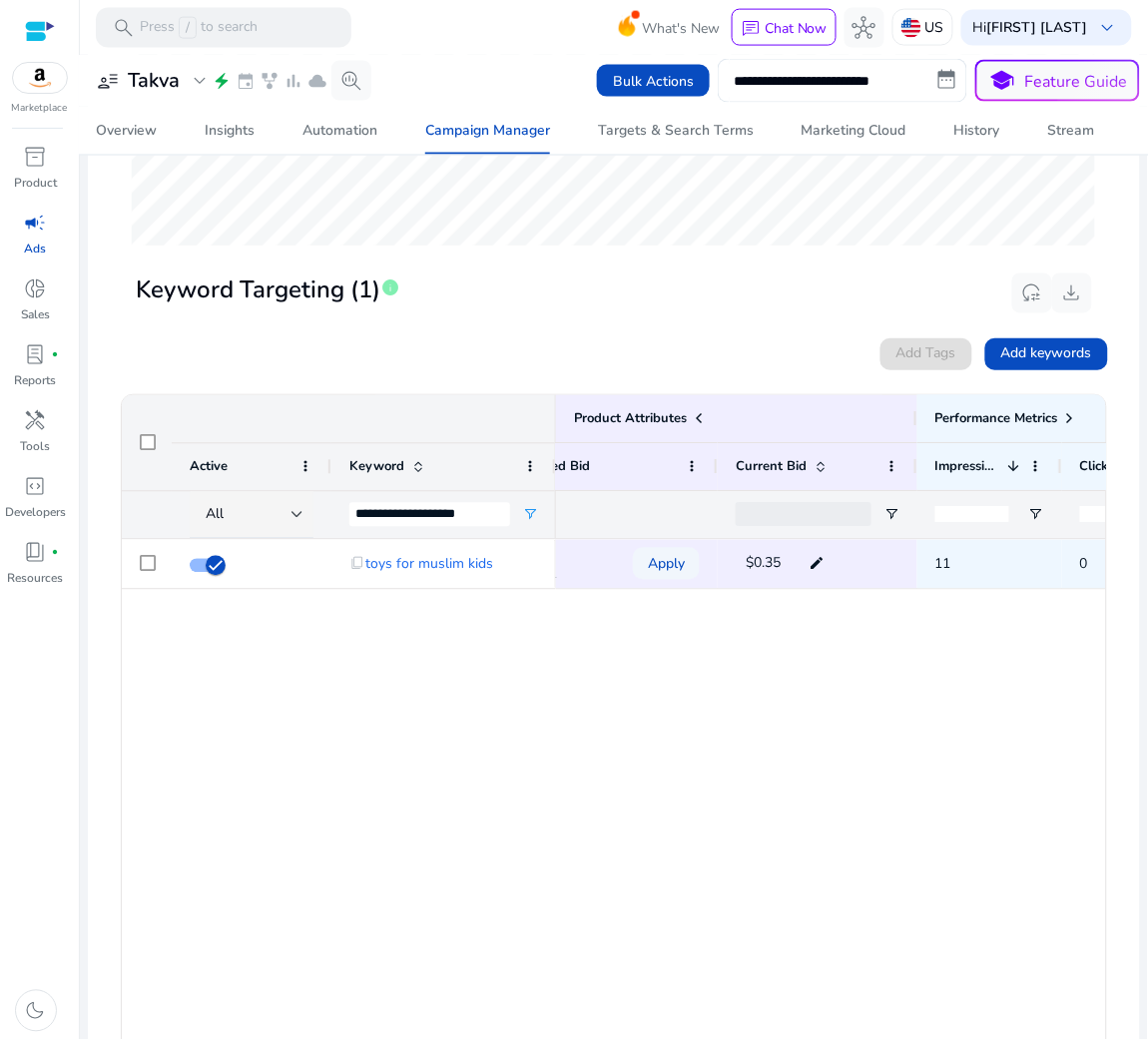 click on "content_copy   toys for muslim kids
Exact
$0.76  $0.69 - $1  Apply  $0.35  edit 11 0 $0" 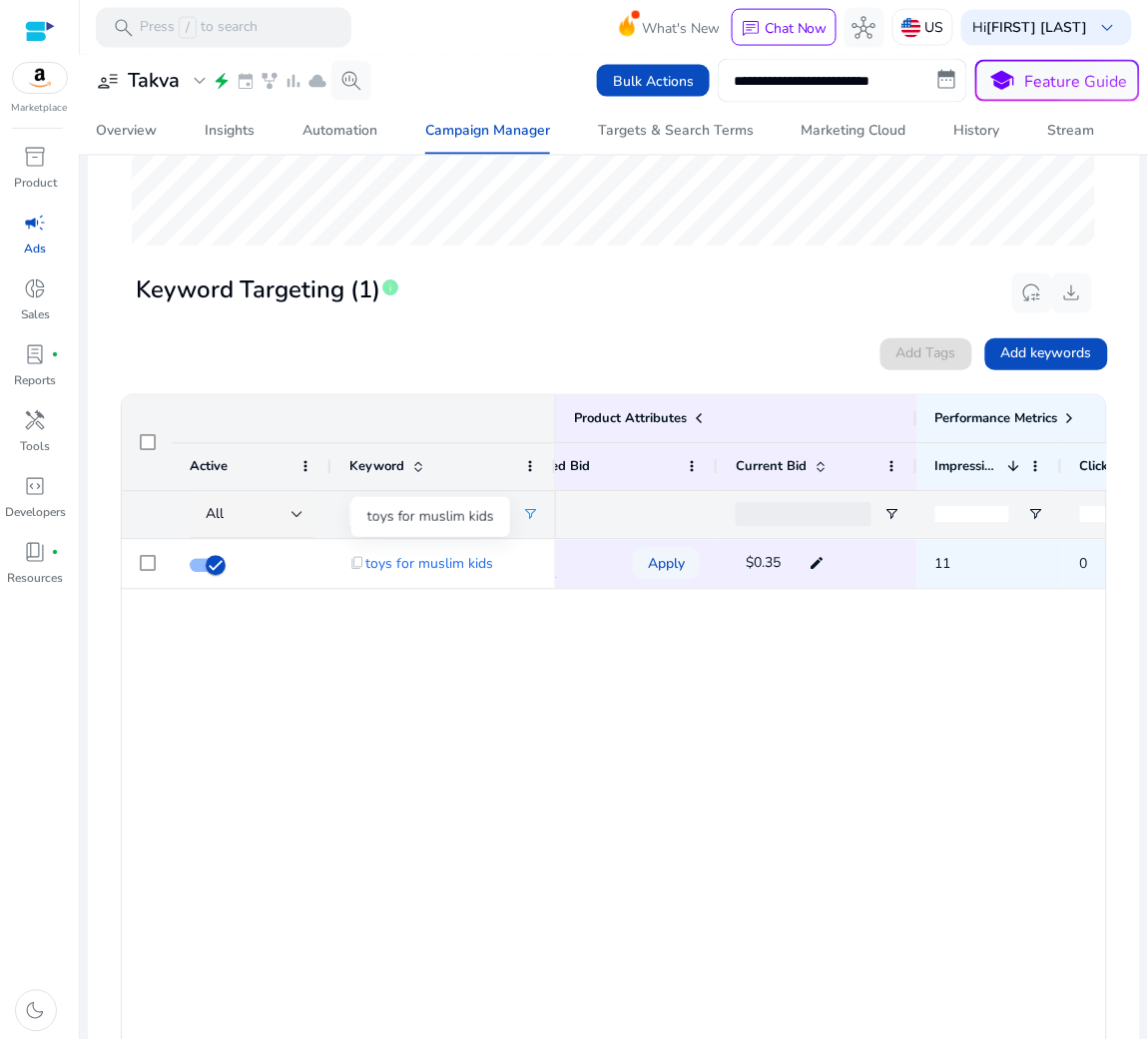 click on "toys for muslim kids" at bounding box center [430, 517] 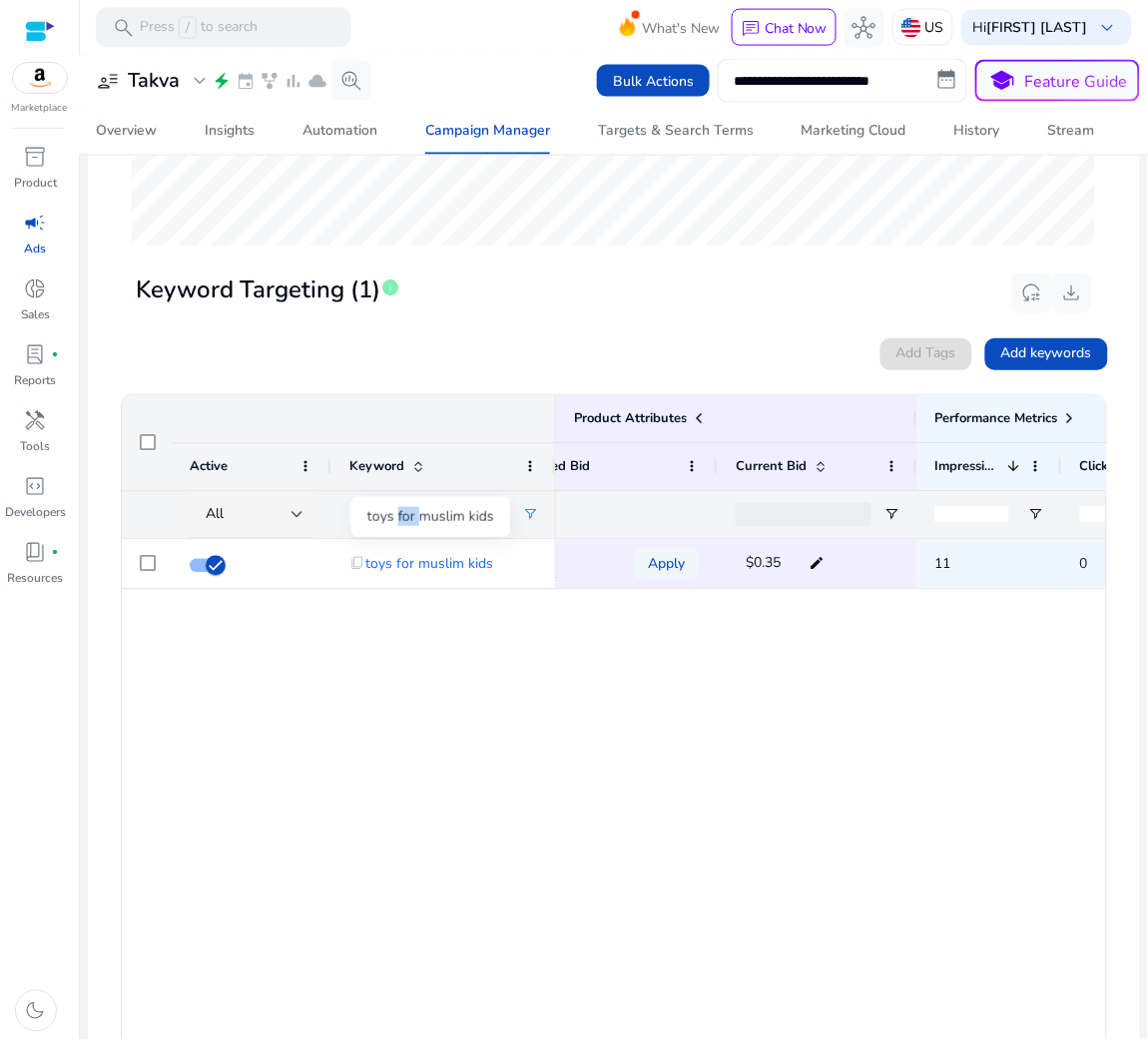 click on "toys for muslim kids" at bounding box center [430, 517] 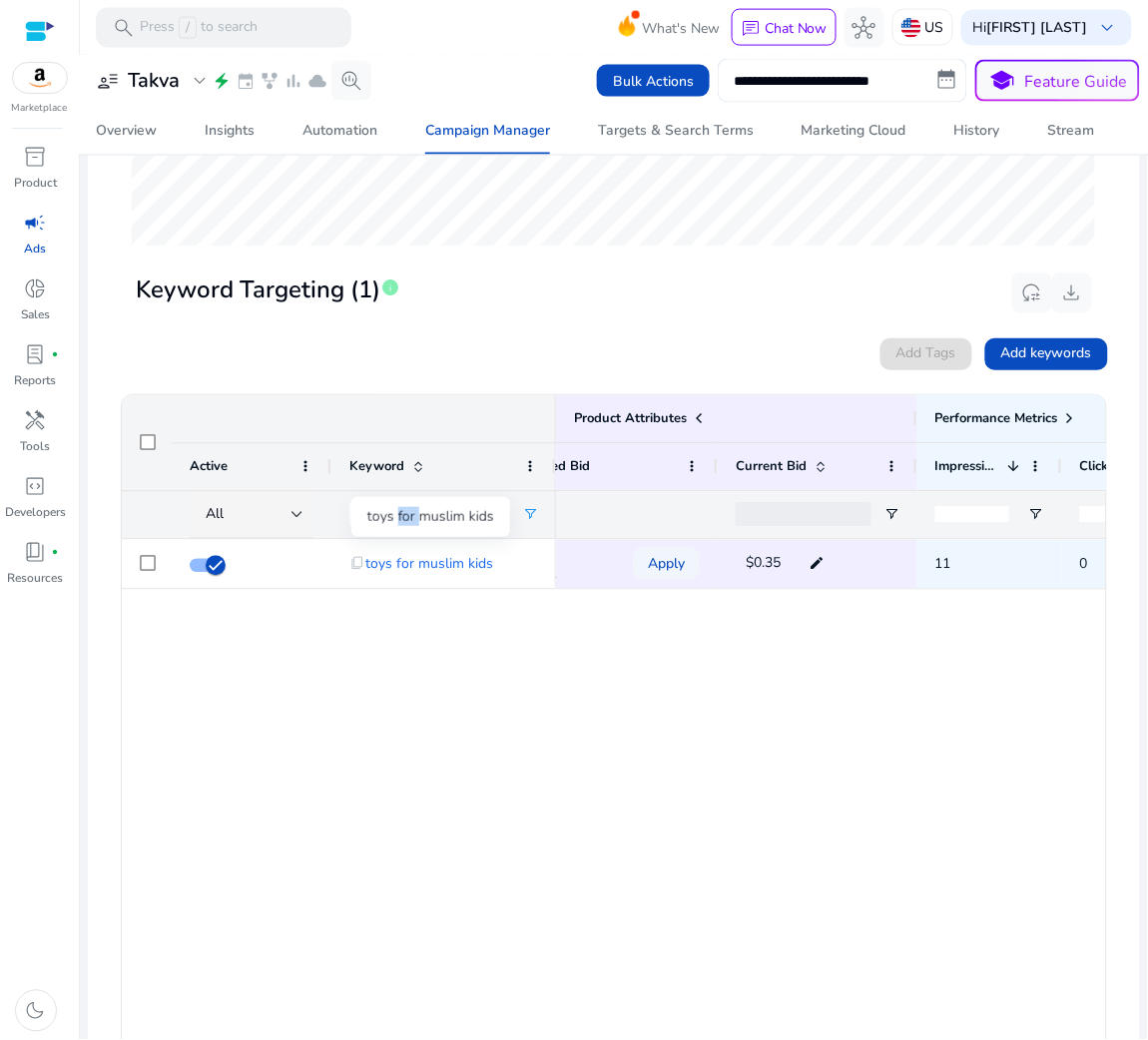 click on "toys for muslim kids" at bounding box center (430, 517) 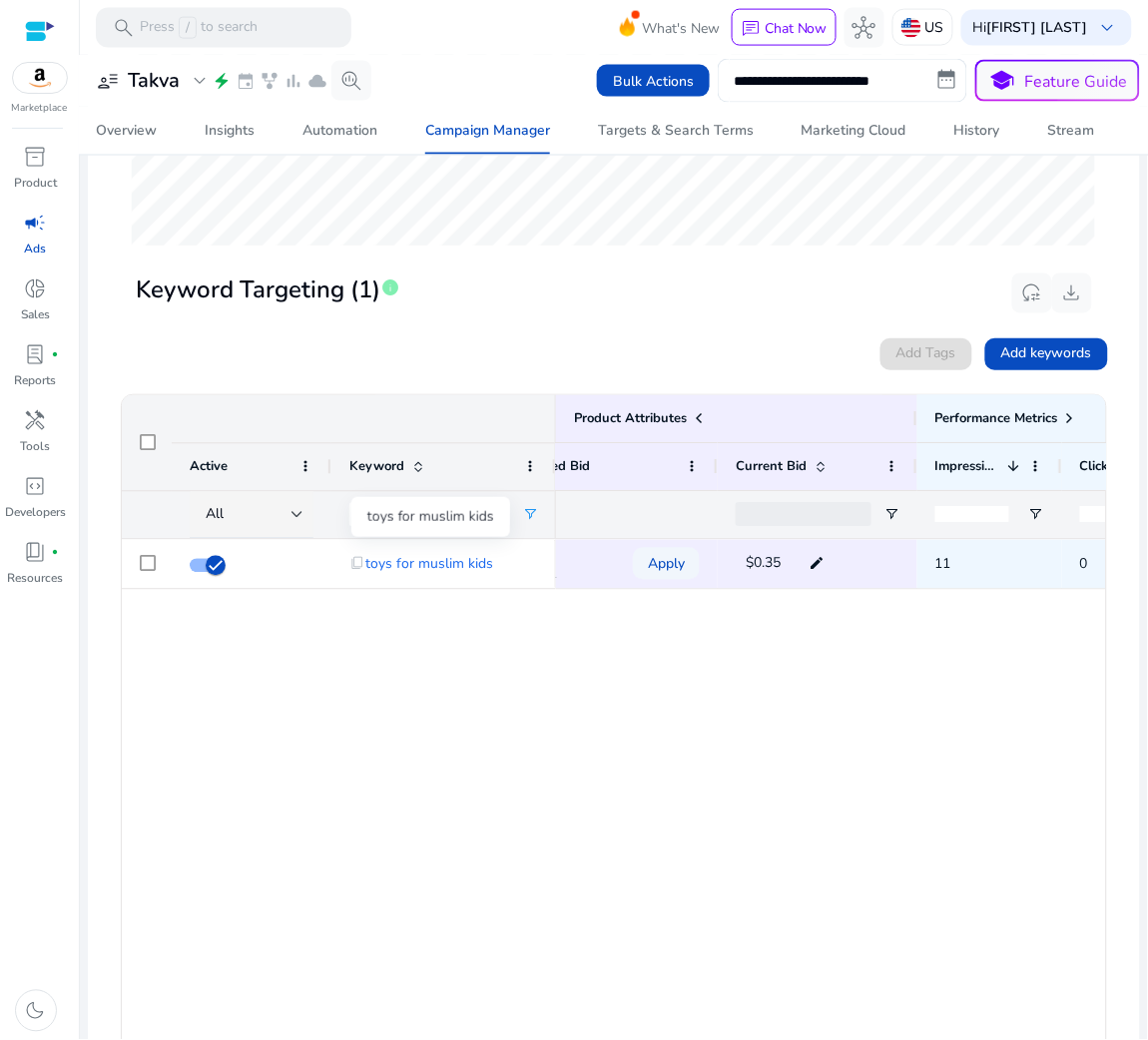 click on "toys for muslim kids" at bounding box center [430, 517] 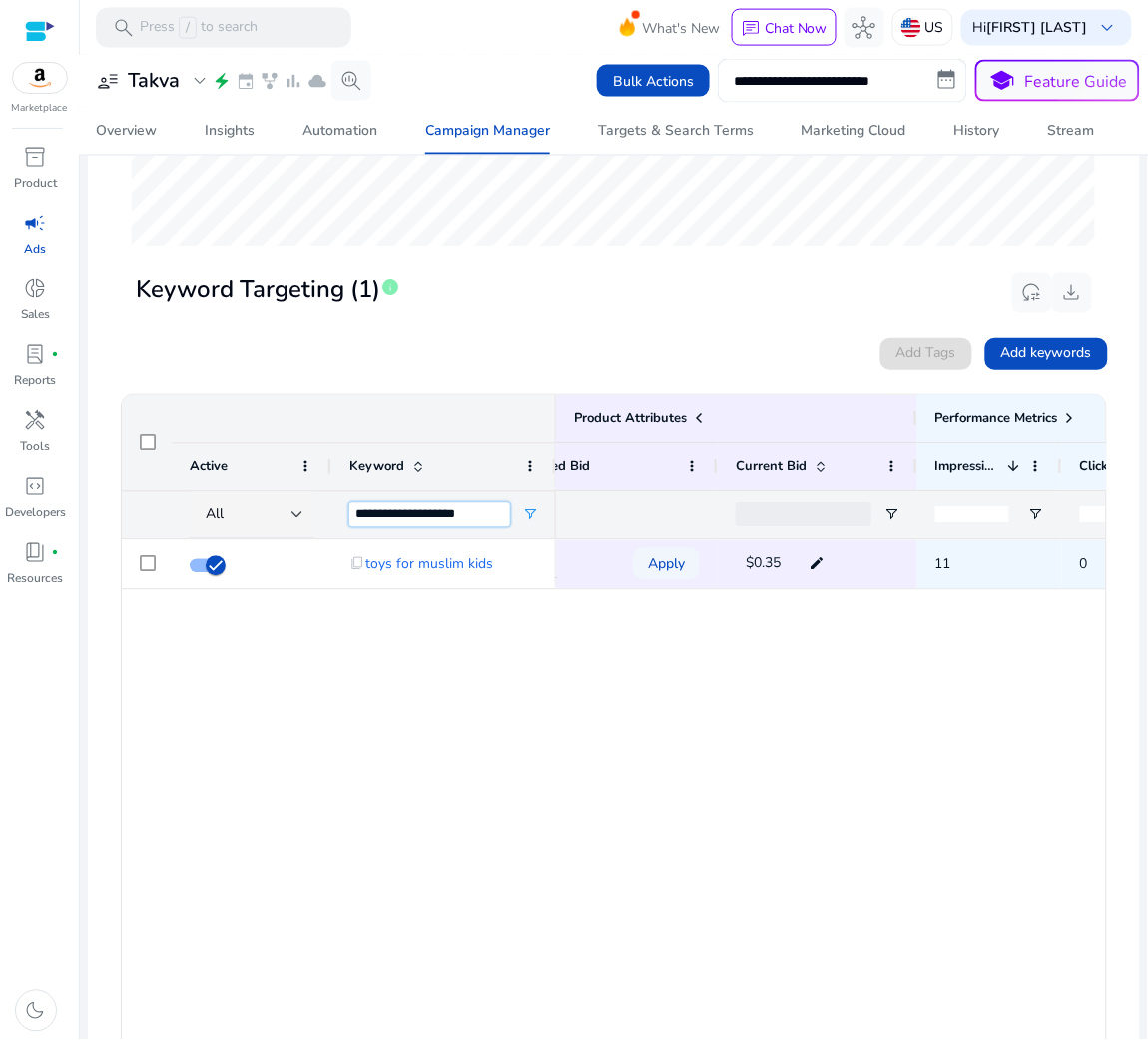 click on "**********" at bounding box center (429, 515) 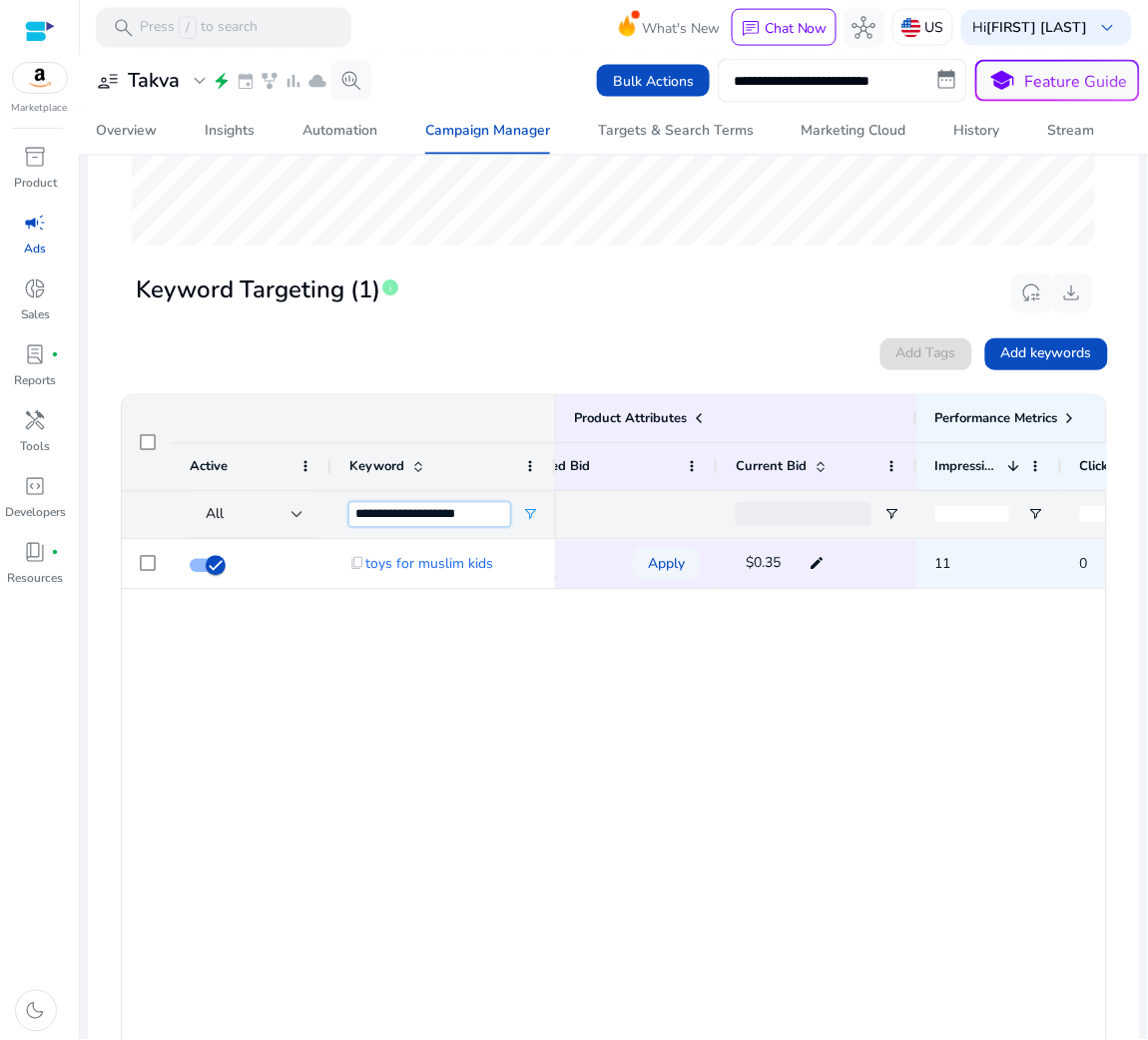 type on "*" 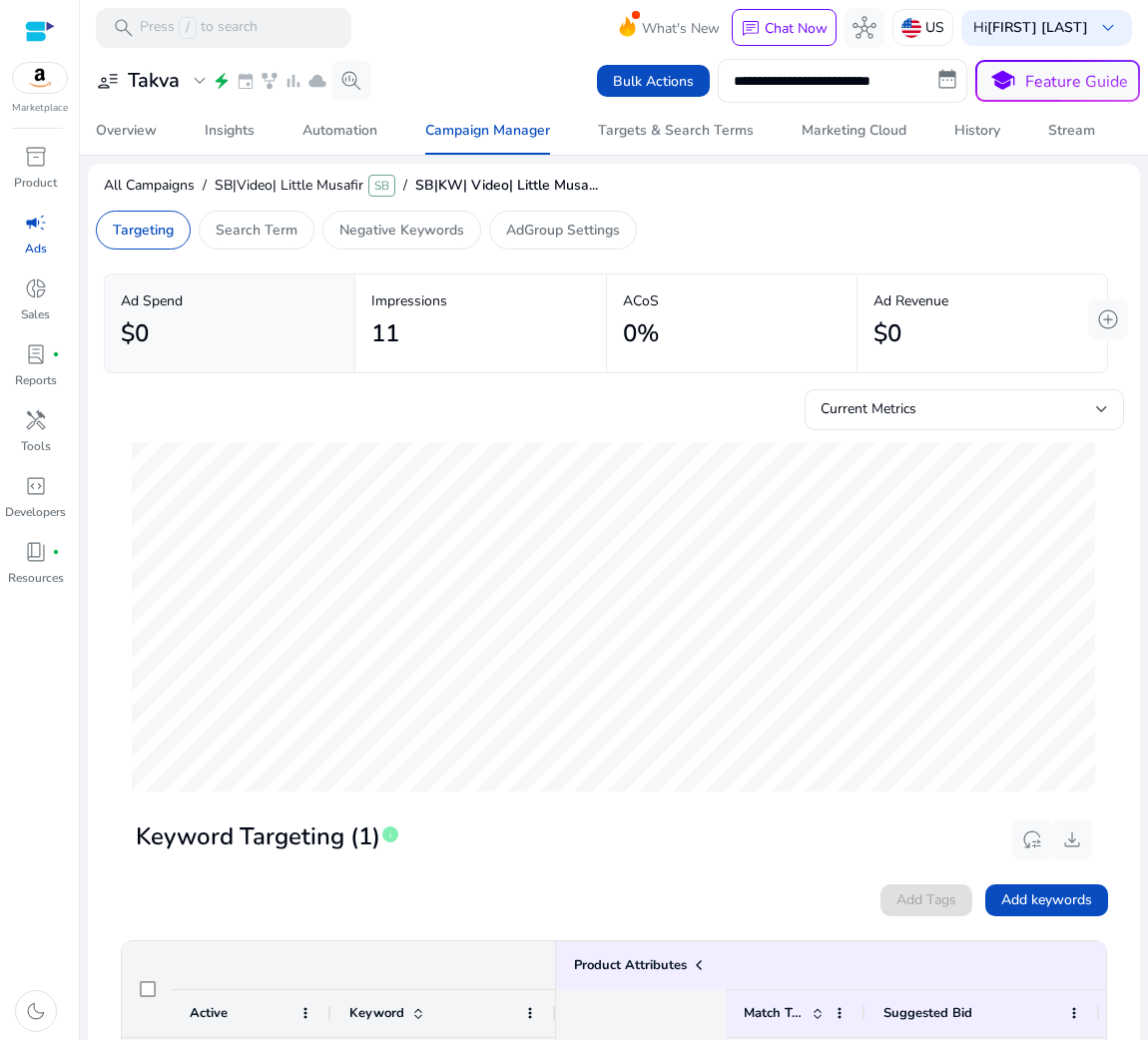 scroll, scrollTop: 0, scrollLeft: 0, axis: both 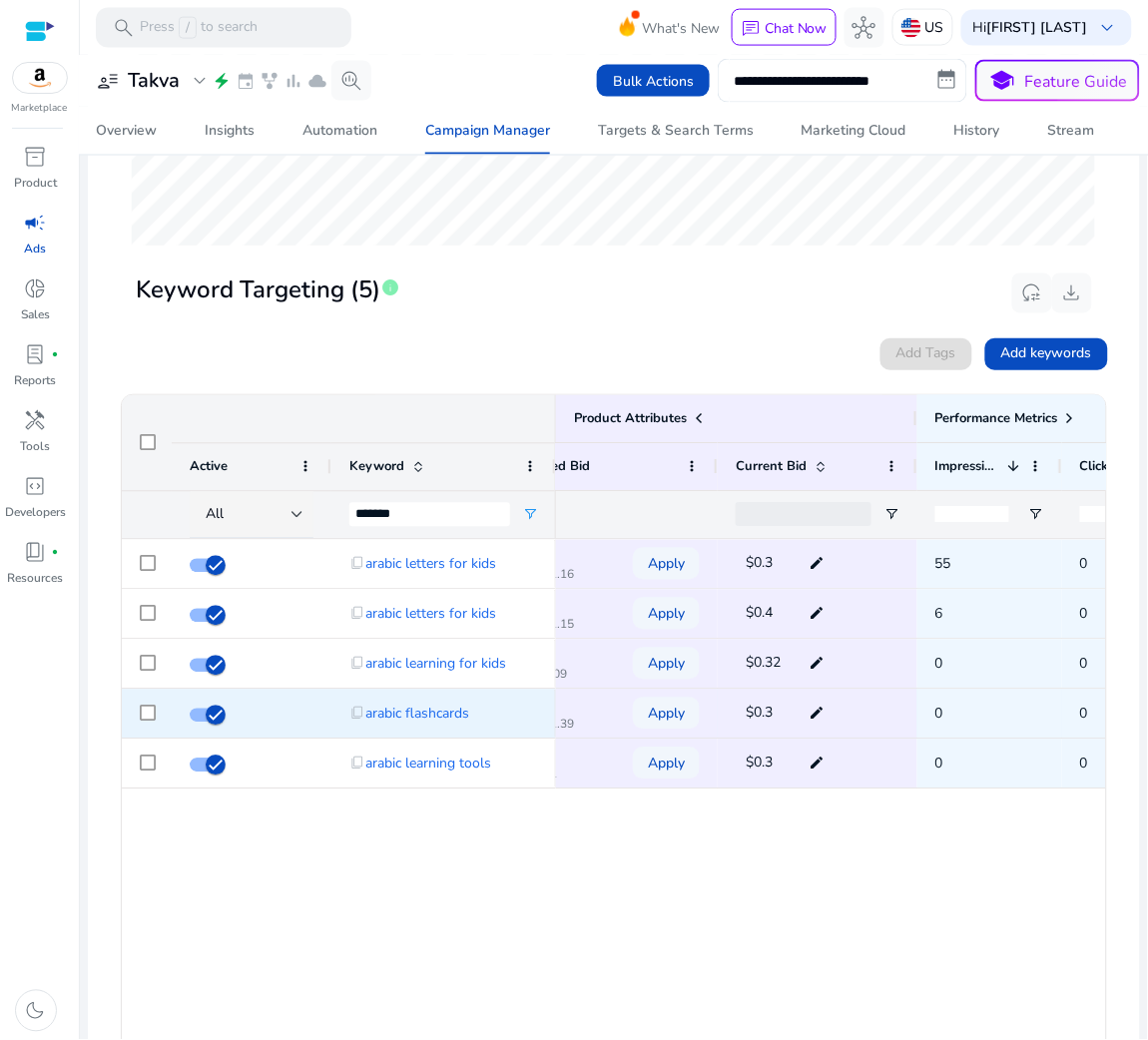 type on "******" 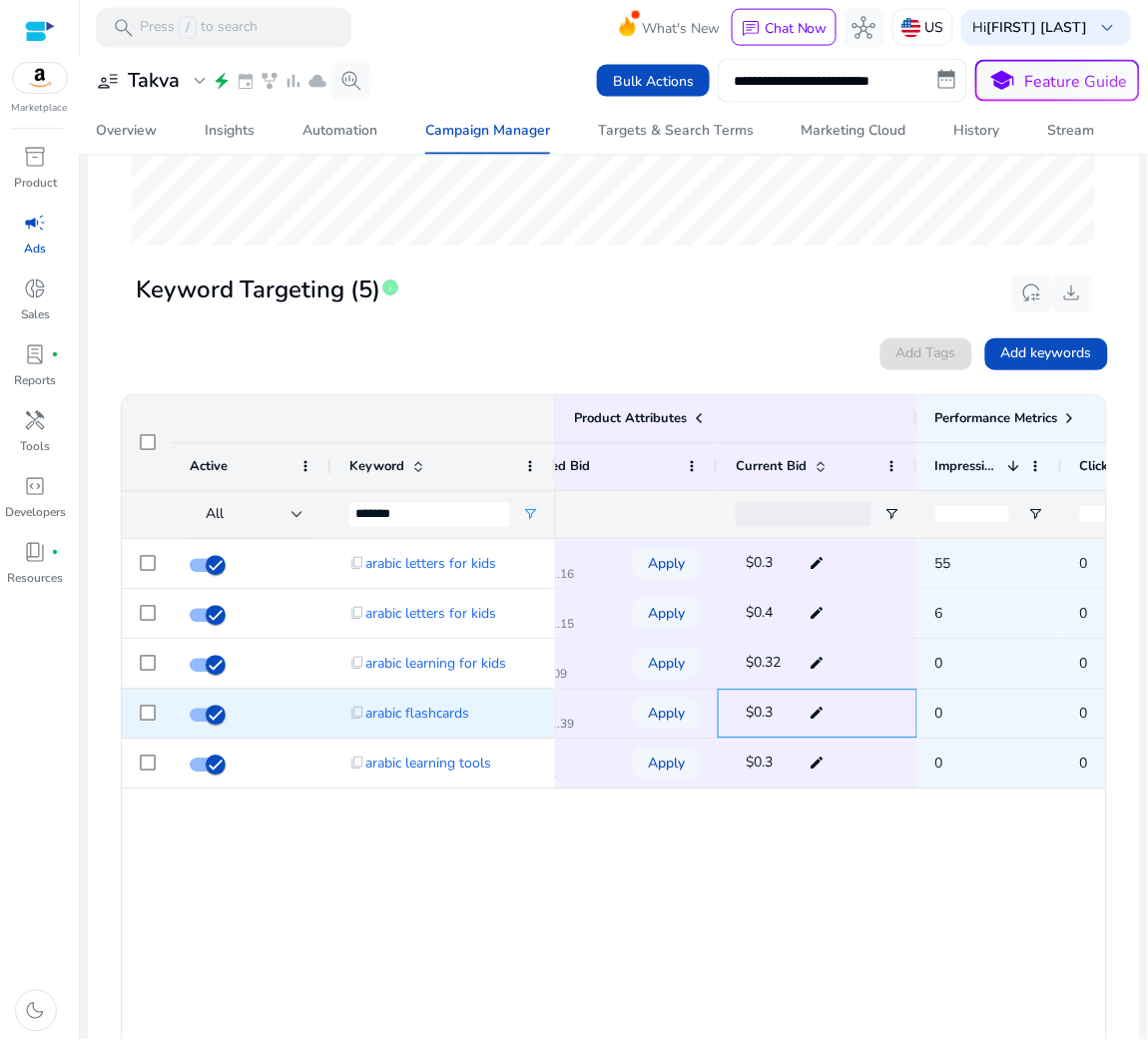 click on "edit" 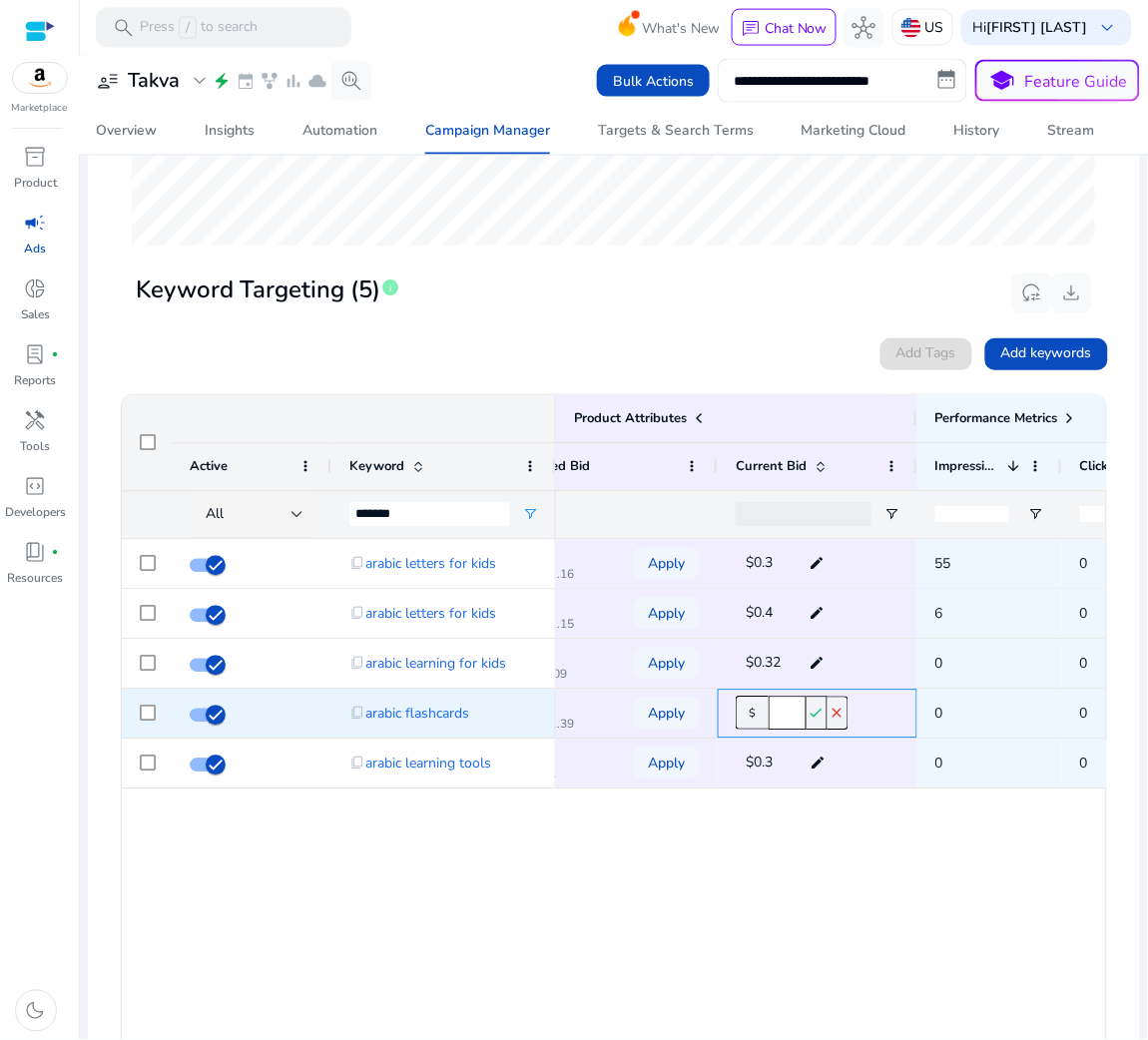 click on "***" 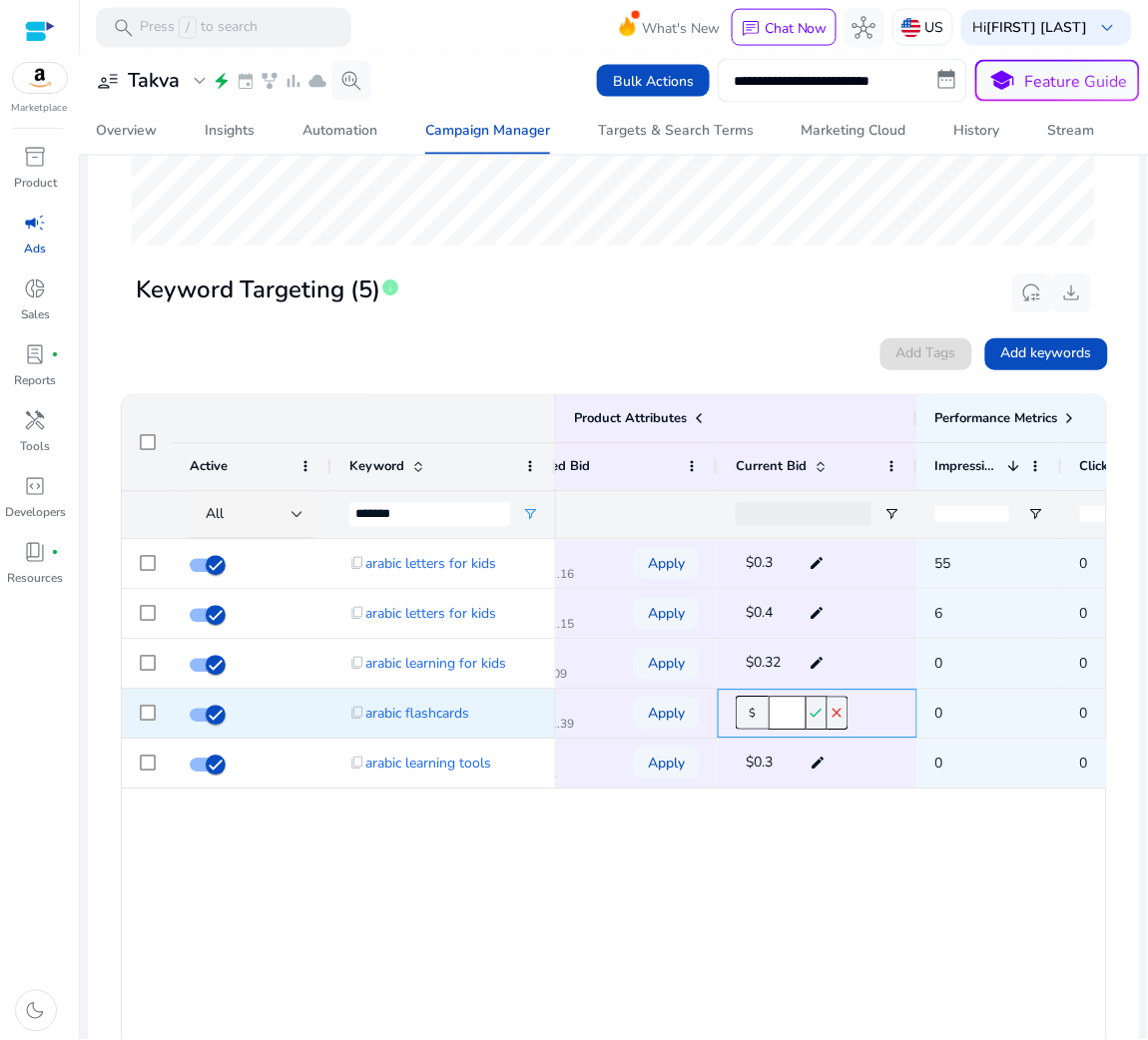 type on "****" 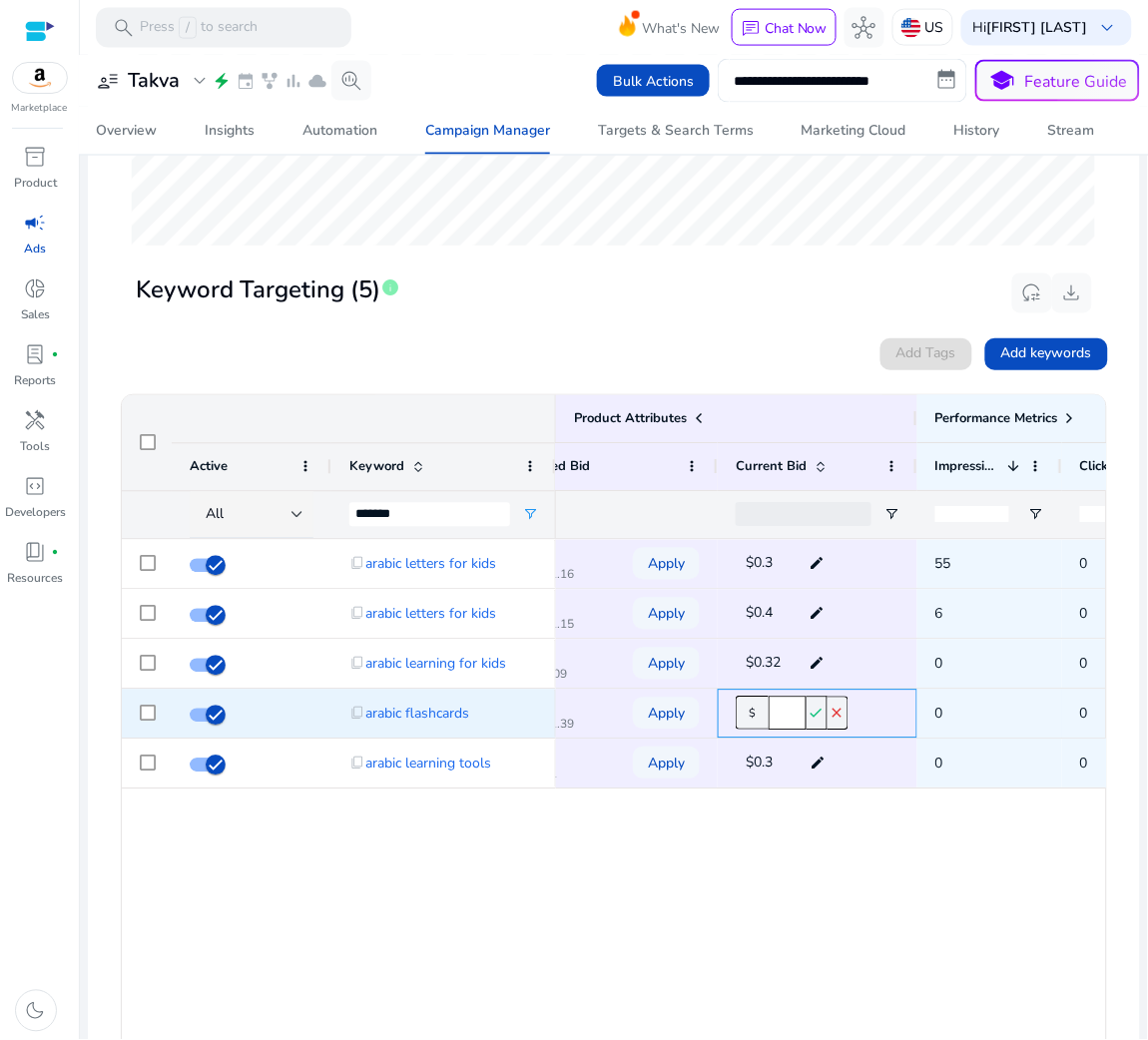 scroll, scrollTop: 0, scrollLeft: 2, axis: horizontal 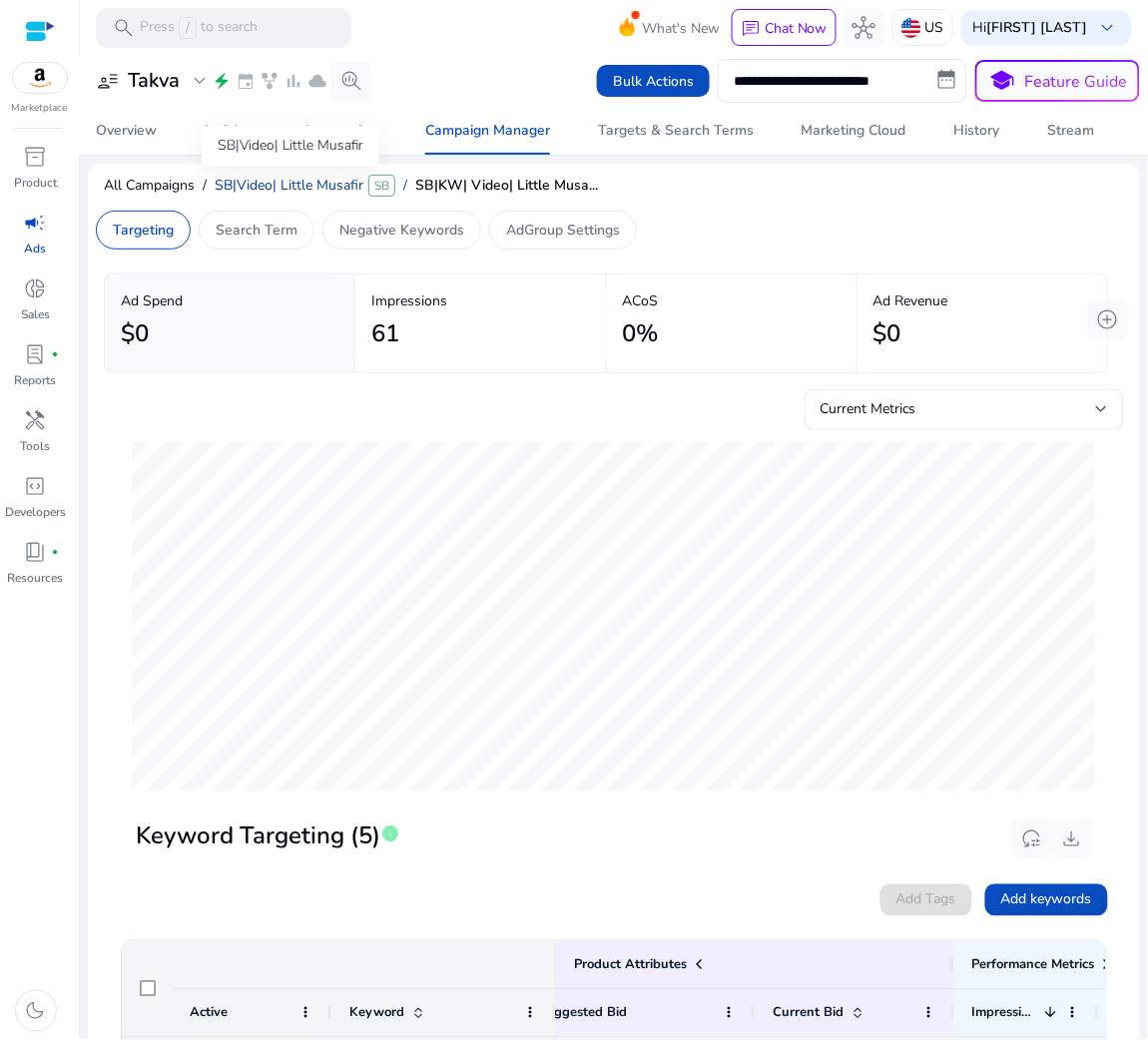 click on "SB|Video| Little Musafir" 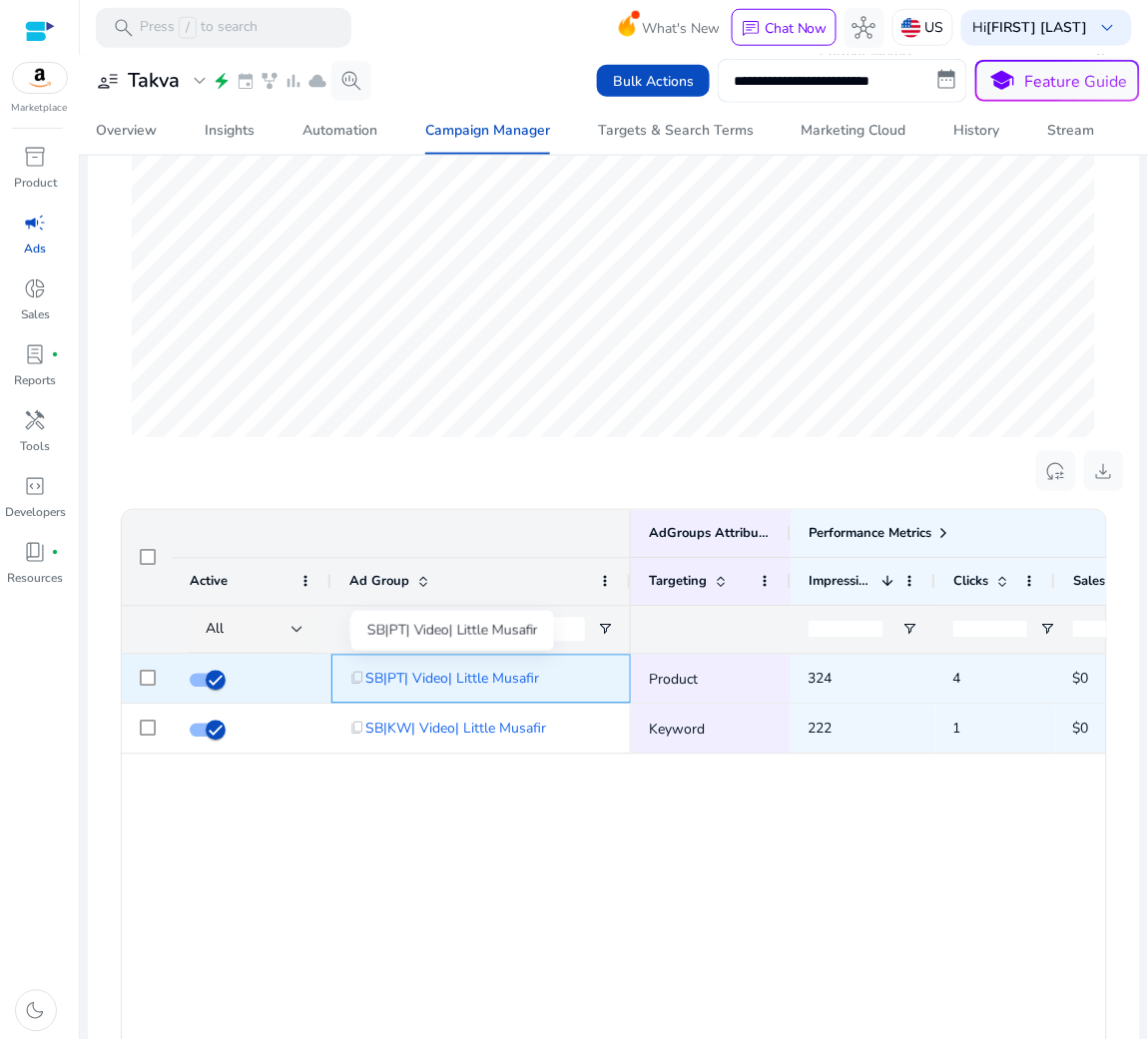 click on "SB|PT| Video| Little Musafir" 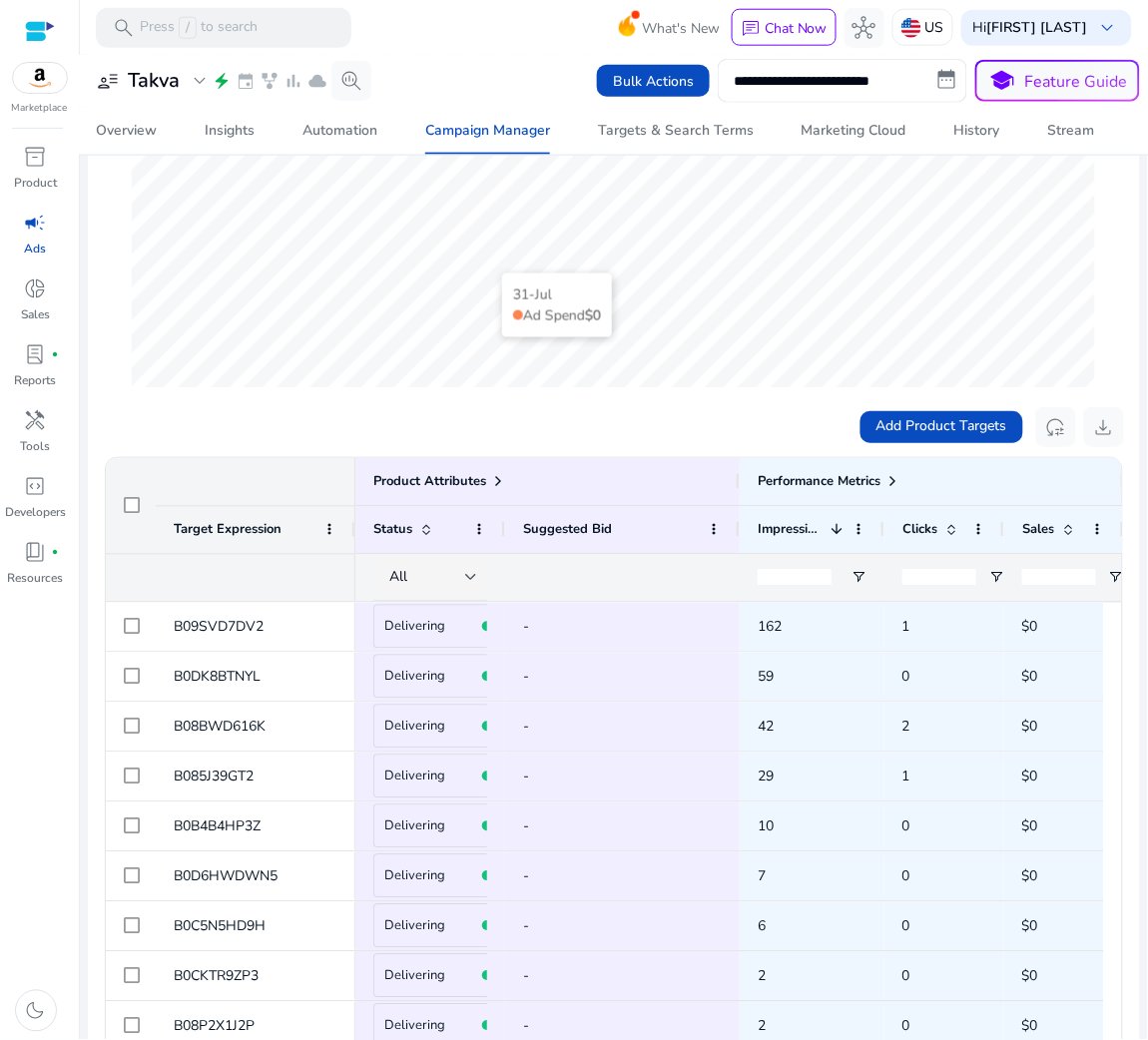 scroll, scrollTop: 0, scrollLeft: 0, axis: both 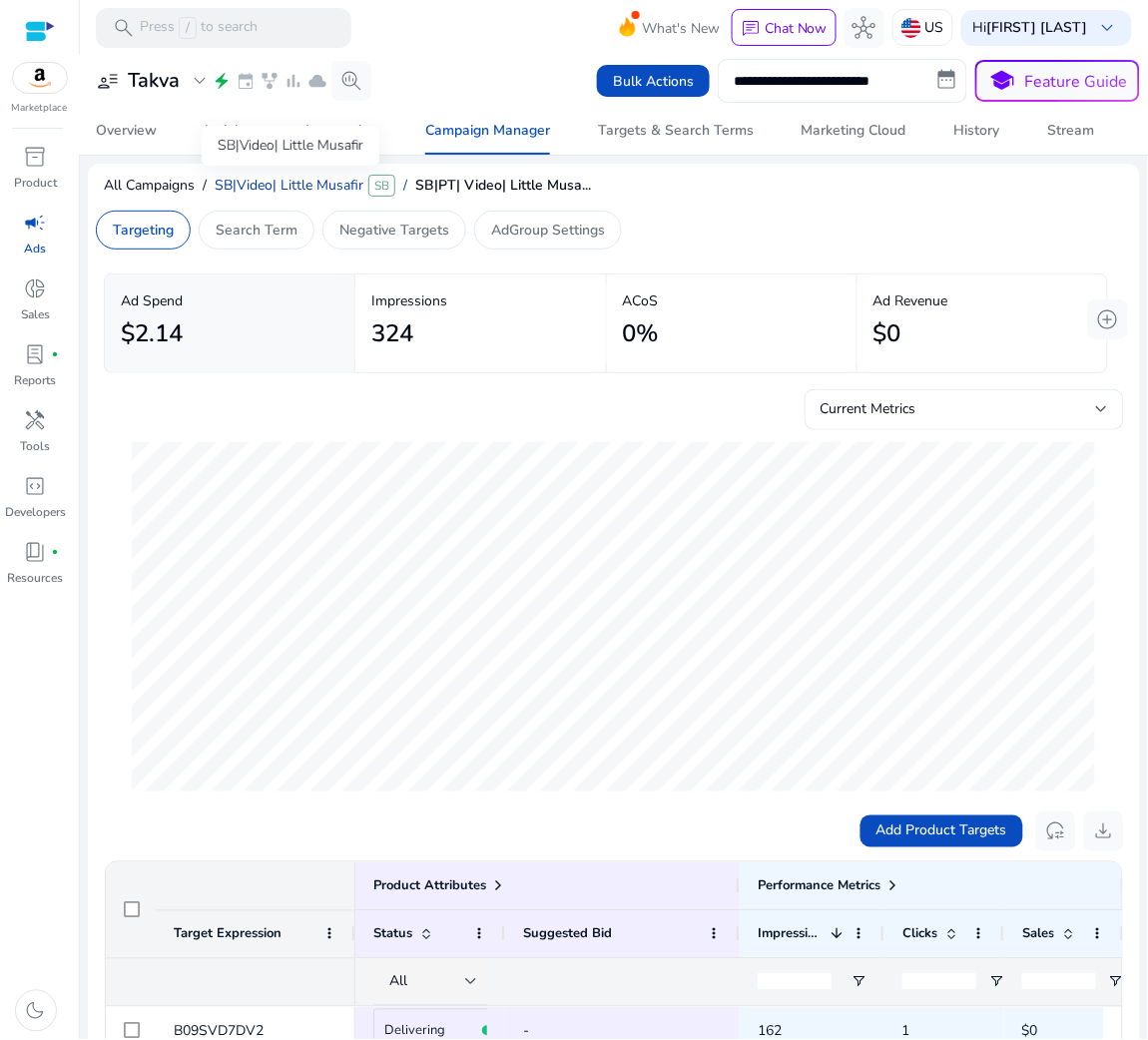 click on "SB|Video| Little Musafir" 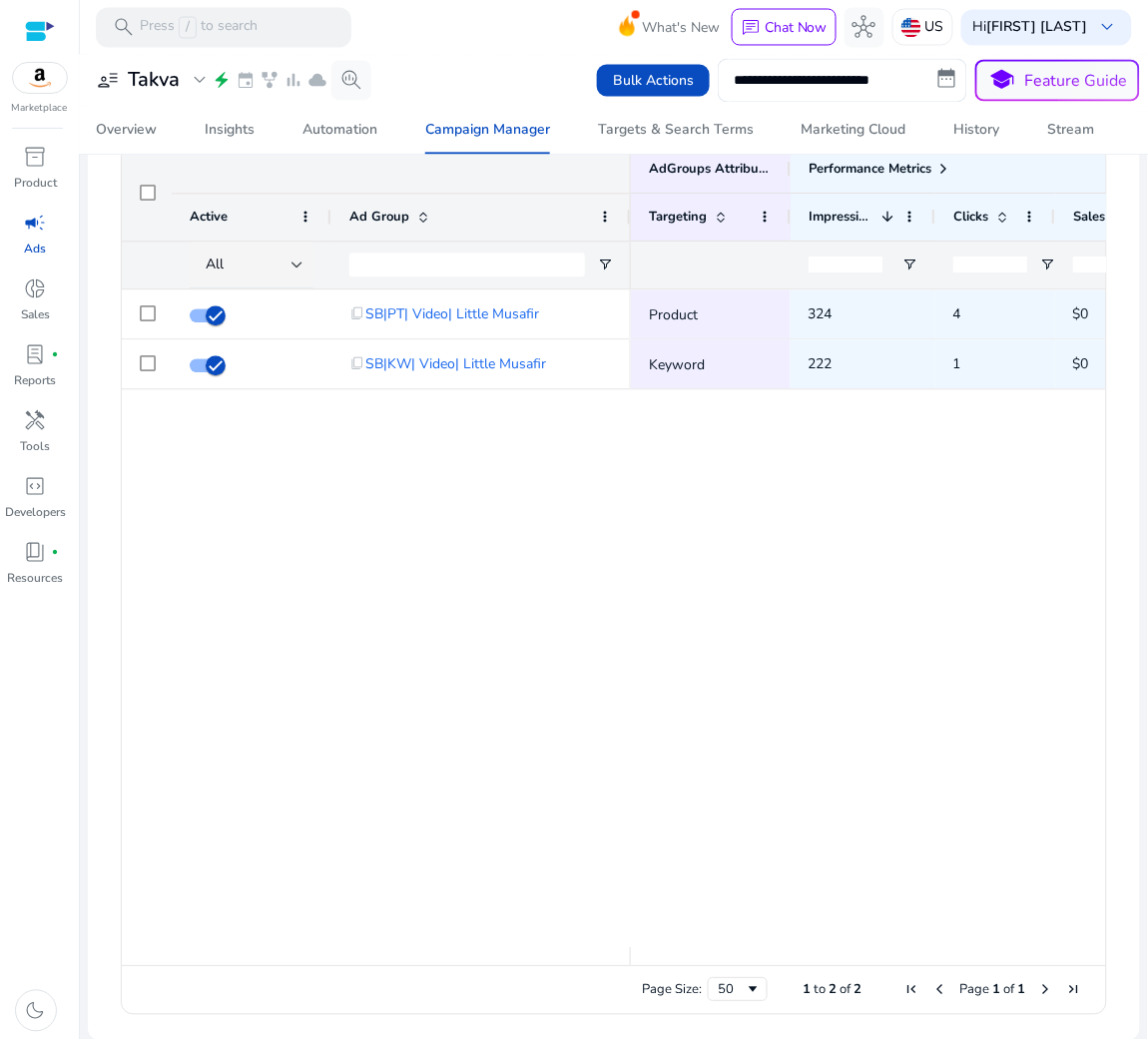 scroll, scrollTop: 703, scrollLeft: 0, axis: vertical 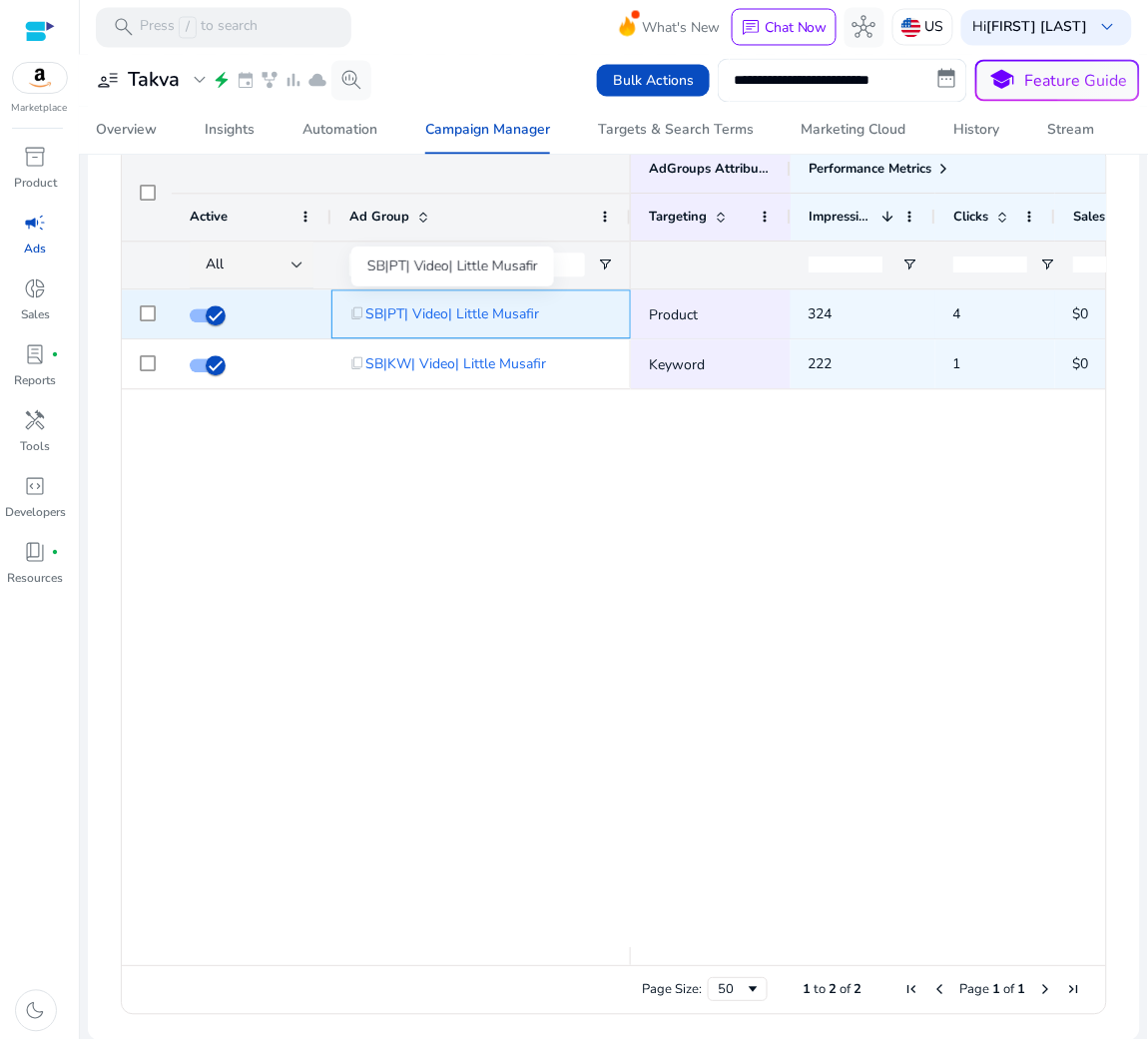 click on "SB|PT| Video| Little Musafir" 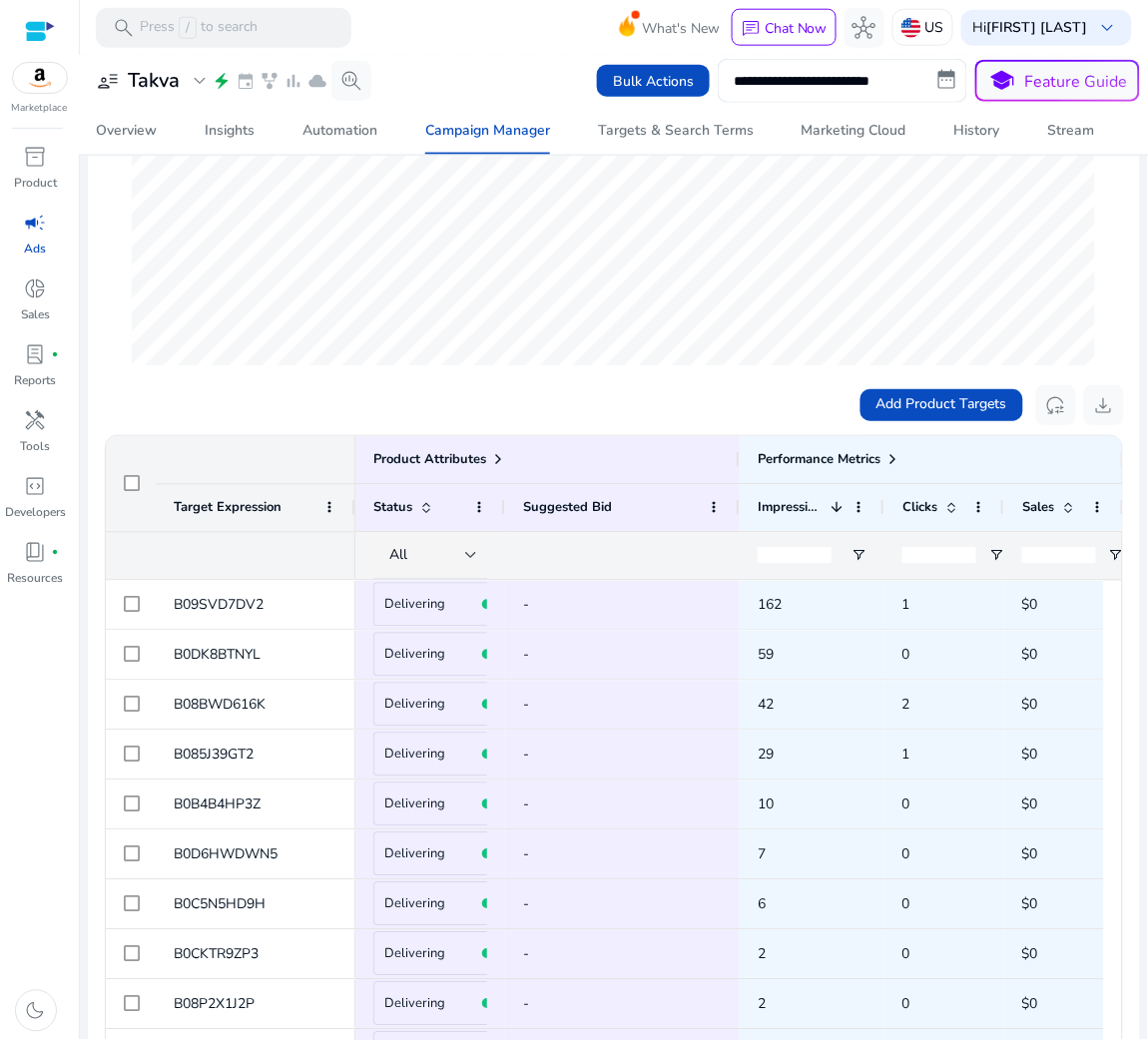 scroll, scrollTop: 429, scrollLeft: 0, axis: vertical 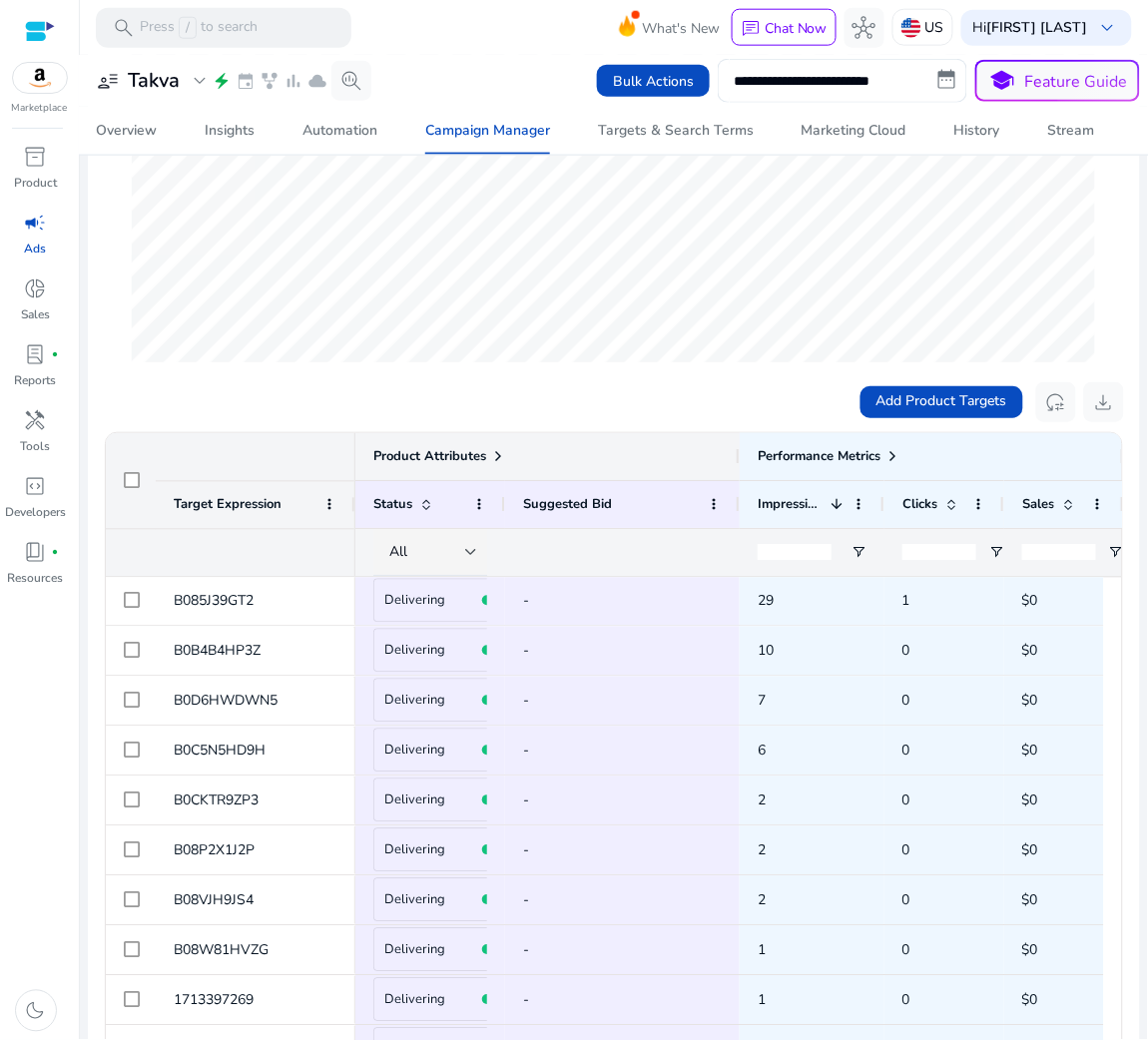 click 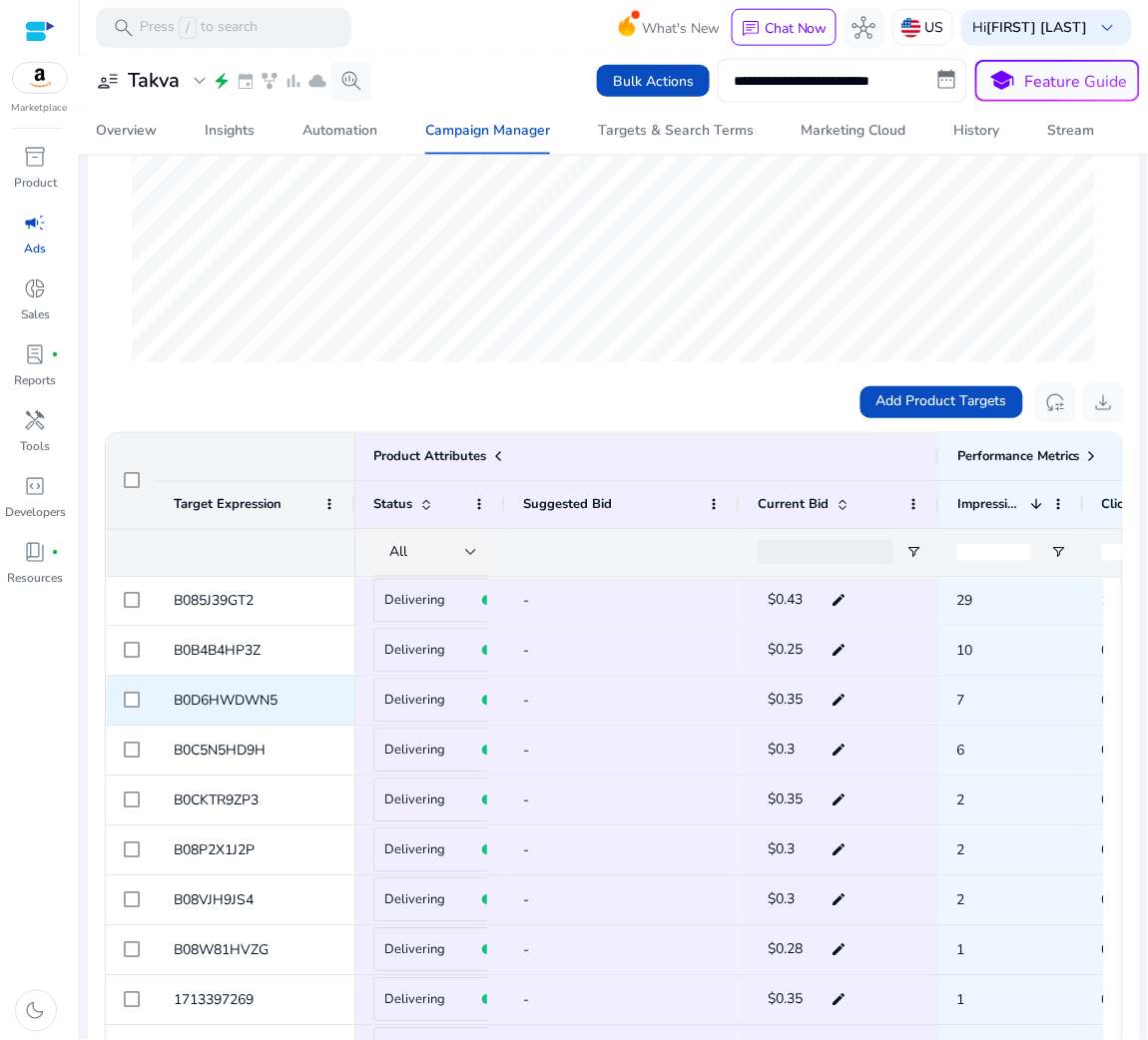 scroll, scrollTop: 0, scrollLeft: 0, axis: both 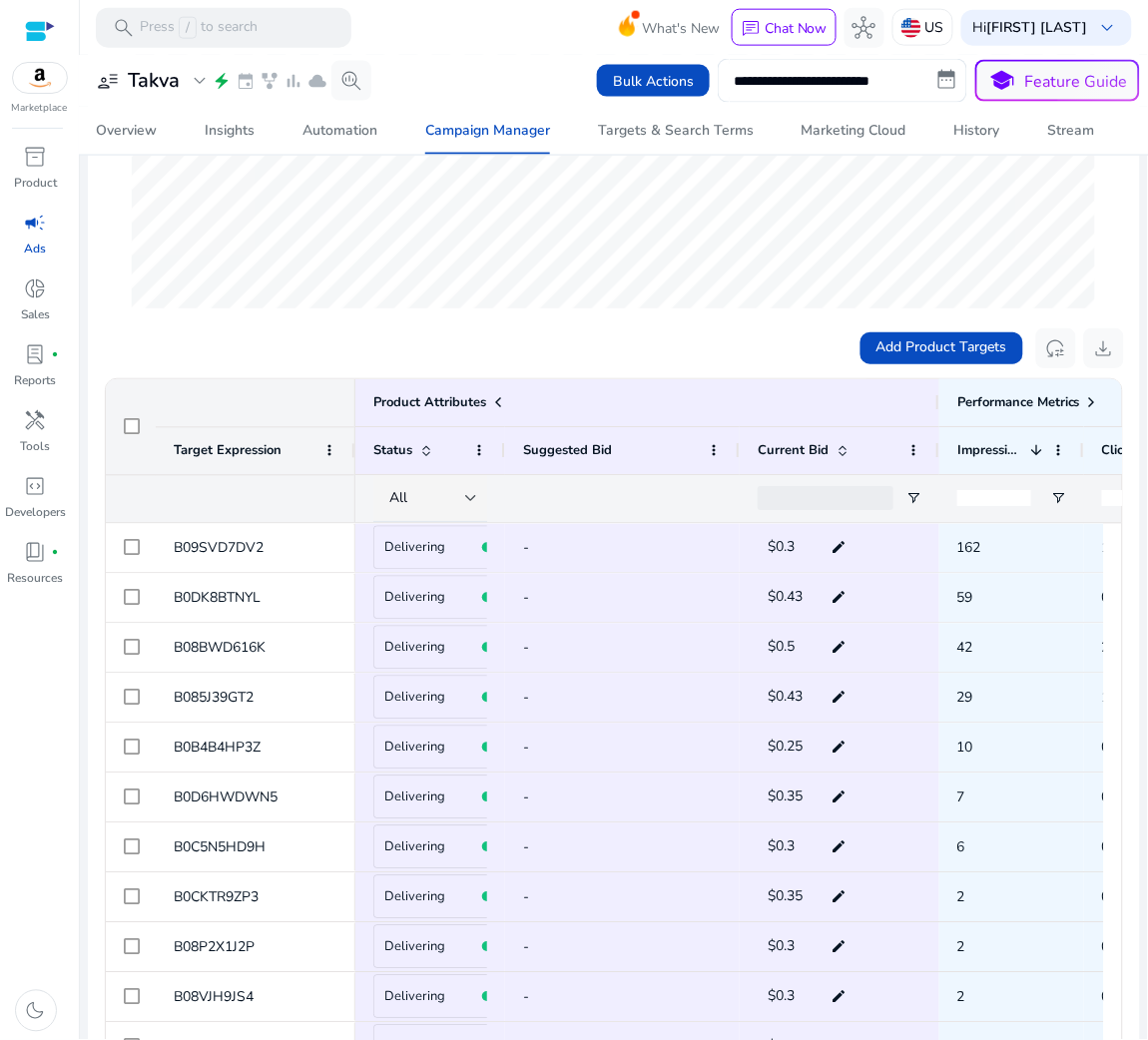 click 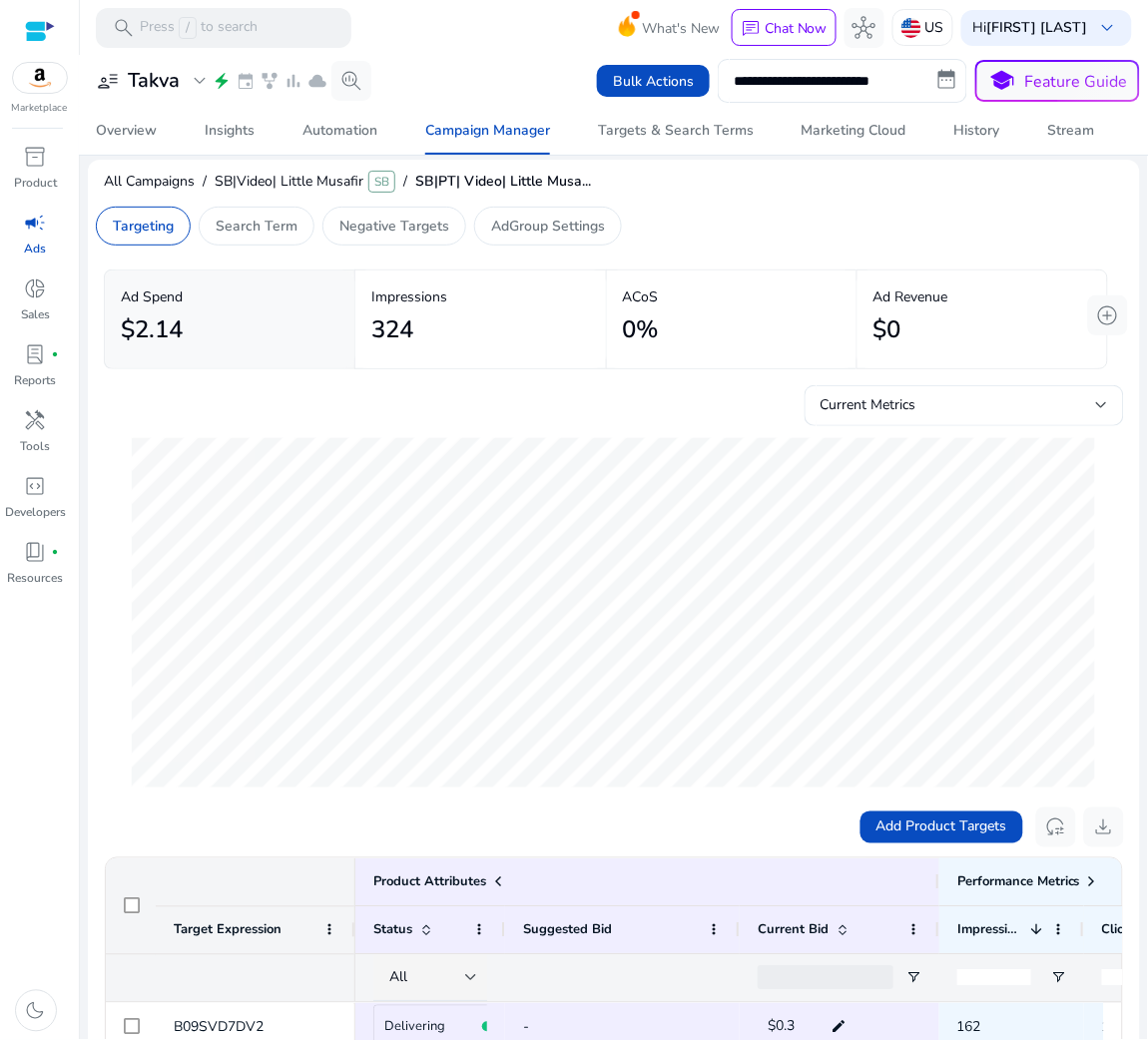 scroll, scrollTop: 0, scrollLeft: 0, axis: both 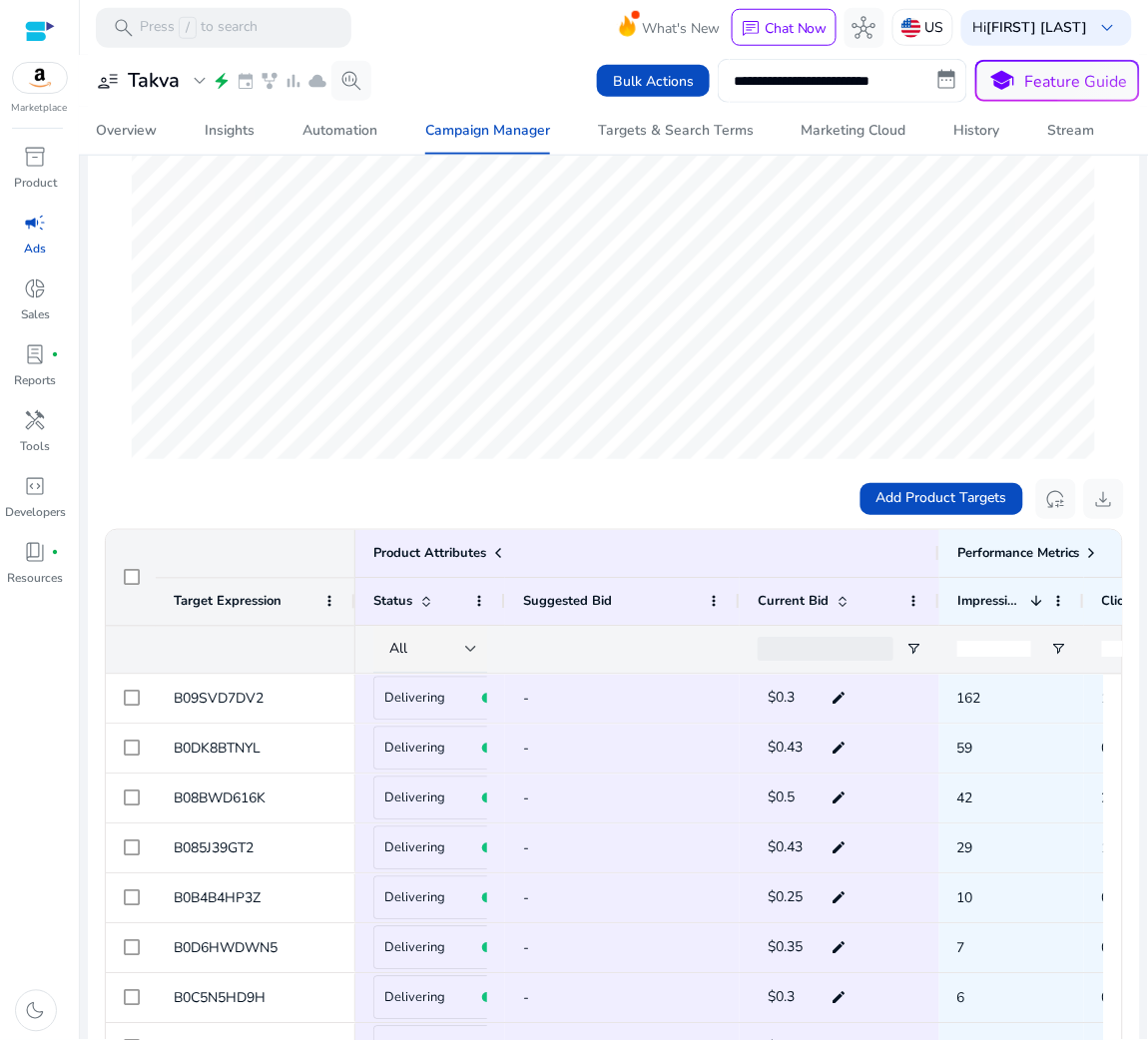 click 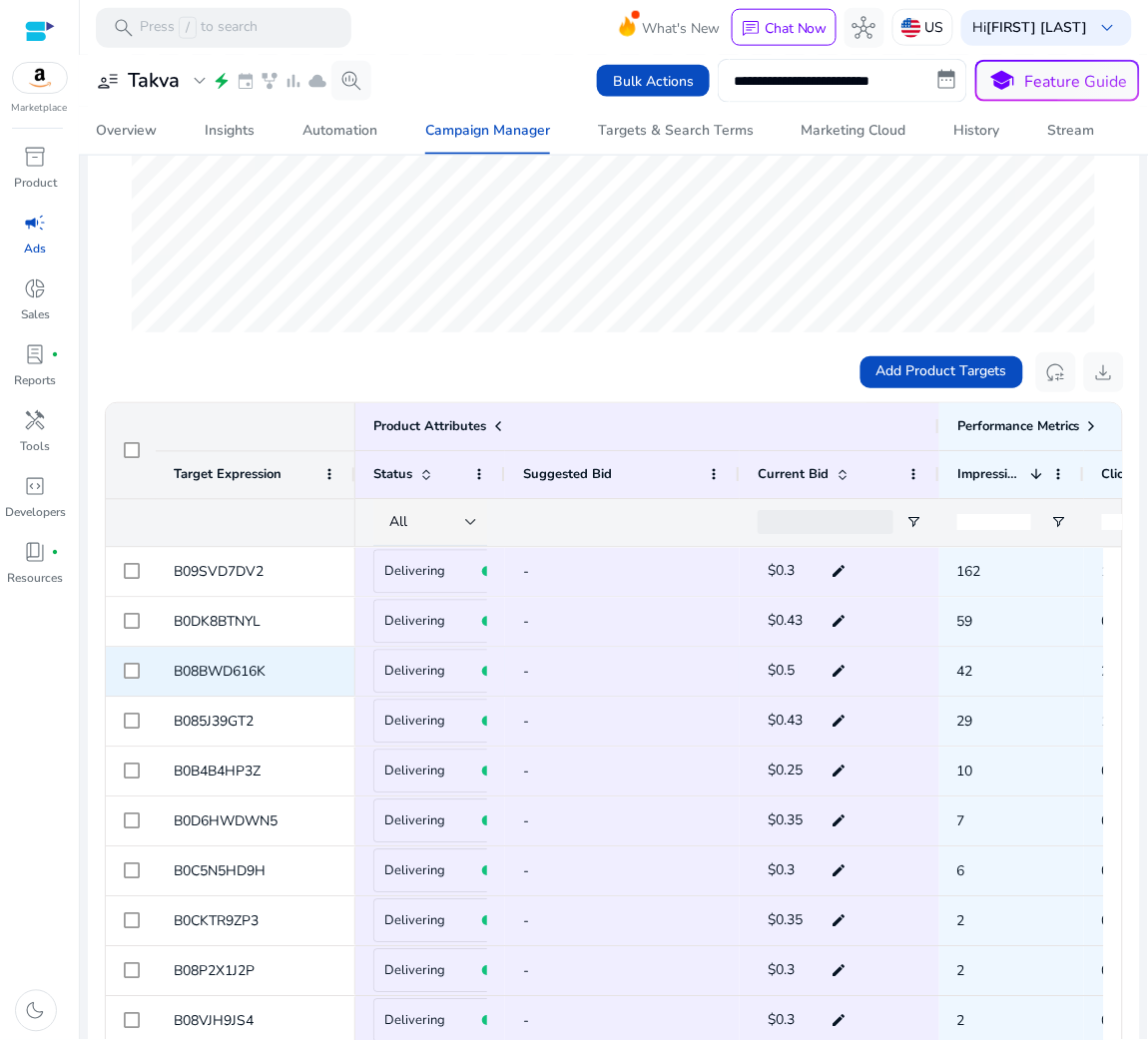 scroll, scrollTop: 468, scrollLeft: 0, axis: vertical 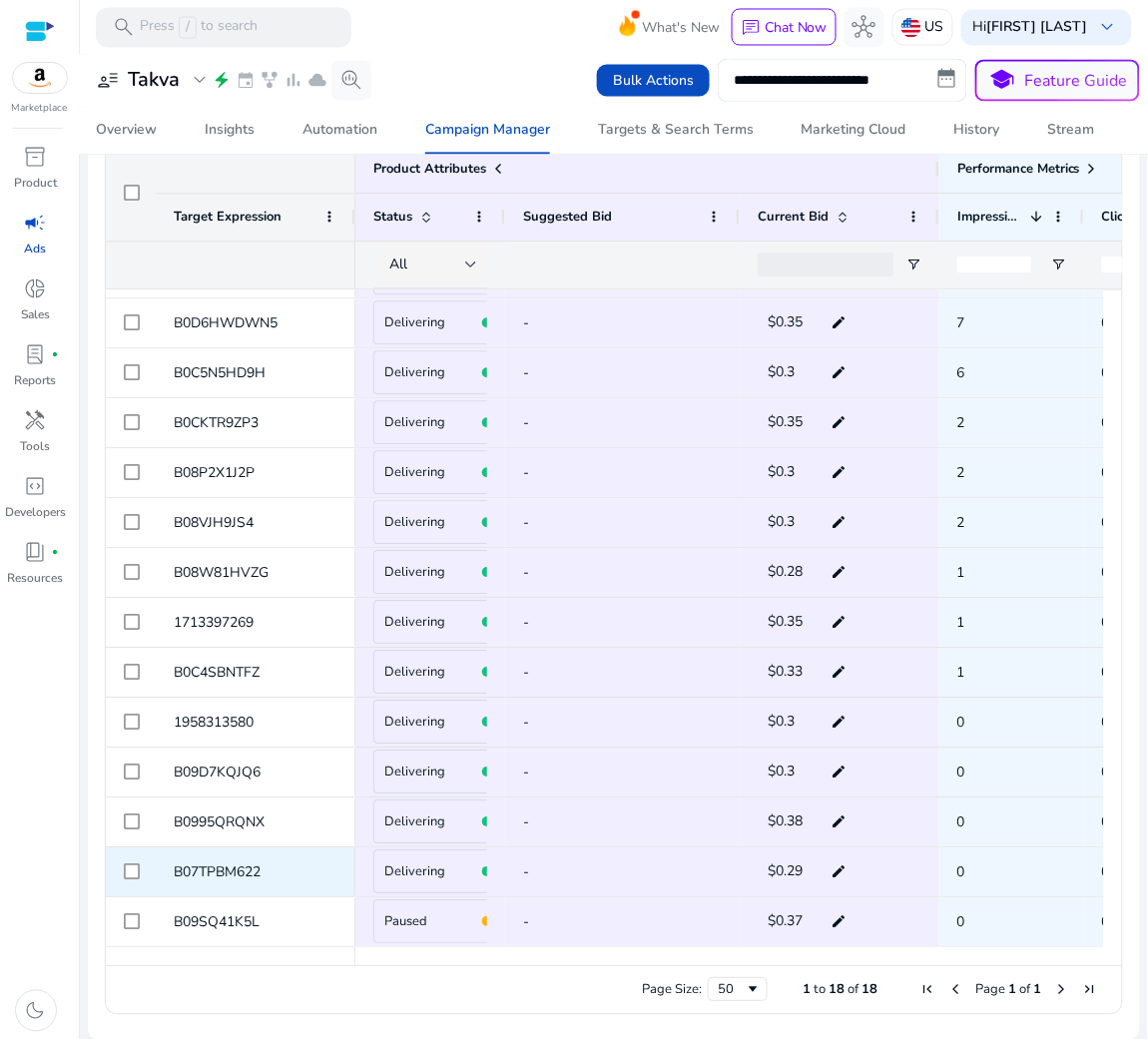 click on "edit" 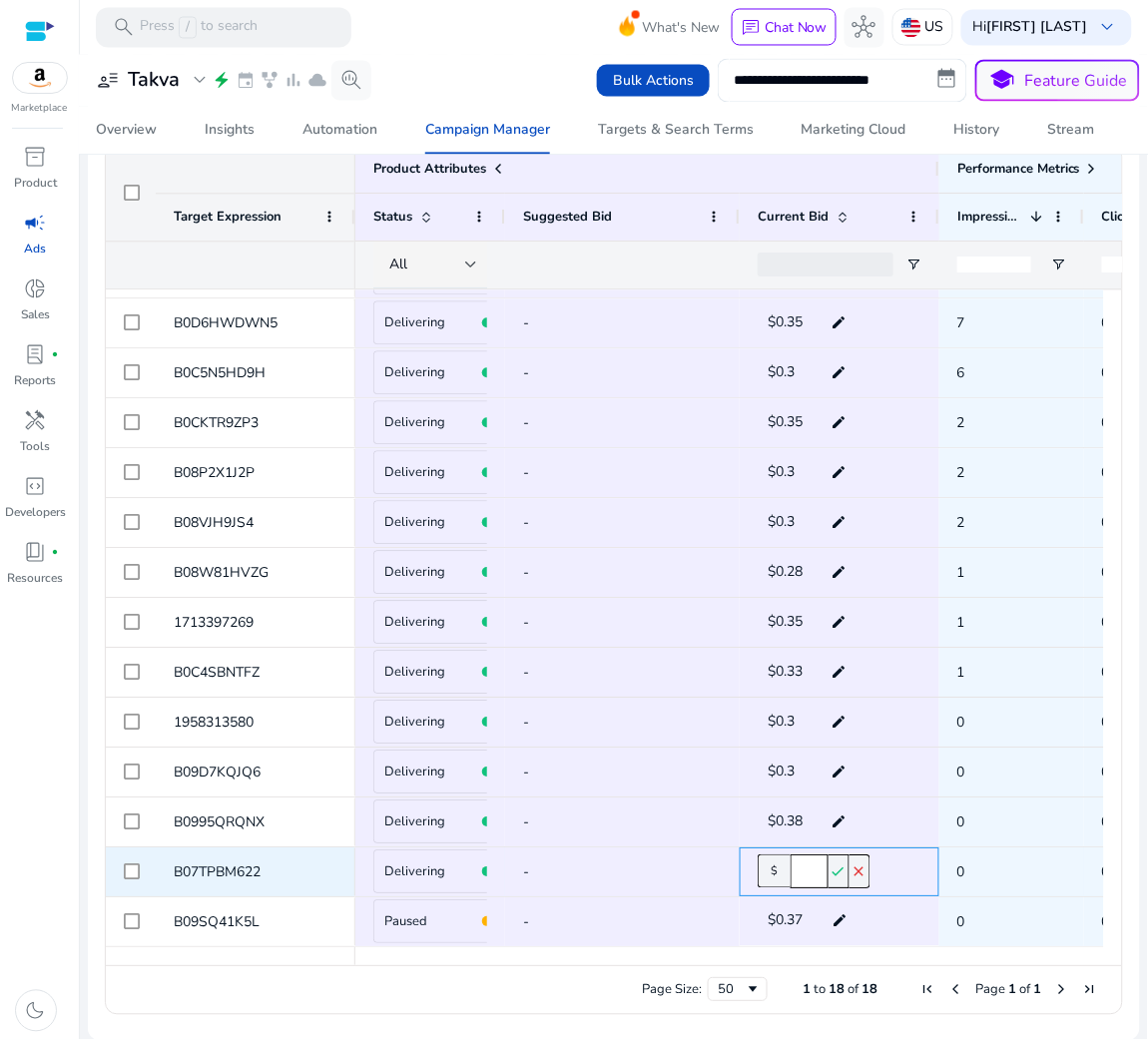 click on "****" 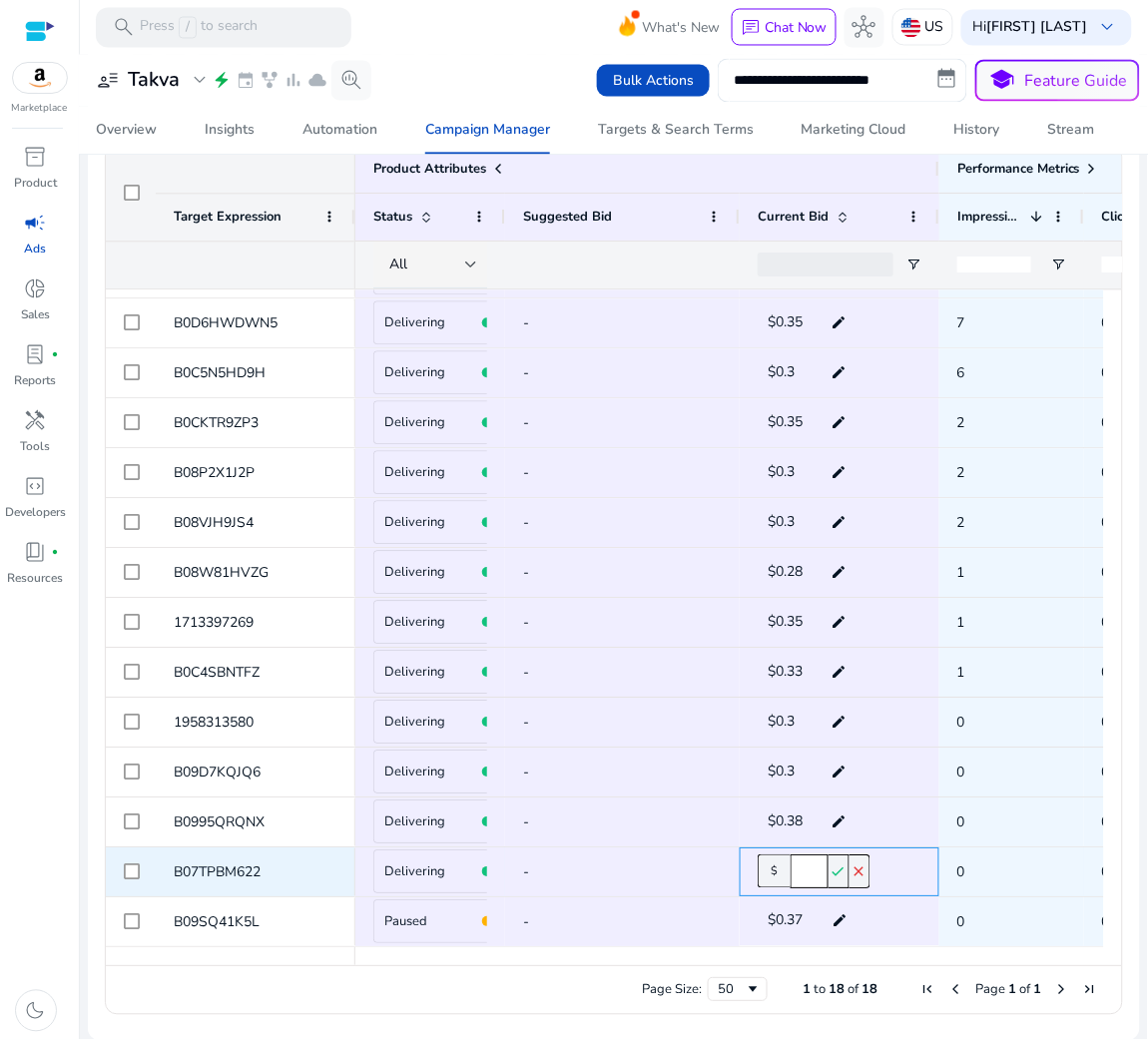 click on "****" 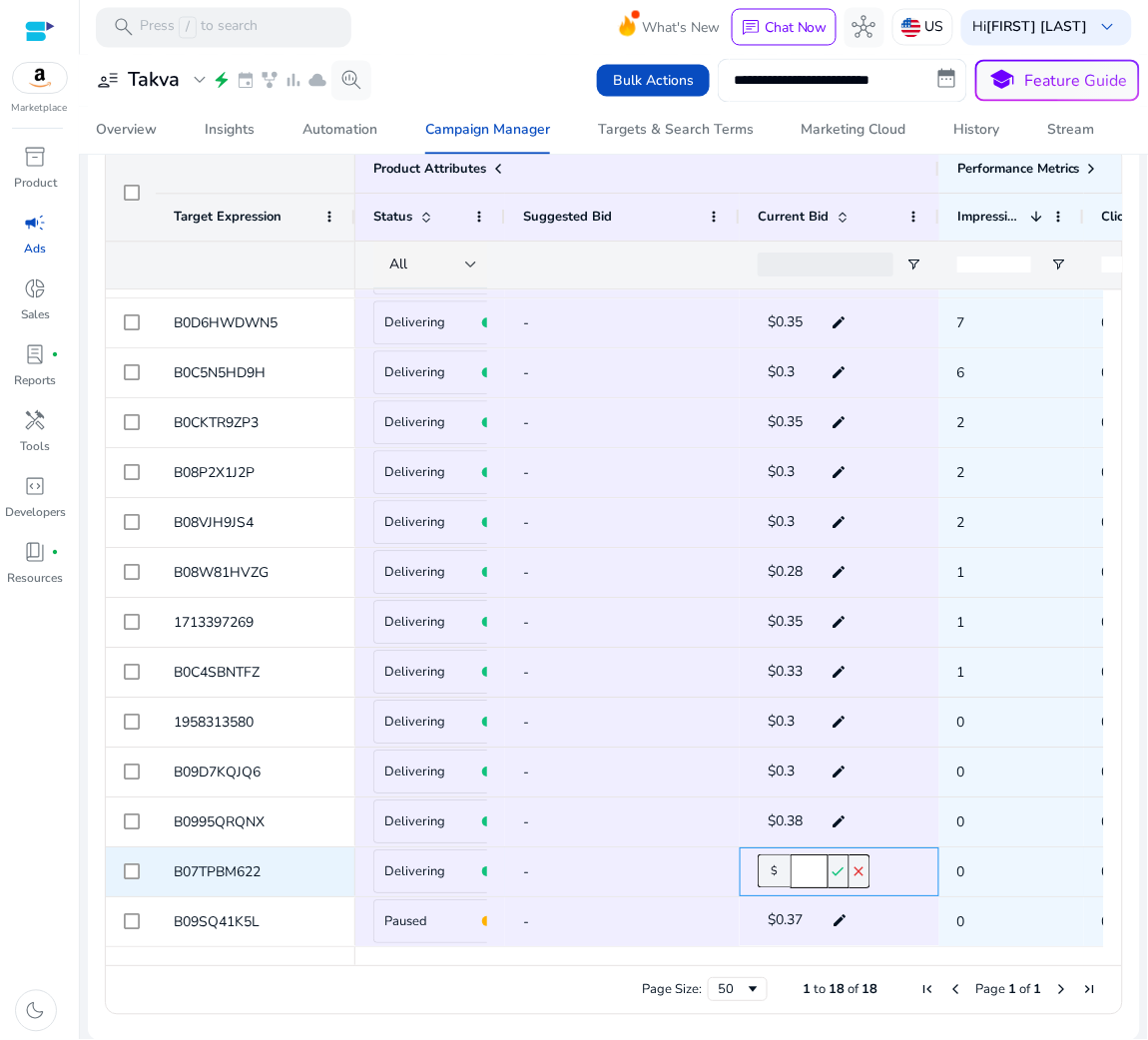 type on "****" 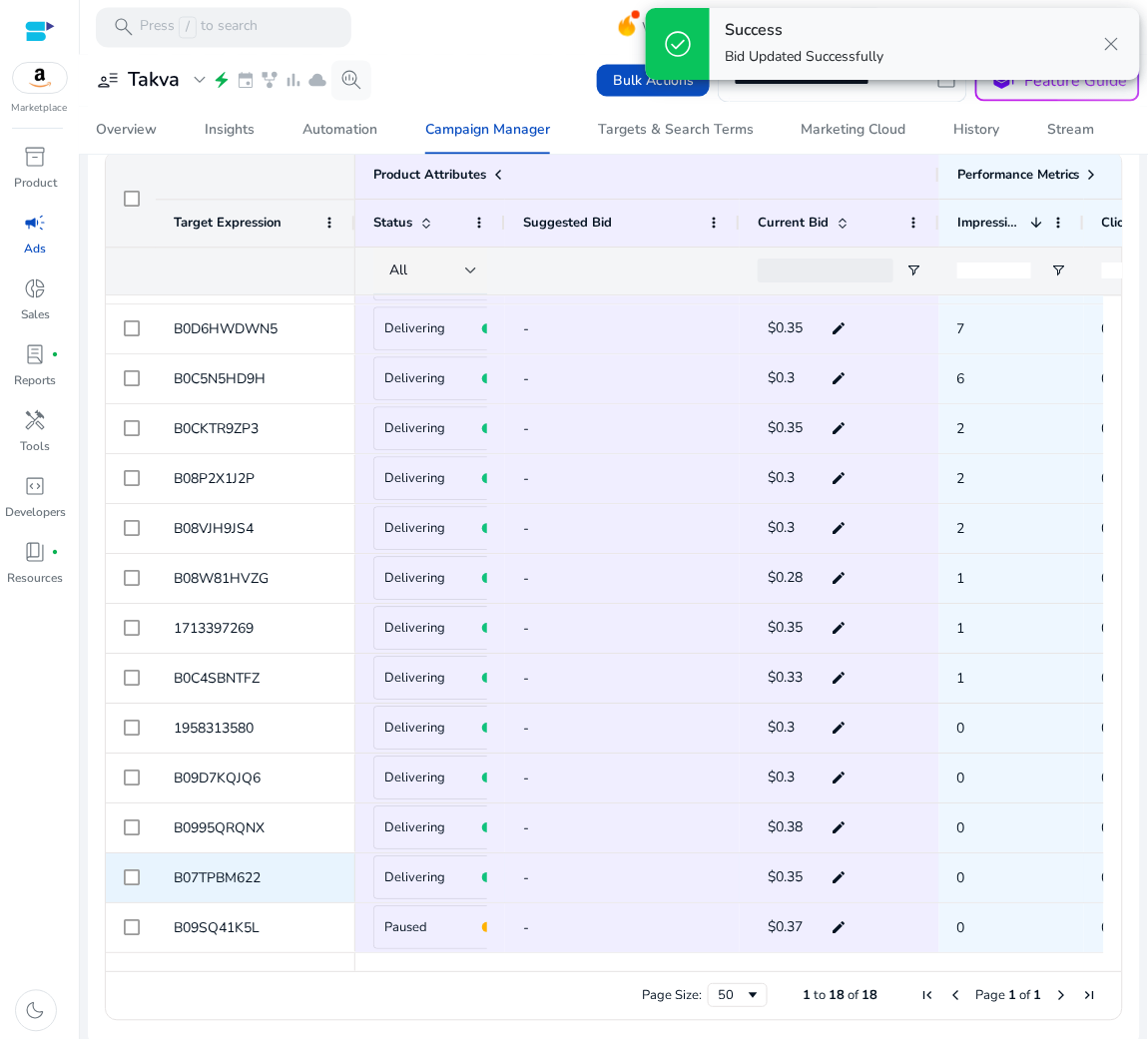 scroll, scrollTop: 717, scrollLeft: 0, axis: vertical 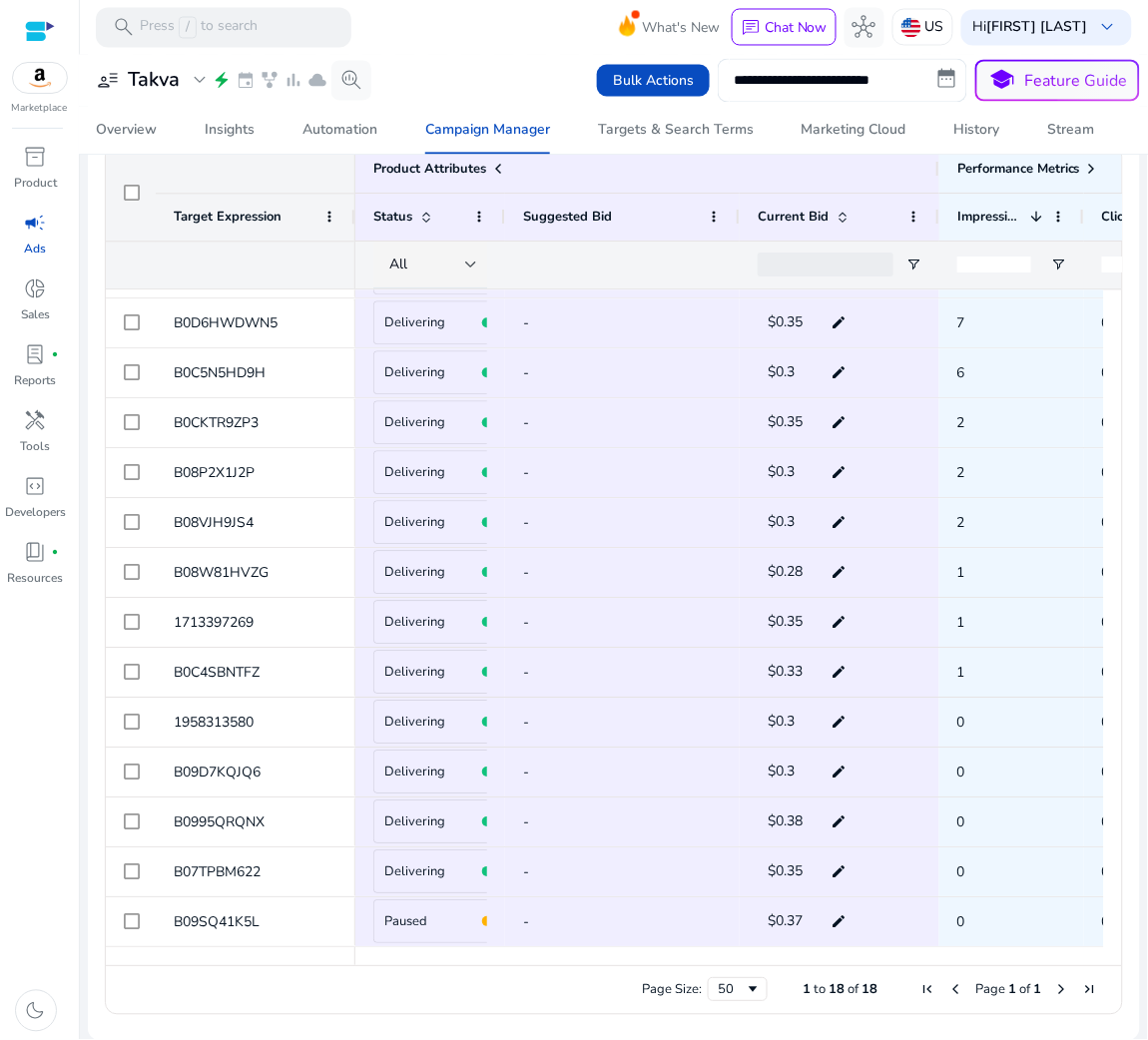 click on "**********" 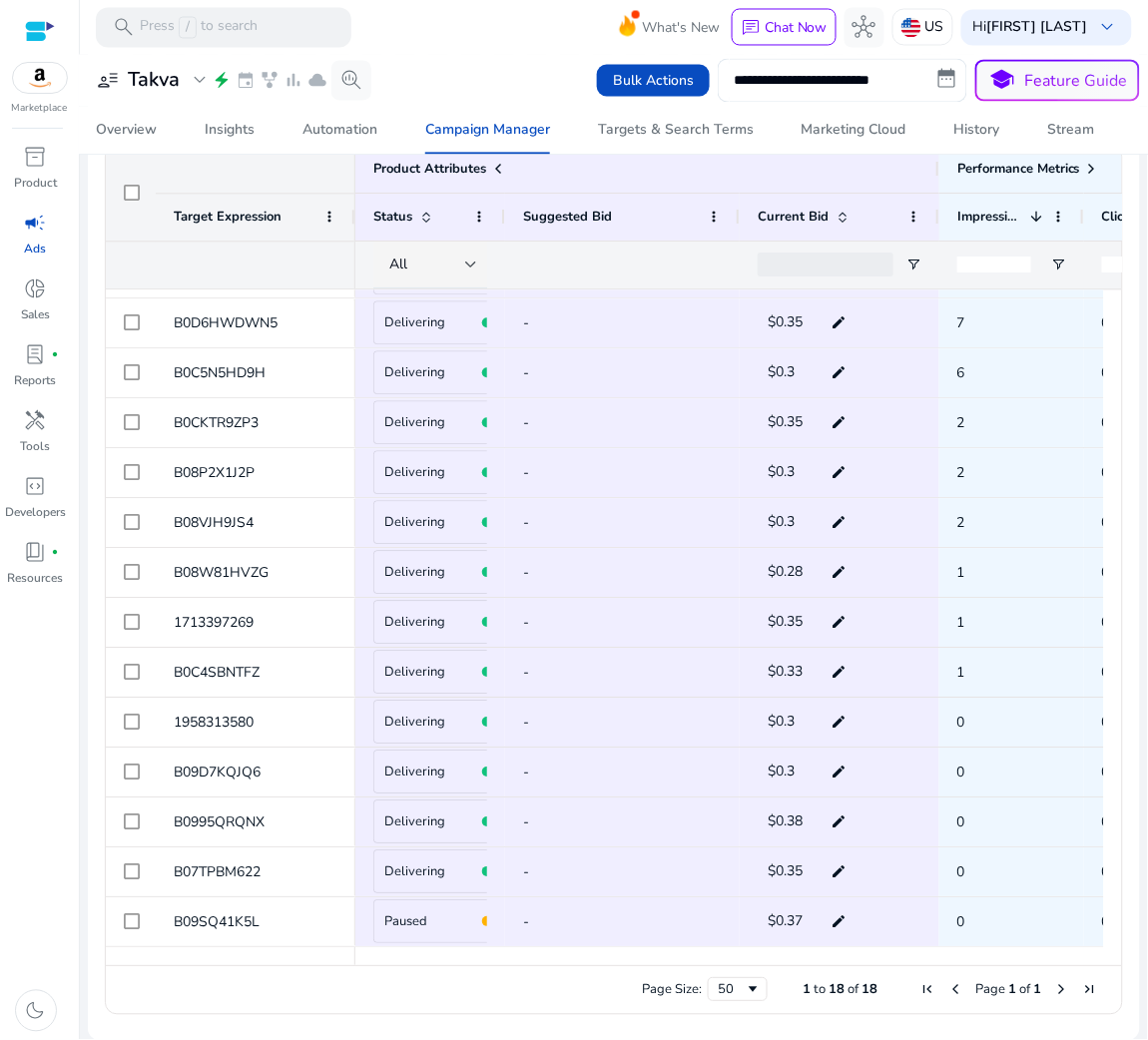 scroll, scrollTop: 0, scrollLeft: 0, axis: both 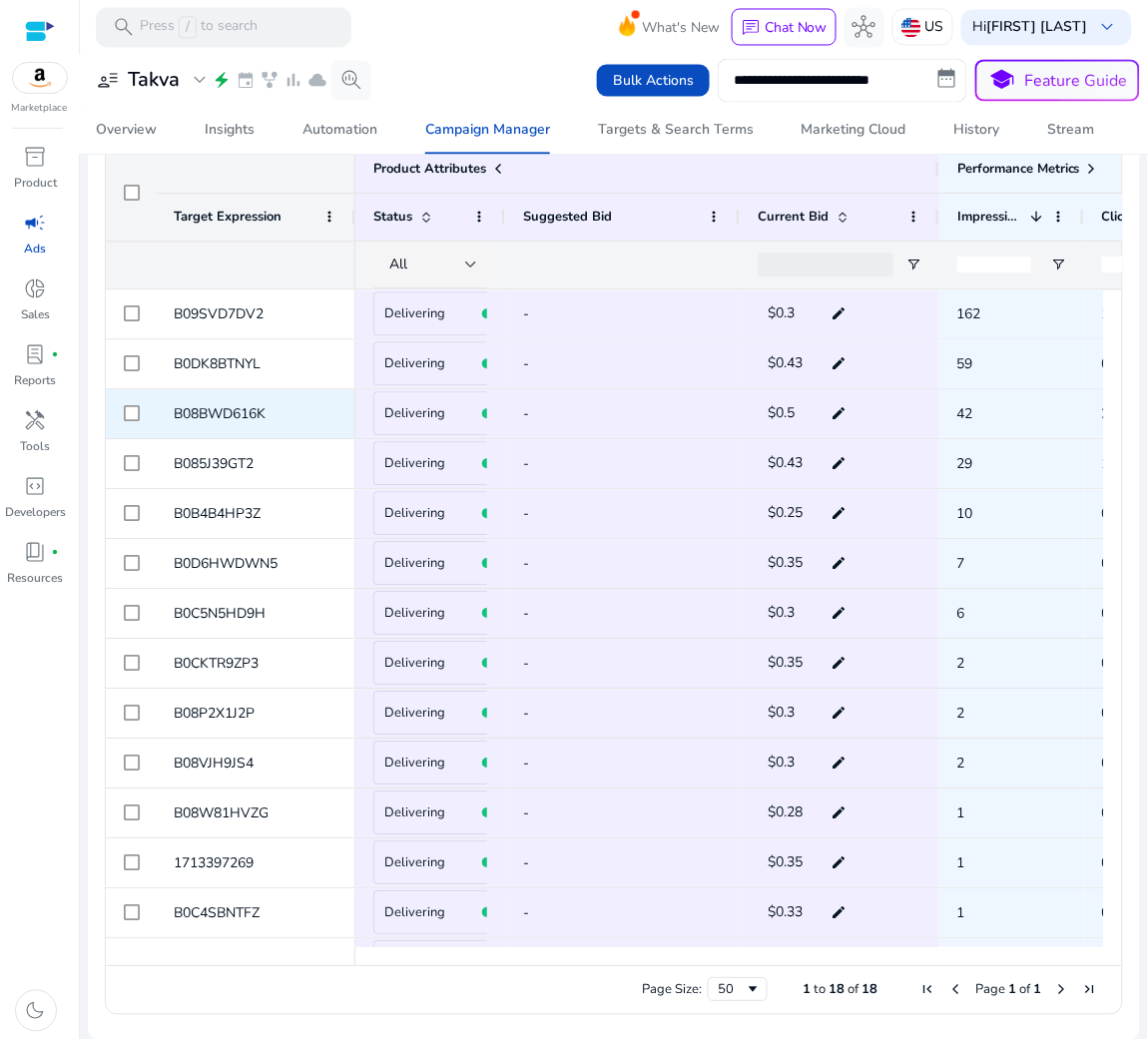 click on "edit" 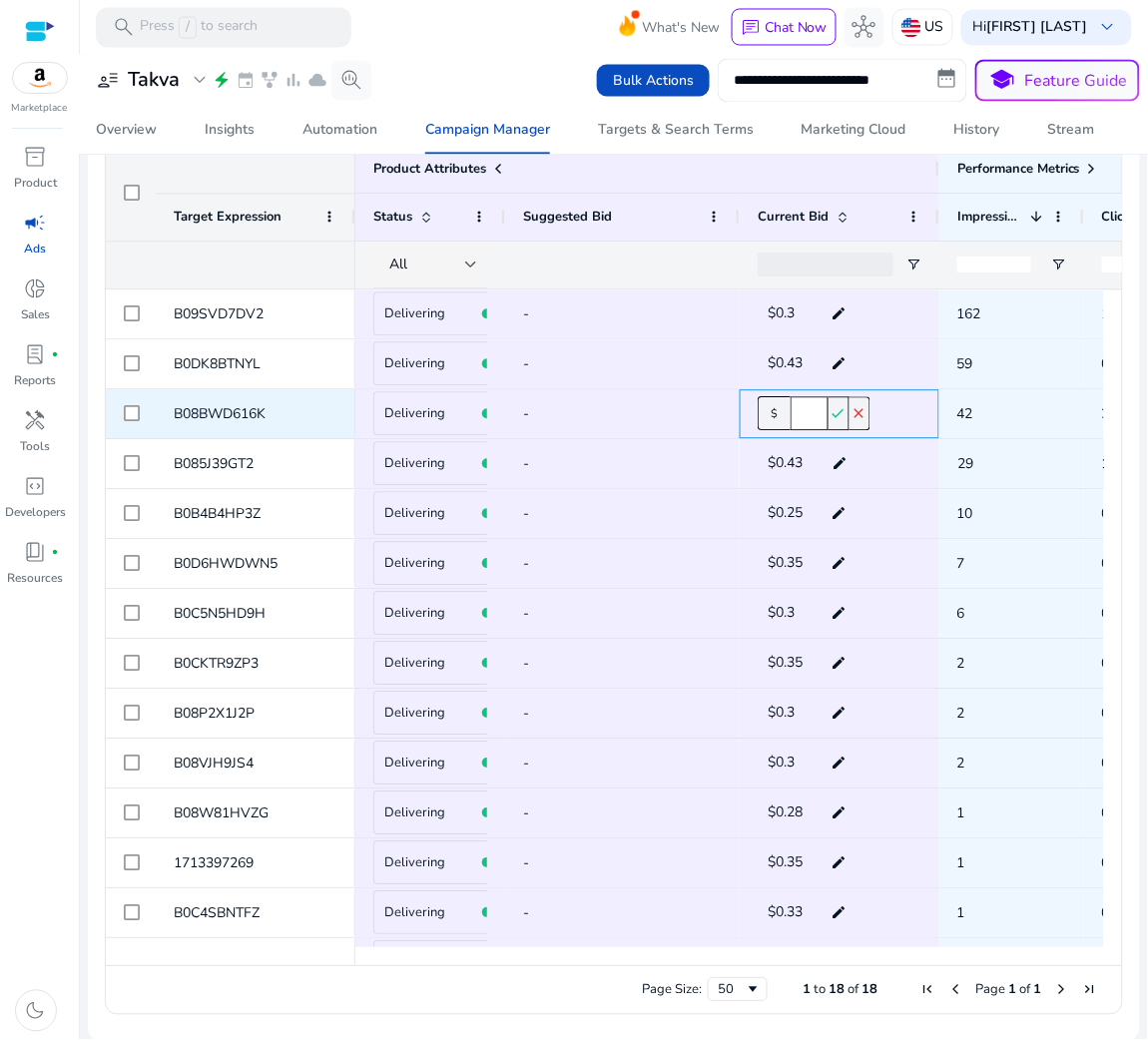 click on "***" 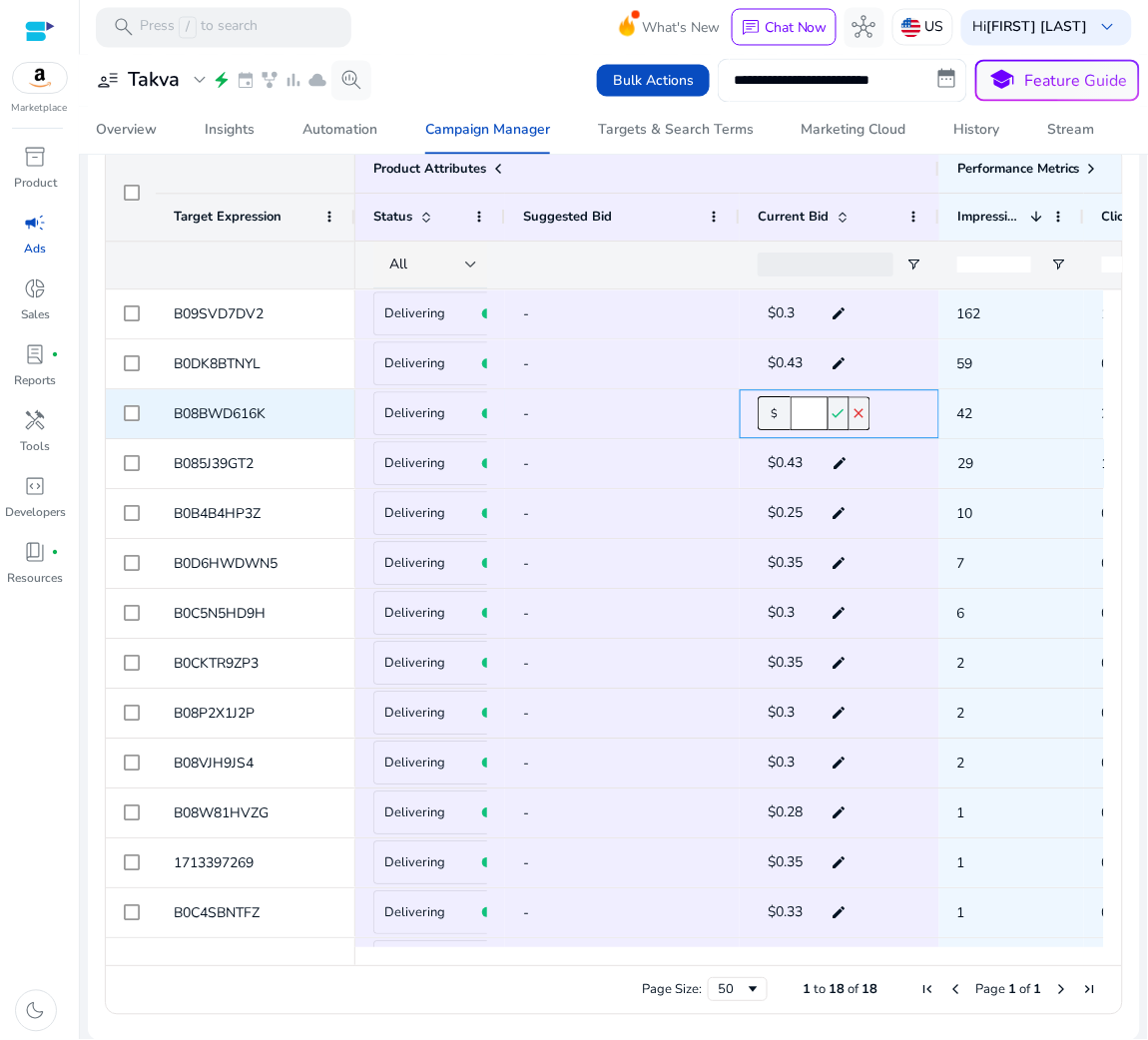 click on "***" 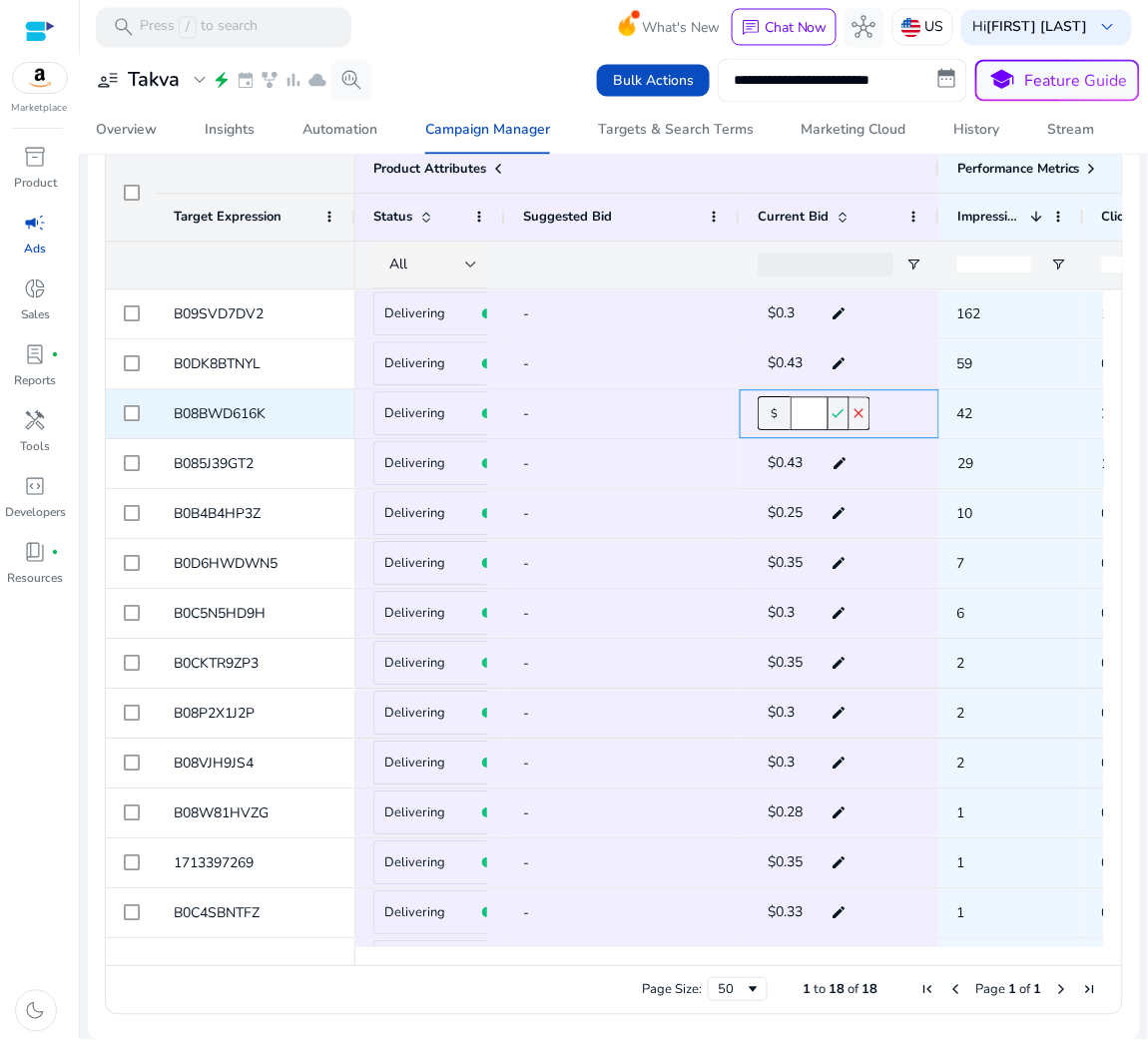 type on "****" 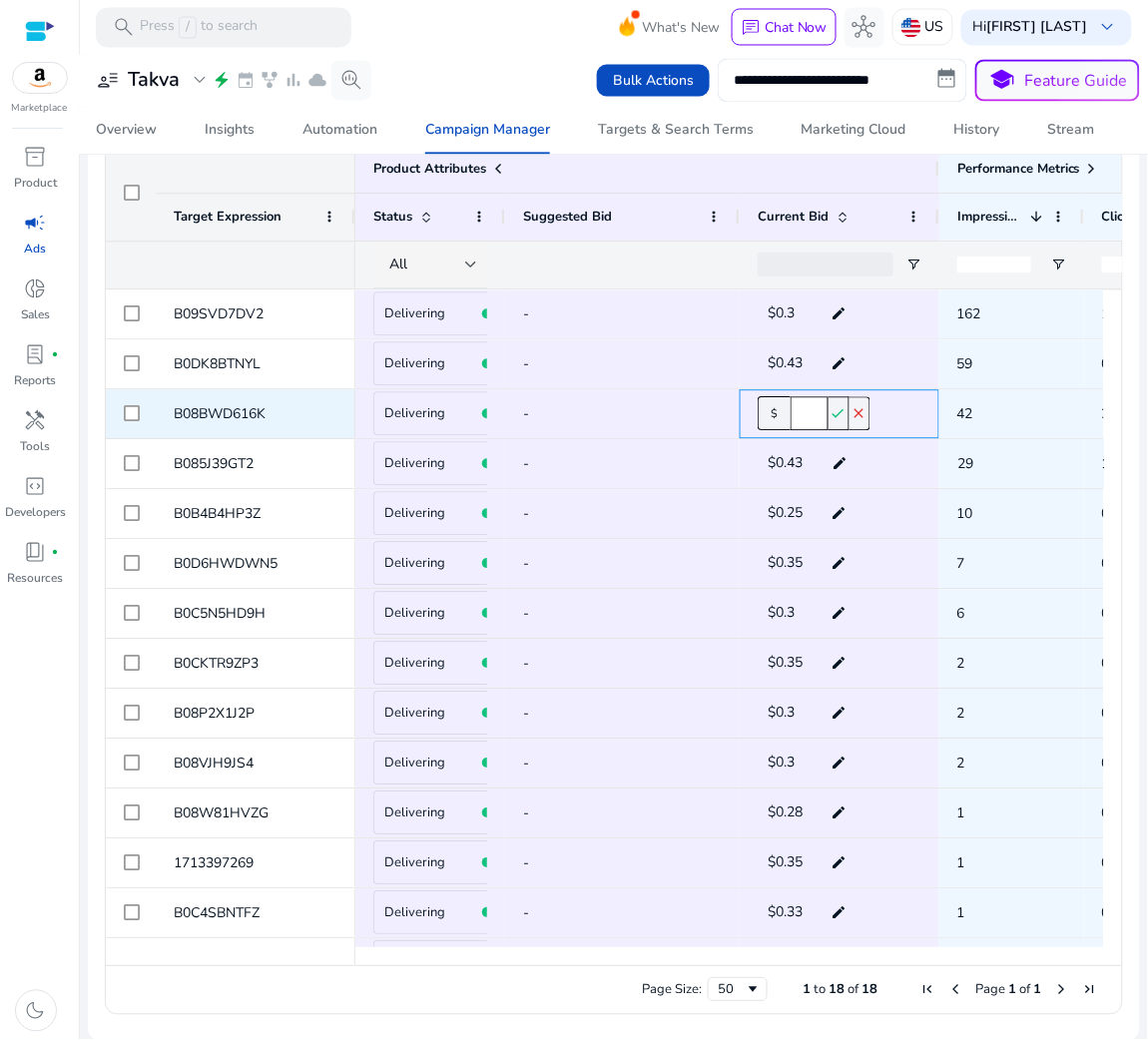 scroll, scrollTop: 0, scrollLeft: 2, axis: horizontal 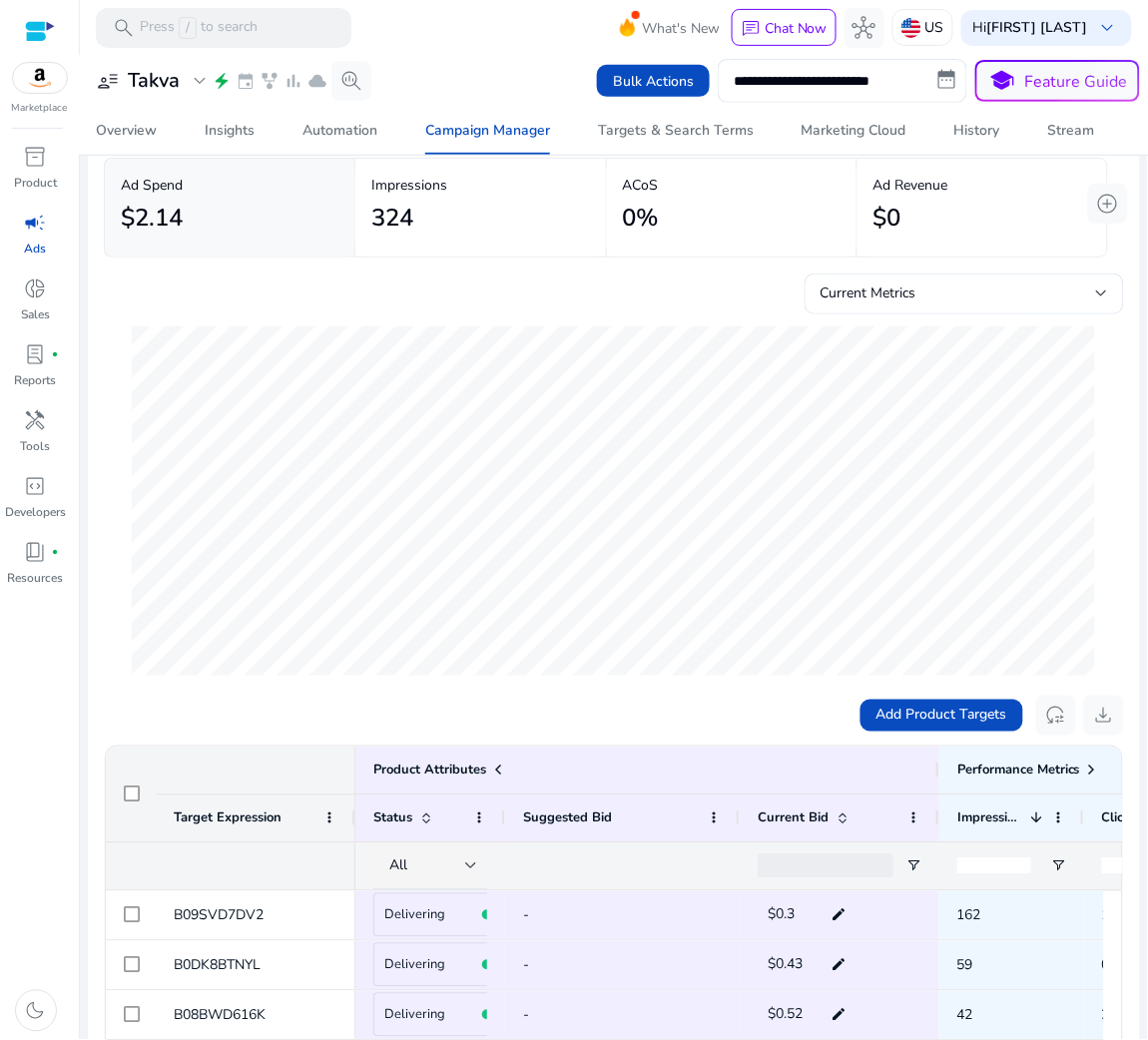 click on "Product Attributes" 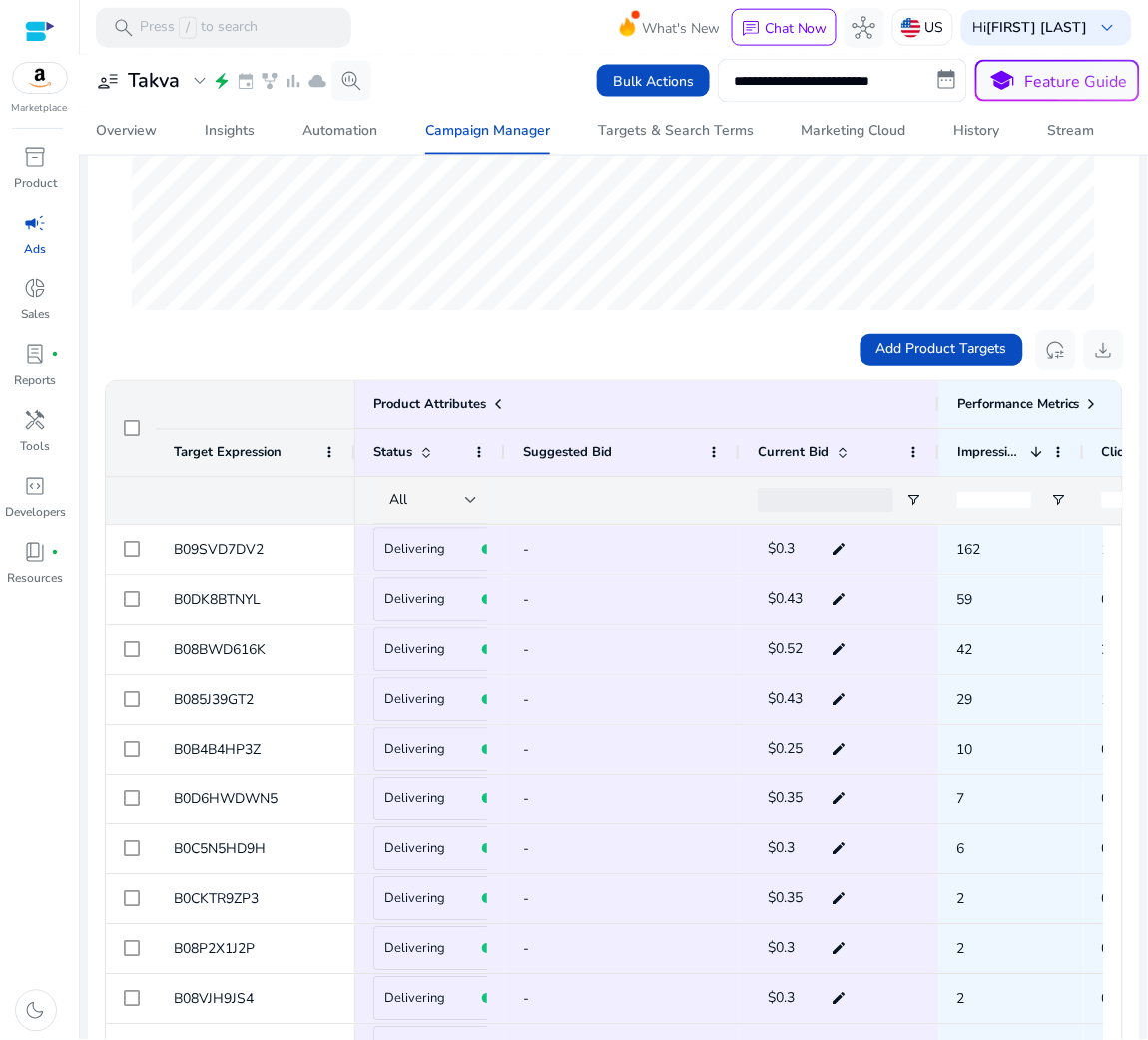 scroll, scrollTop: 483, scrollLeft: 0, axis: vertical 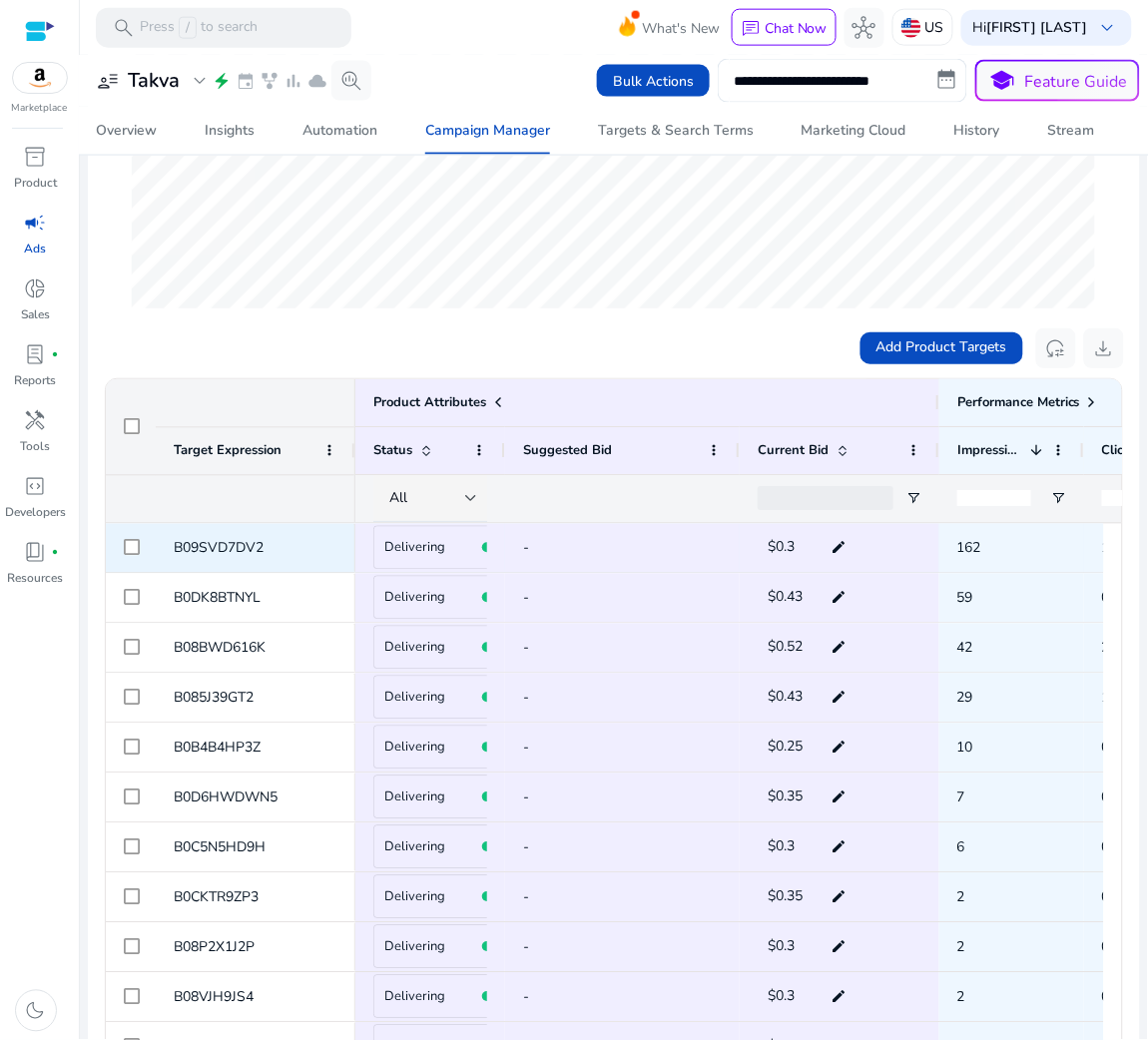 click on "edit" 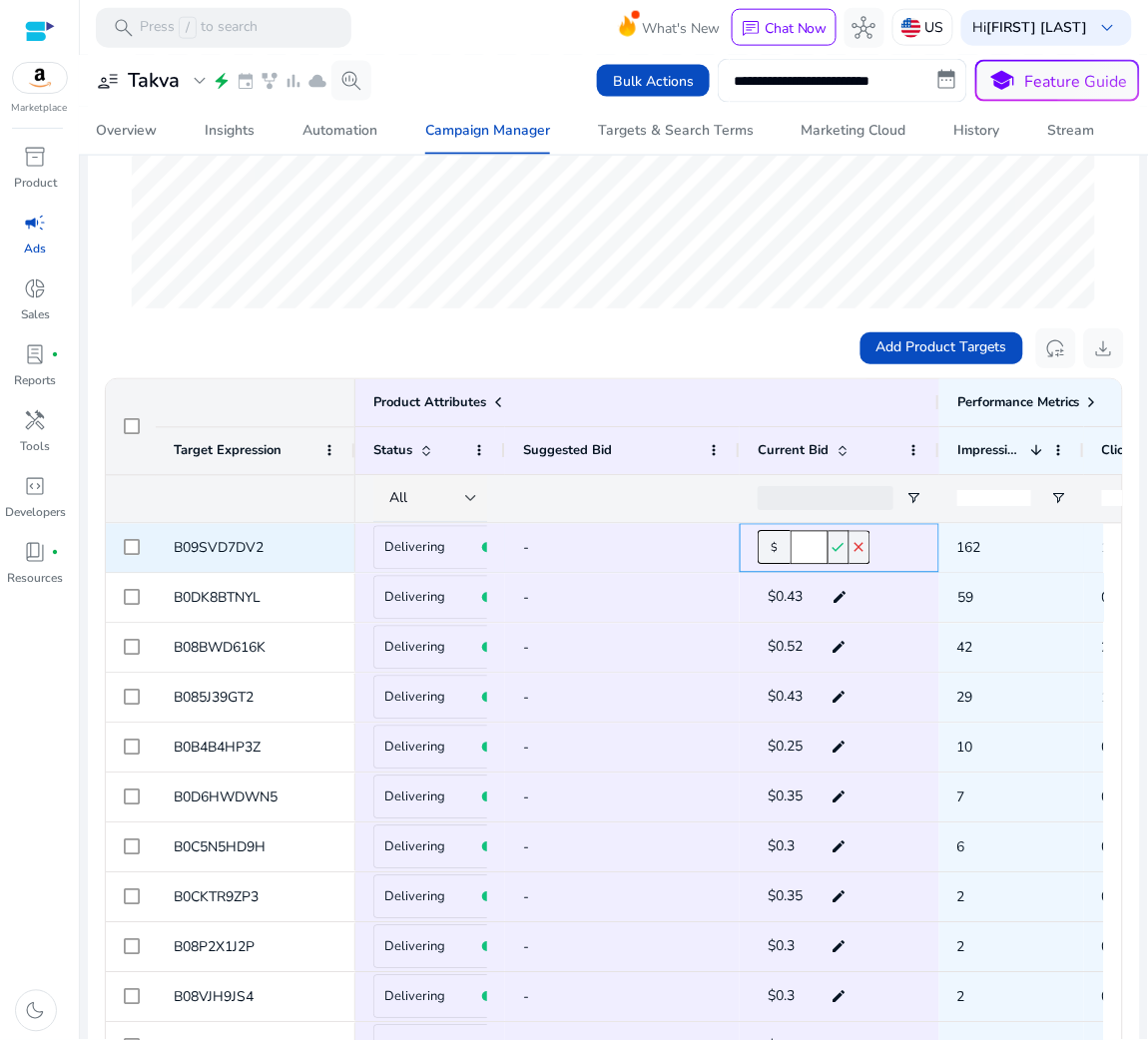 click on "***" 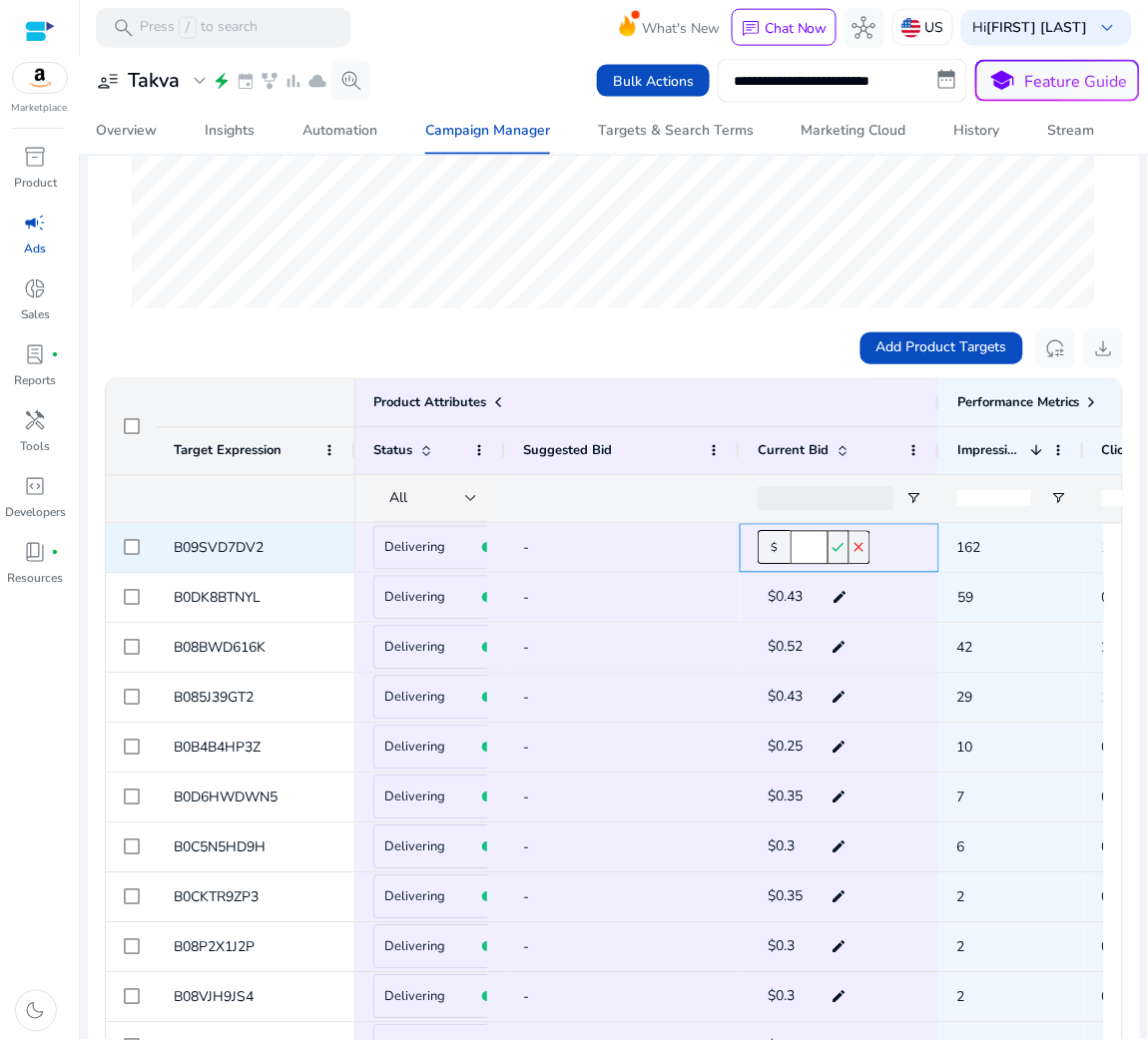 type on "****" 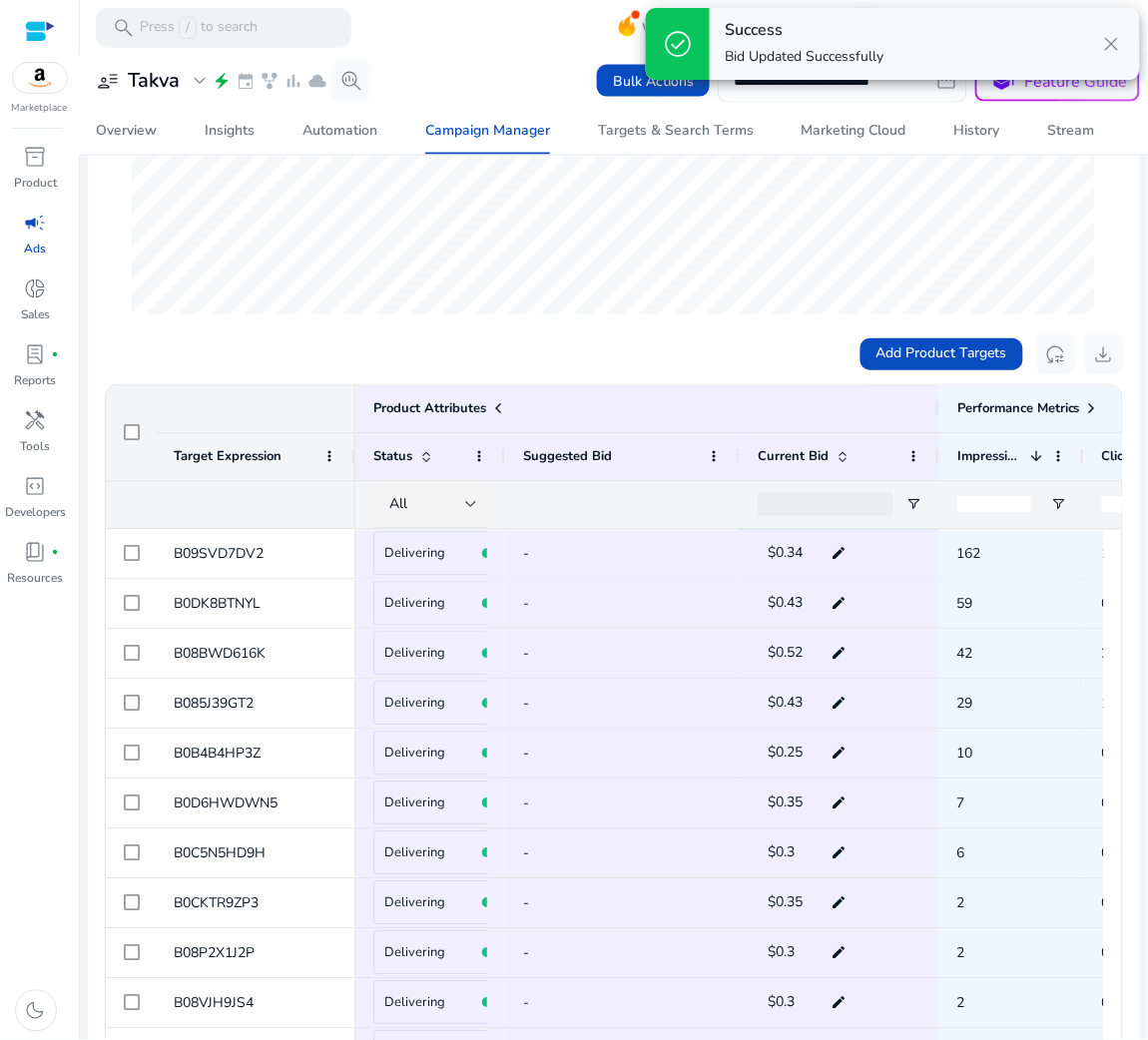 scroll, scrollTop: 483, scrollLeft: 0, axis: vertical 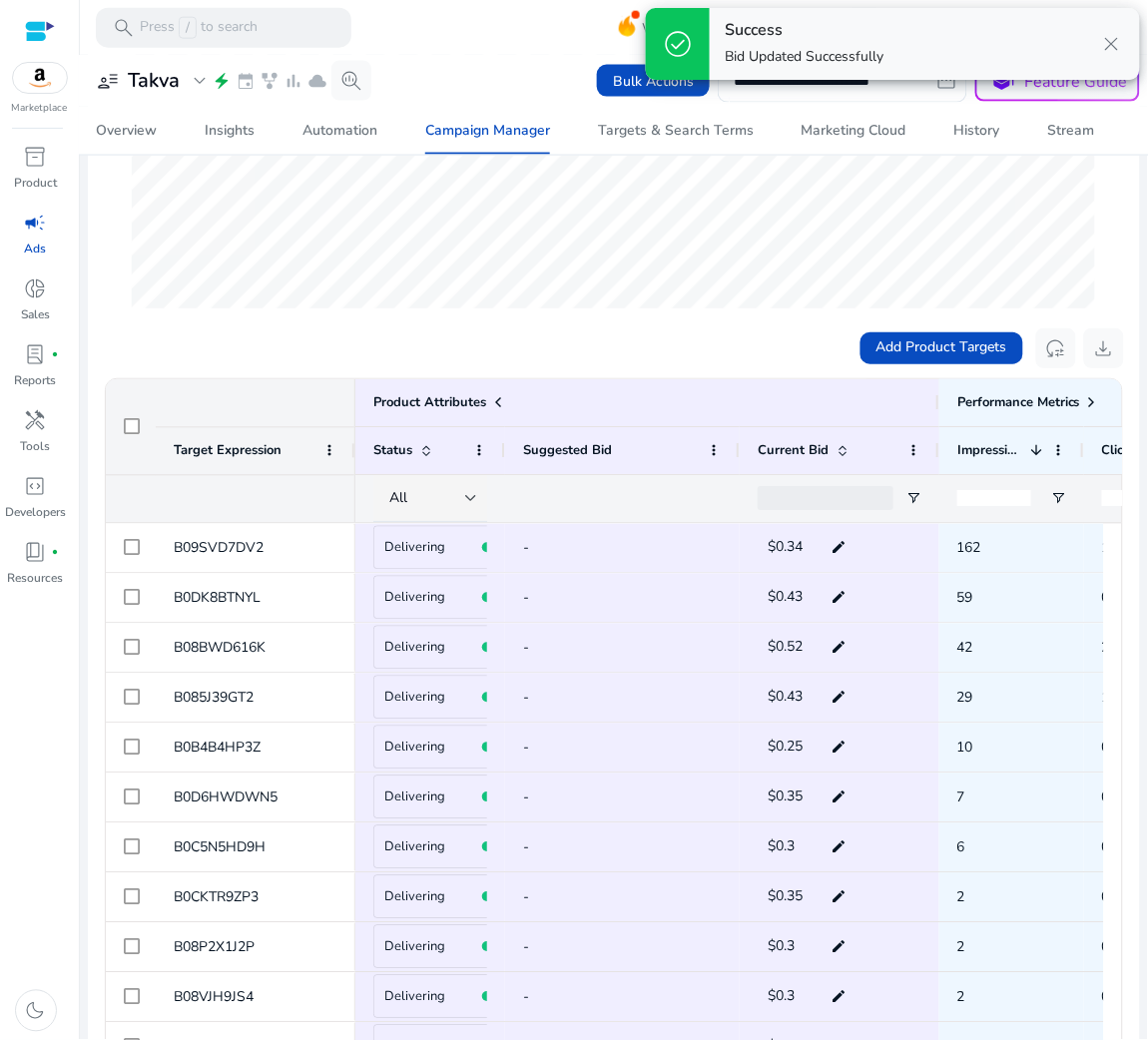 click on "Add Product Targets   reset_settings   download" 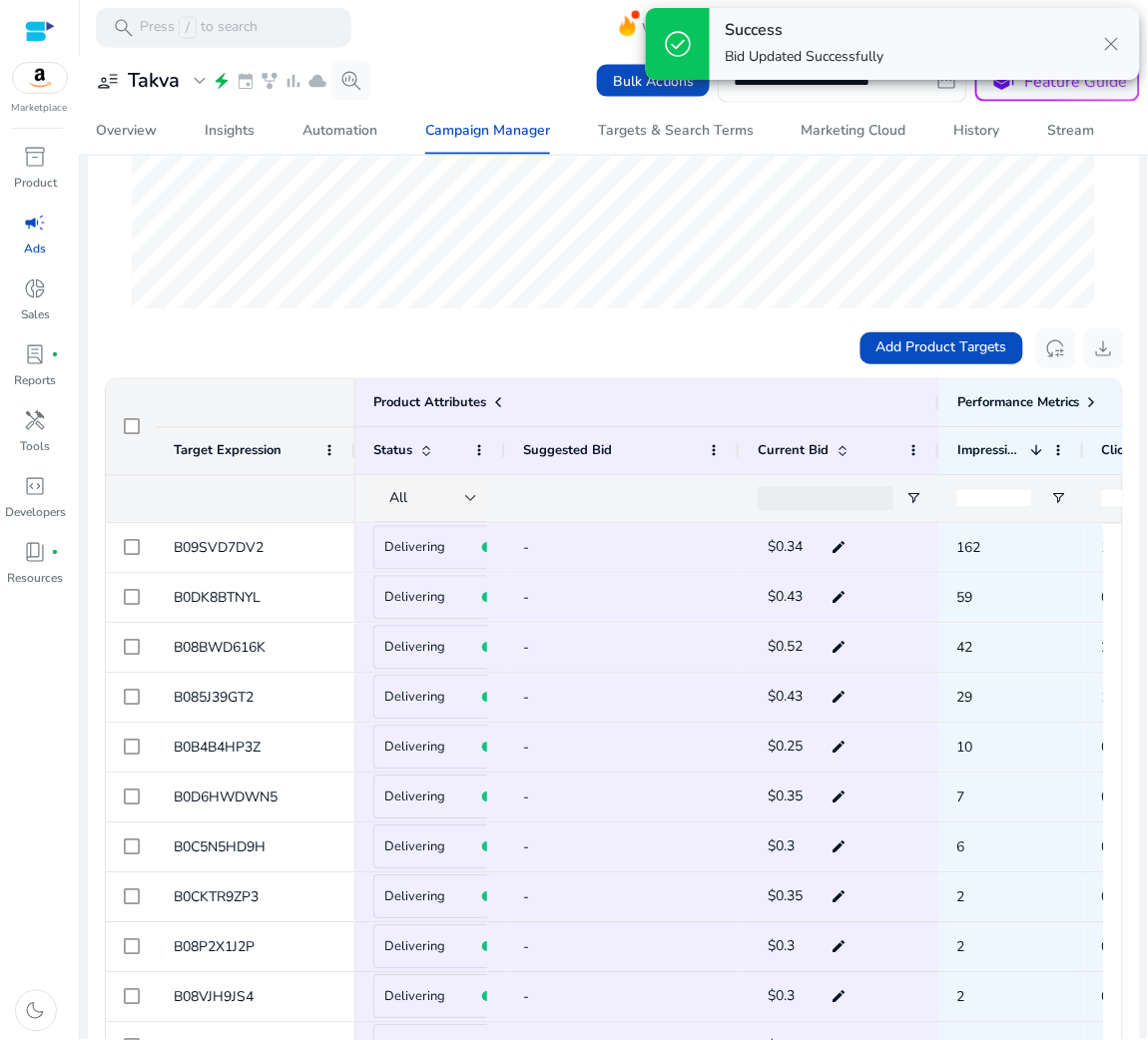 scroll, scrollTop: 717, scrollLeft: 0, axis: vertical 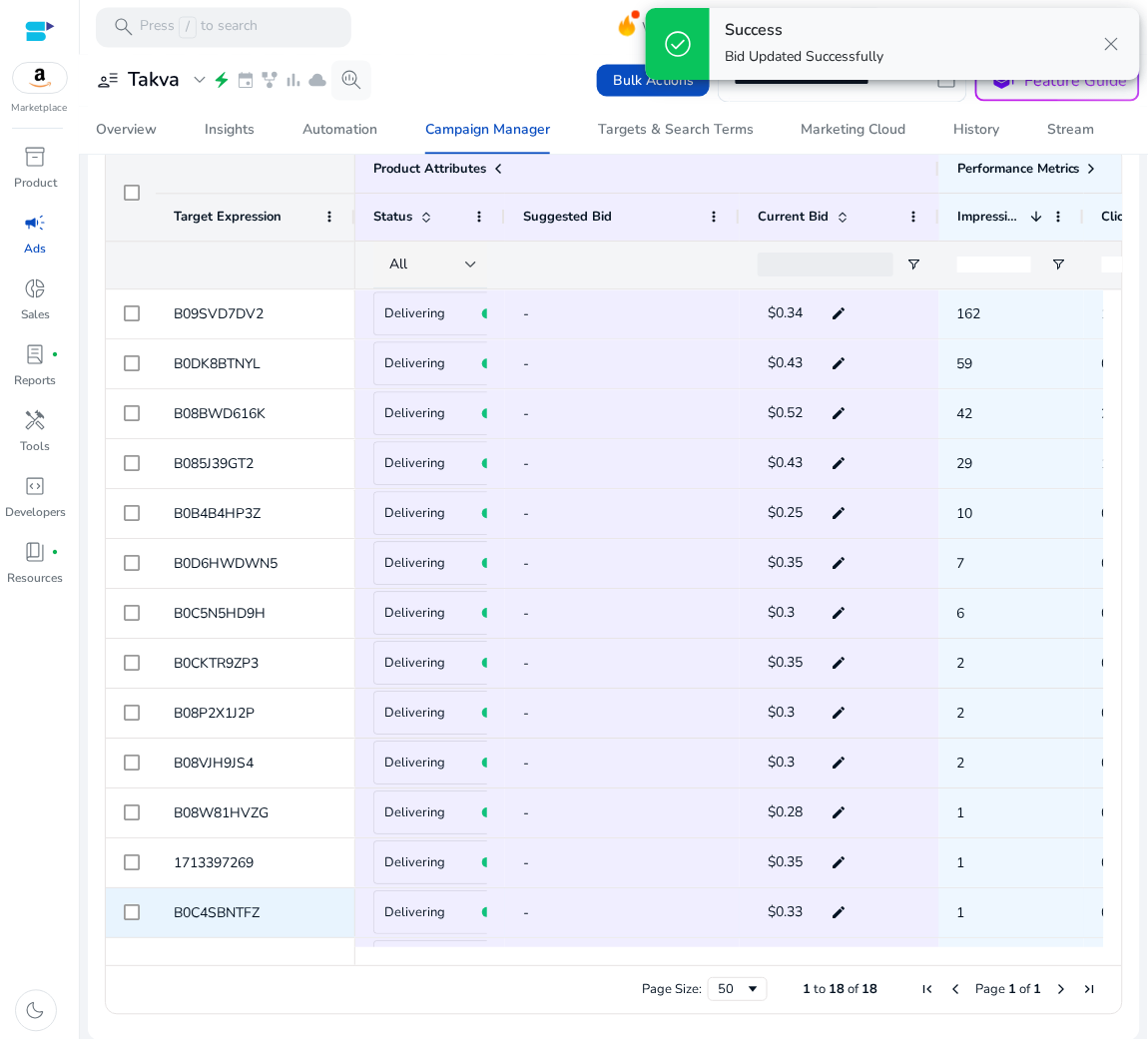 click on "edit" 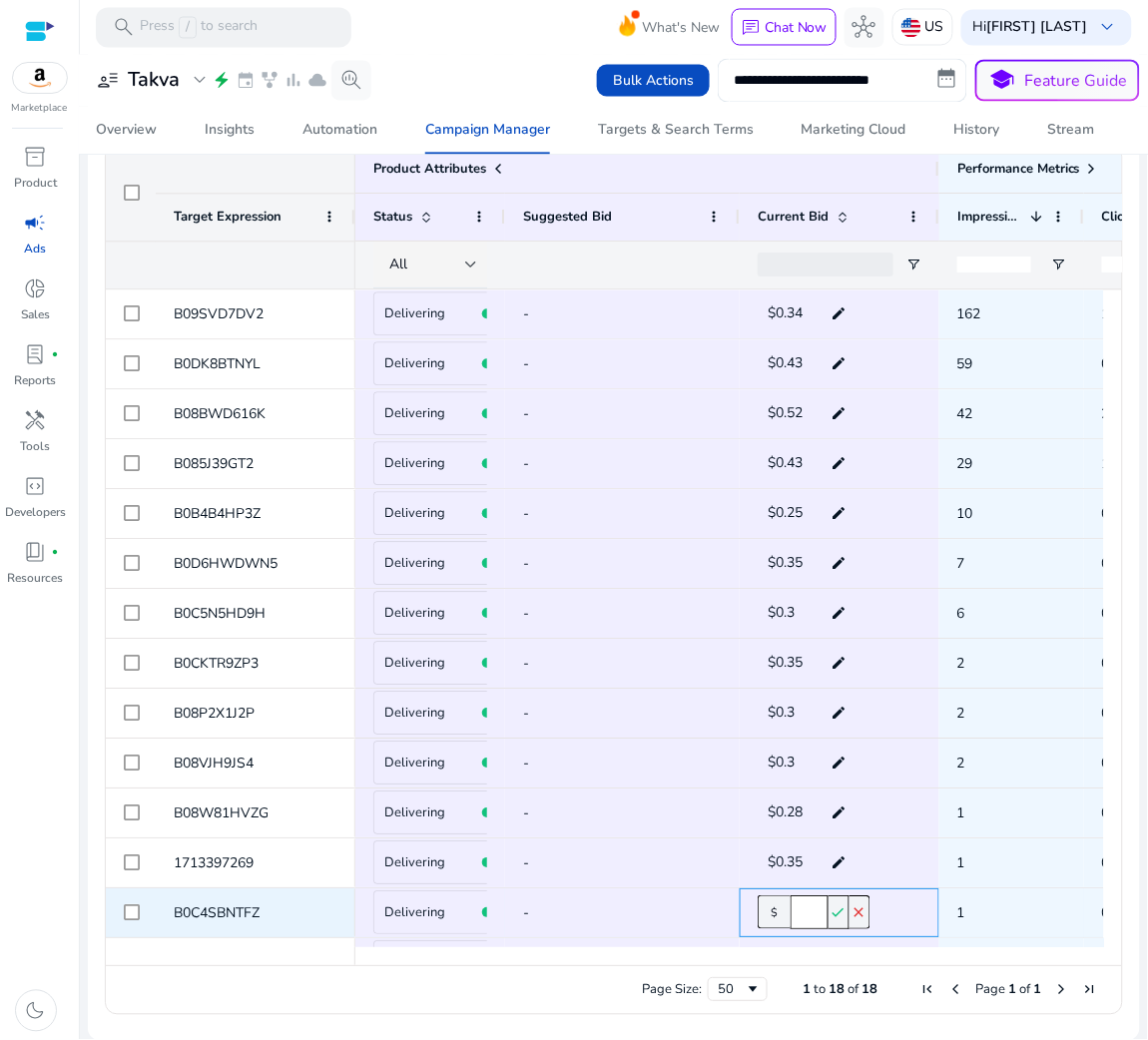 click on "****" 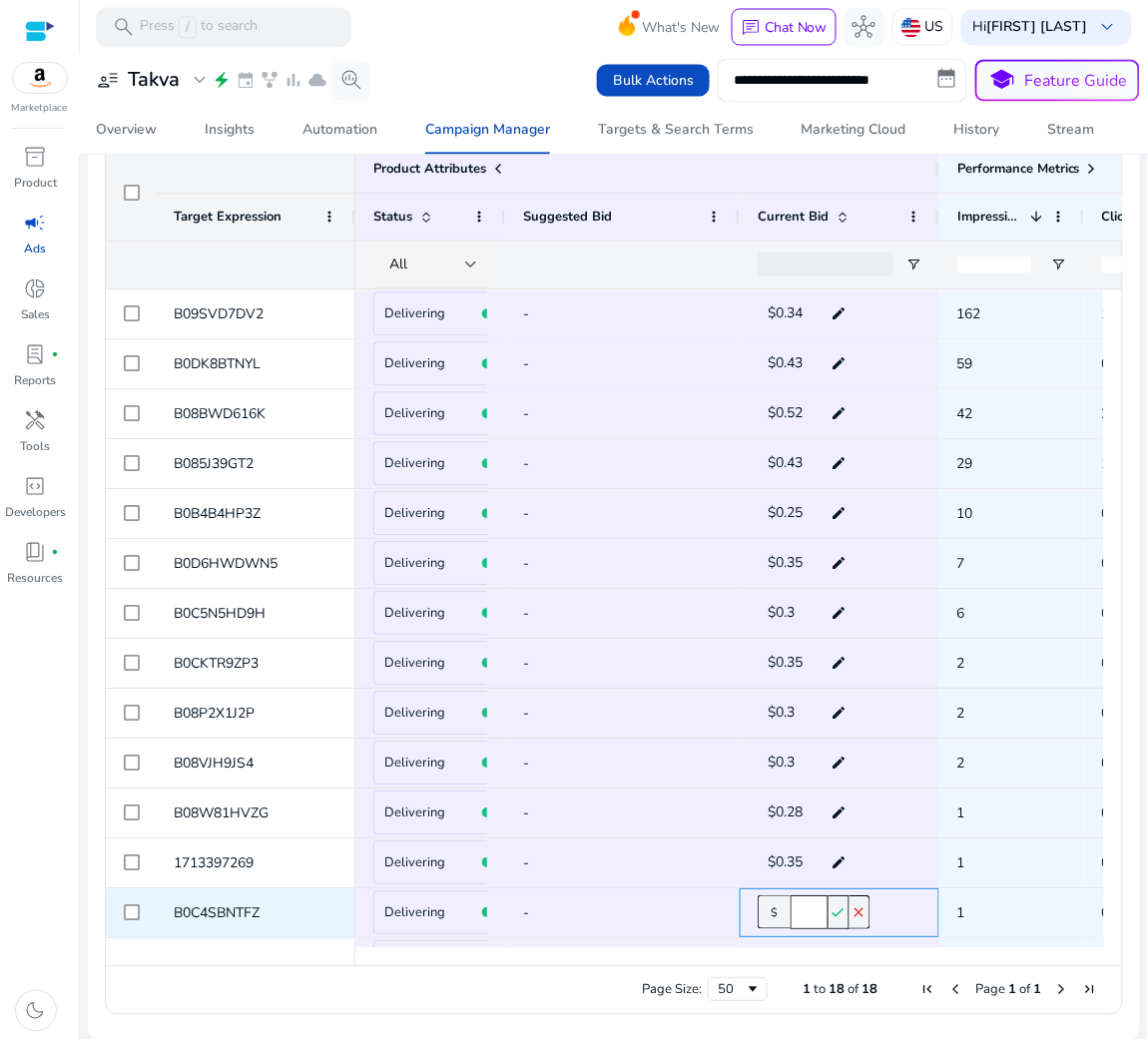 click on "****" 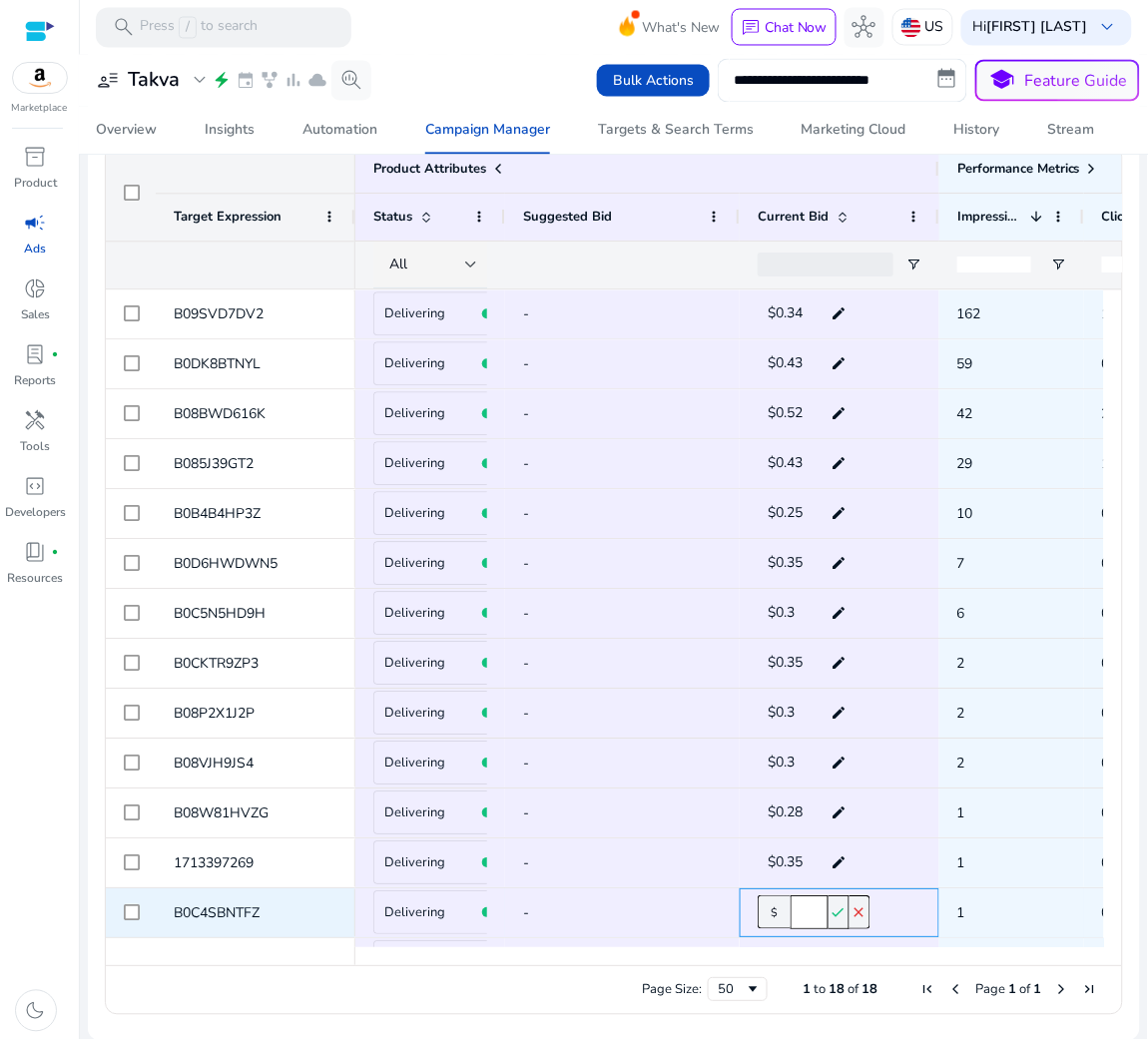 type on "****" 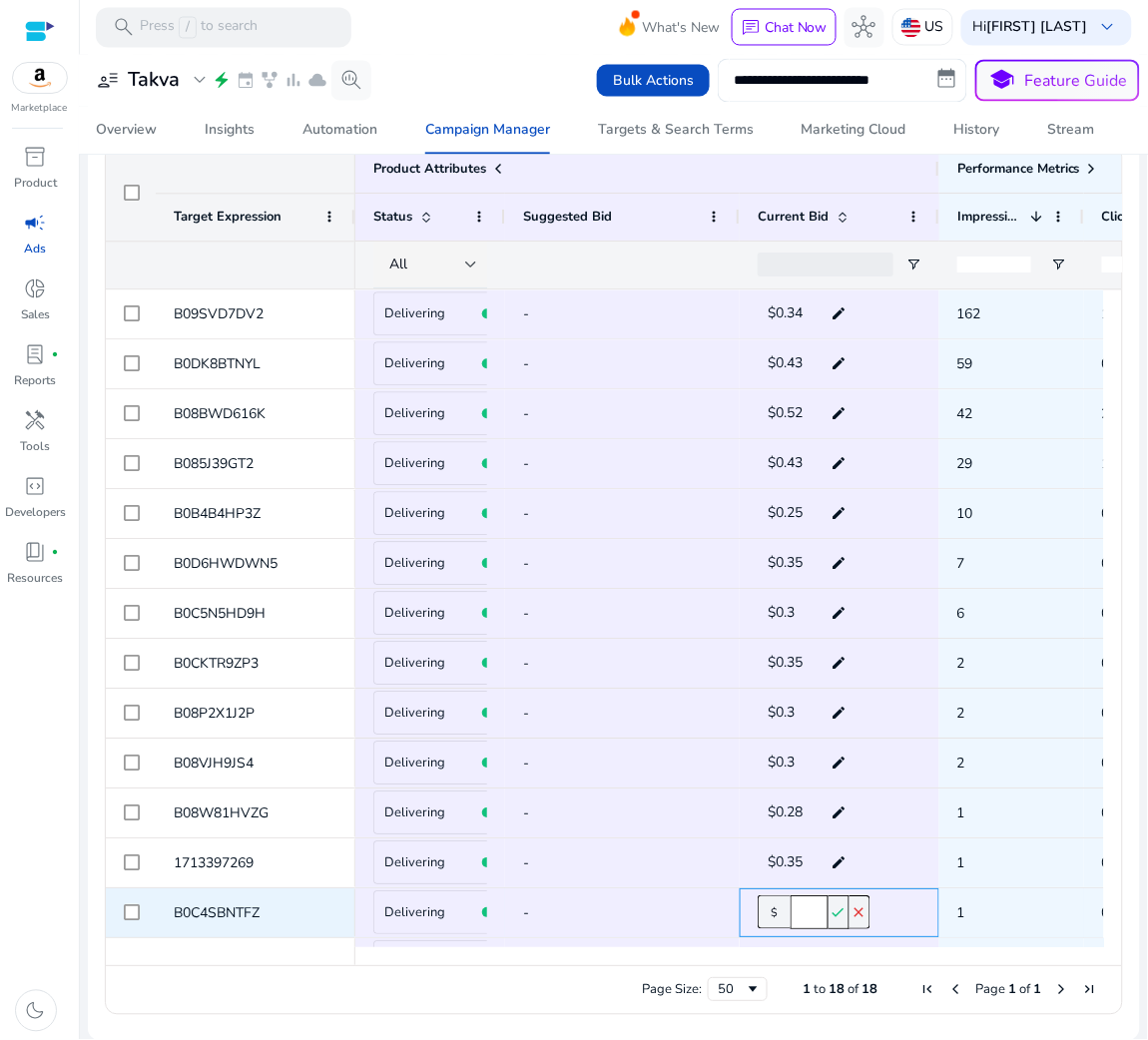 scroll, scrollTop: 0, scrollLeft: 2, axis: horizontal 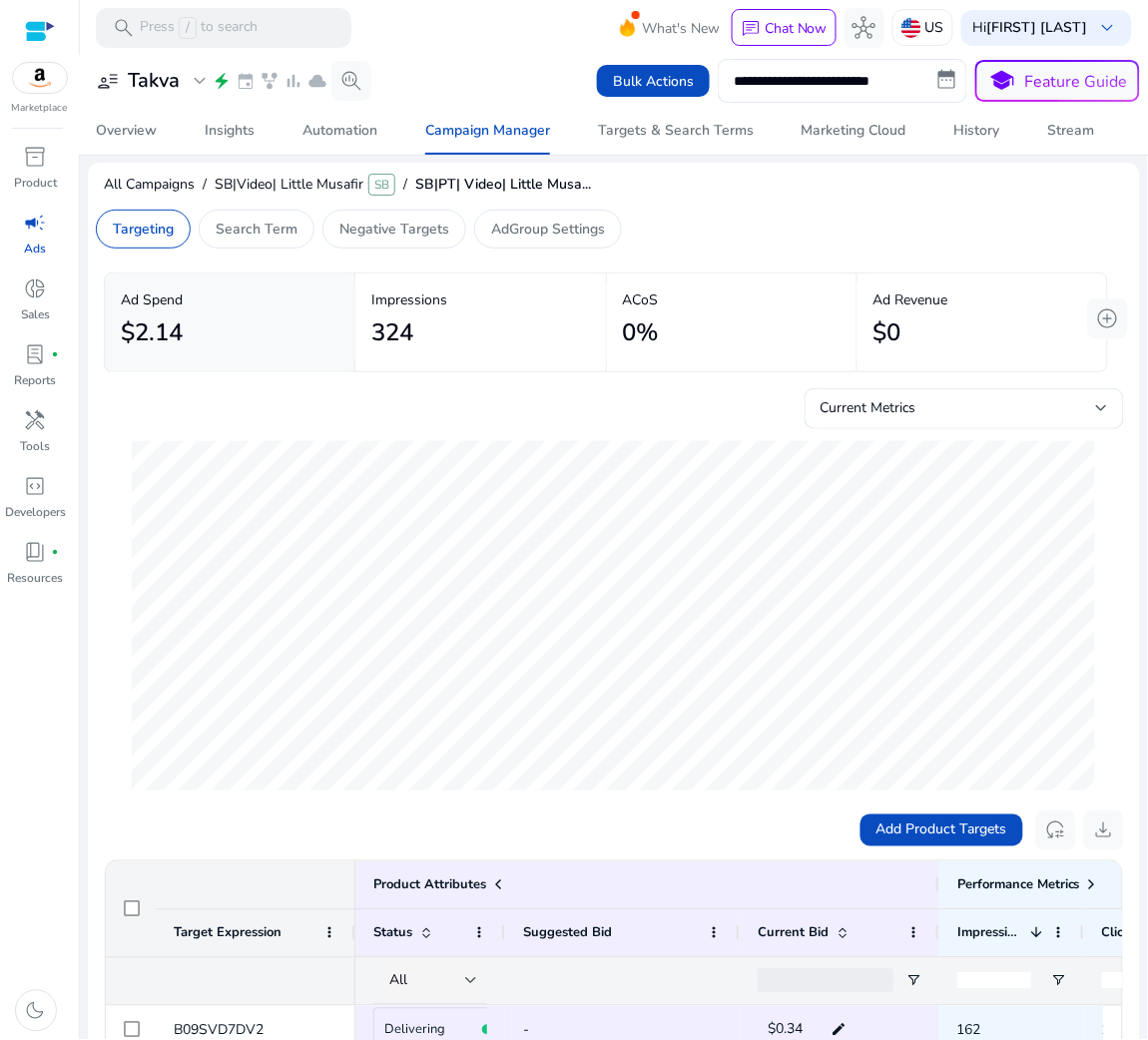 drag, startPoint x: 103, startPoint y: 185, endPoint x: 1147, endPoint y: 260, distance: 1046.6905 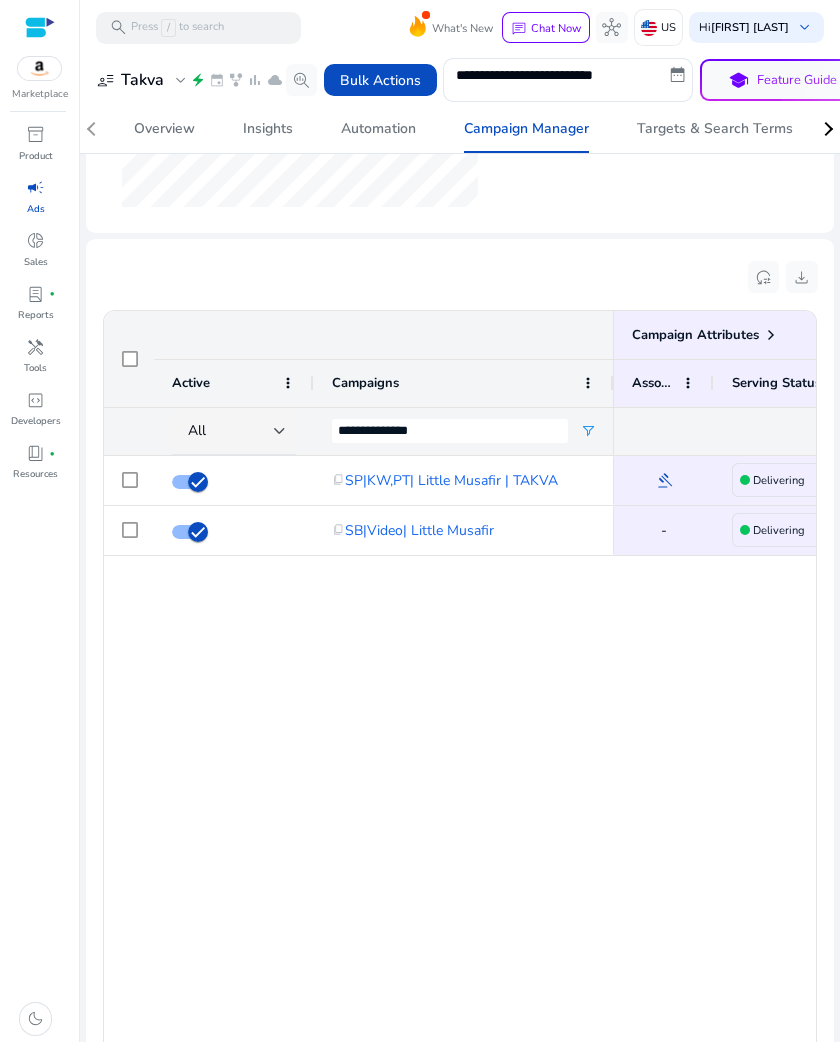 scroll, scrollTop: 1178, scrollLeft: 0, axis: vertical 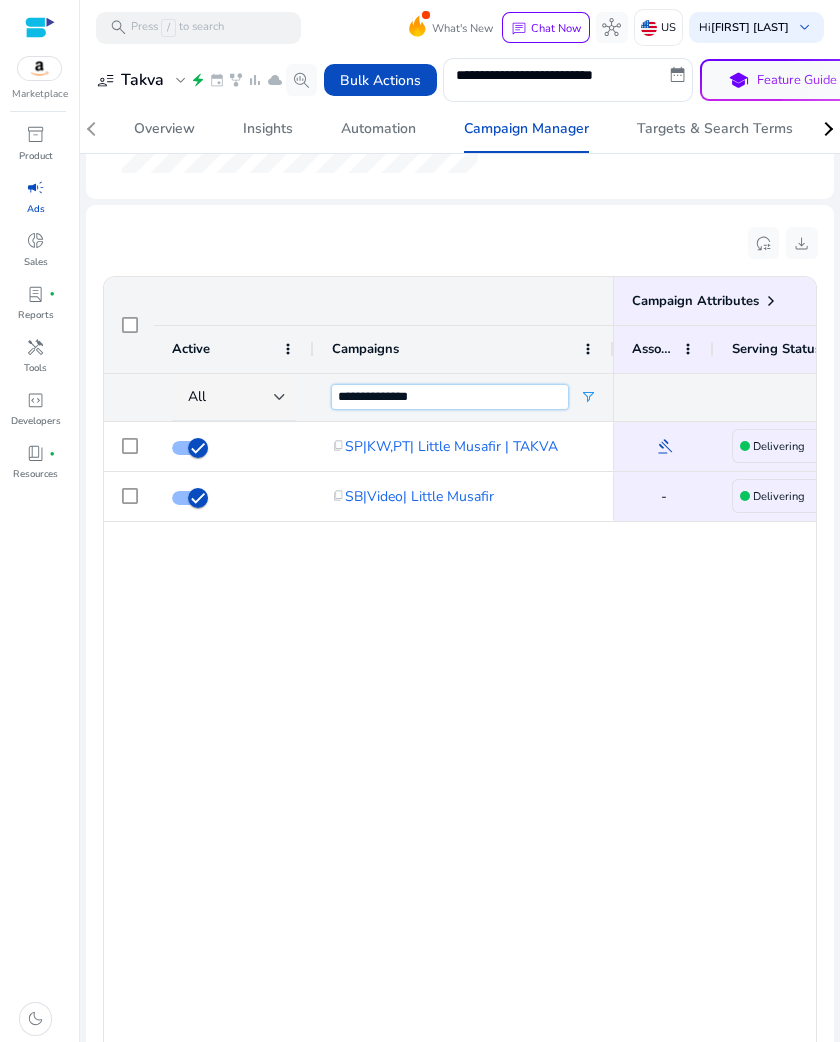 click on "**********" at bounding box center (450, 397) 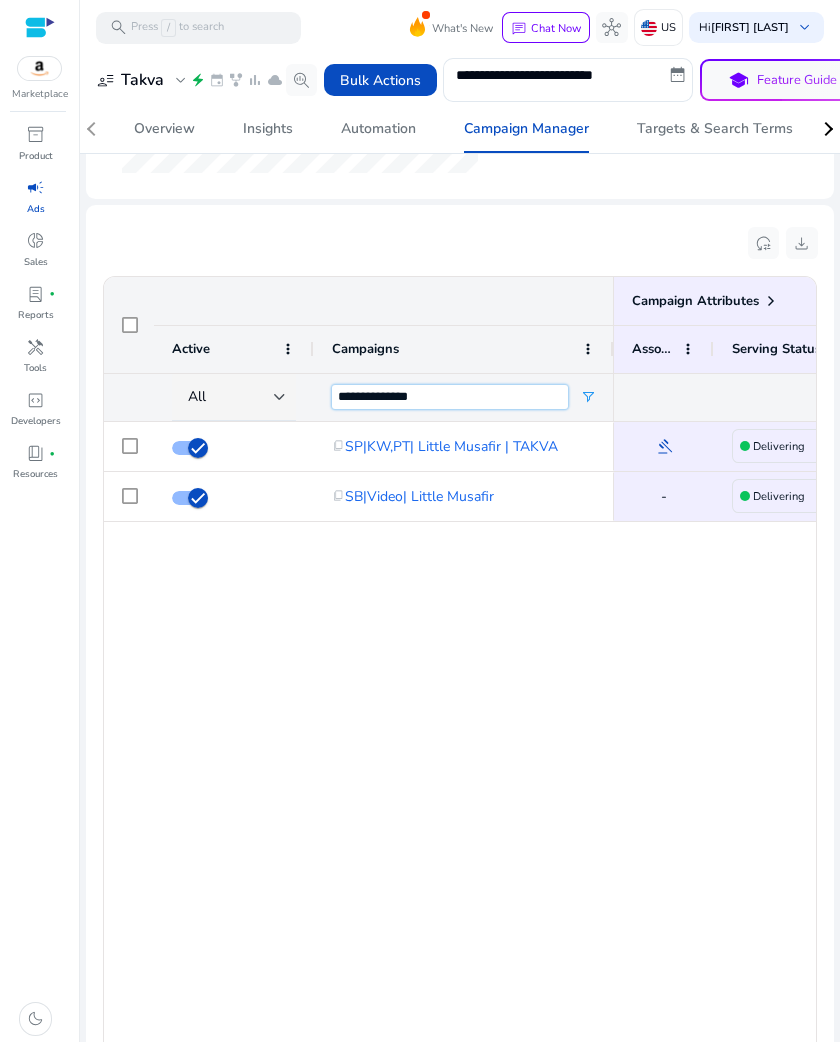 click on "**********" at bounding box center (450, 397) 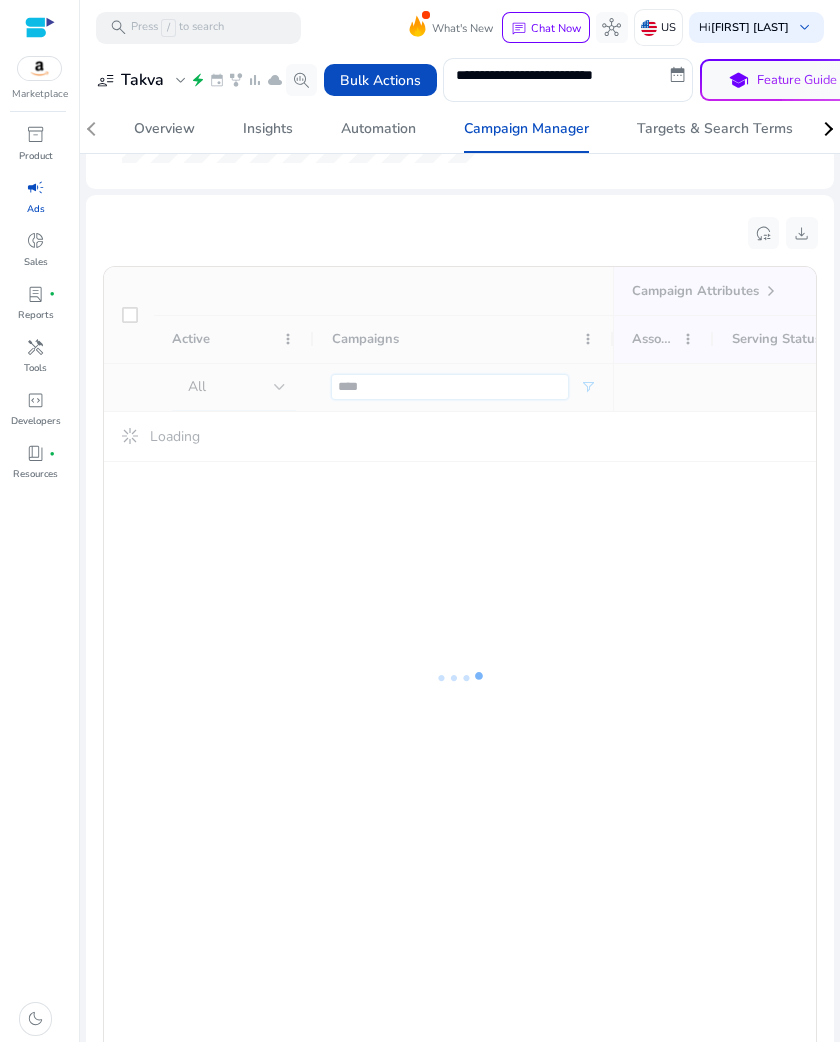 scroll, scrollTop: 1178, scrollLeft: 0, axis: vertical 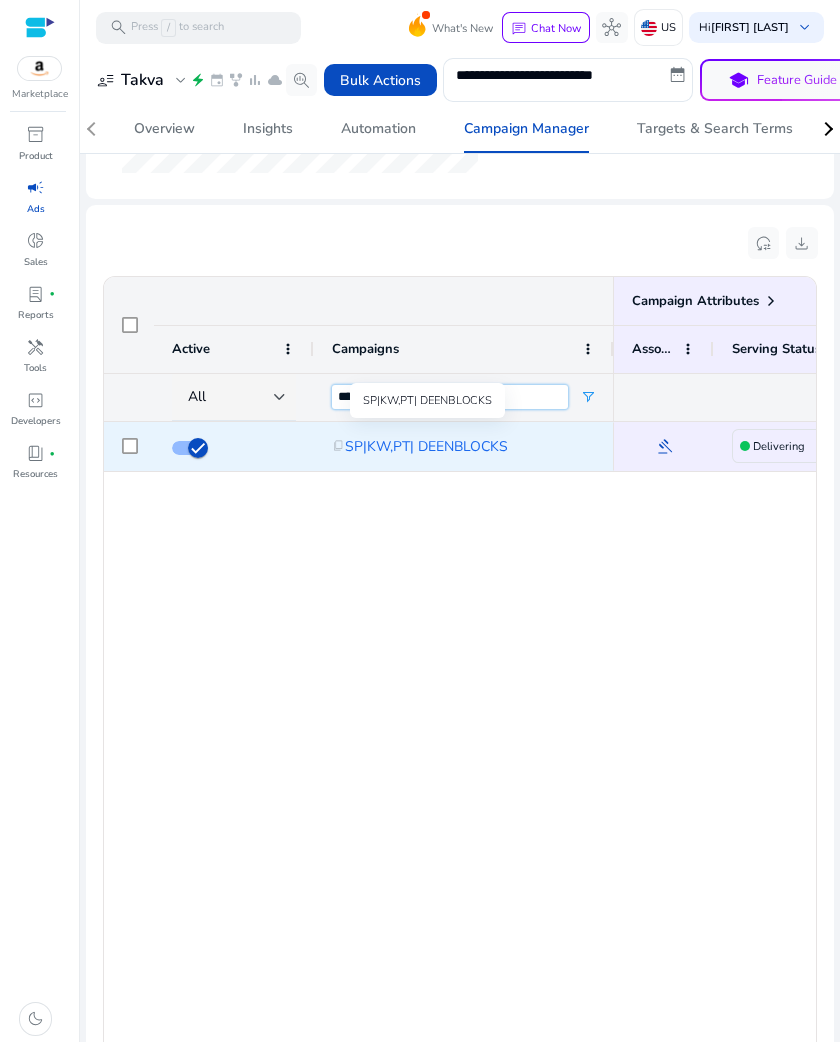 type on "****" 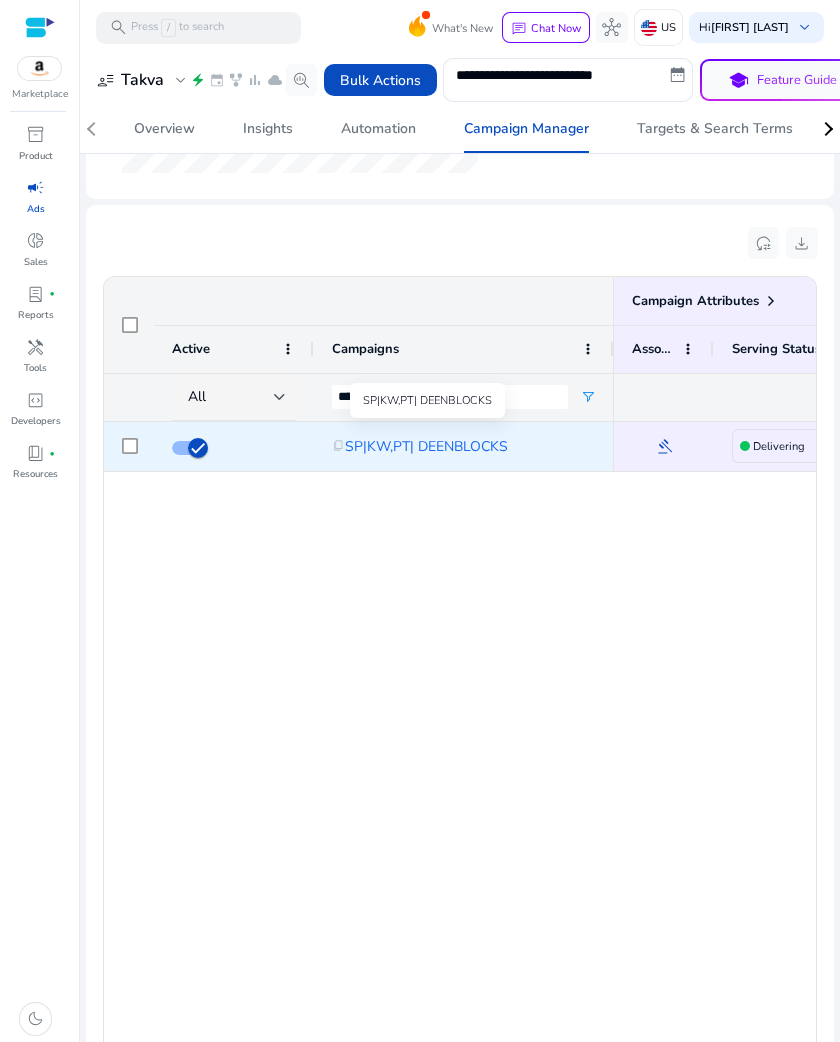 click on "SP|KW,PT| DEENBLOCKS" 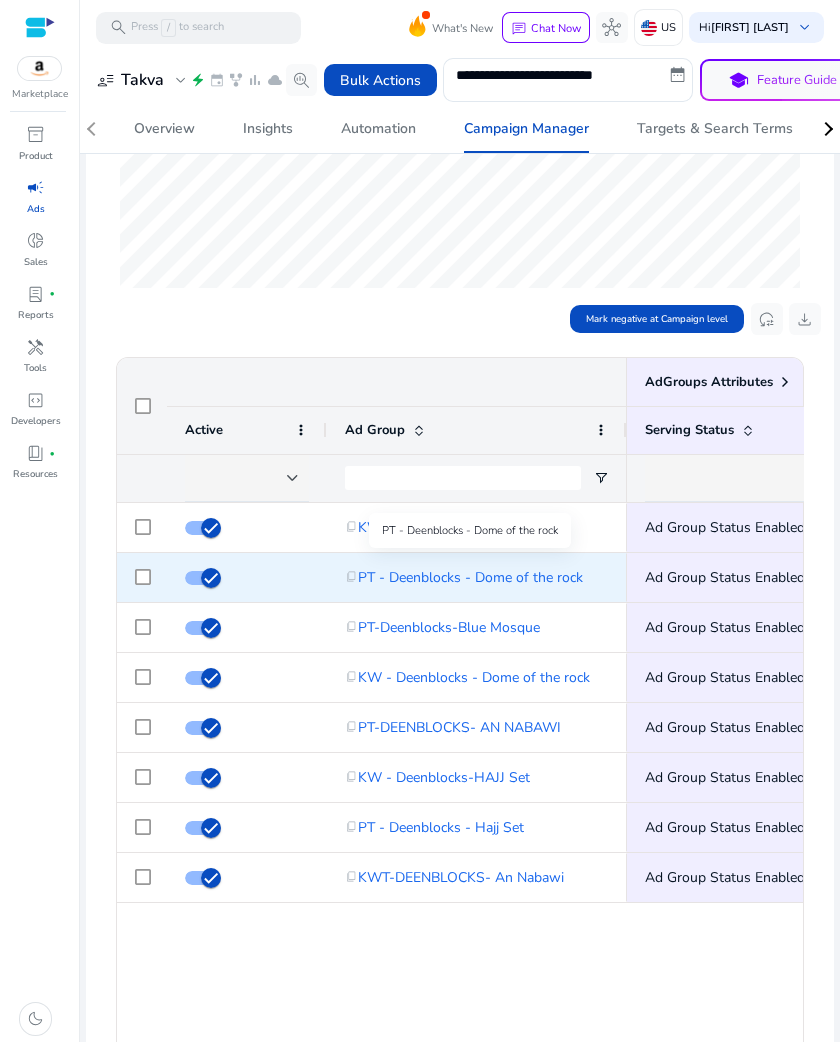 scroll, scrollTop: 457, scrollLeft: 0, axis: vertical 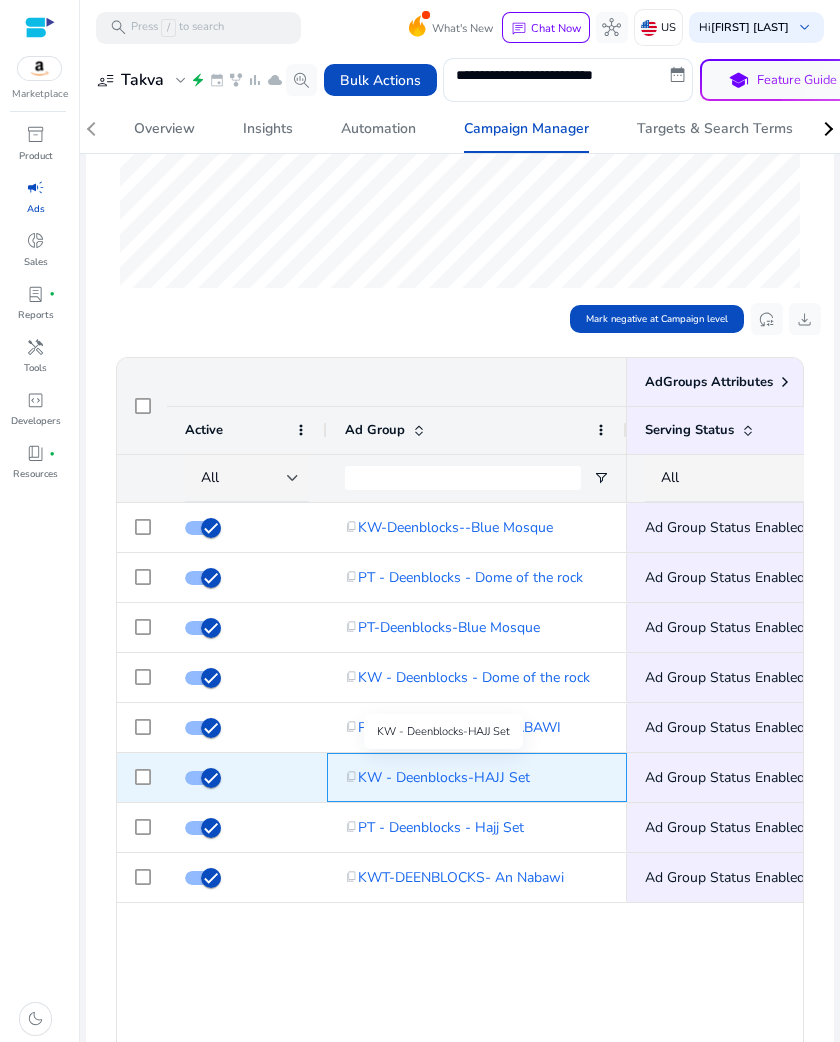 click on "KW - Deenblocks-HAJJ Set" 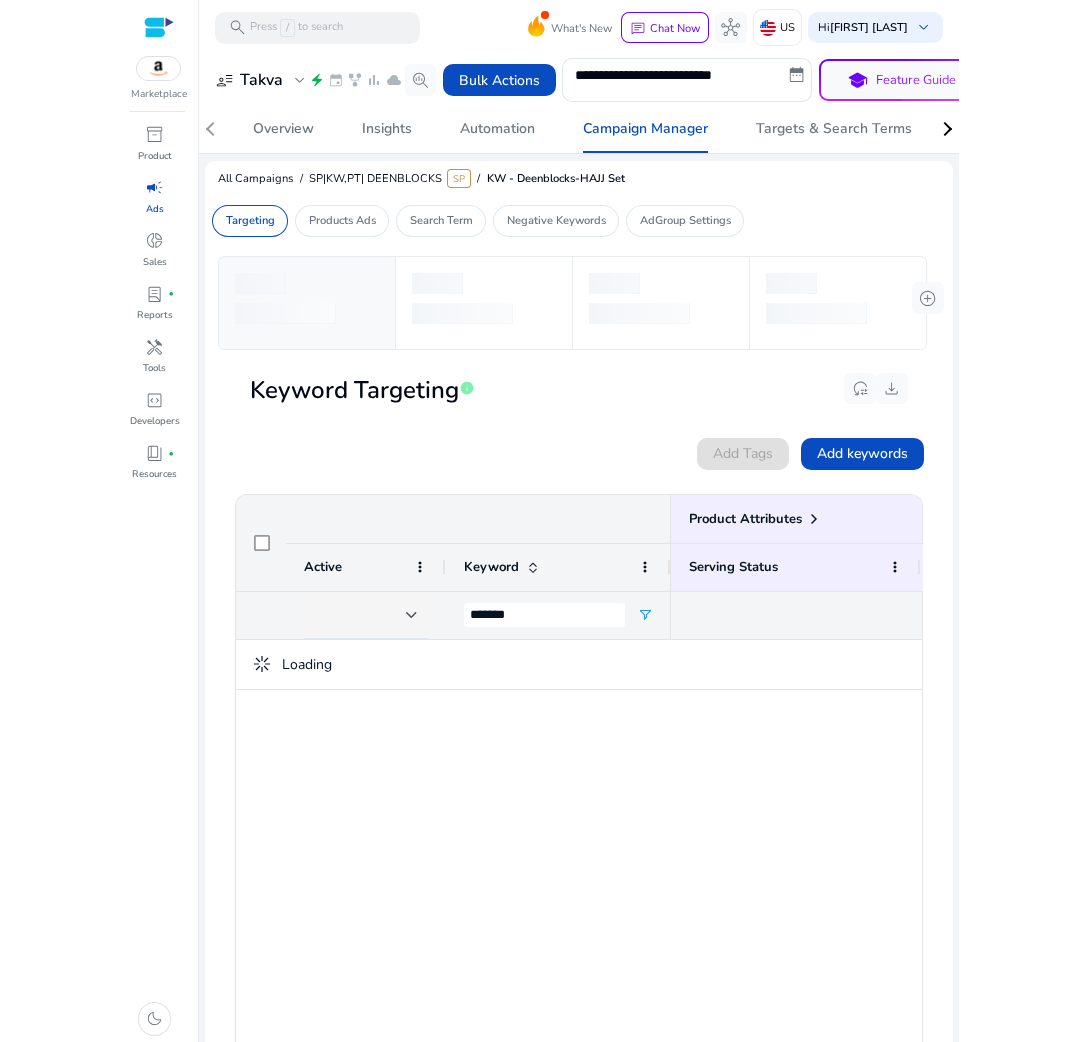 scroll, scrollTop: 1, scrollLeft: 0, axis: vertical 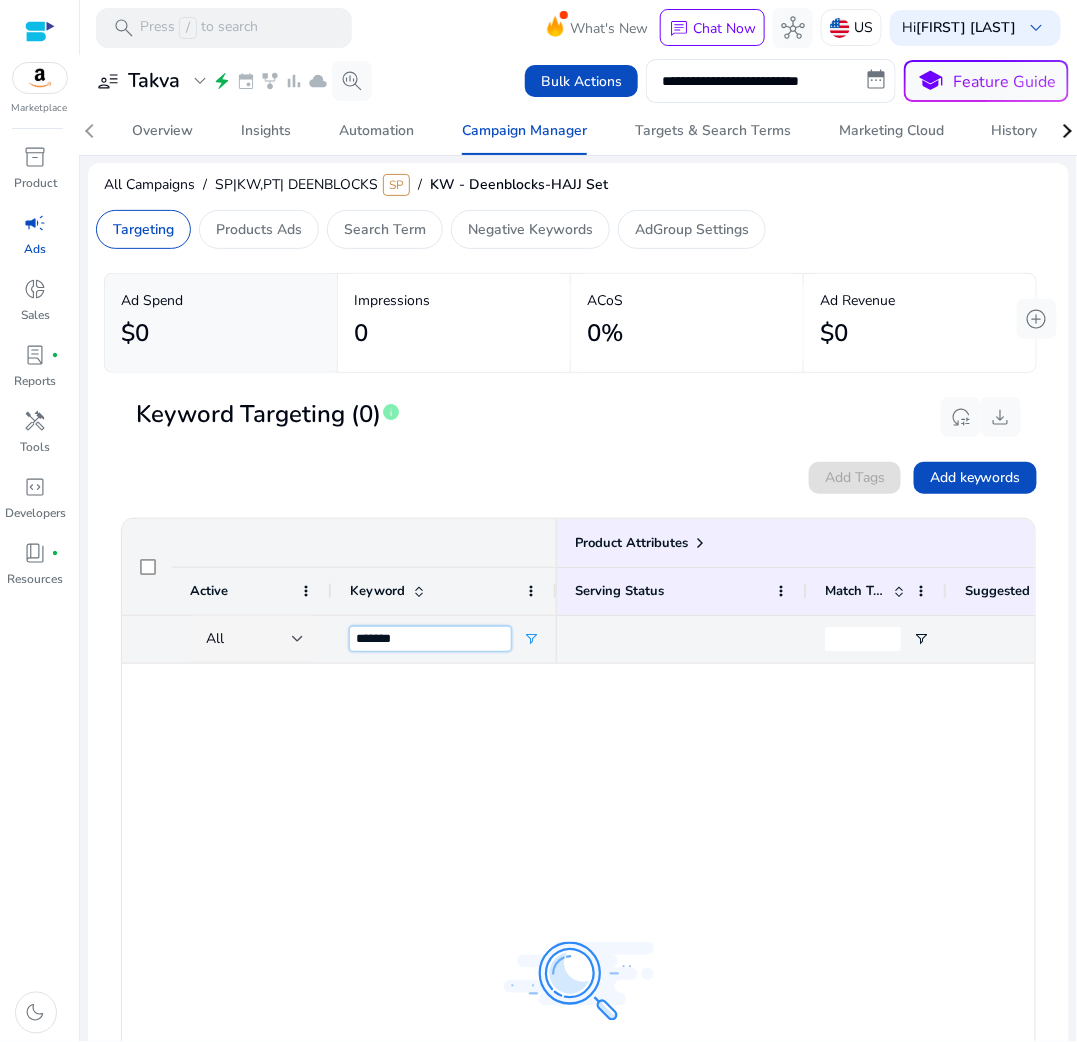 click on "******" at bounding box center [430, 639] 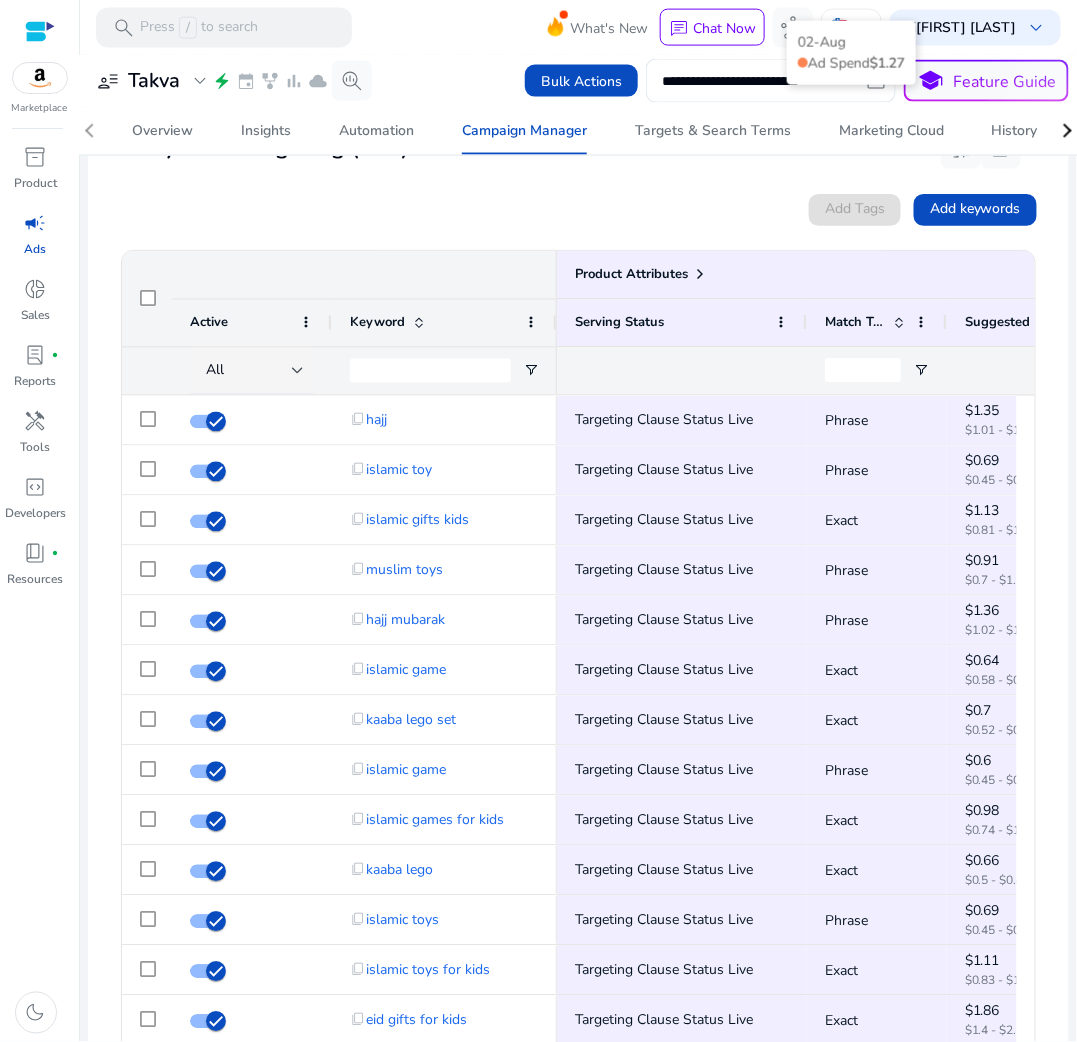 scroll, scrollTop: 674, scrollLeft: 0, axis: vertical 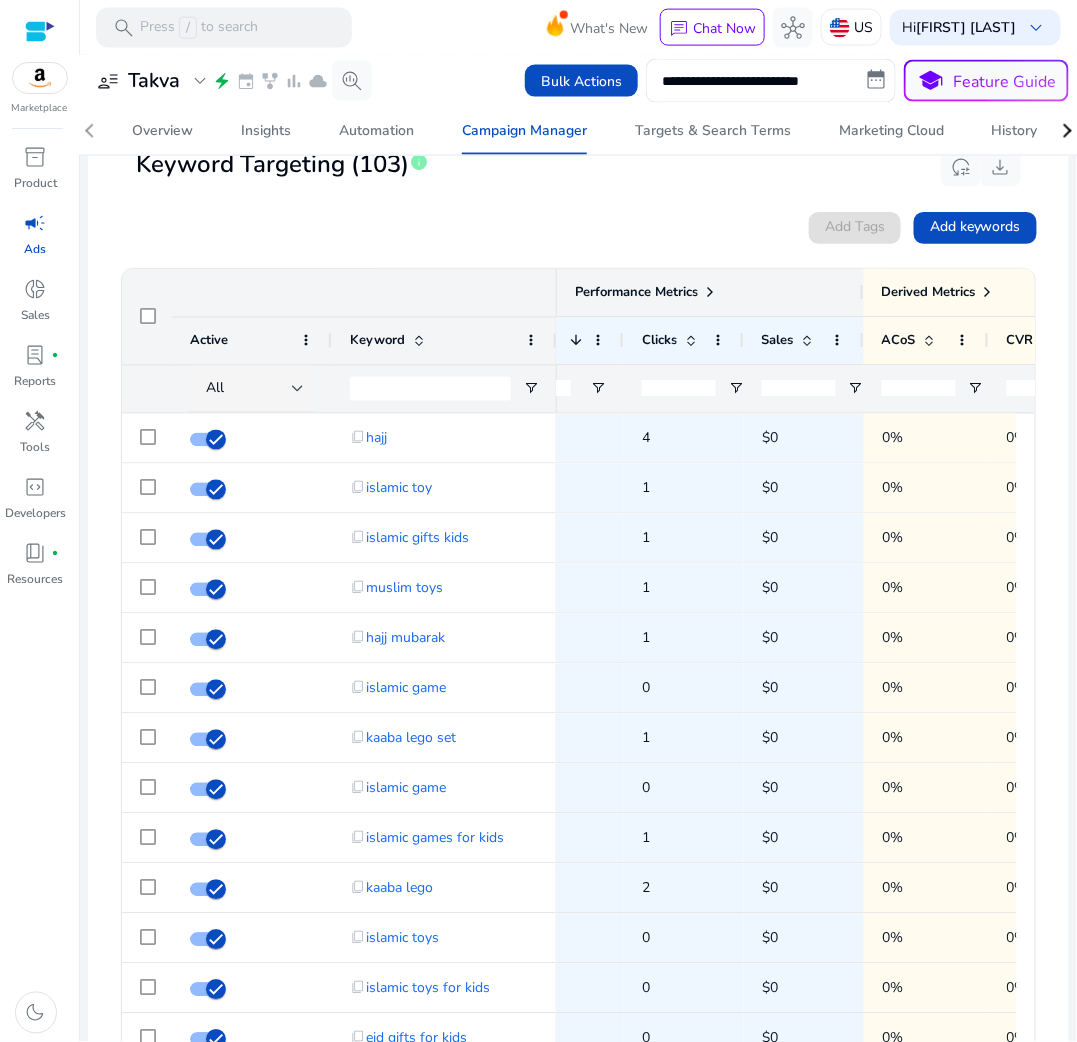 click 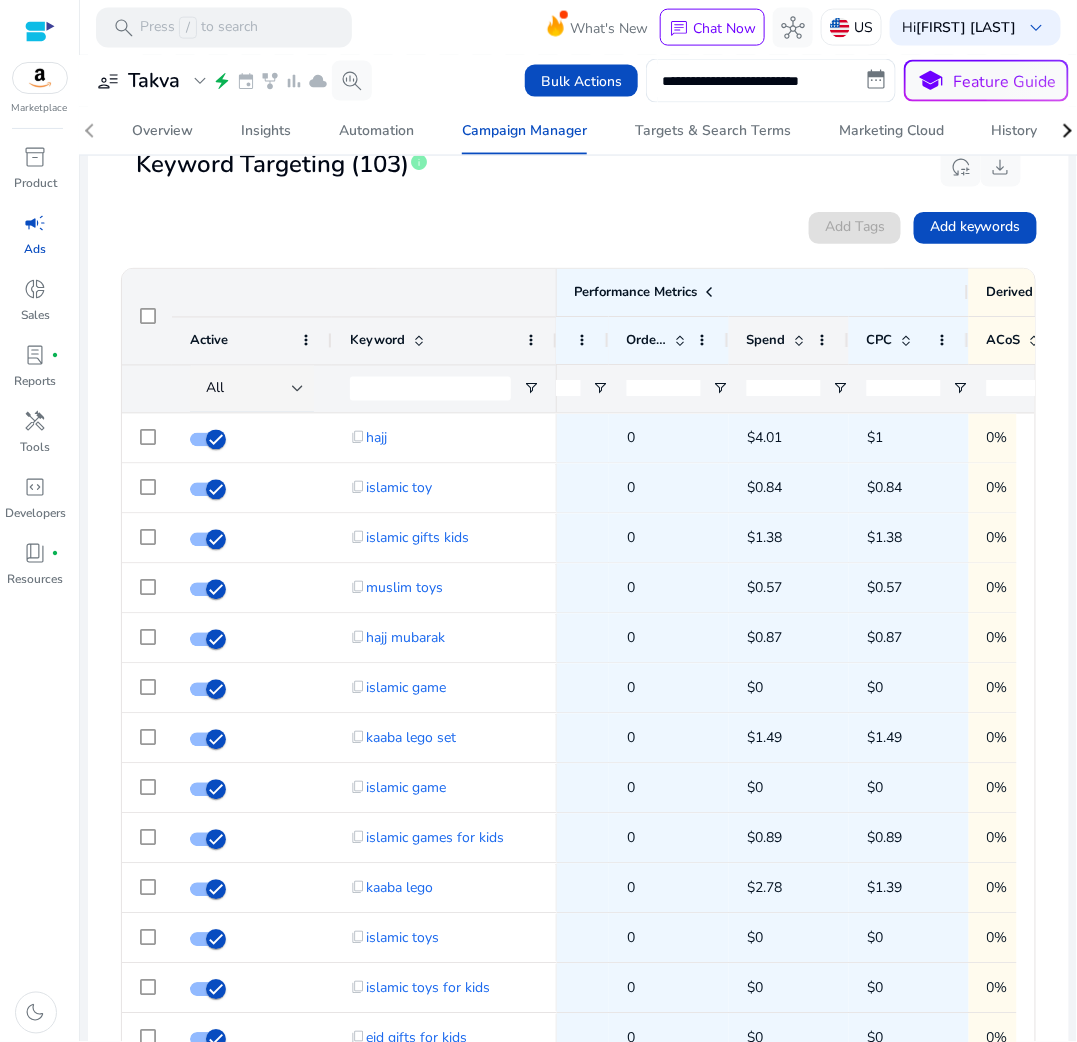 click 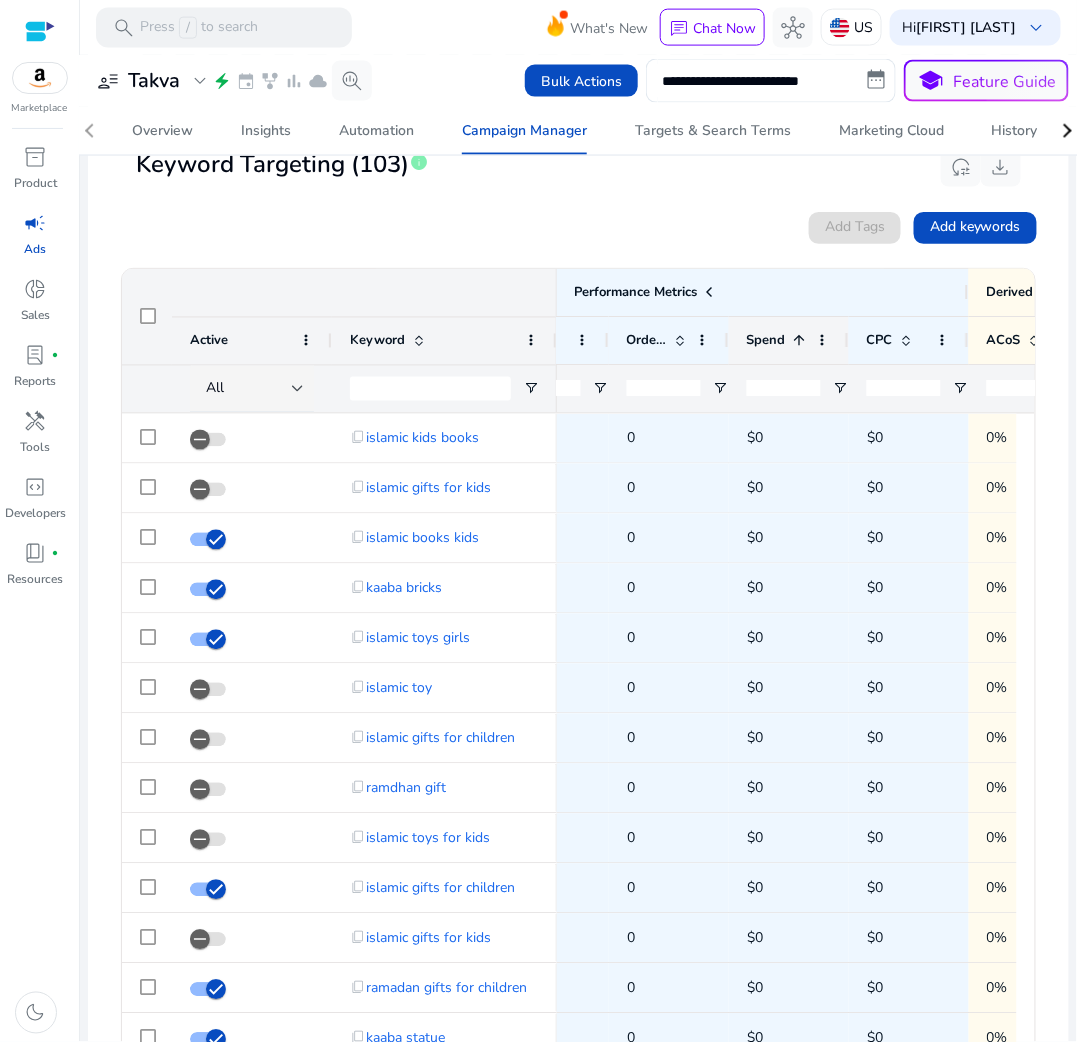 click 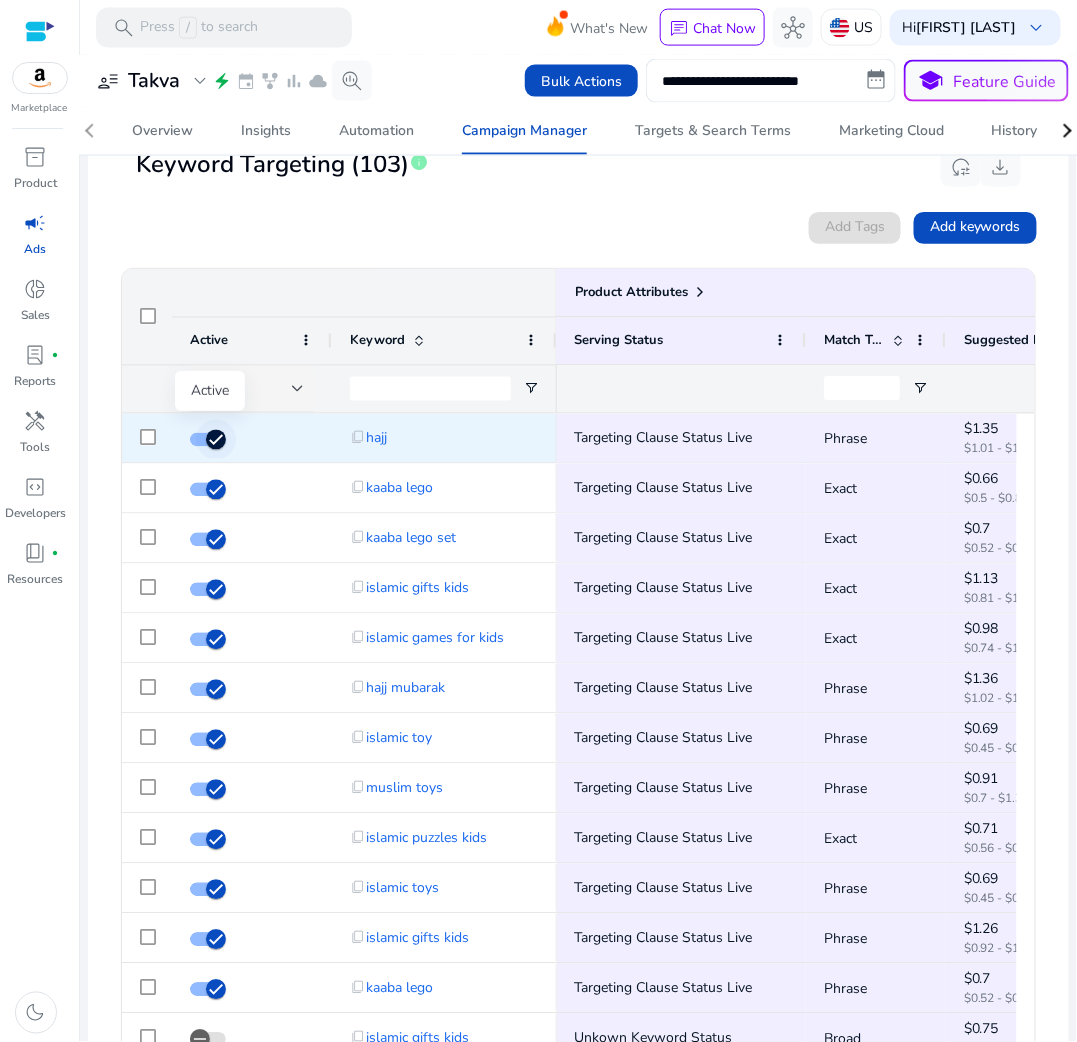click 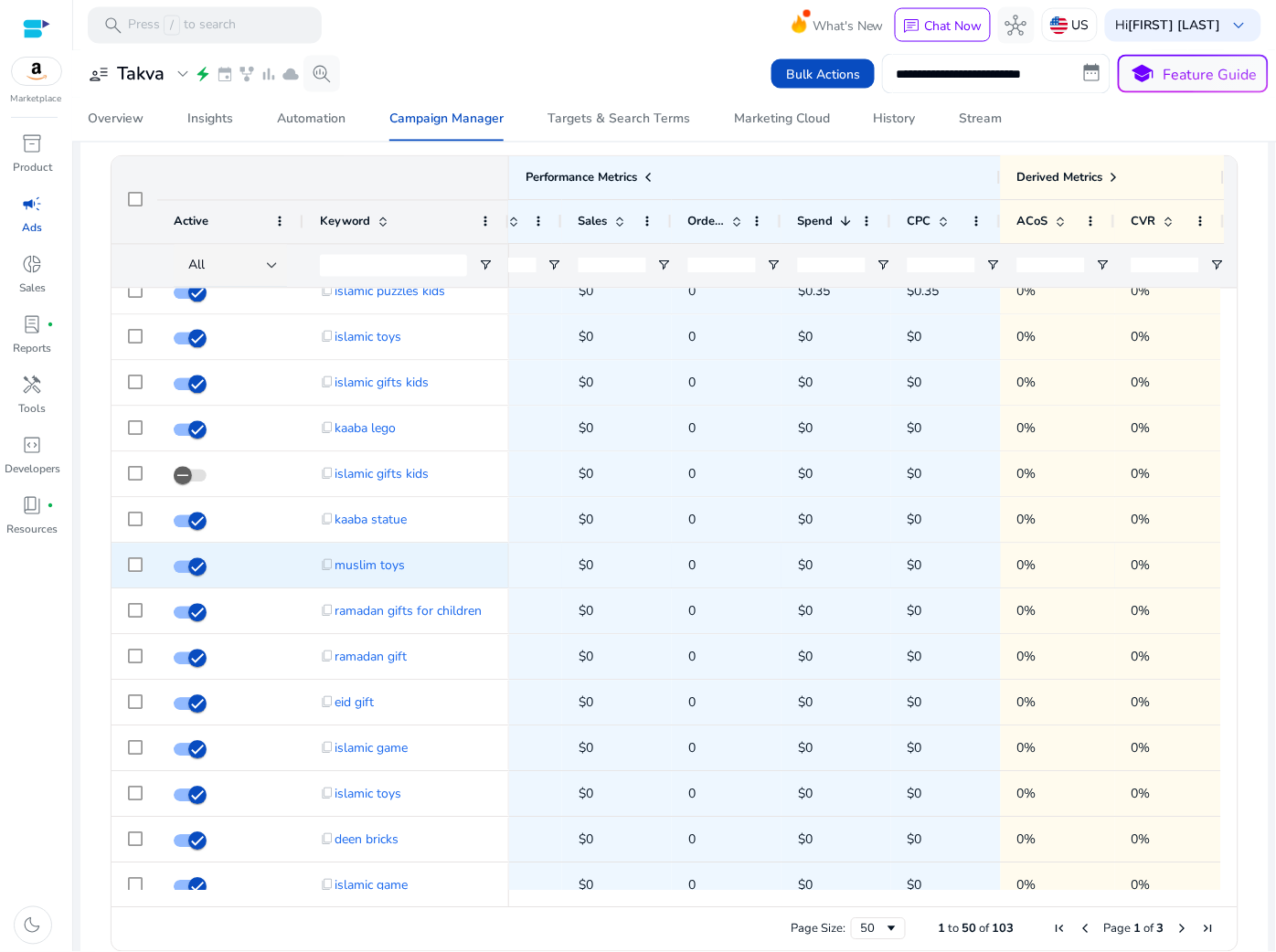 scroll, scrollTop: 0, scrollLeft: 731, axis: horizontal 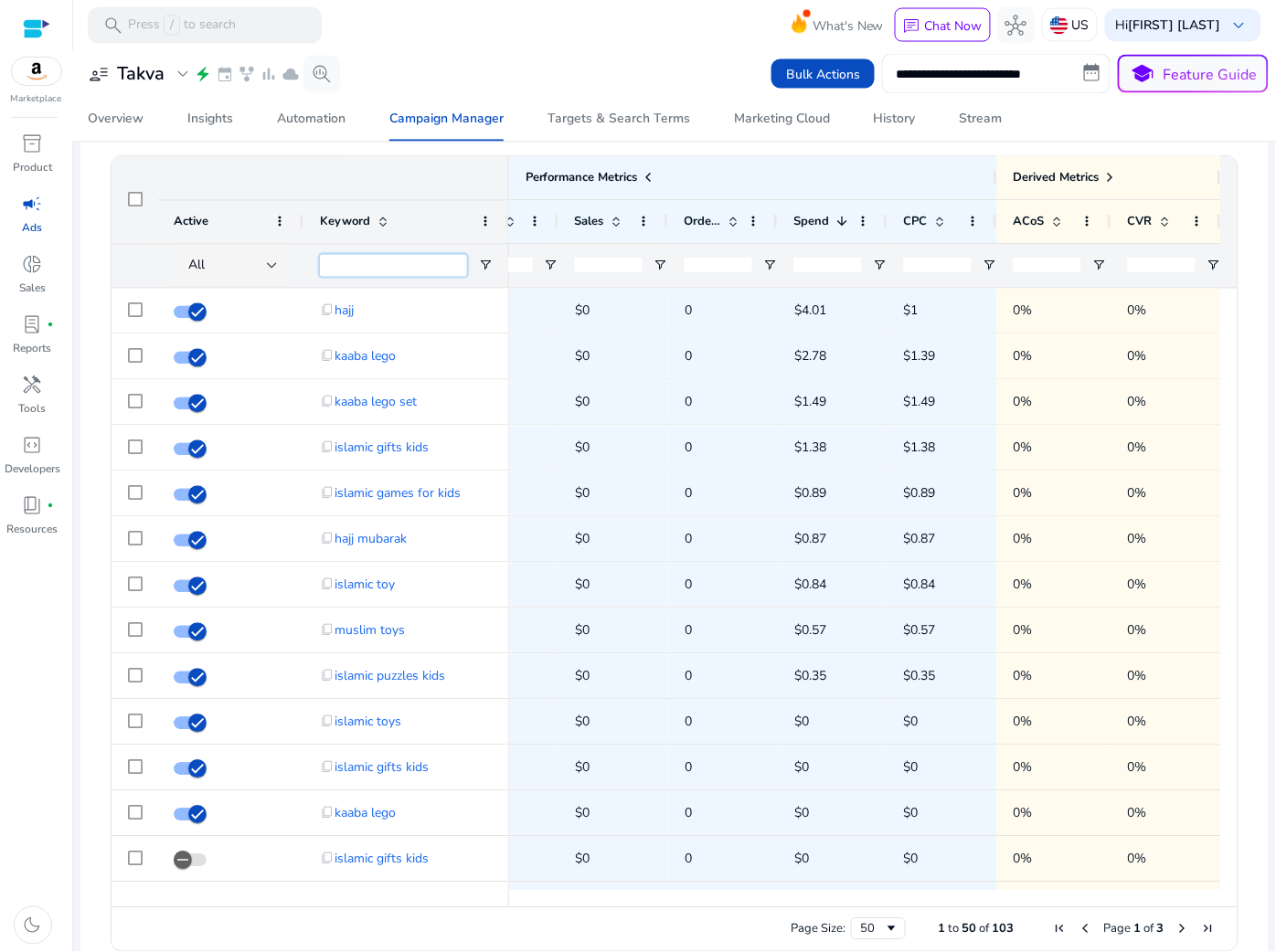 click at bounding box center (393, 266) 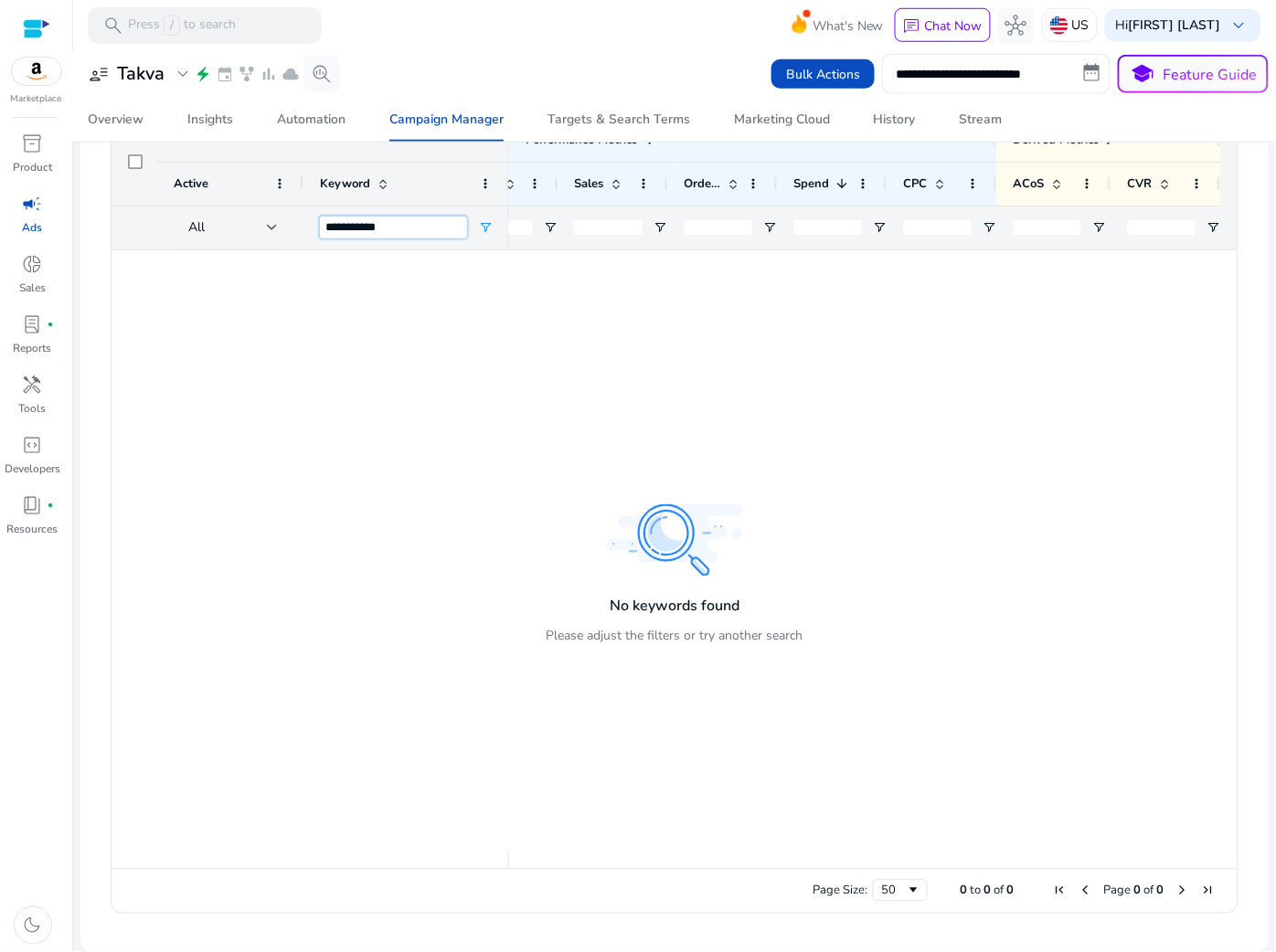 scroll, scrollTop: 357, scrollLeft: 0, axis: vertical 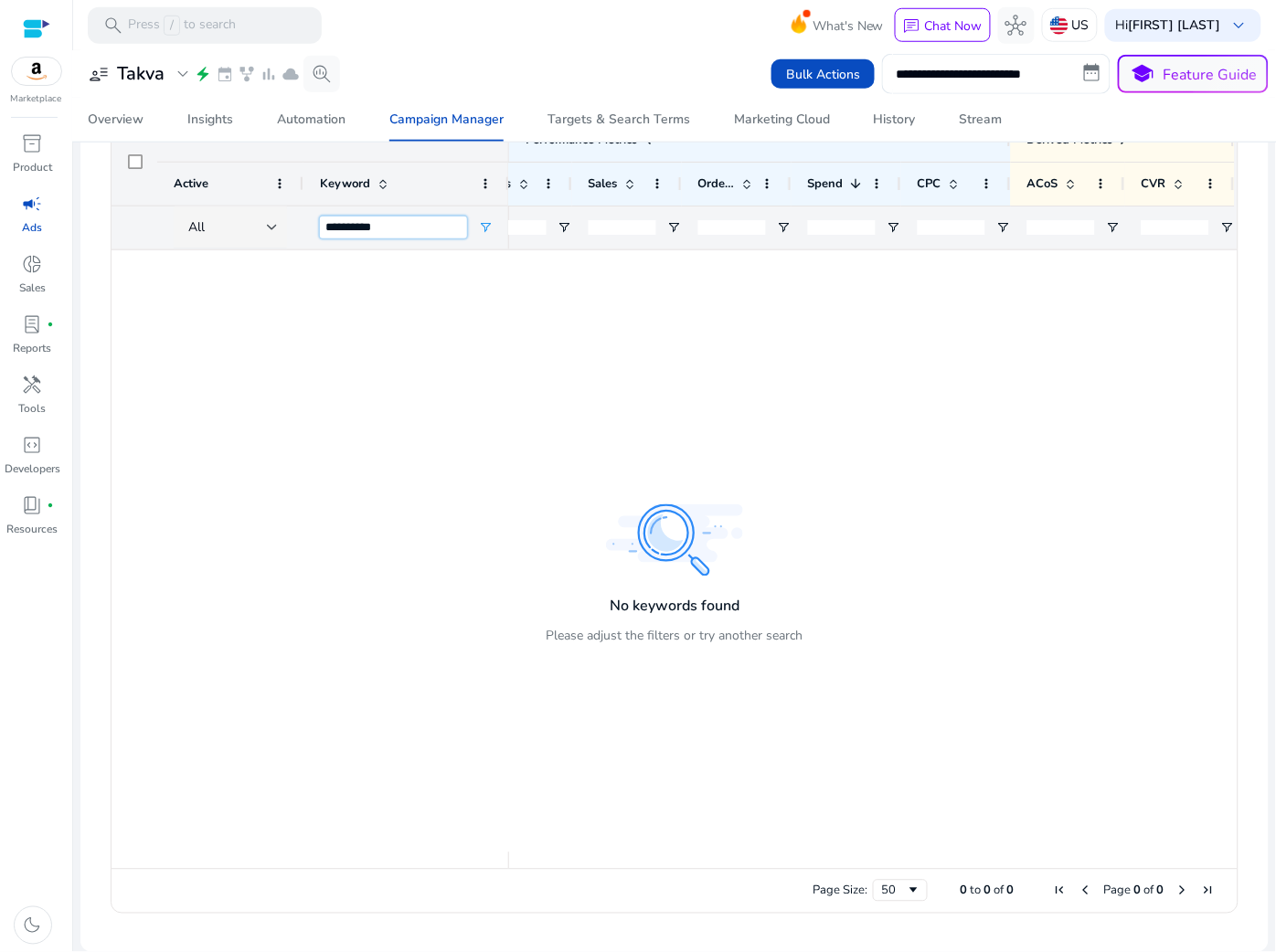 type on "**********" 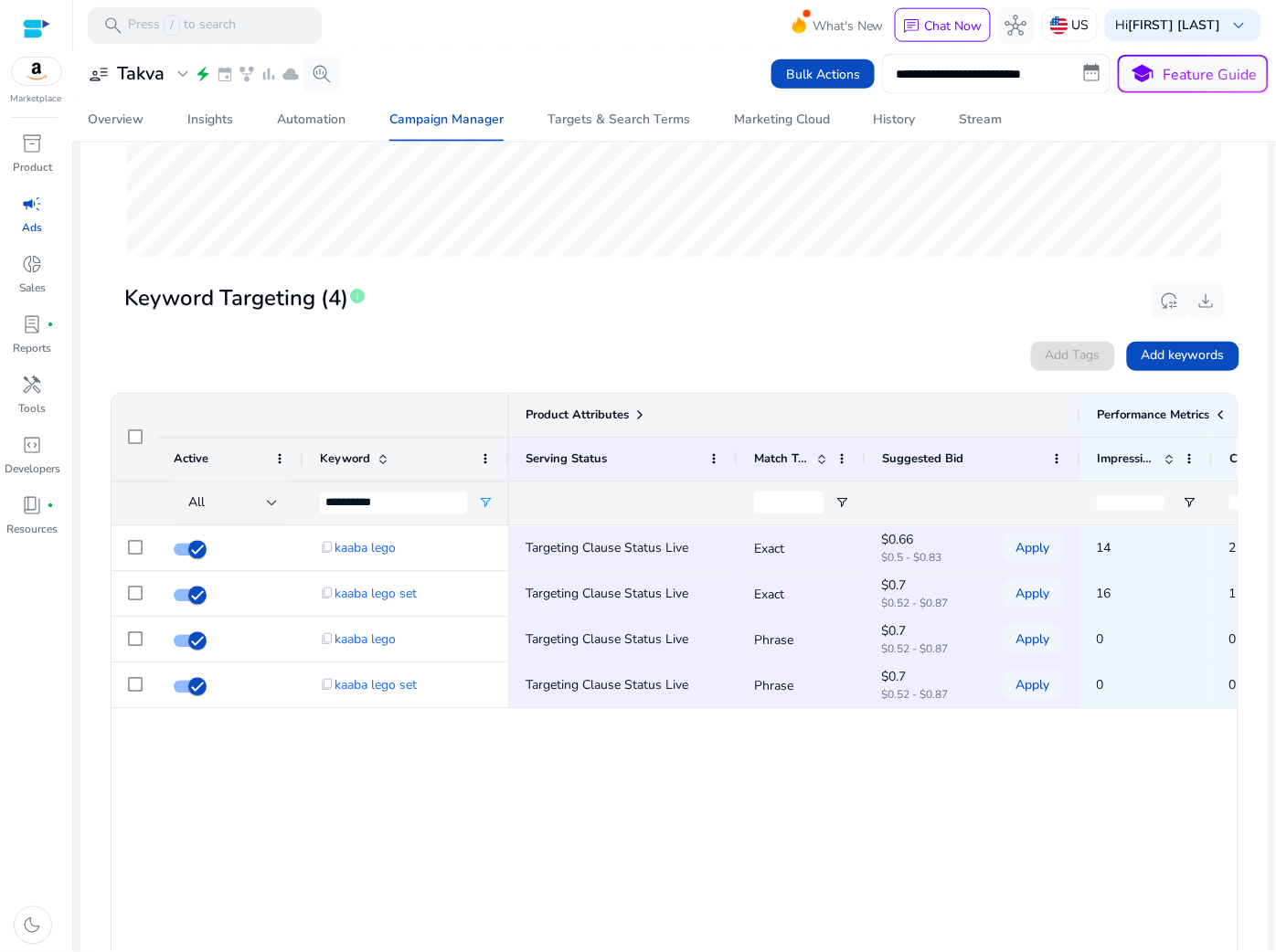 click 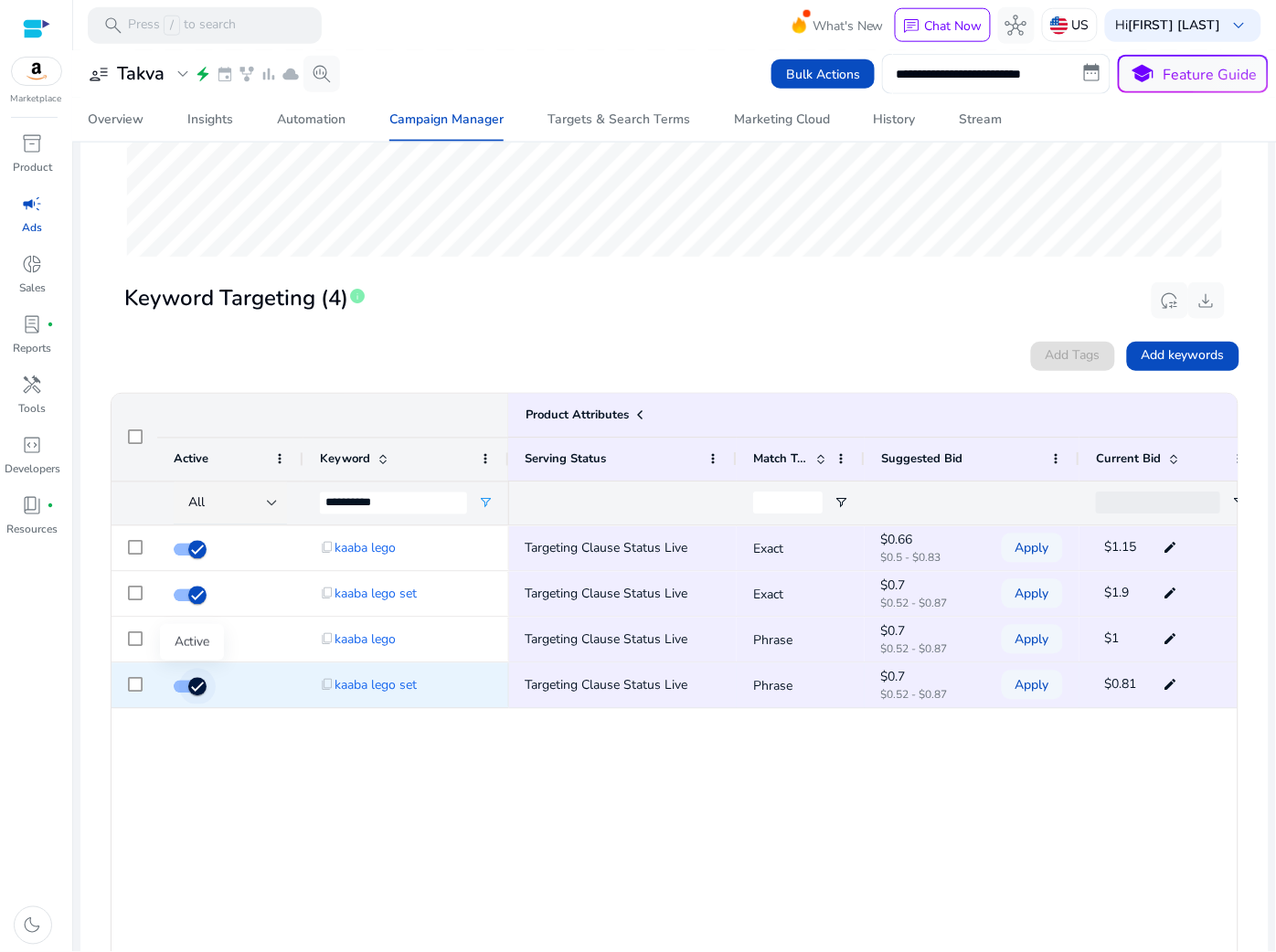 click 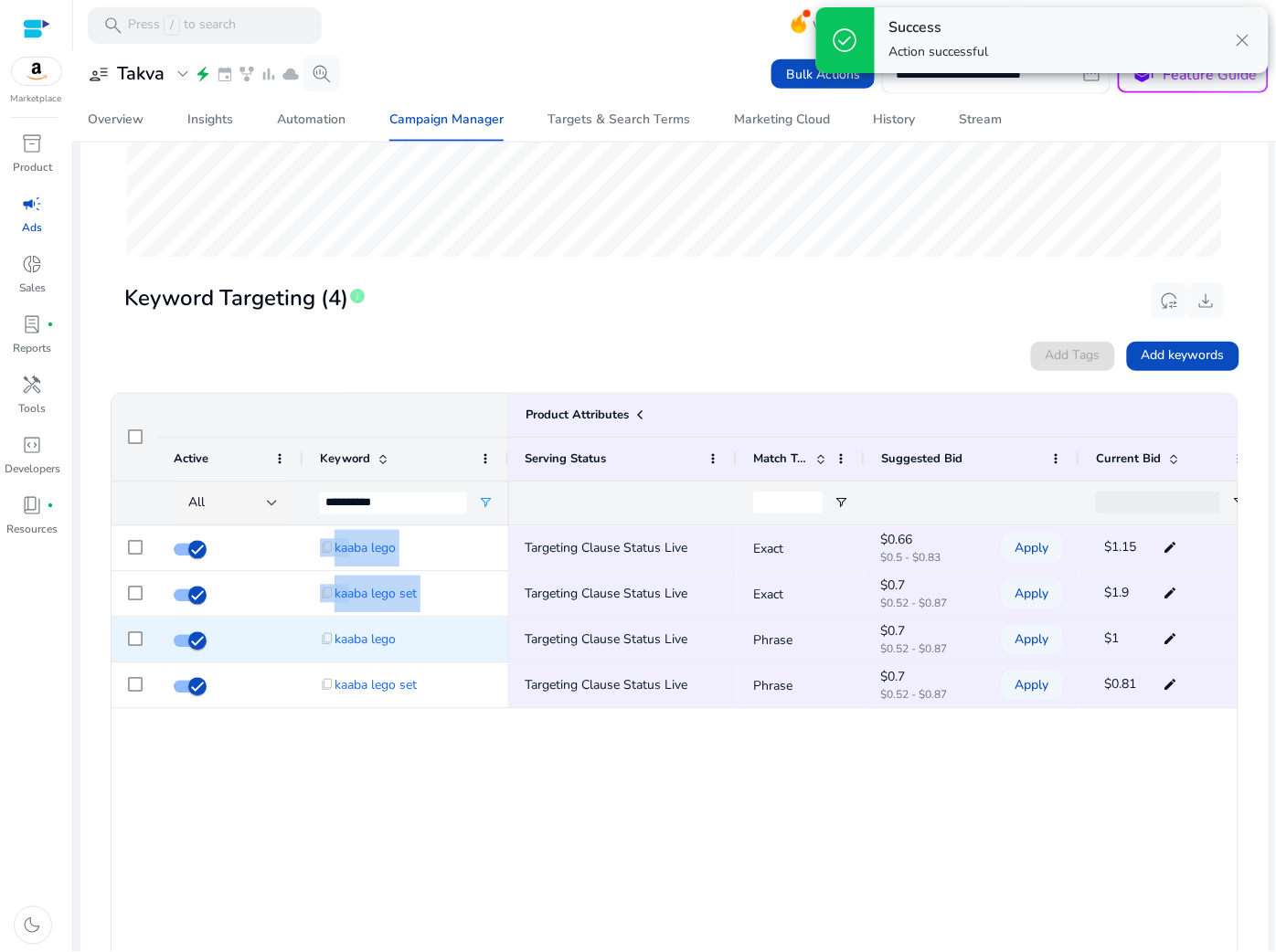 drag, startPoint x: 193, startPoint y: 691, endPoint x: 278, endPoint y: 658, distance: 91.181138 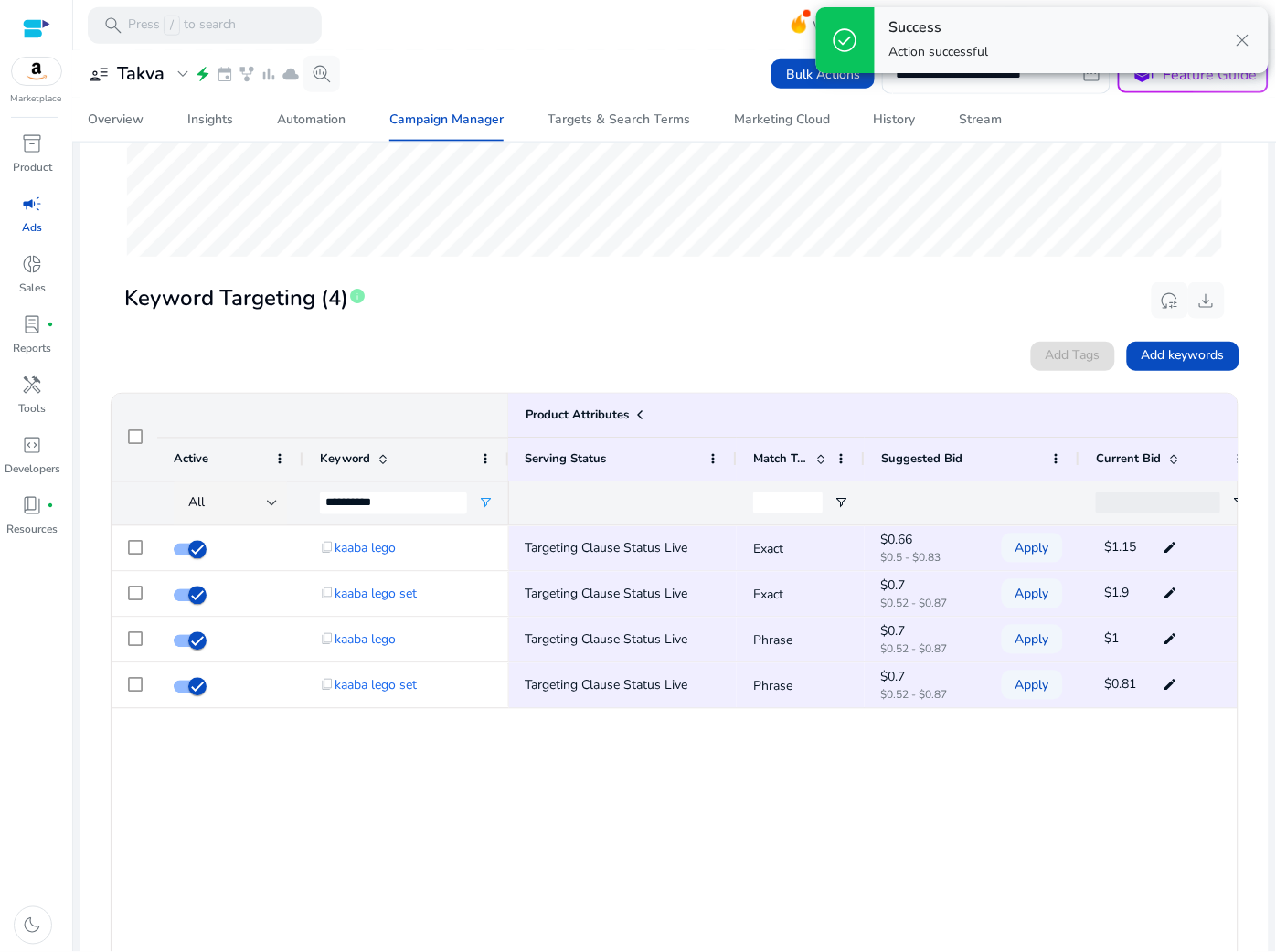 click on "Targeting Clause Status Live  Exact
$0.66  $0.5 - $0.83  Apply  $1.15  edit 14 2 Targeting Clause Status Live  Exact
$0.7  $0.52 - $0.87  Apply  $1.9  edit 16 1 Targeting Clause Status Live  Phrase
$0.7  $0.52 - $0.87  Apply  $1  edit 0 0 Targeting Clause Status Live  Phrase
$0.7  $0.52 - $0.87  Apply  $0.81  edit 0 0" 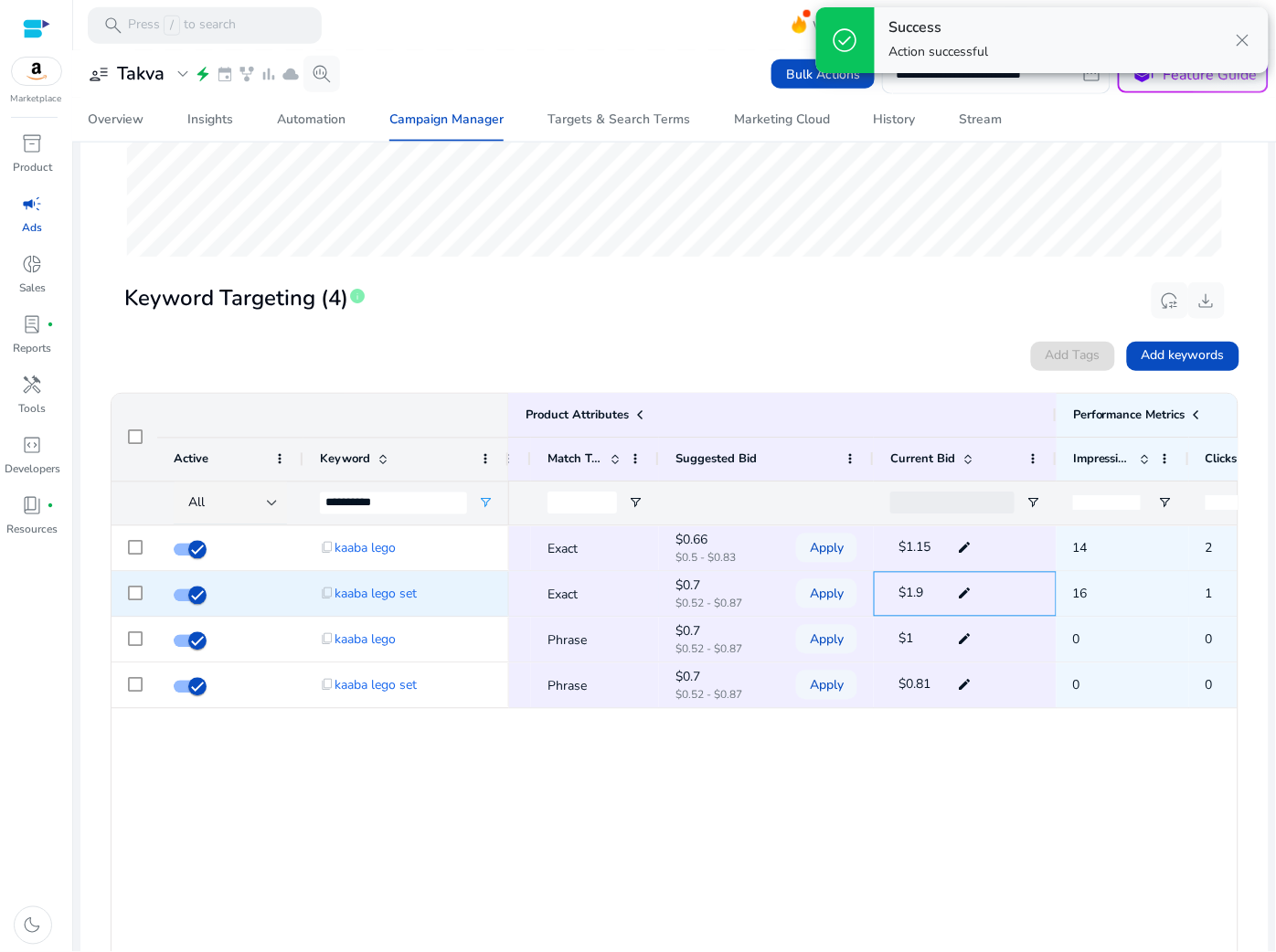 click on "edit" 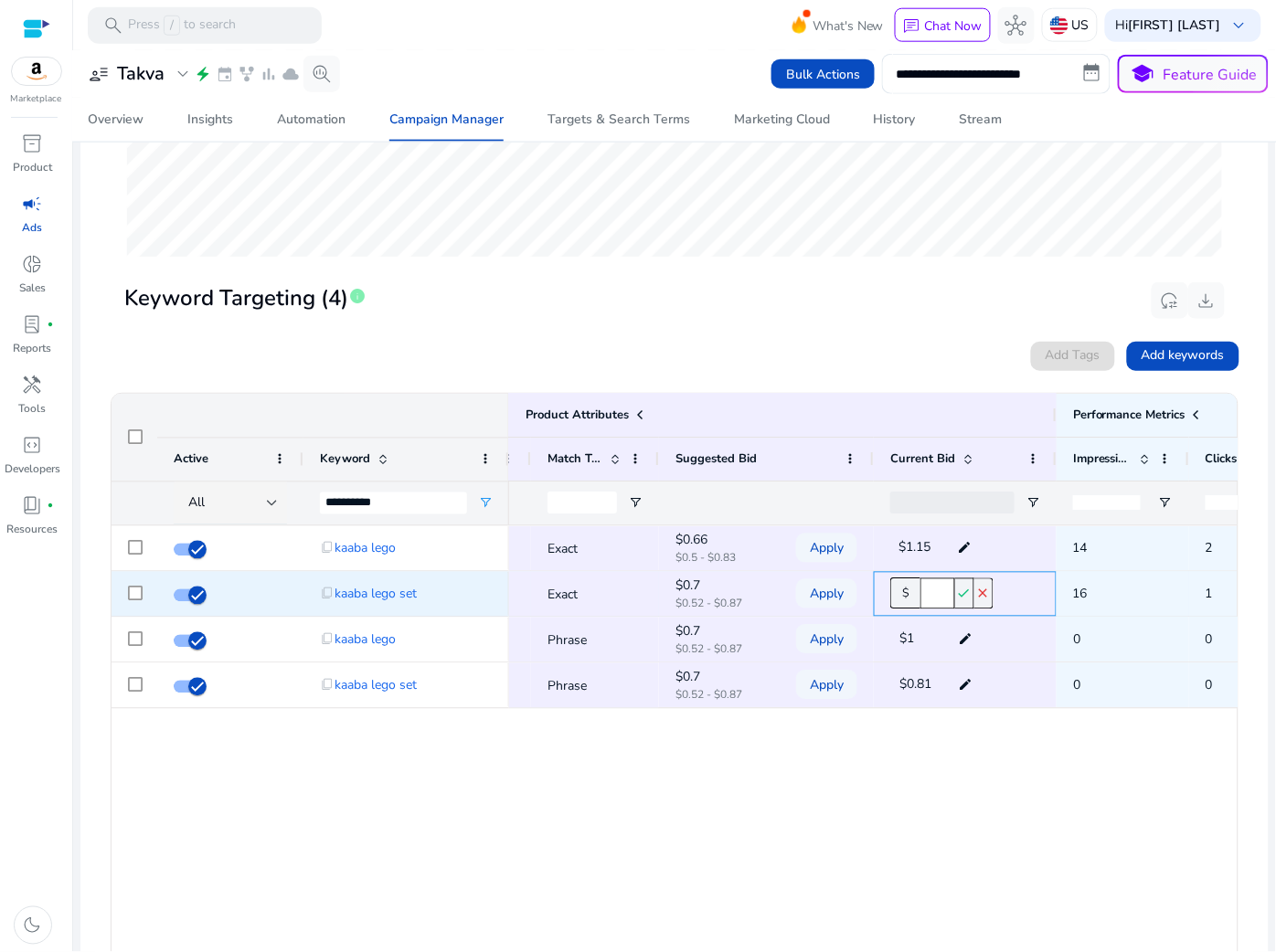 click on "***" 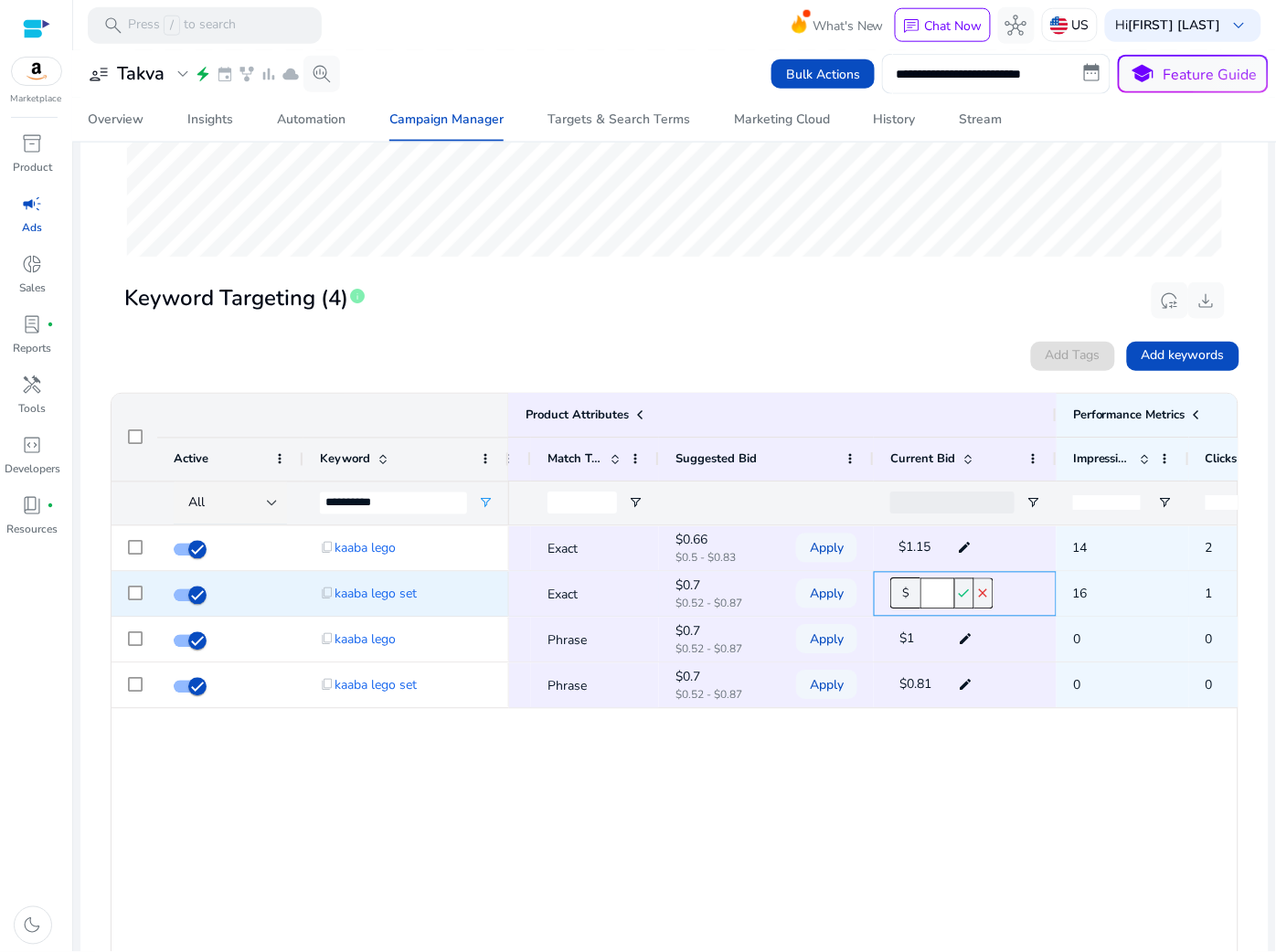 click on "***" 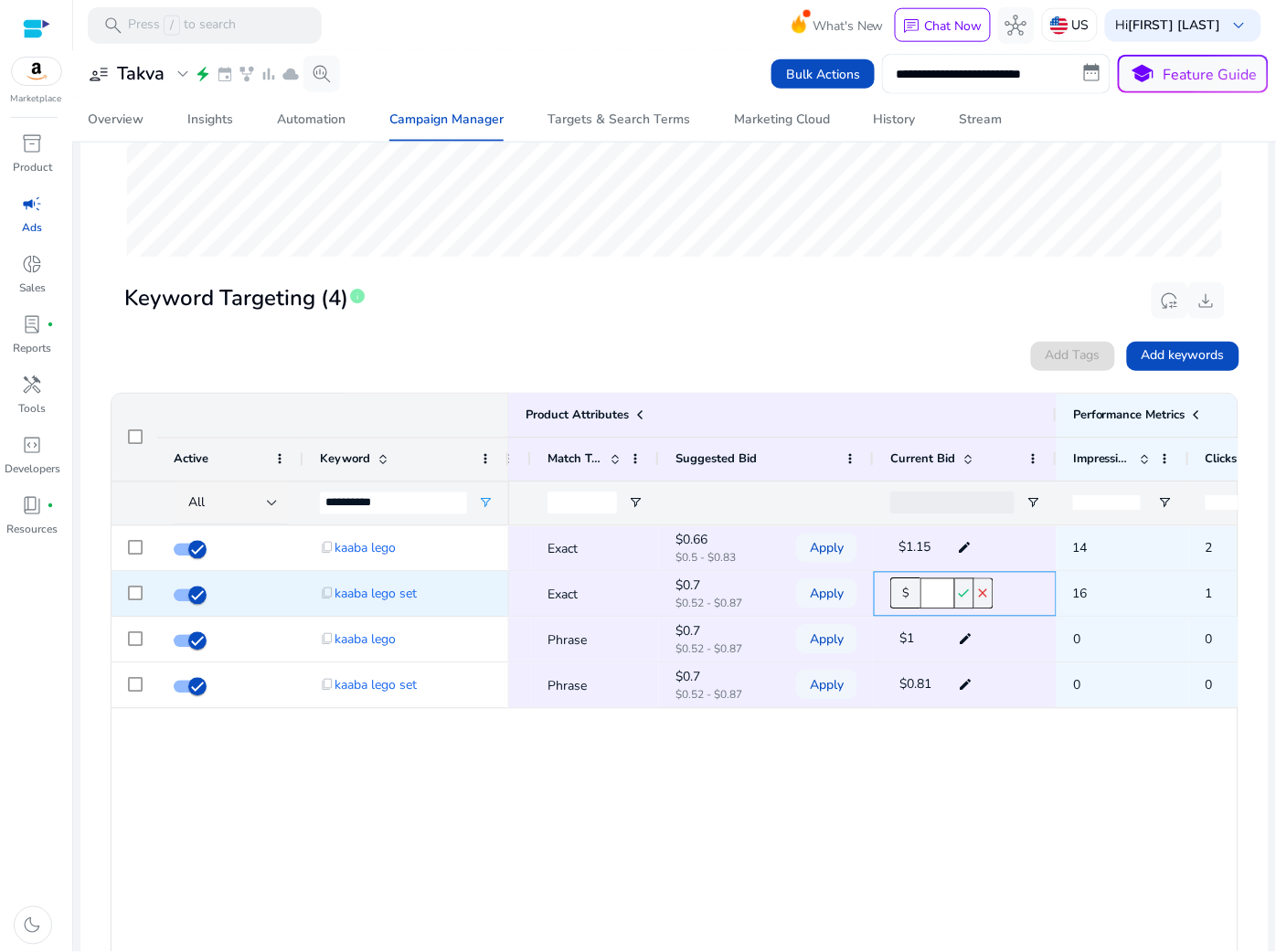 type on "***" 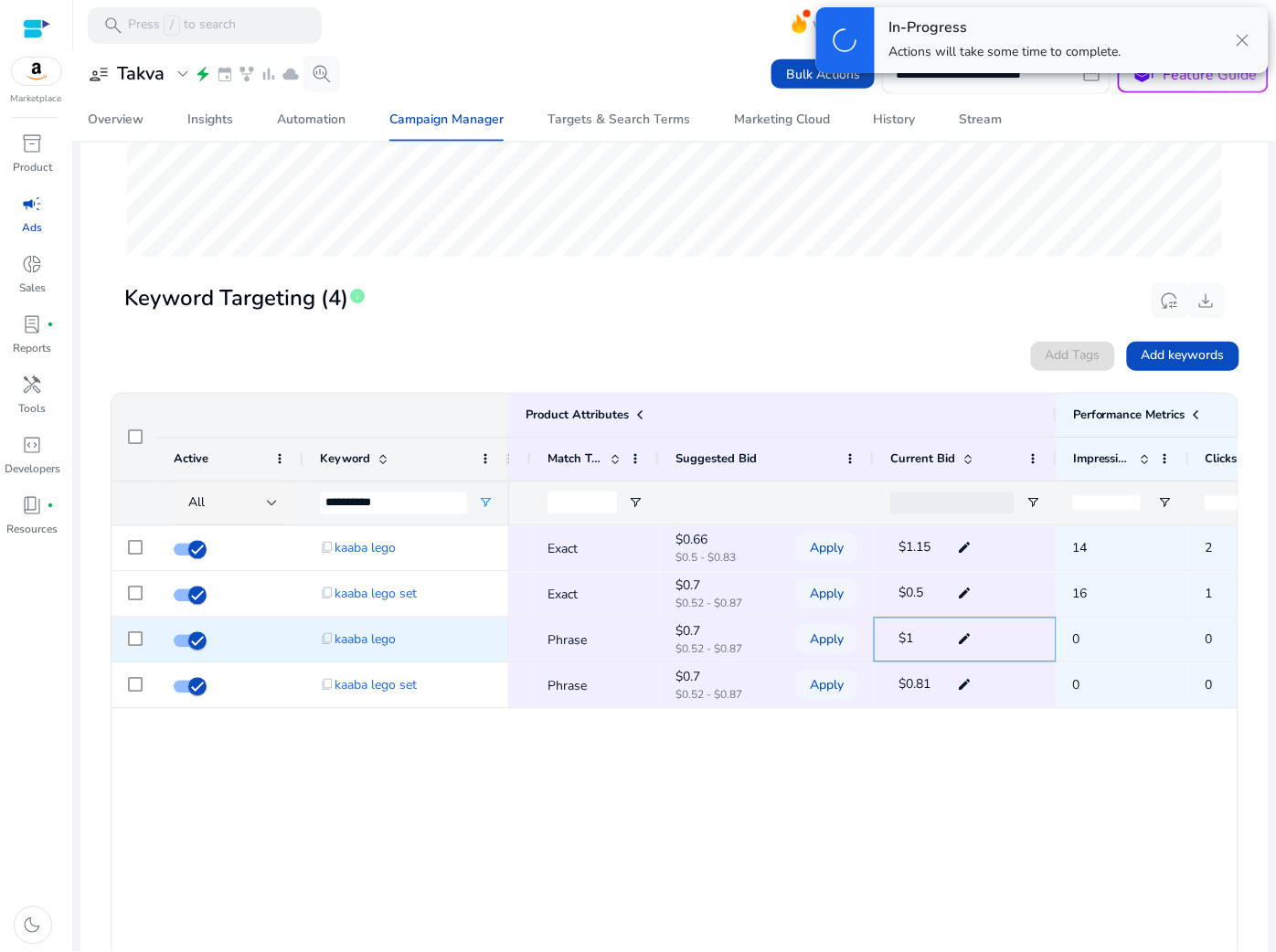 click on "edit" 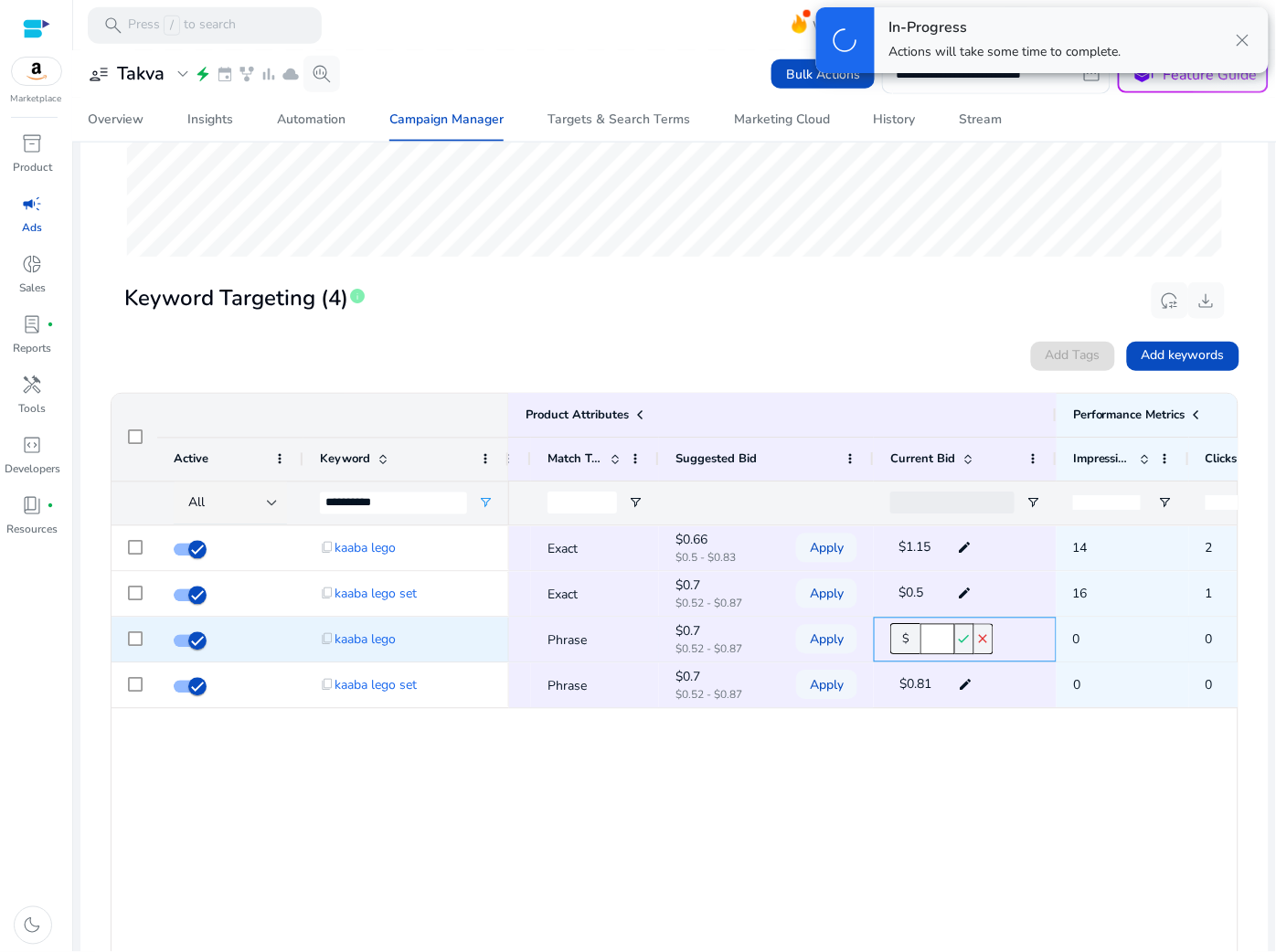 click on "*" 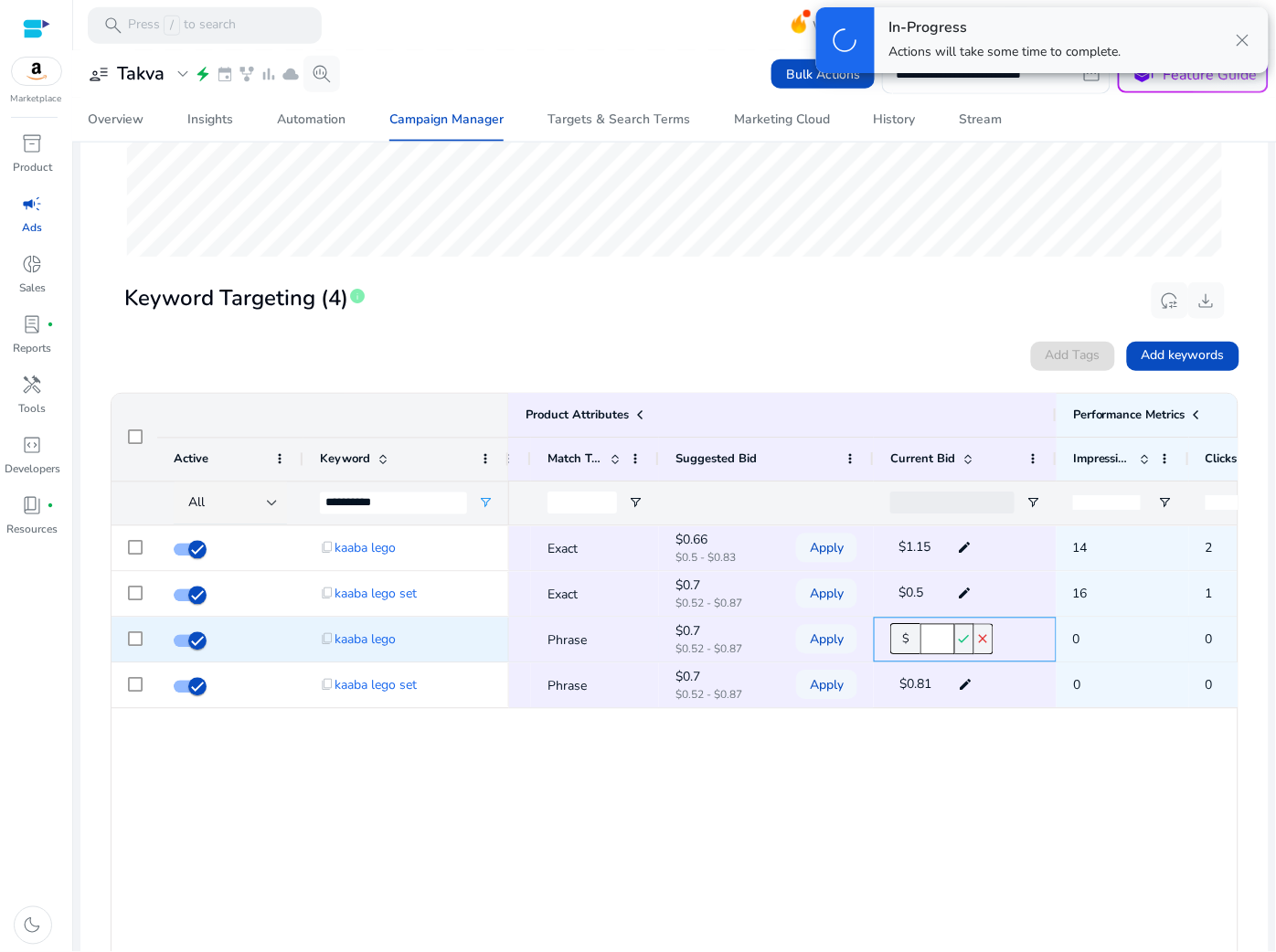type on "****" 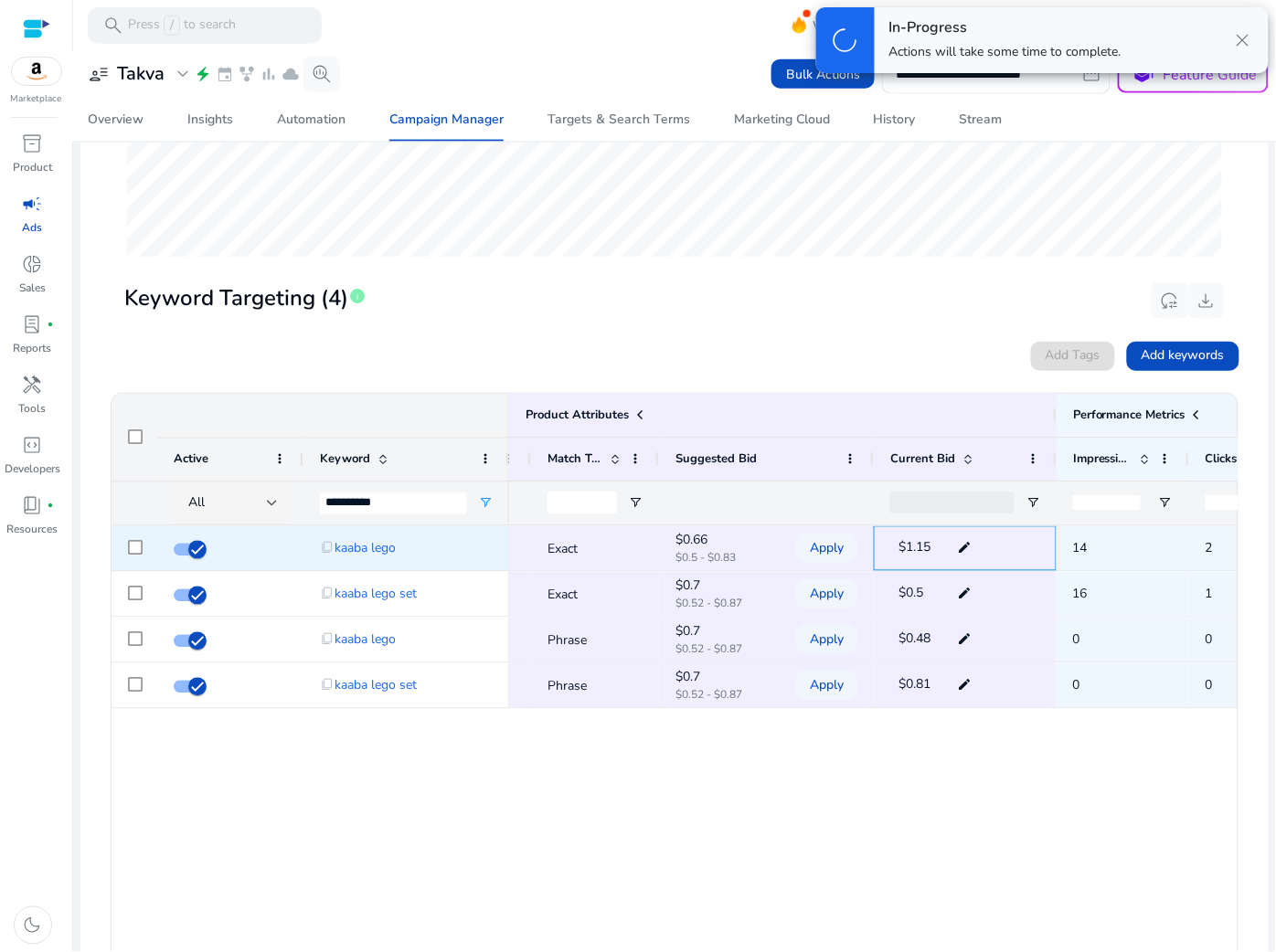 click on "edit" 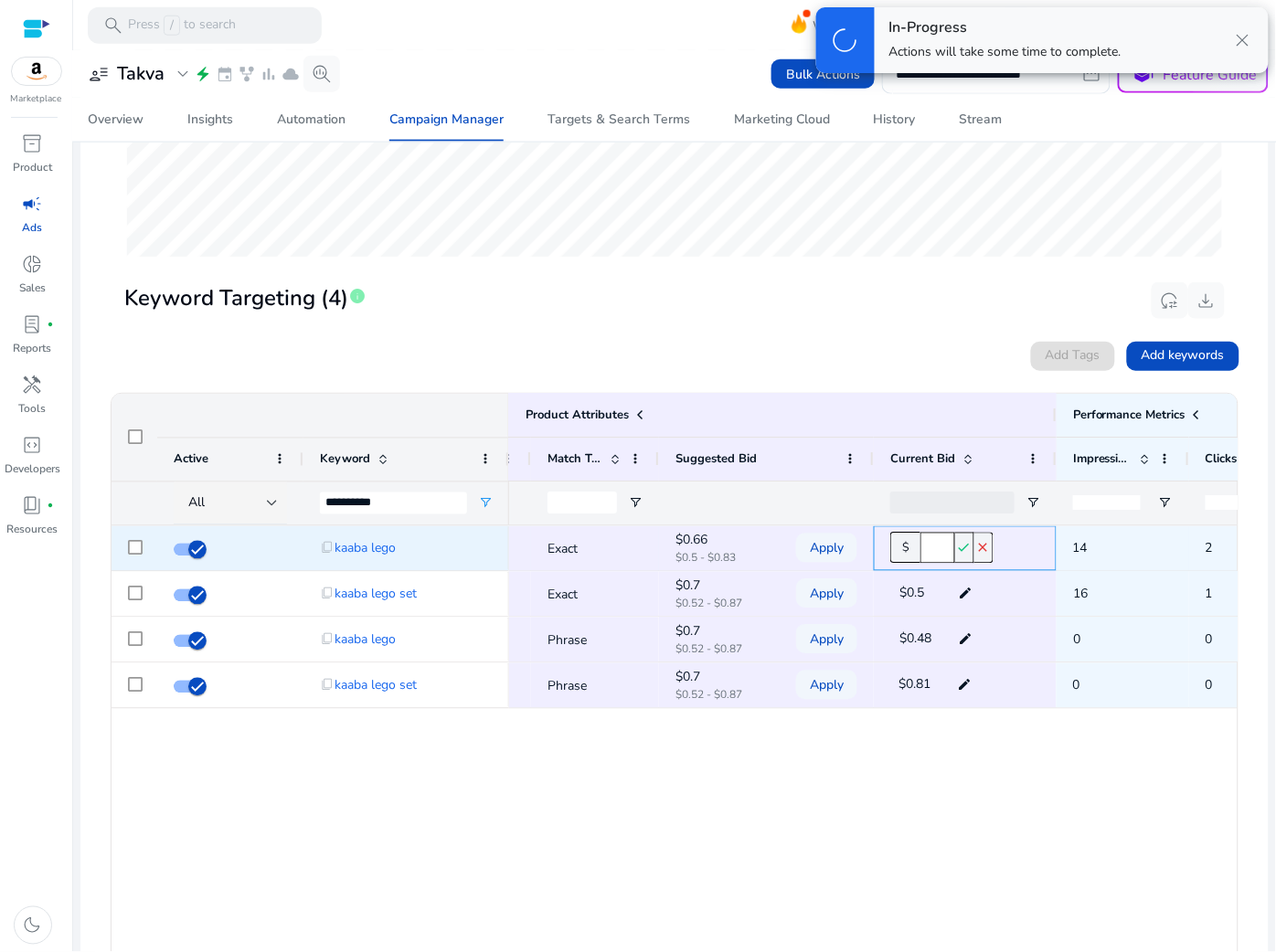click on "****" 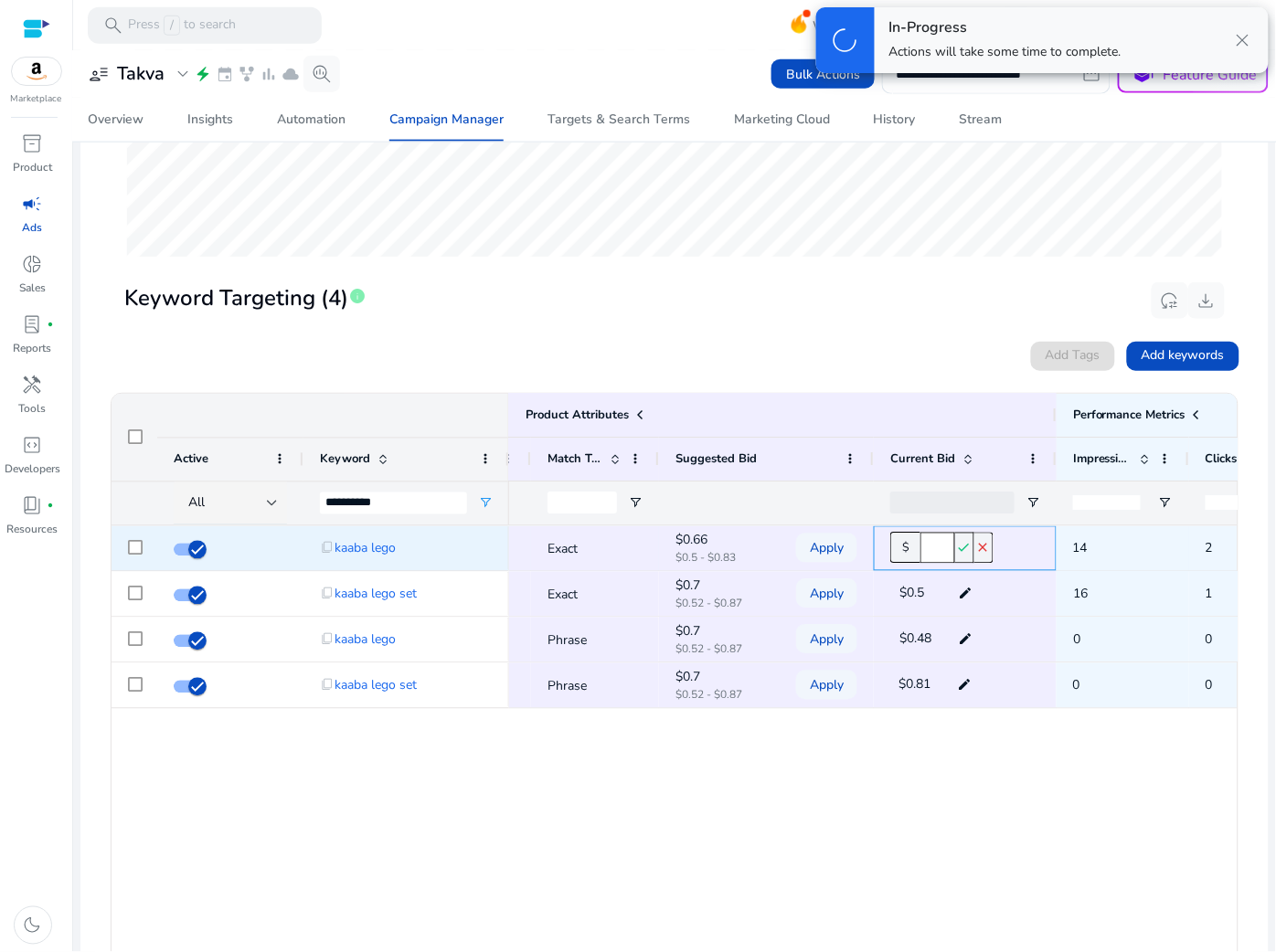 click on "****" 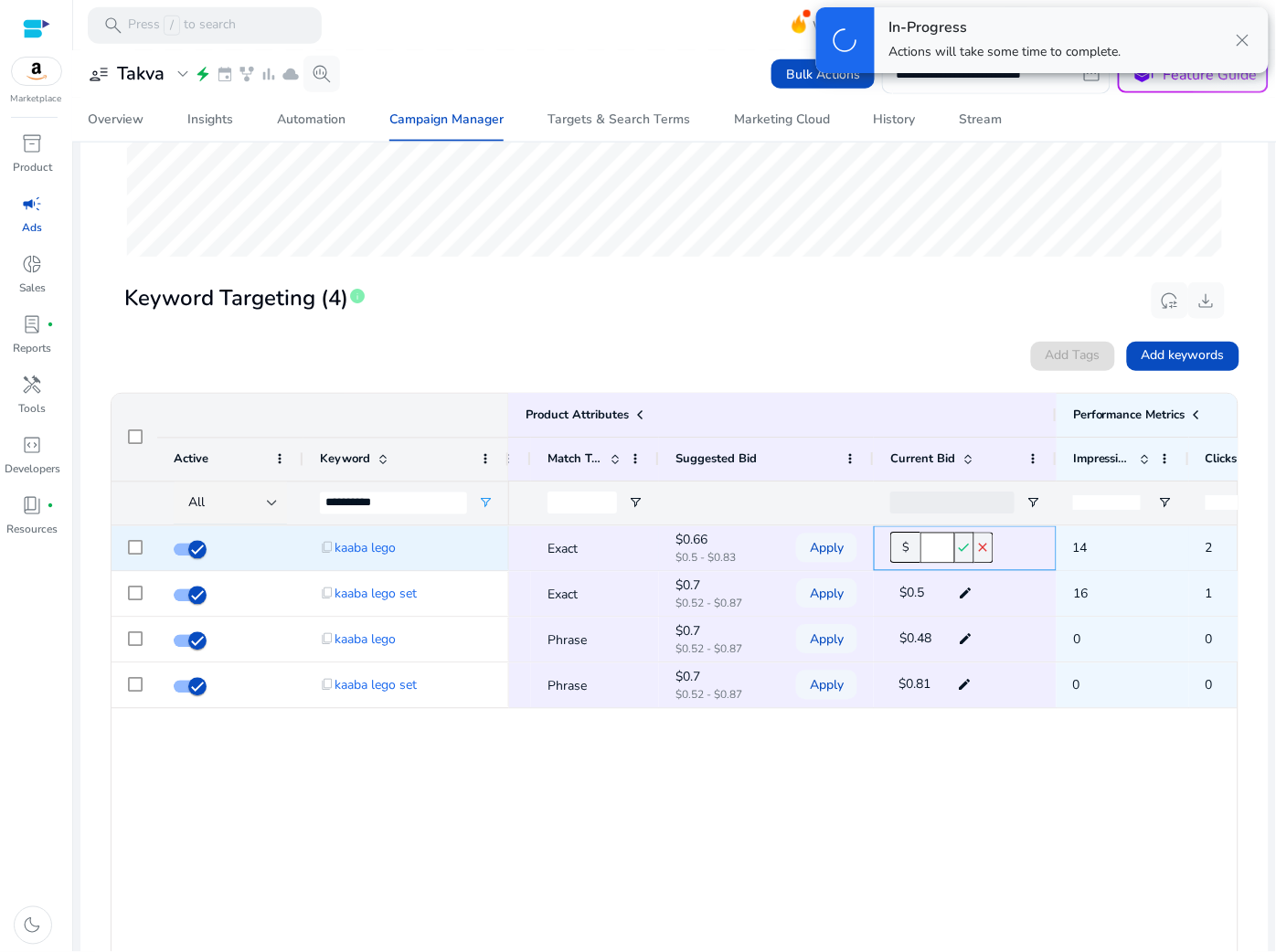 type on "***" 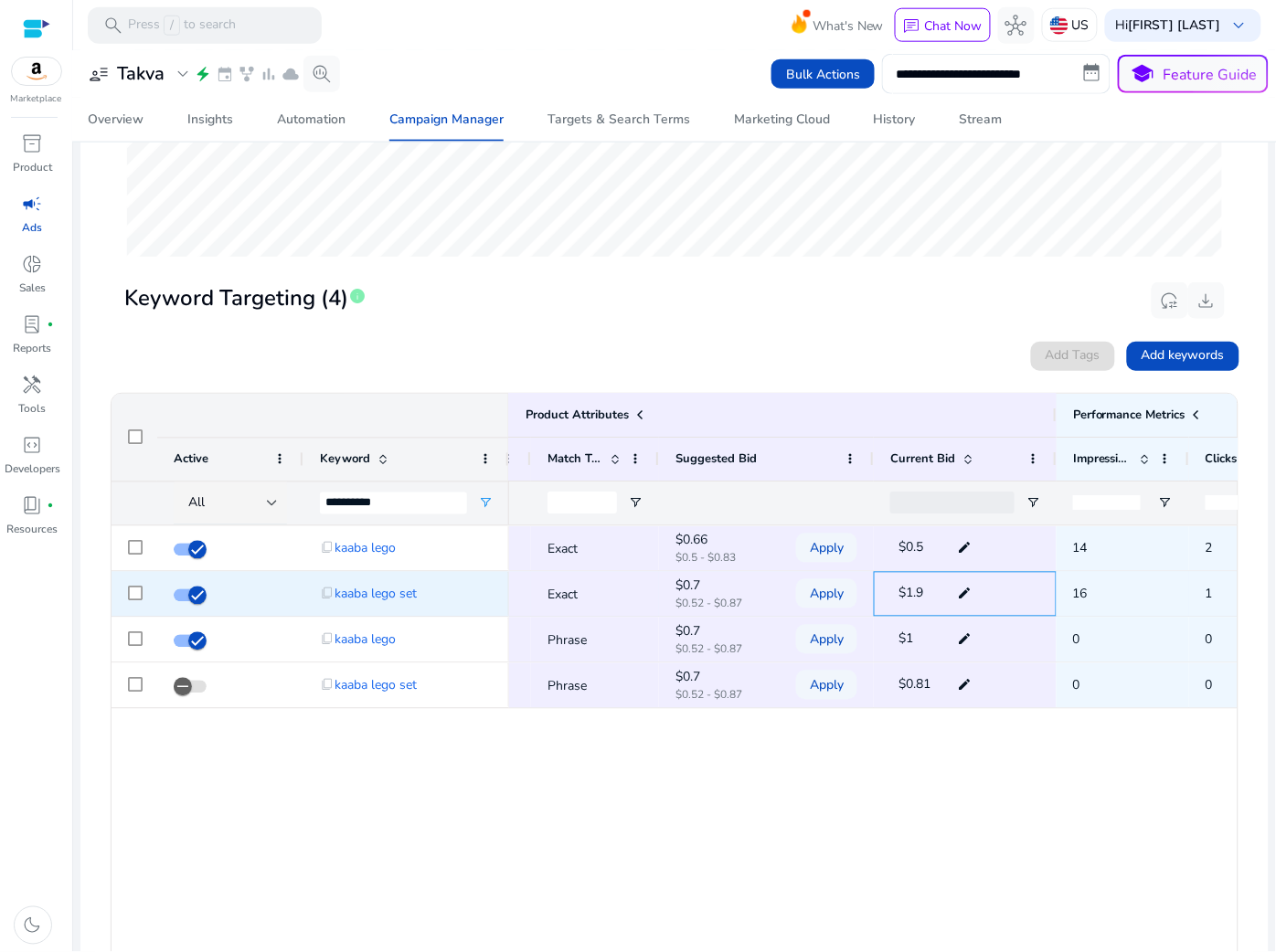 click on "edit" 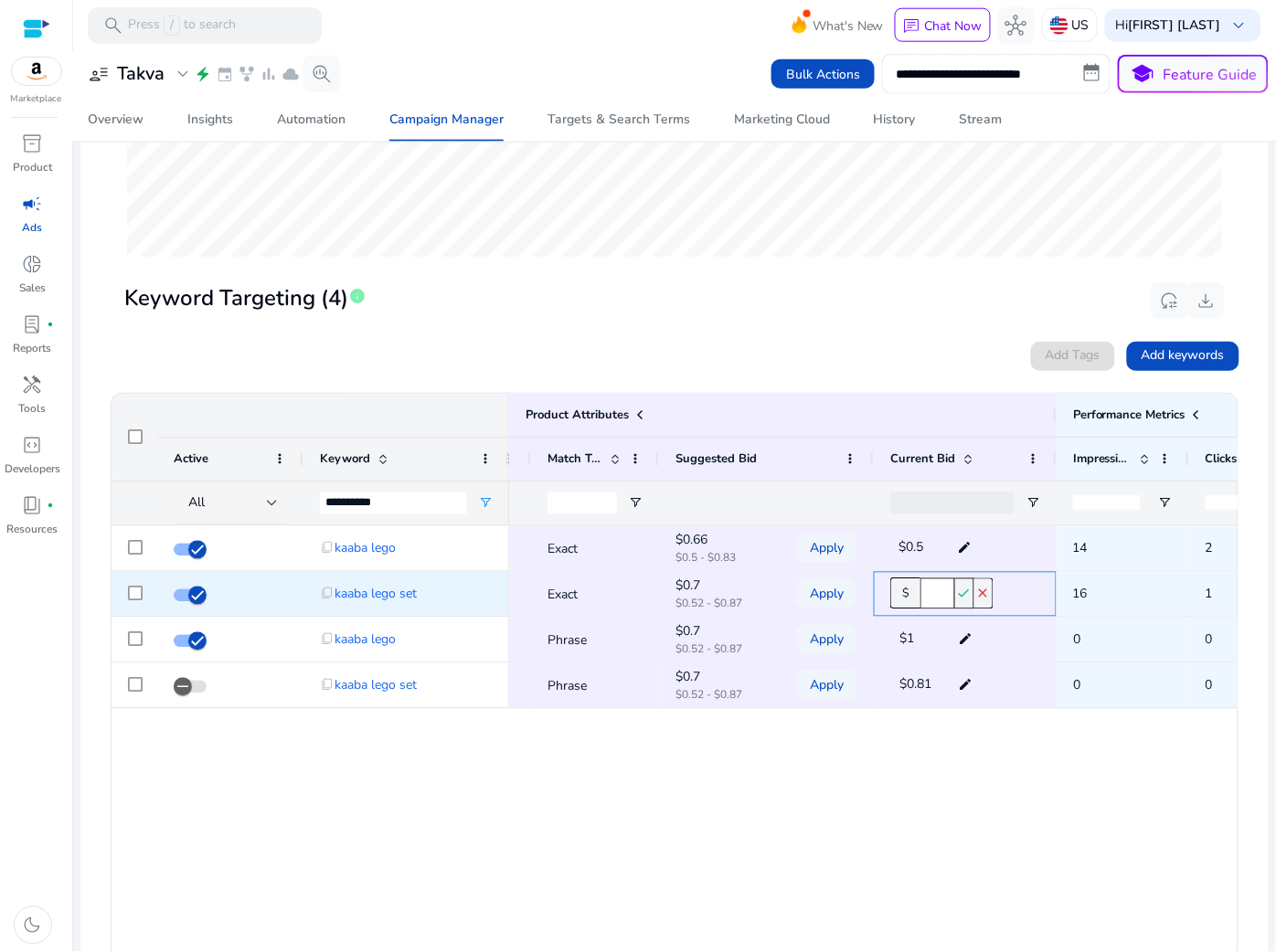 click on "***" 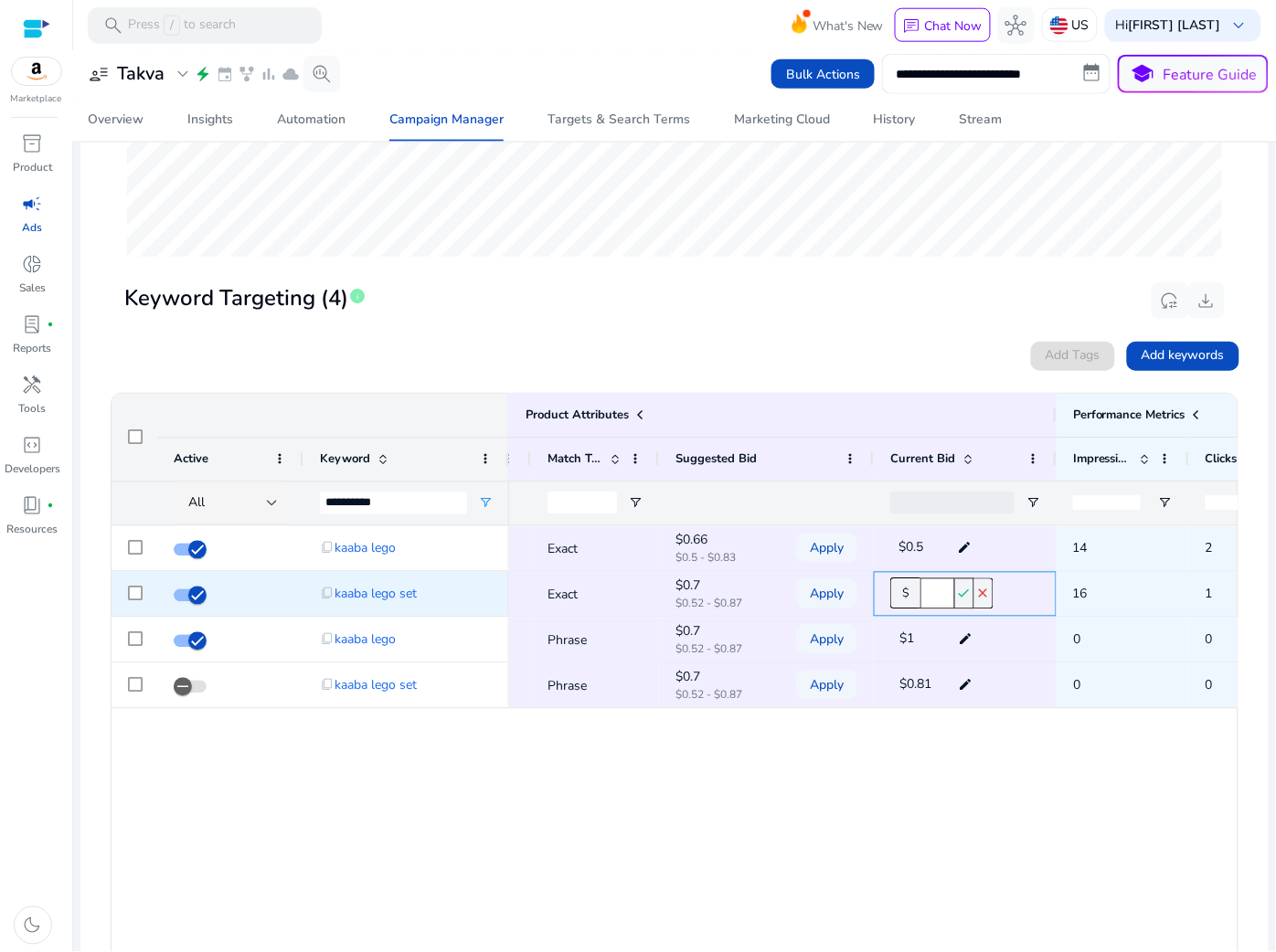 click on "***" 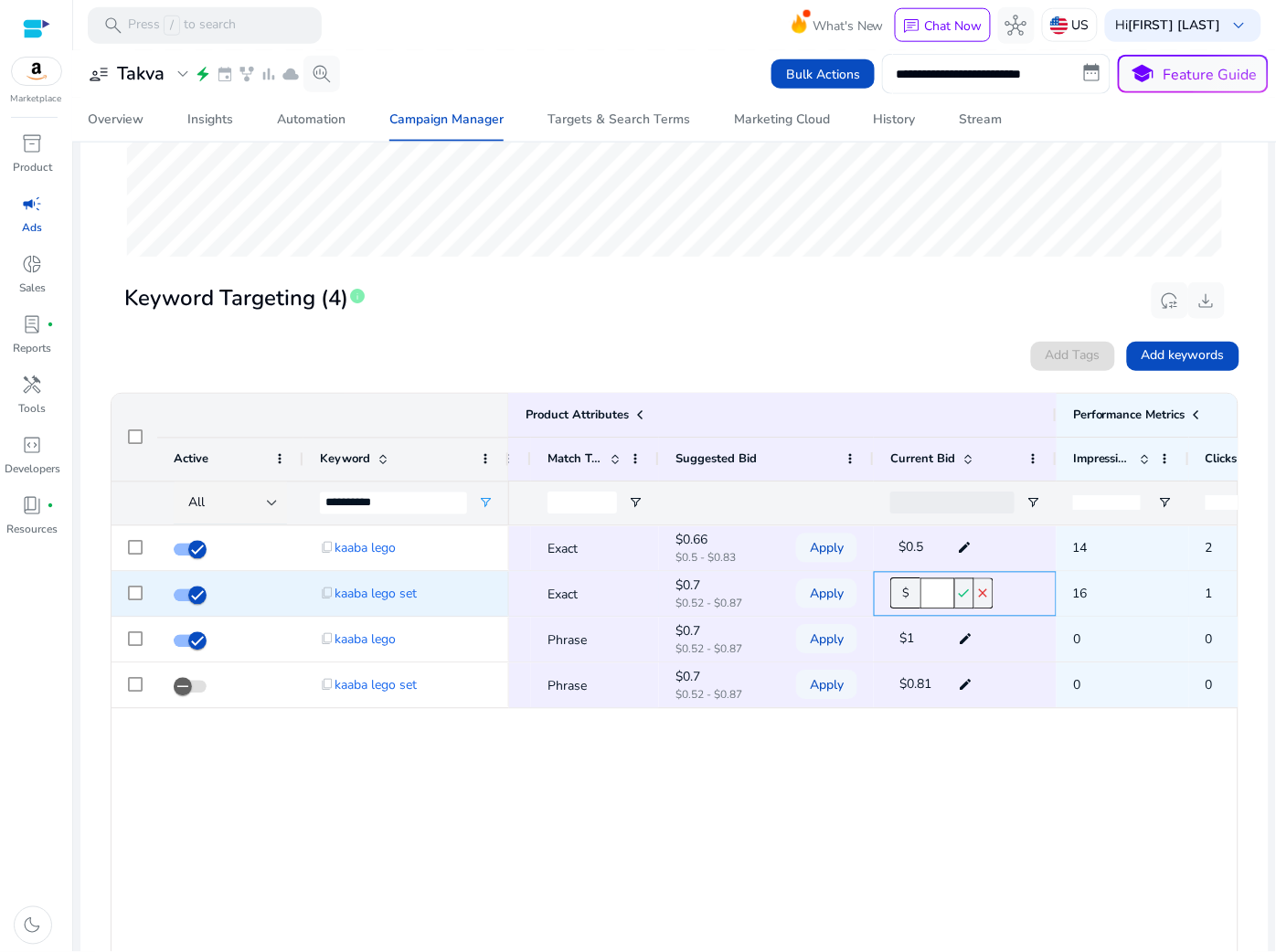 click on "***" 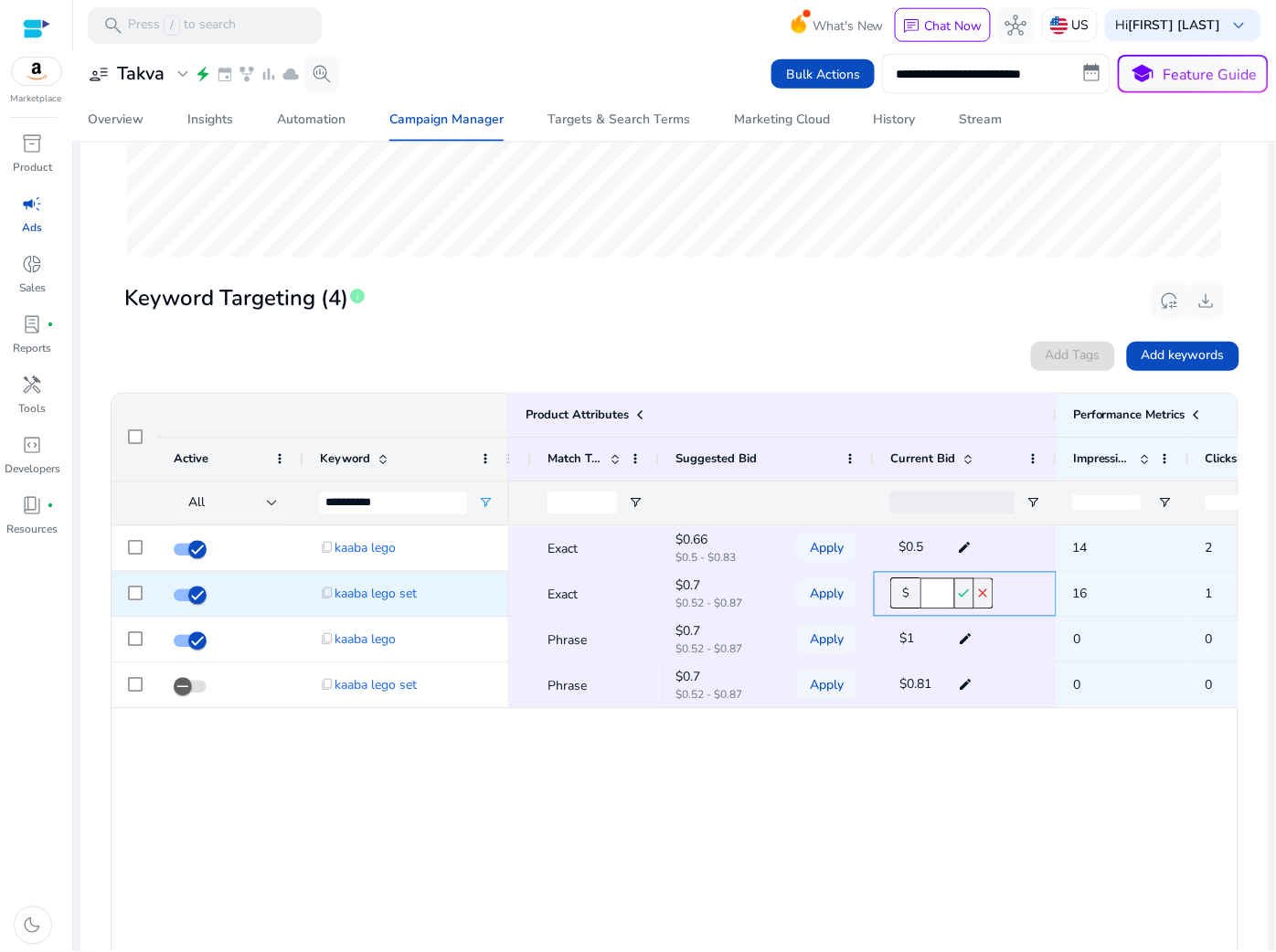 click on "***" 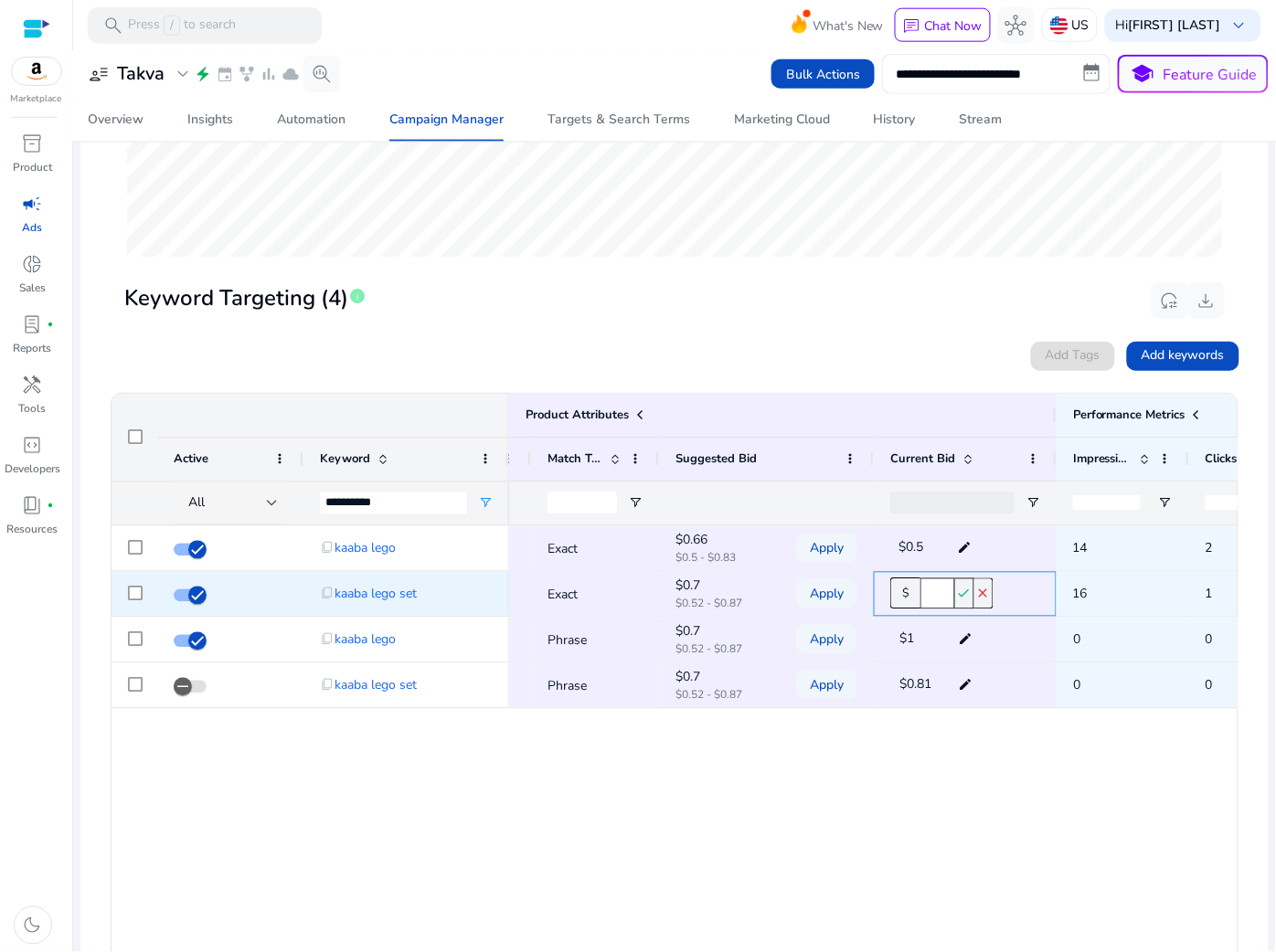 drag, startPoint x: 944, startPoint y: 594, endPoint x: 922, endPoint y: 594, distance: 22 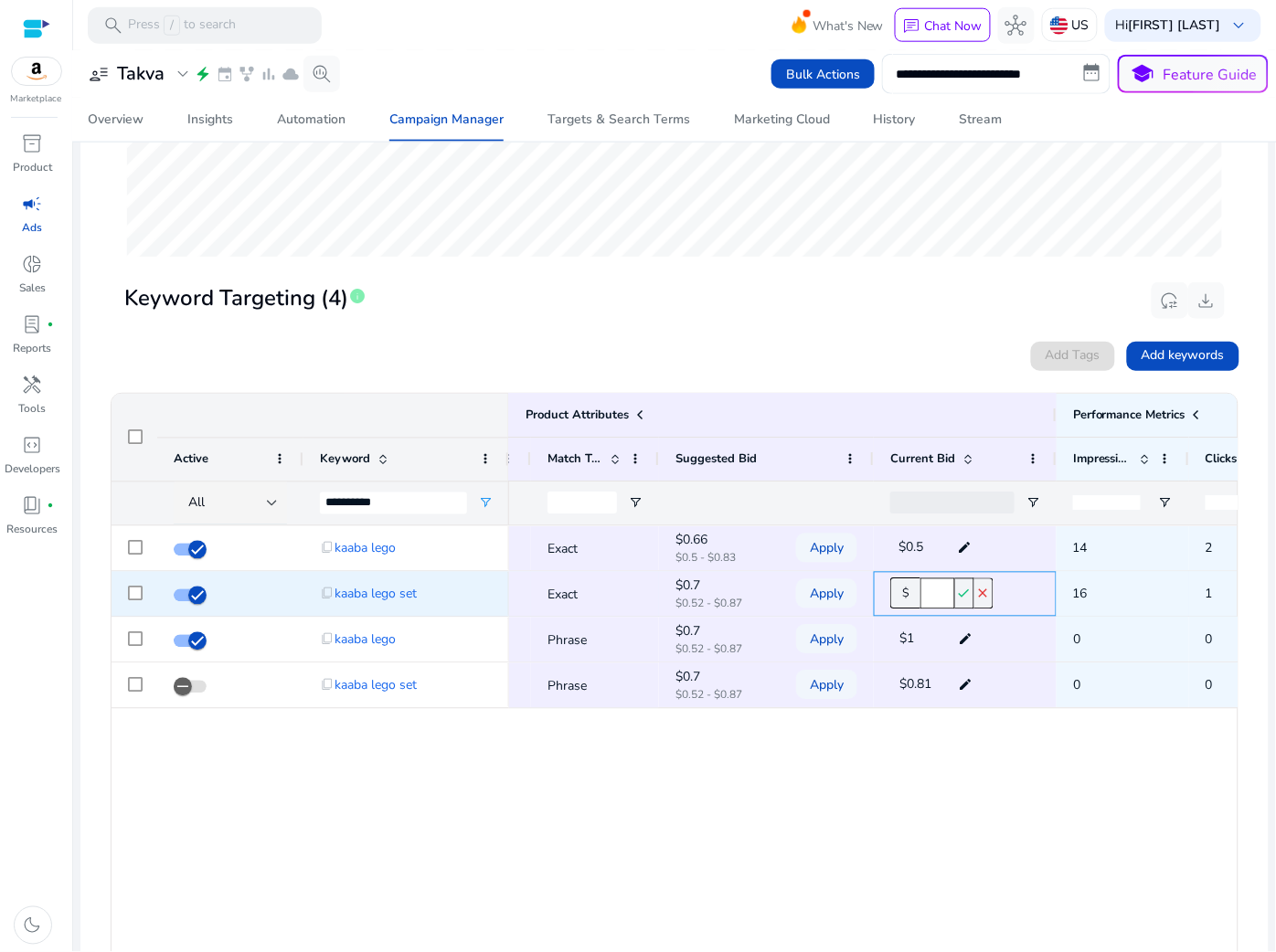 type on "***" 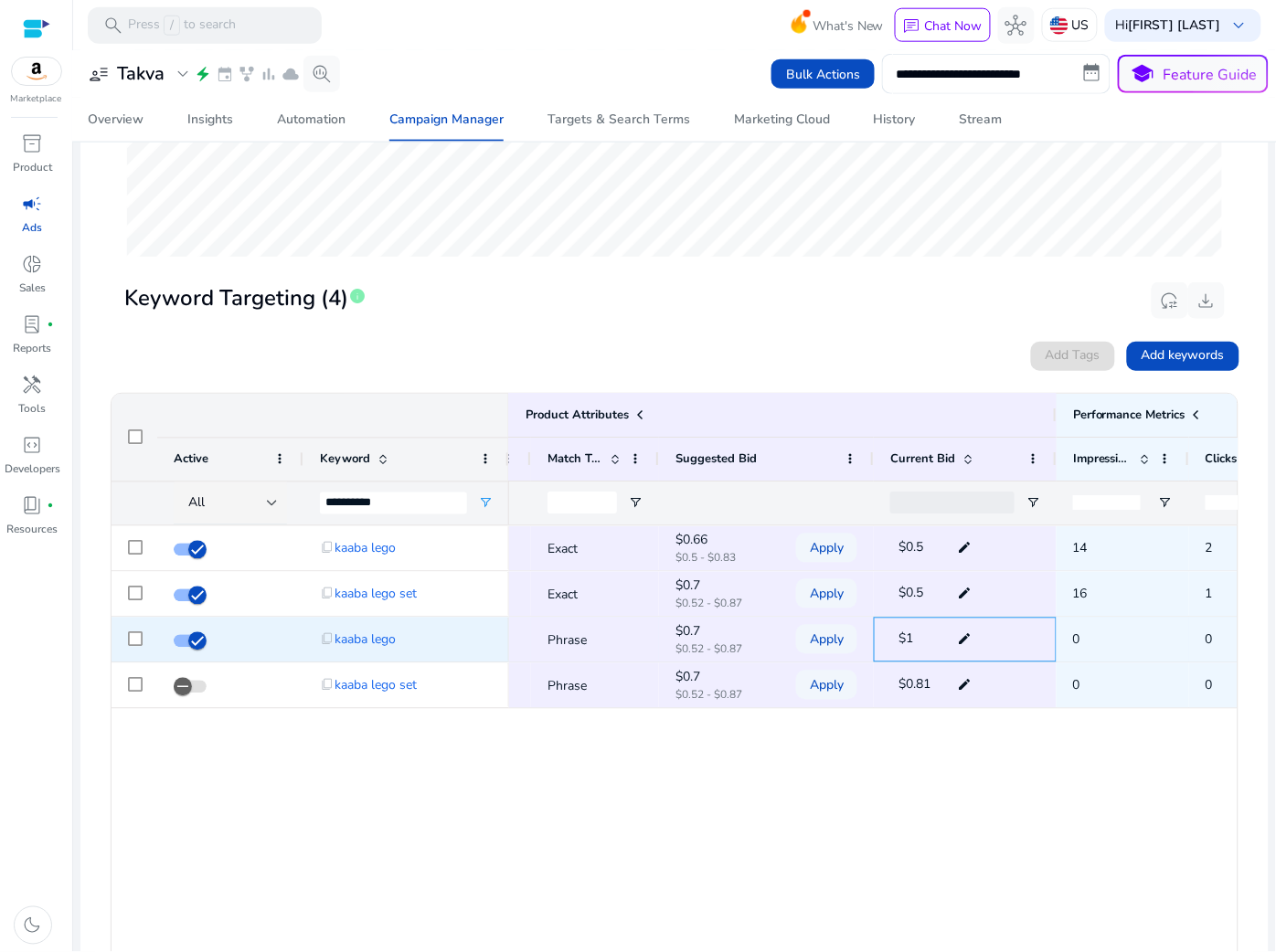 click on "edit" 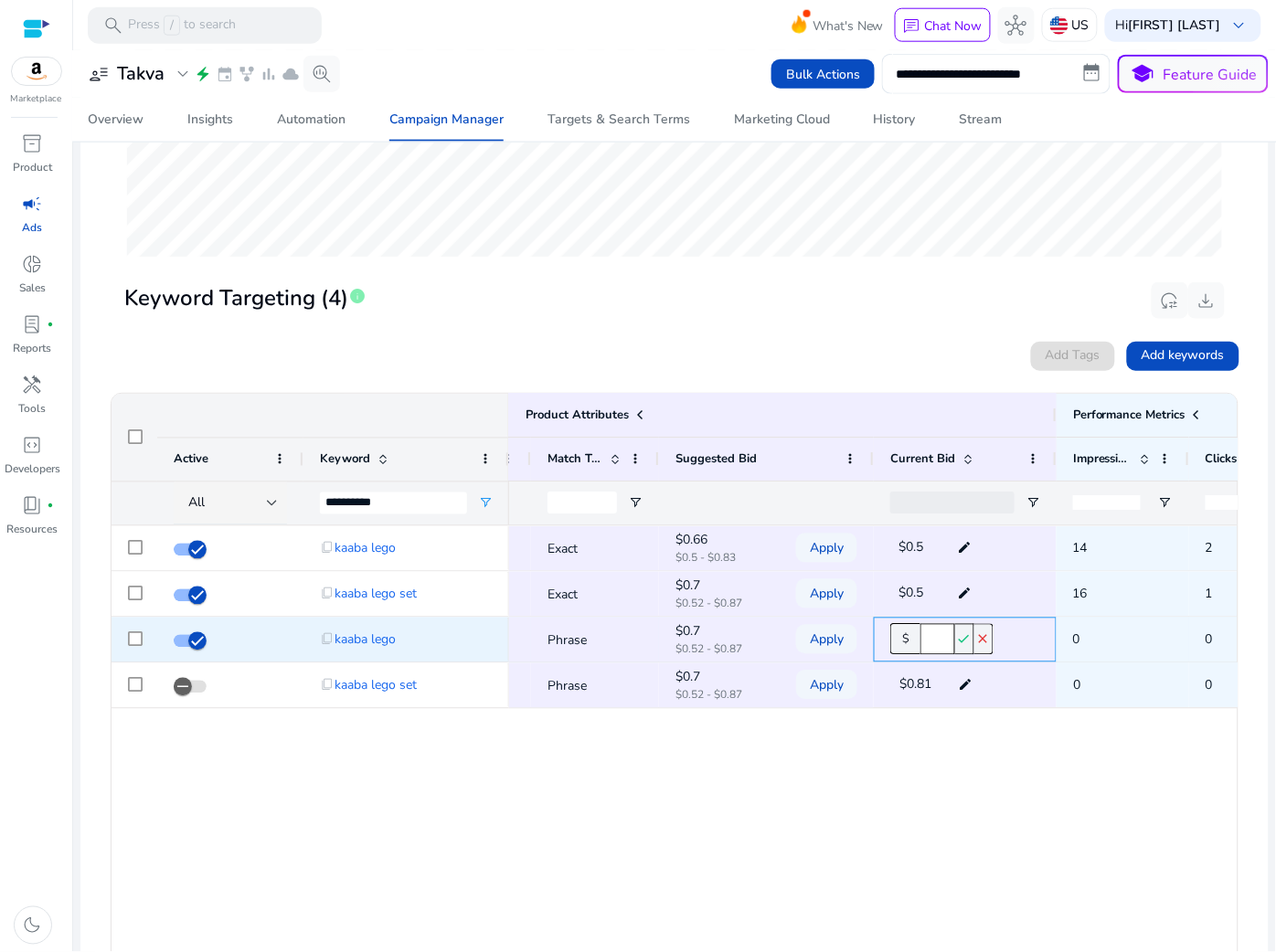 click on "*" 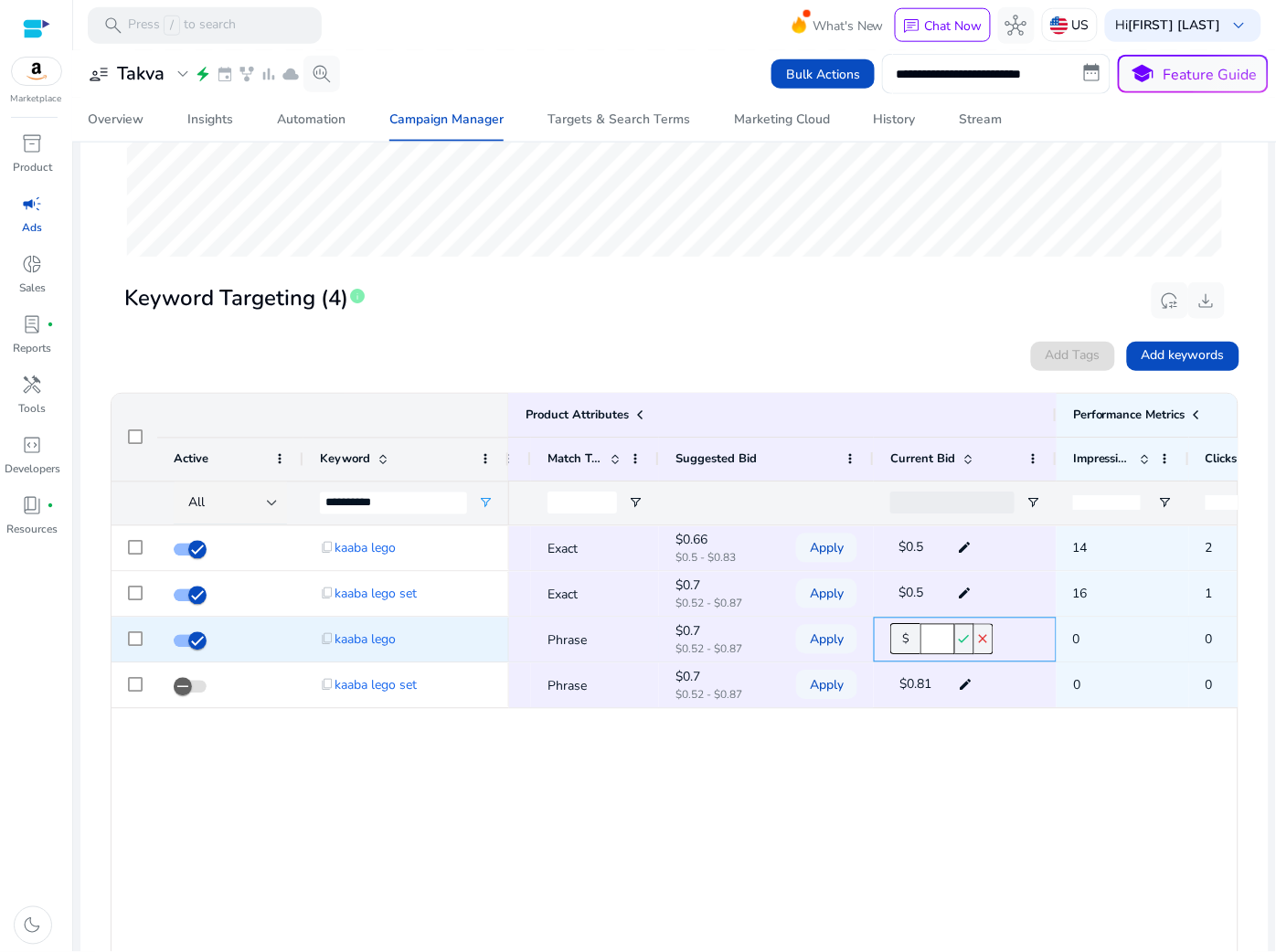 type on "****" 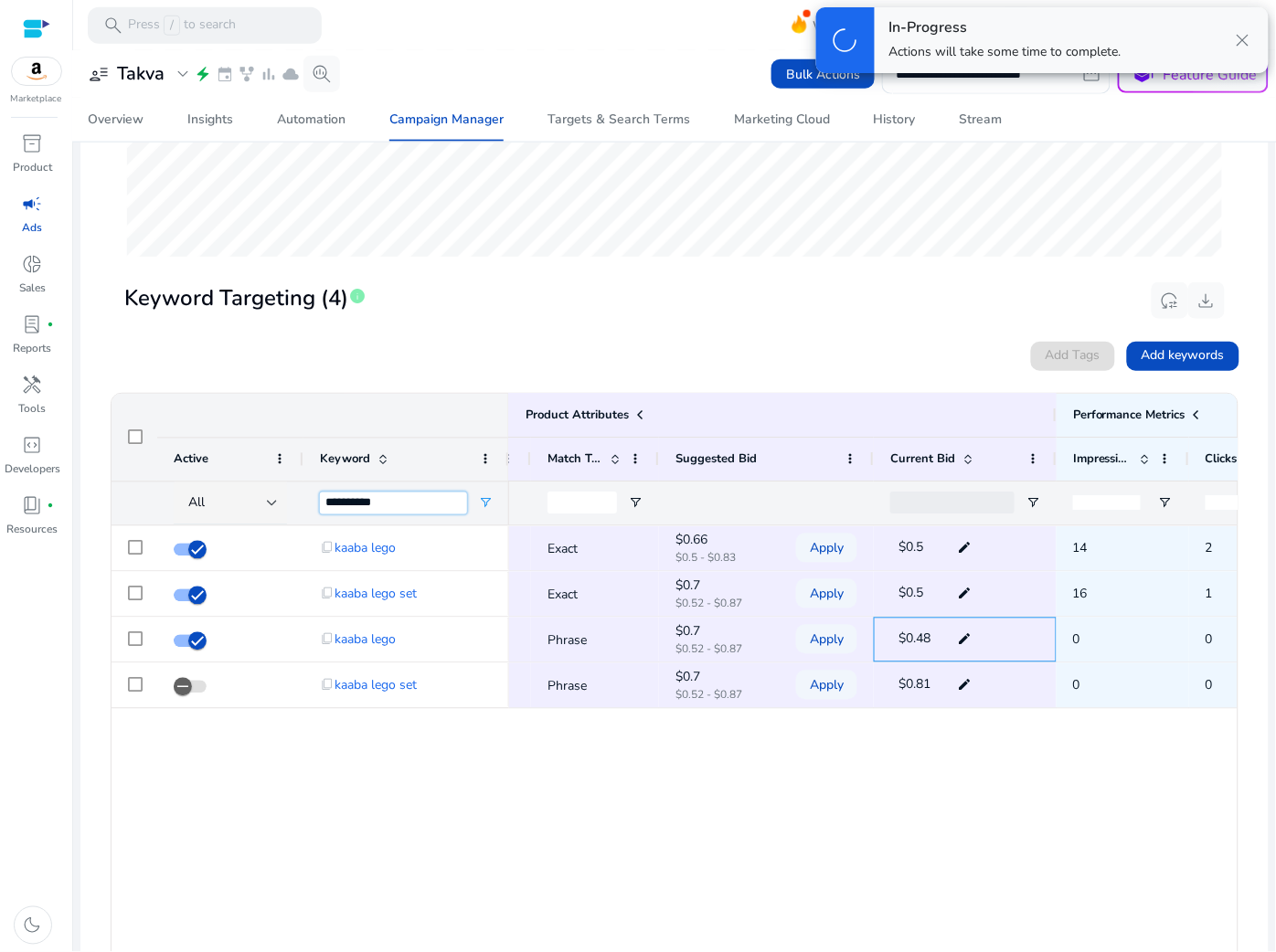 click on "**********" at bounding box center (393, 503) 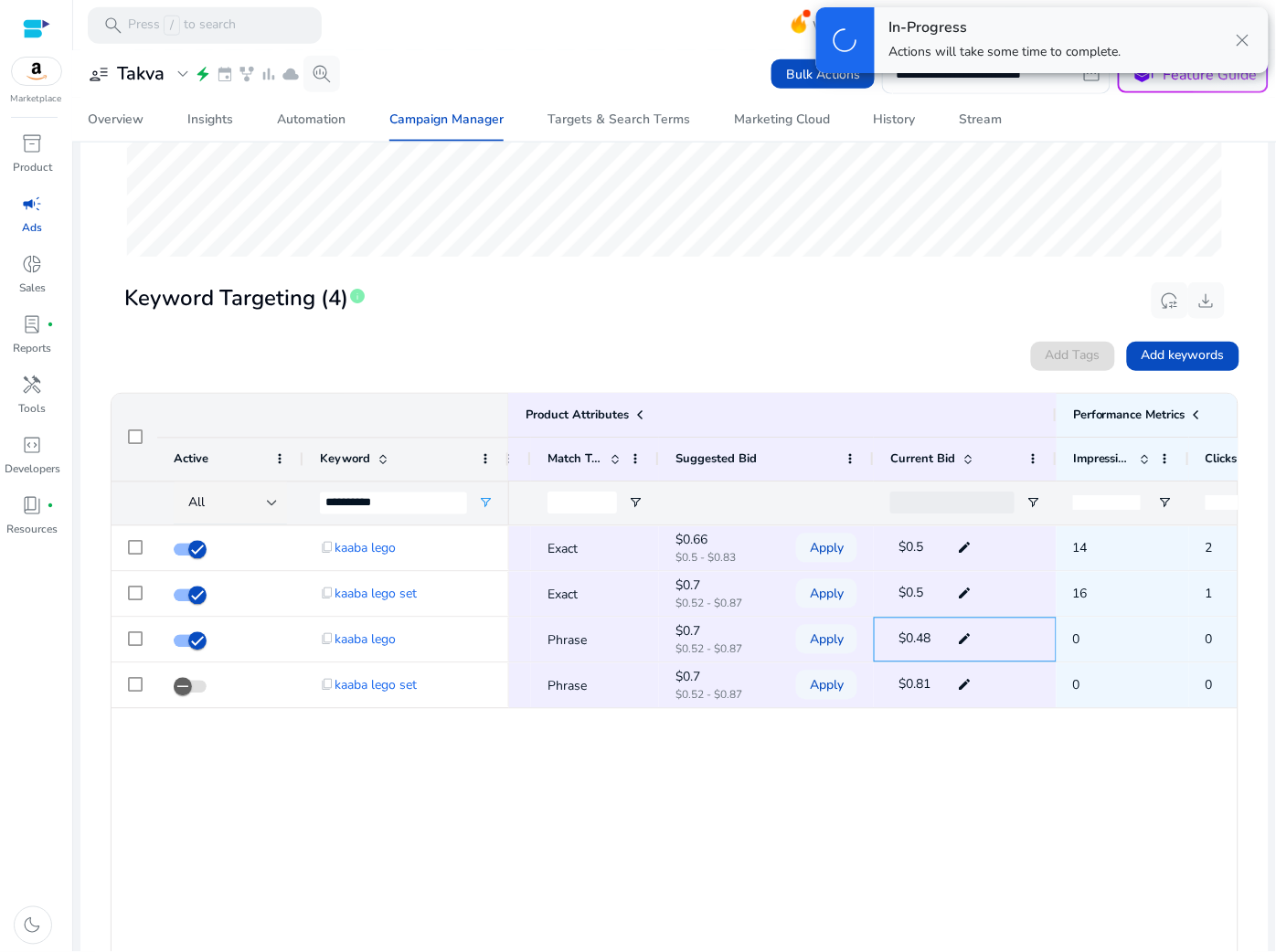 click on "Targeting Clause Status Live  Exact
$0.66  $0.5 - $0.83  Apply  $0.5  edit 14 2 $0 0 Targeting Clause Status Live  Exact
$0.7  $0.52 - $0.87  Apply  $0.5  edit 16 1 $0 0 Targeting Clause Status Live  Phrase
$0.7  $0.52 - $0.87  Apply  $0.48  edit 0 0 $0 0 Targeting Clause Status Live  Phrase
$0.7  $0.52 - $0.87  Apply  $0.81  edit 0 0 $0 0" 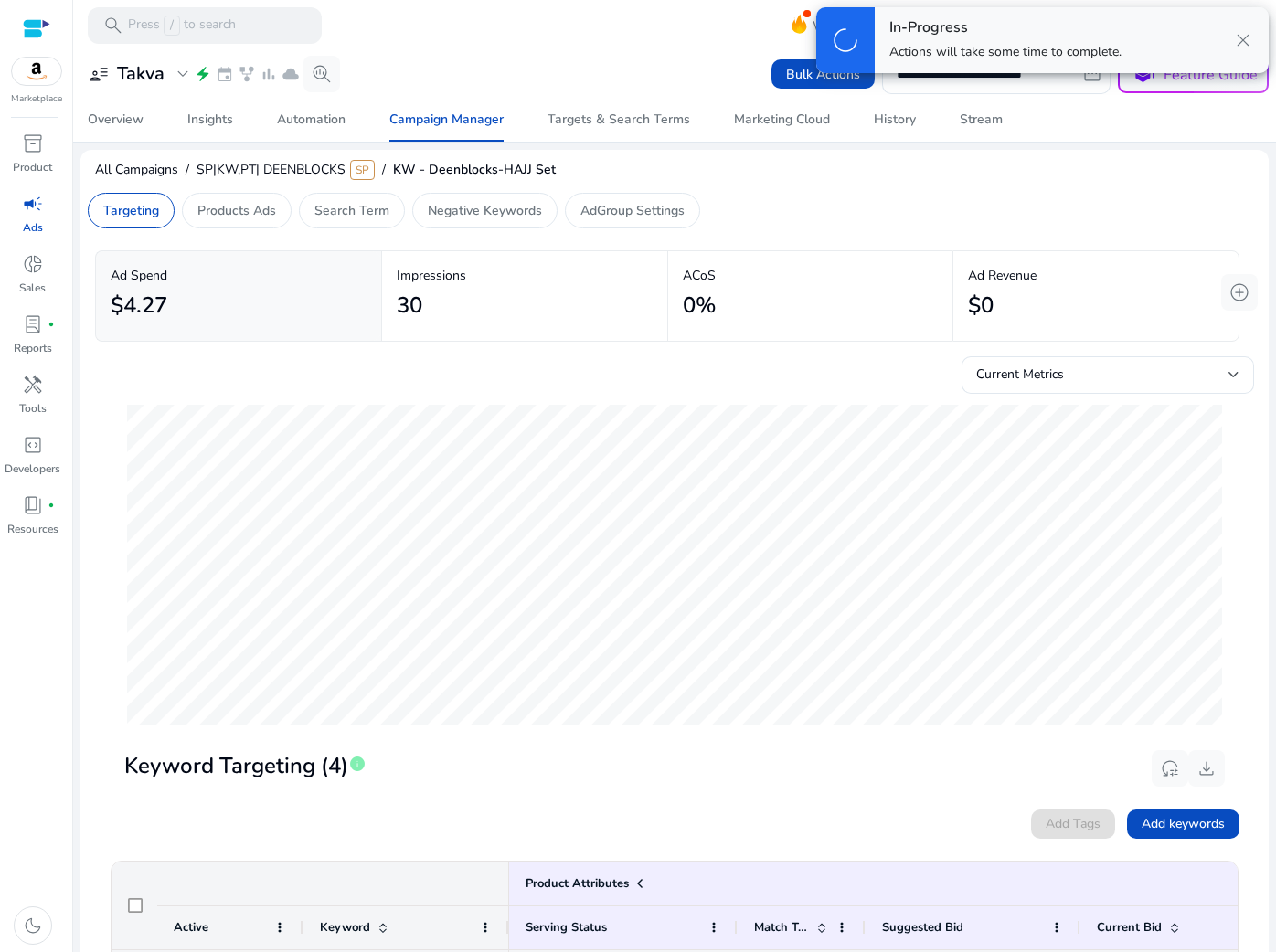 scroll, scrollTop: 0, scrollLeft: 0, axis: both 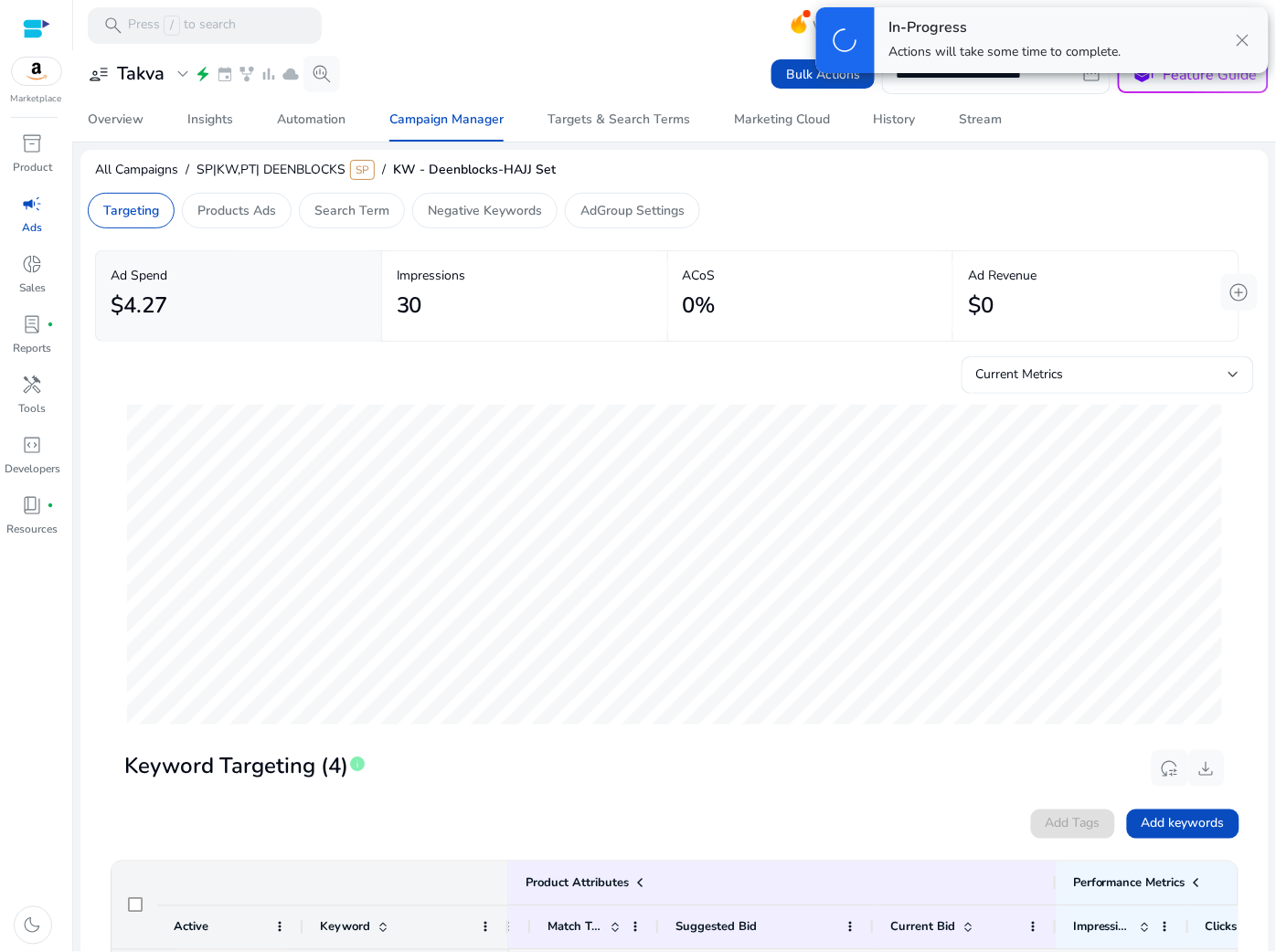 click on "KW - Deenblocks-HAJJ Set" 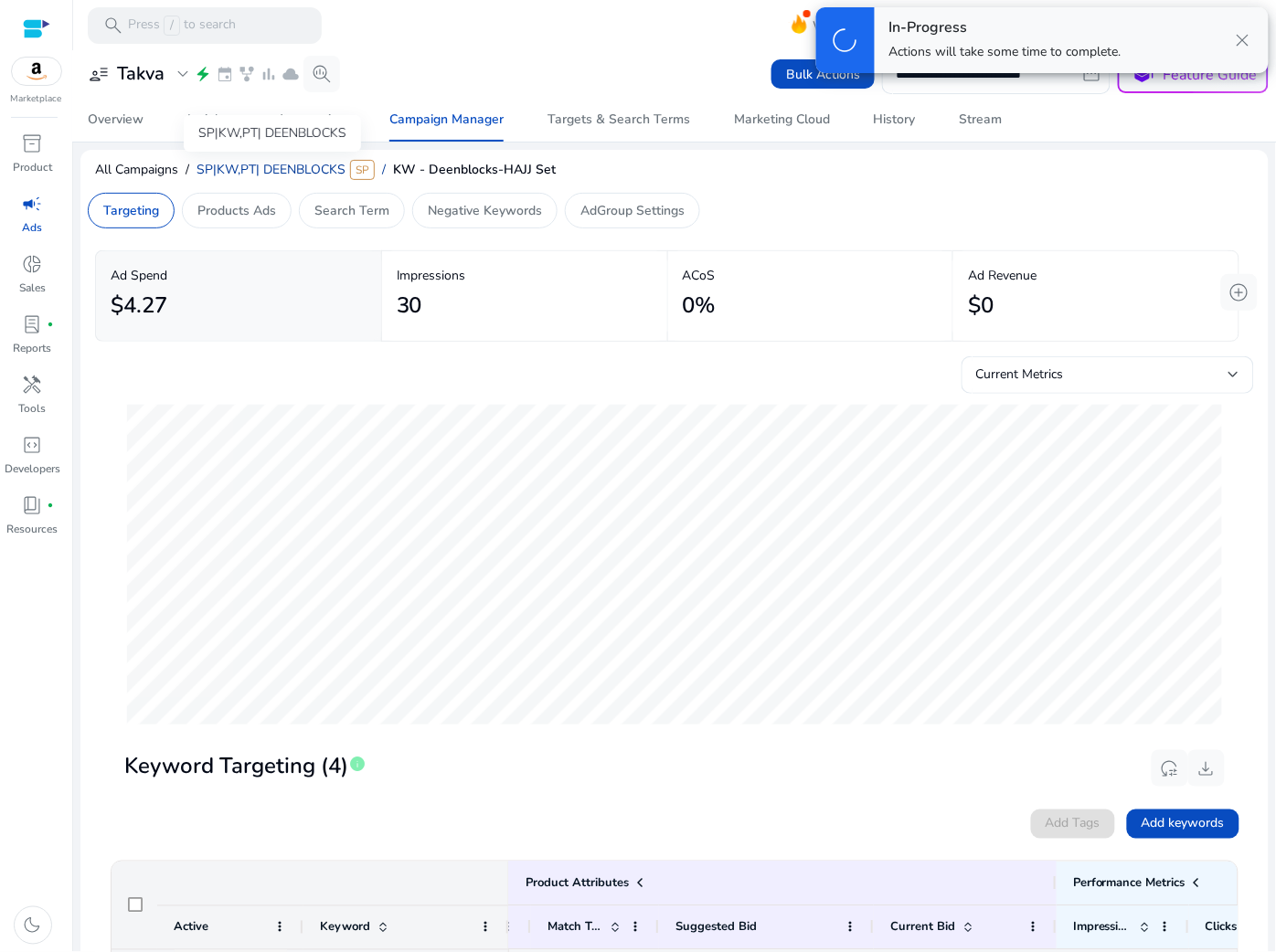 click on "SP|KW,PT| DEENBLOCKS" 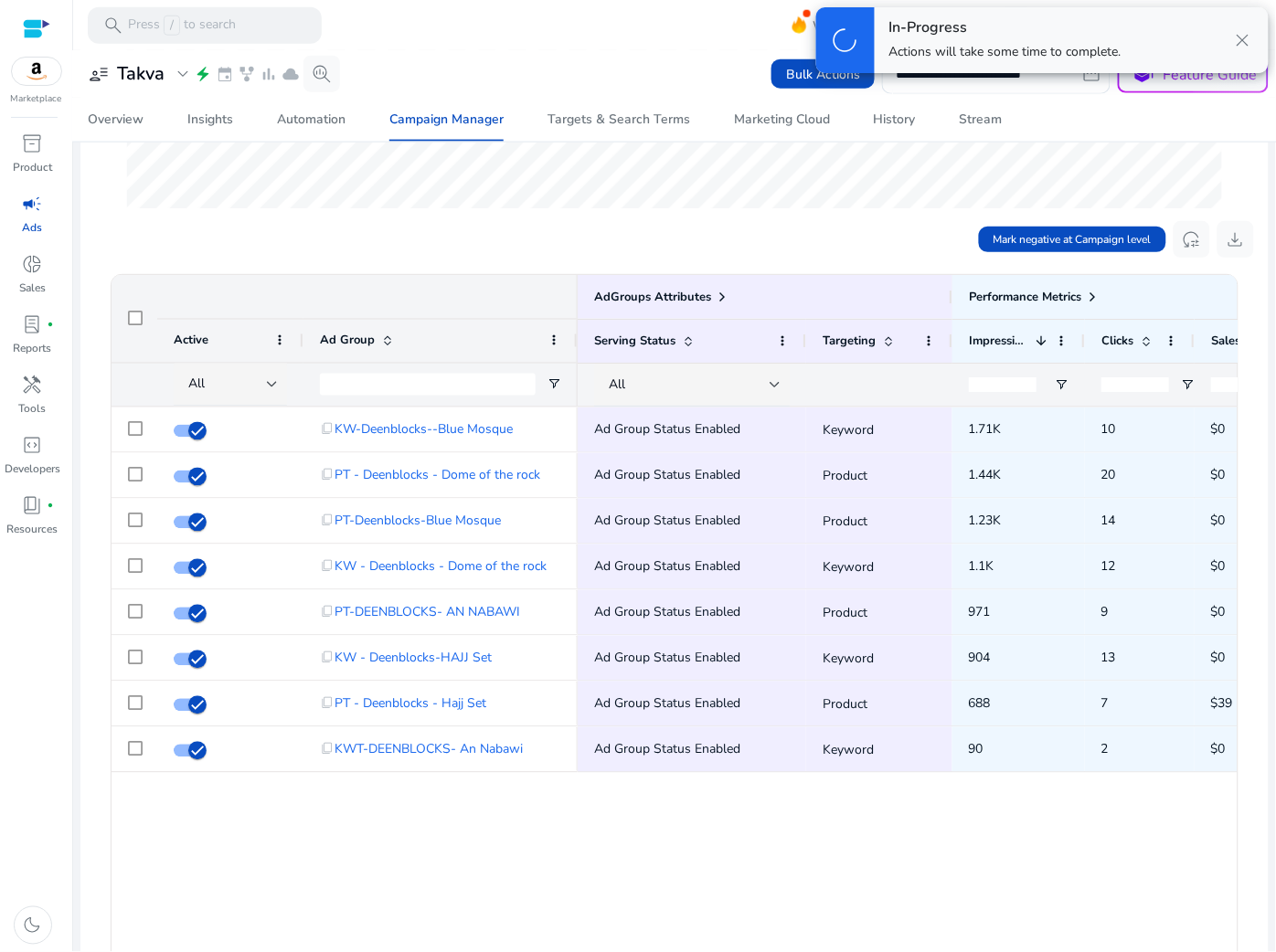 scroll, scrollTop: 518, scrollLeft: 0, axis: vertical 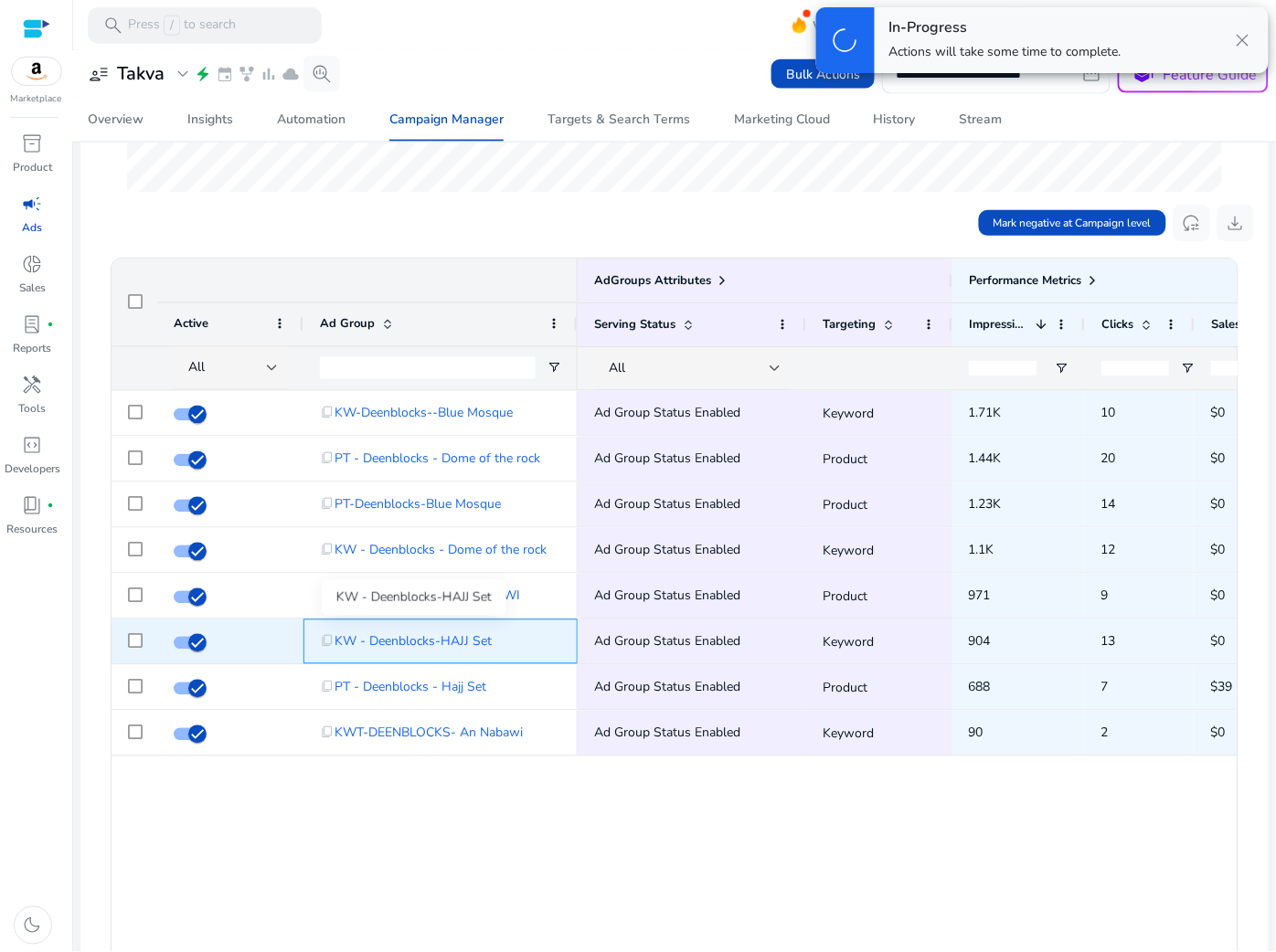 click on "KW - Deenblocks-HAJJ Set" 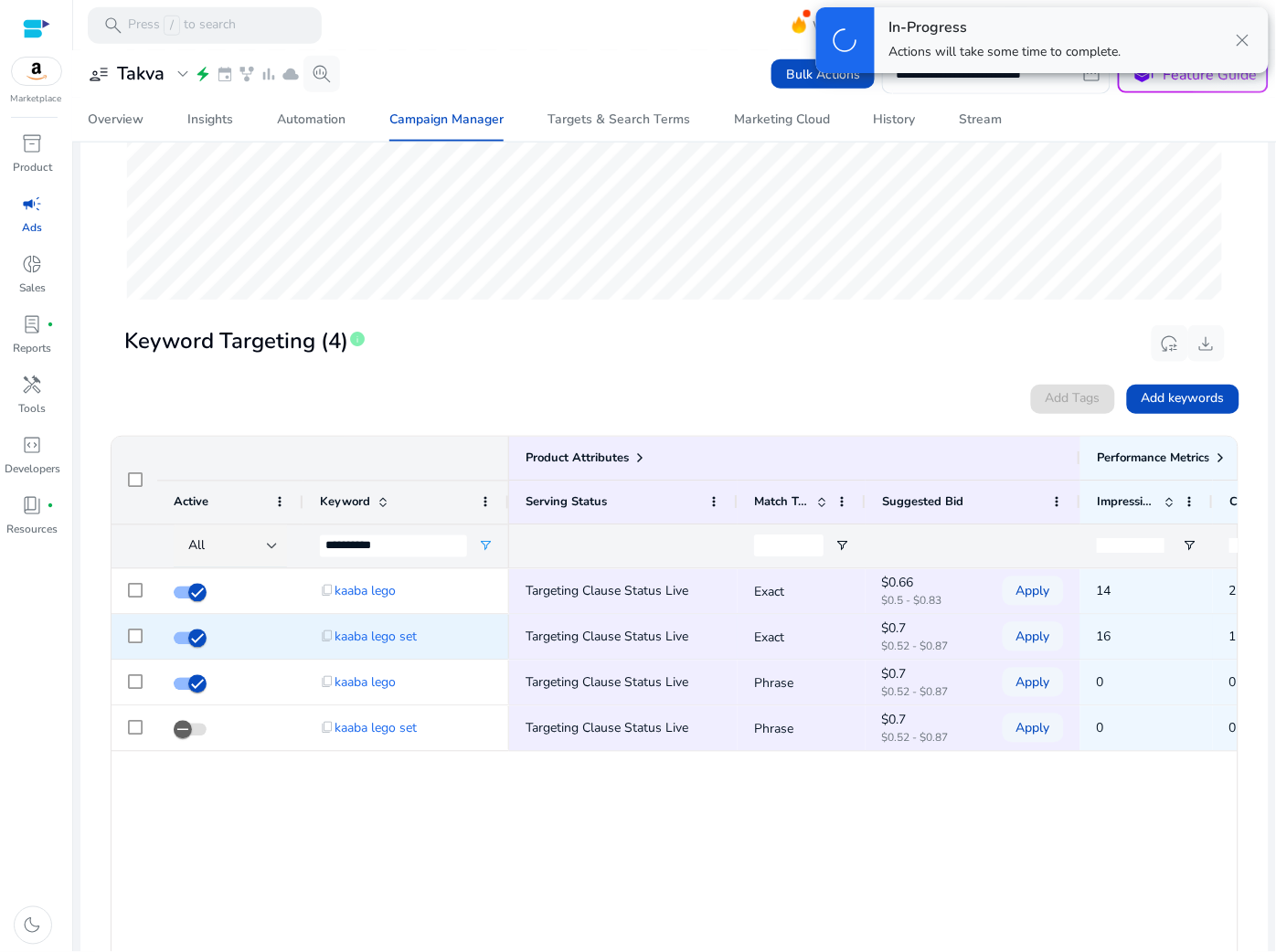 scroll, scrollTop: 430, scrollLeft: 0, axis: vertical 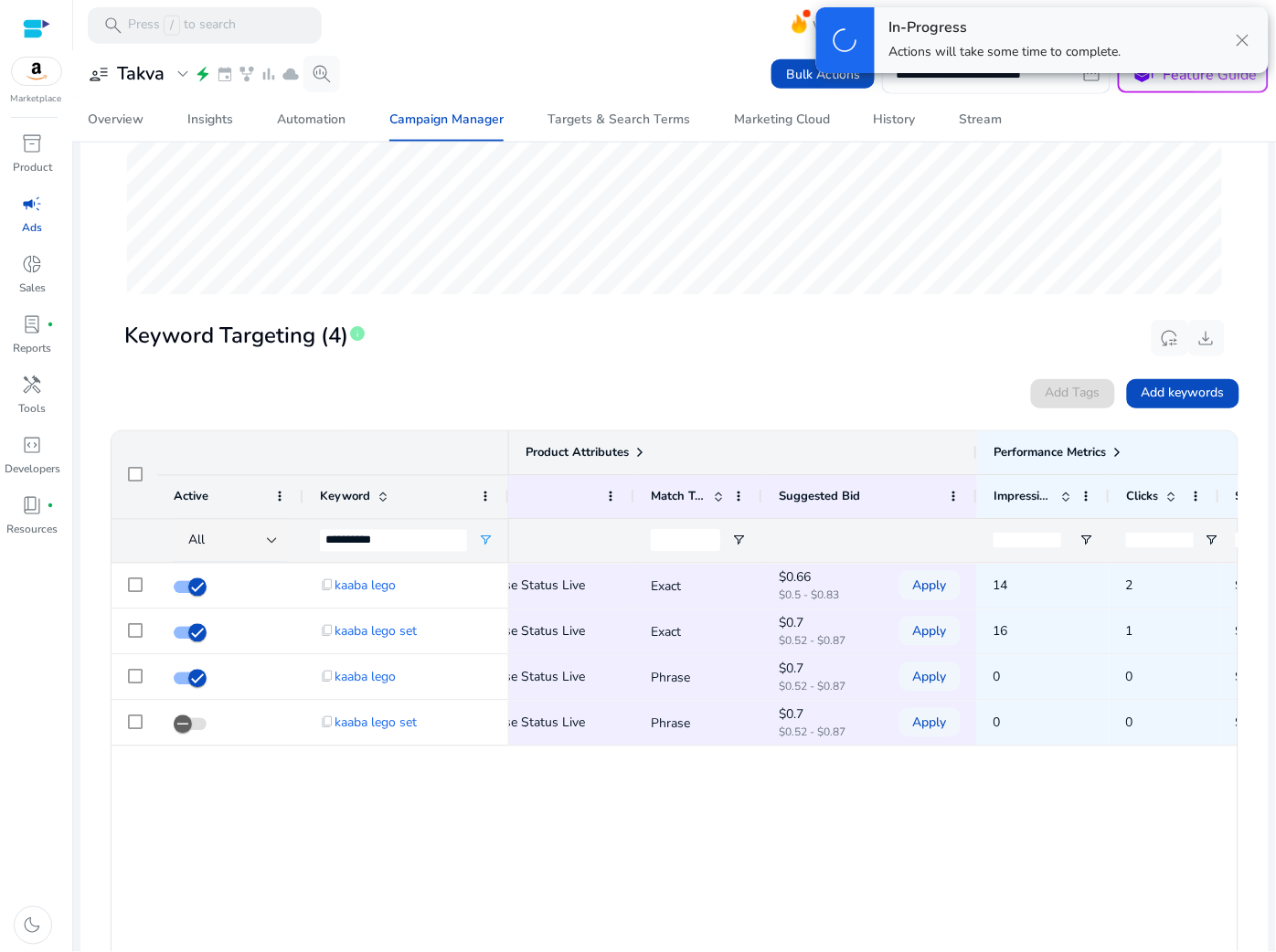 click 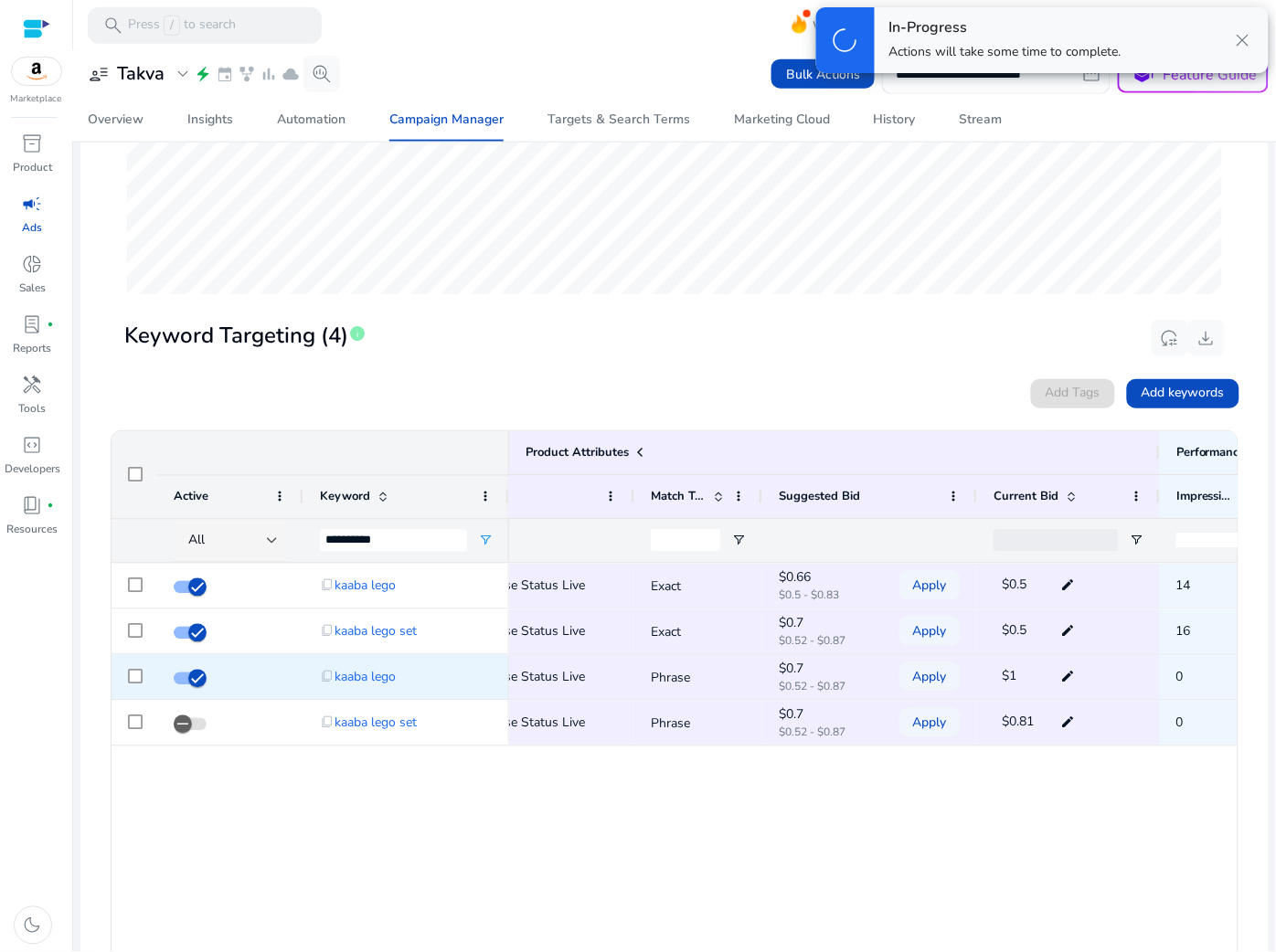 click on "edit" 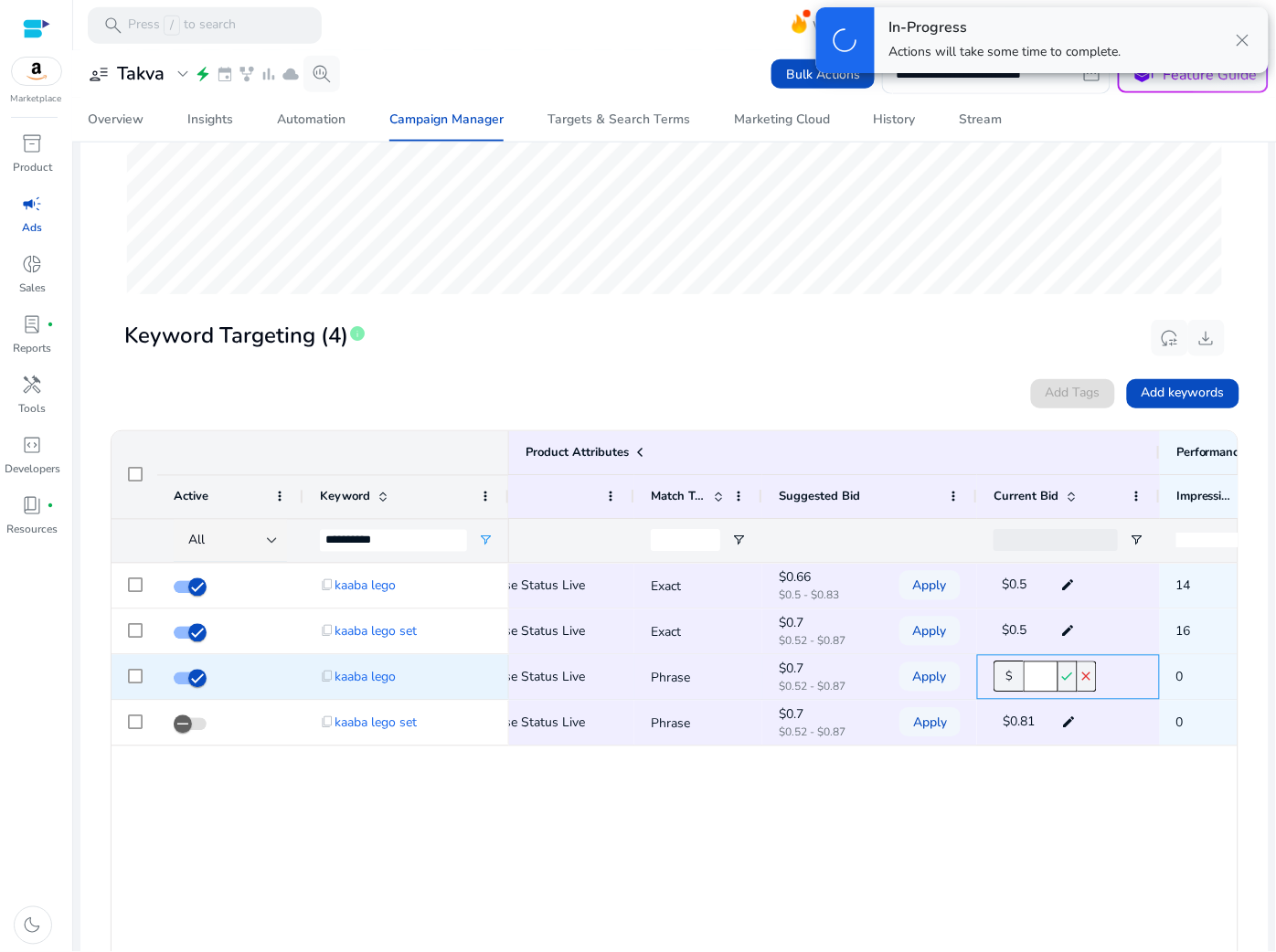 click on "*" 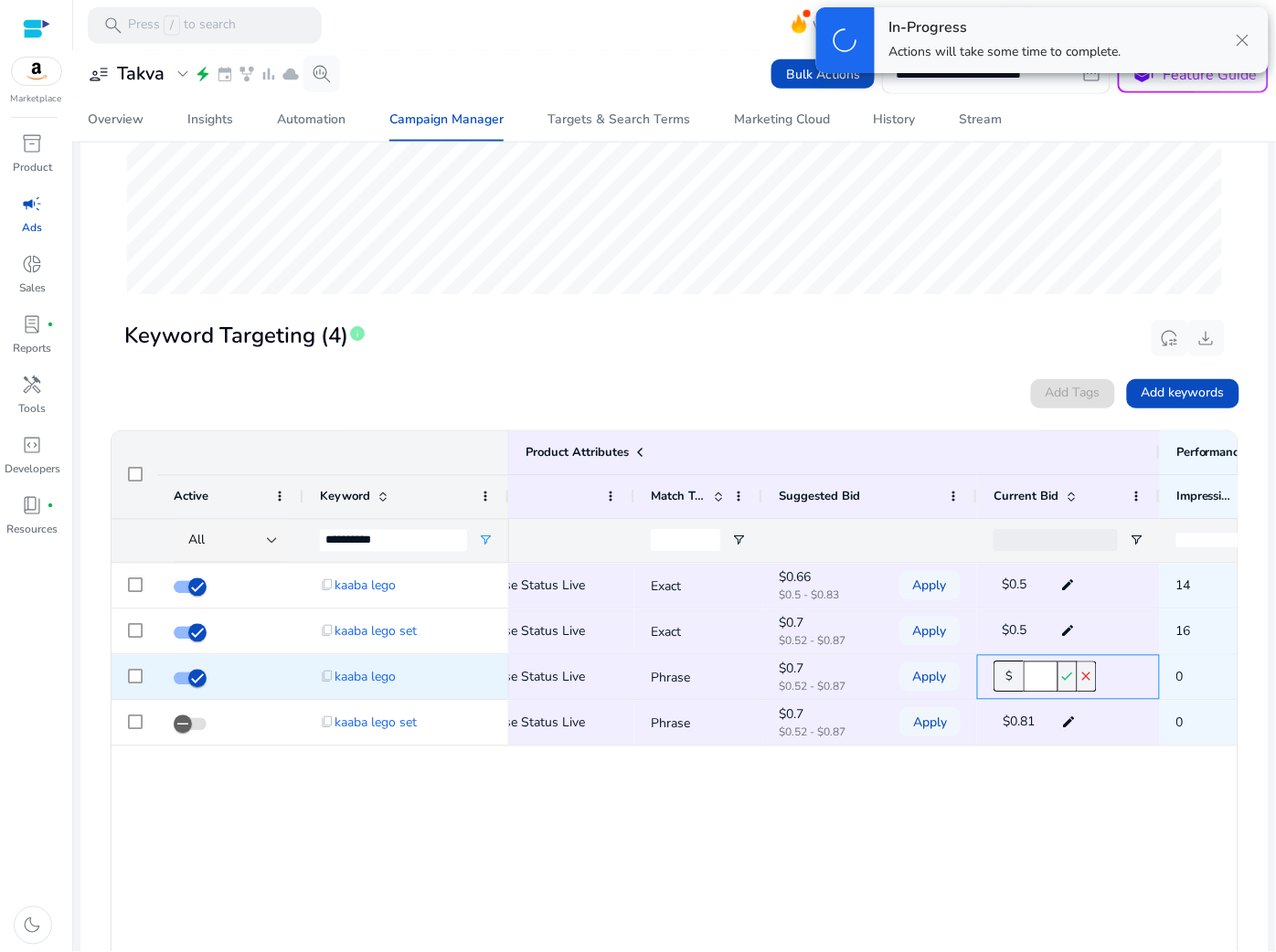 type on "****" 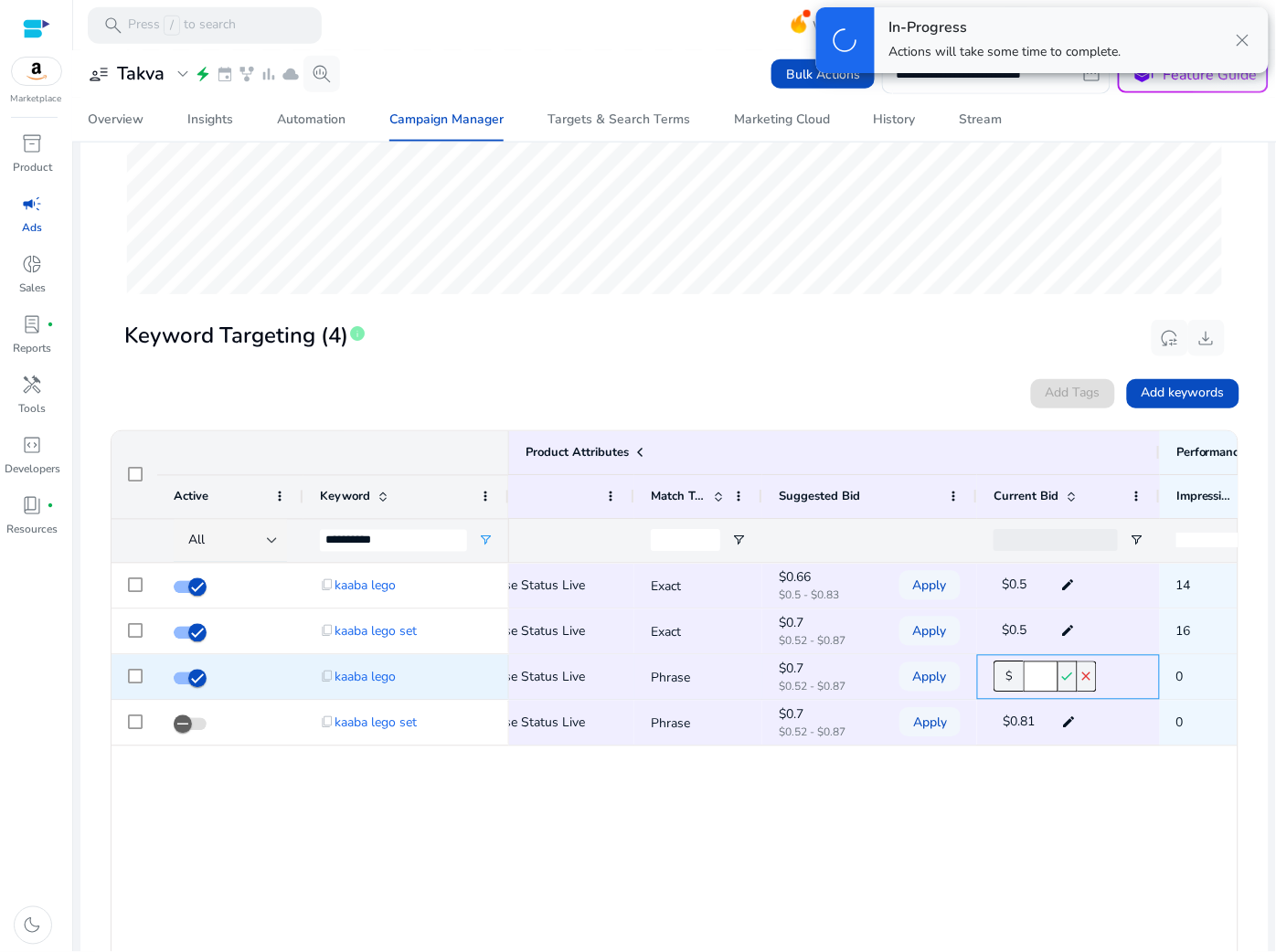 scroll, scrollTop: 0, scrollLeft: 2, axis: horizontal 